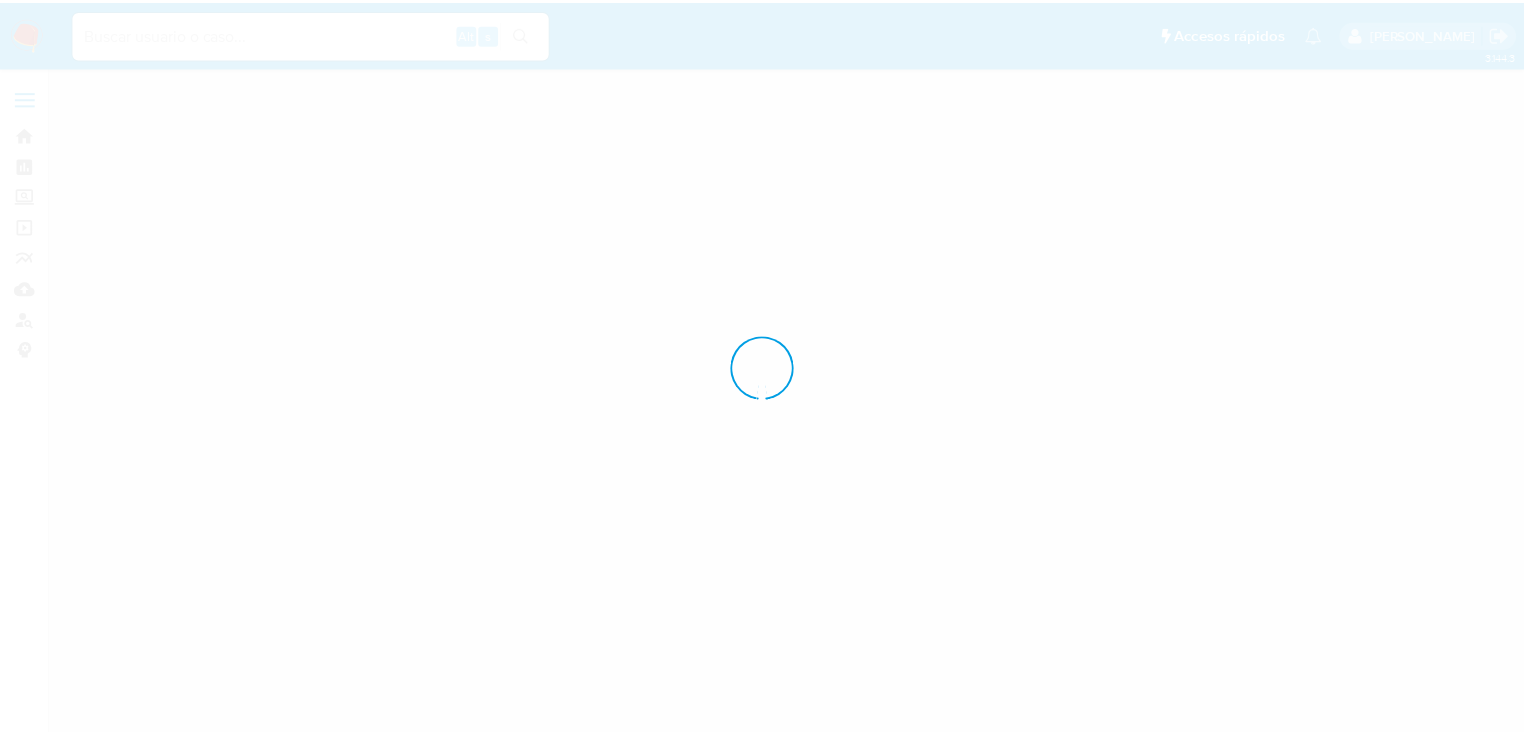scroll, scrollTop: 0, scrollLeft: 0, axis: both 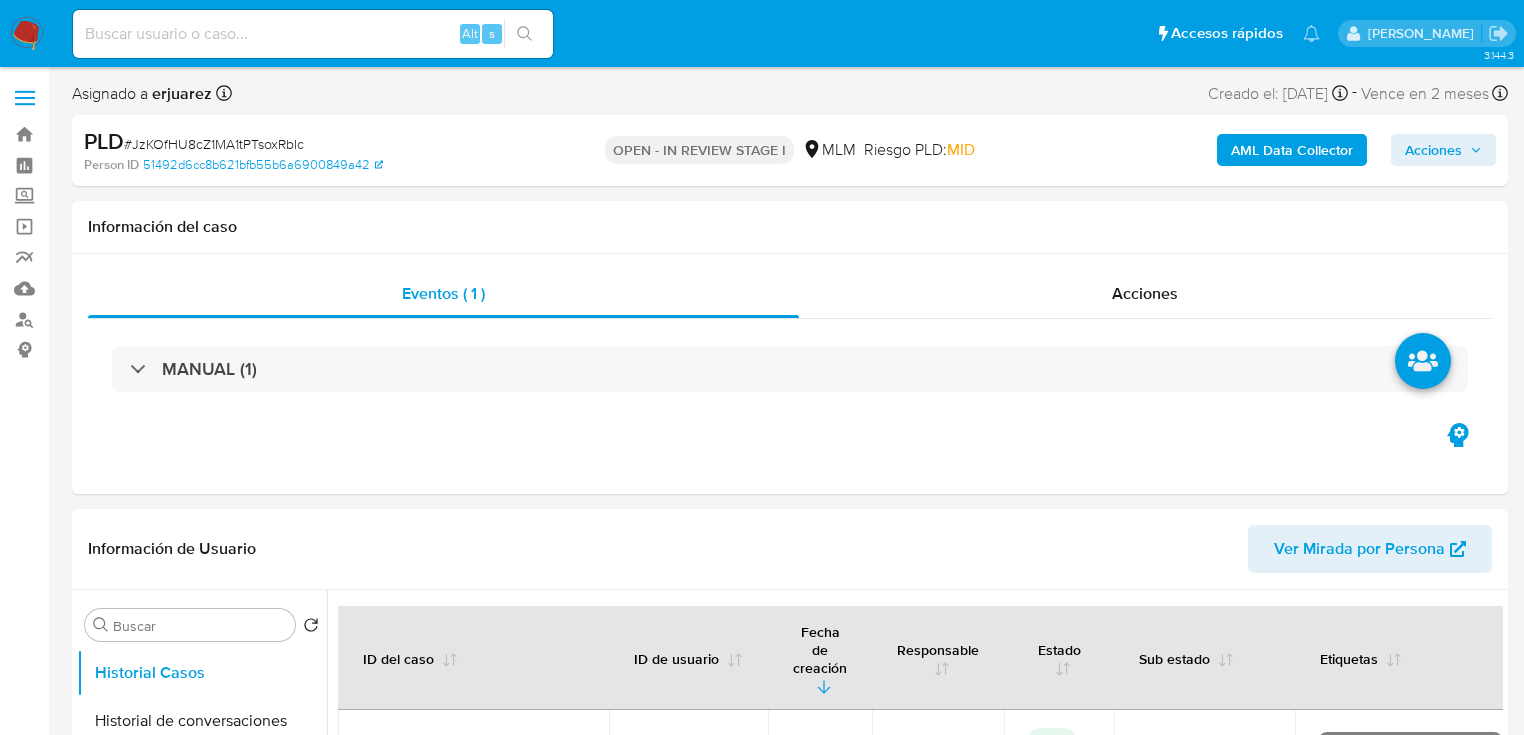 select on "10" 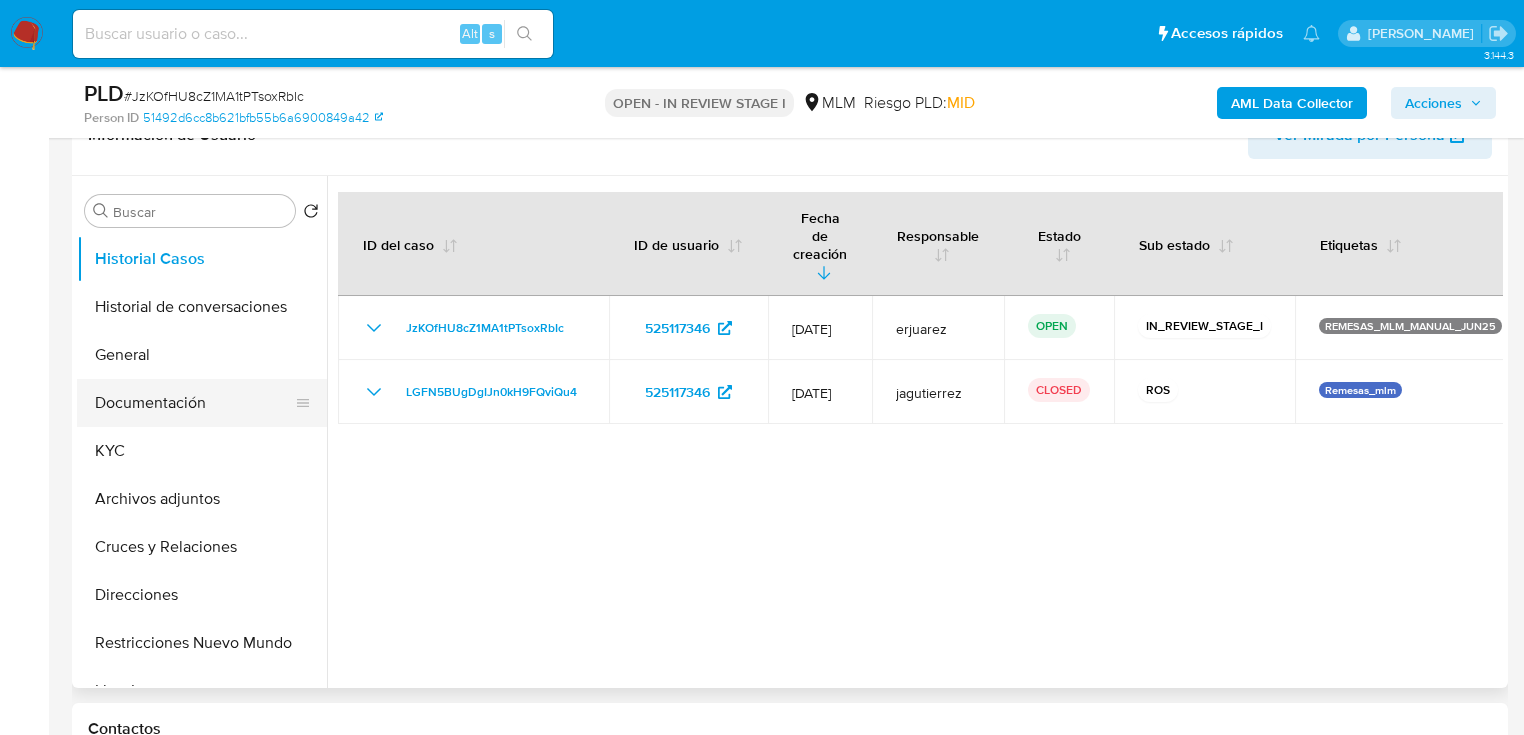 scroll, scrollTop: 320, scrollLeft: 0, axis: vertical 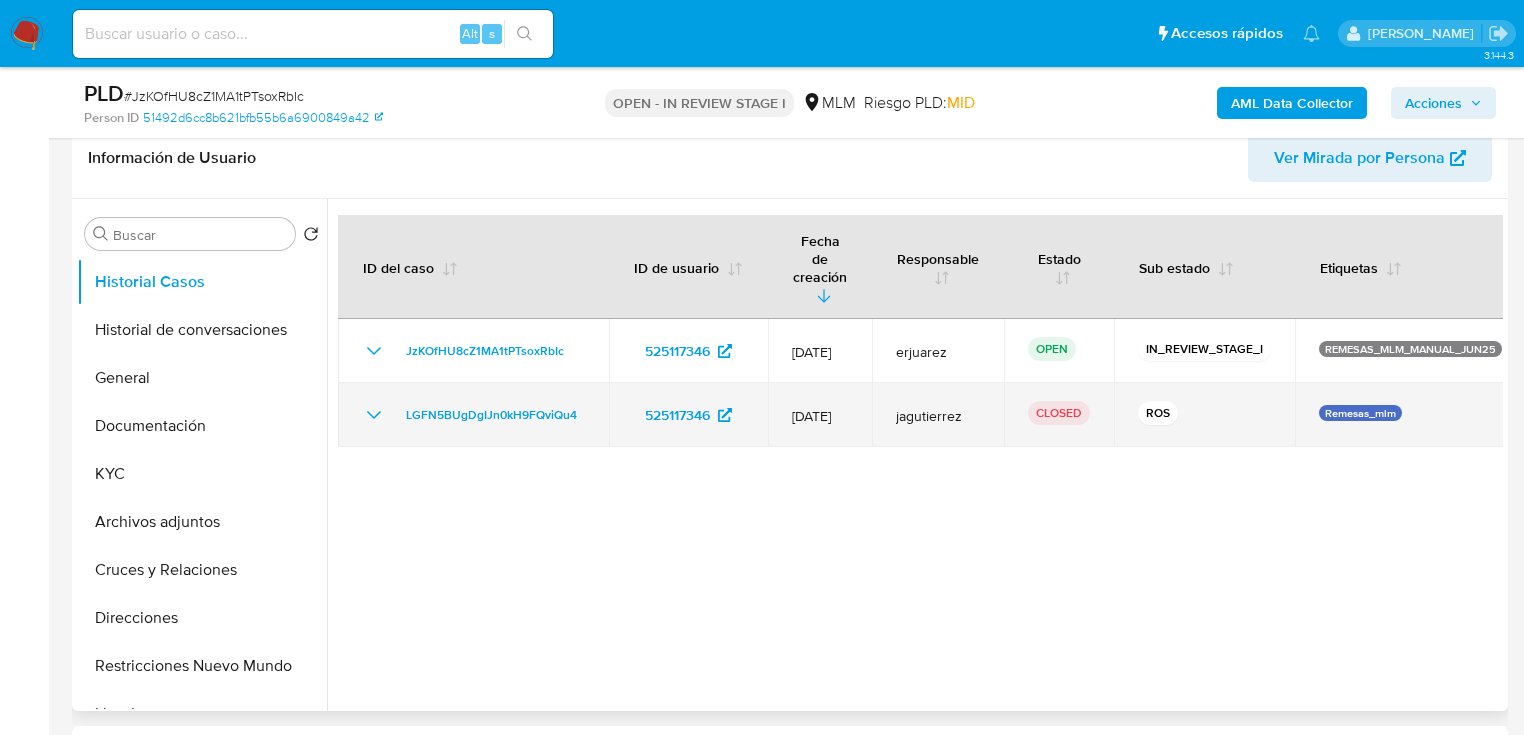click 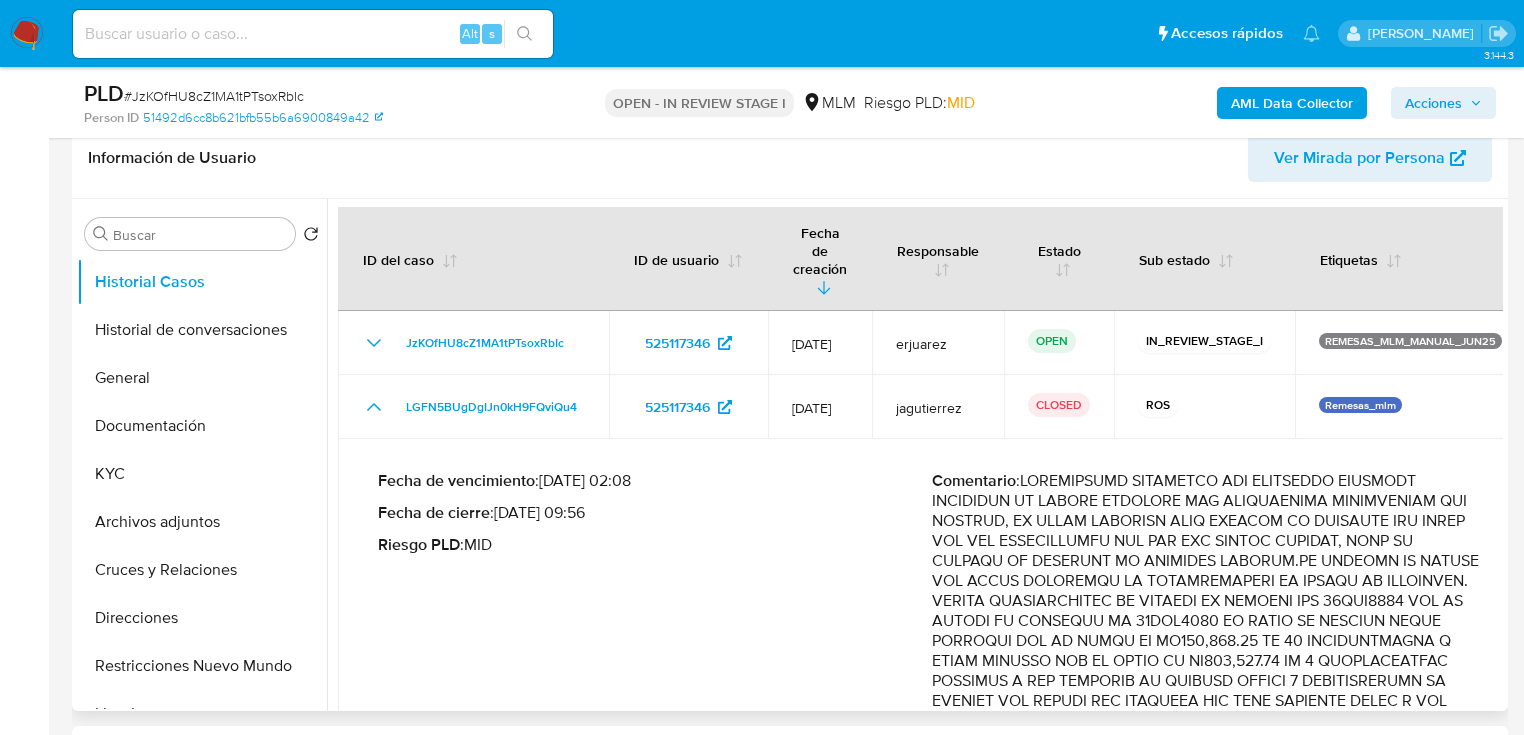 scroll, scrollTop: 0, scrollLeft: 0, axis: both 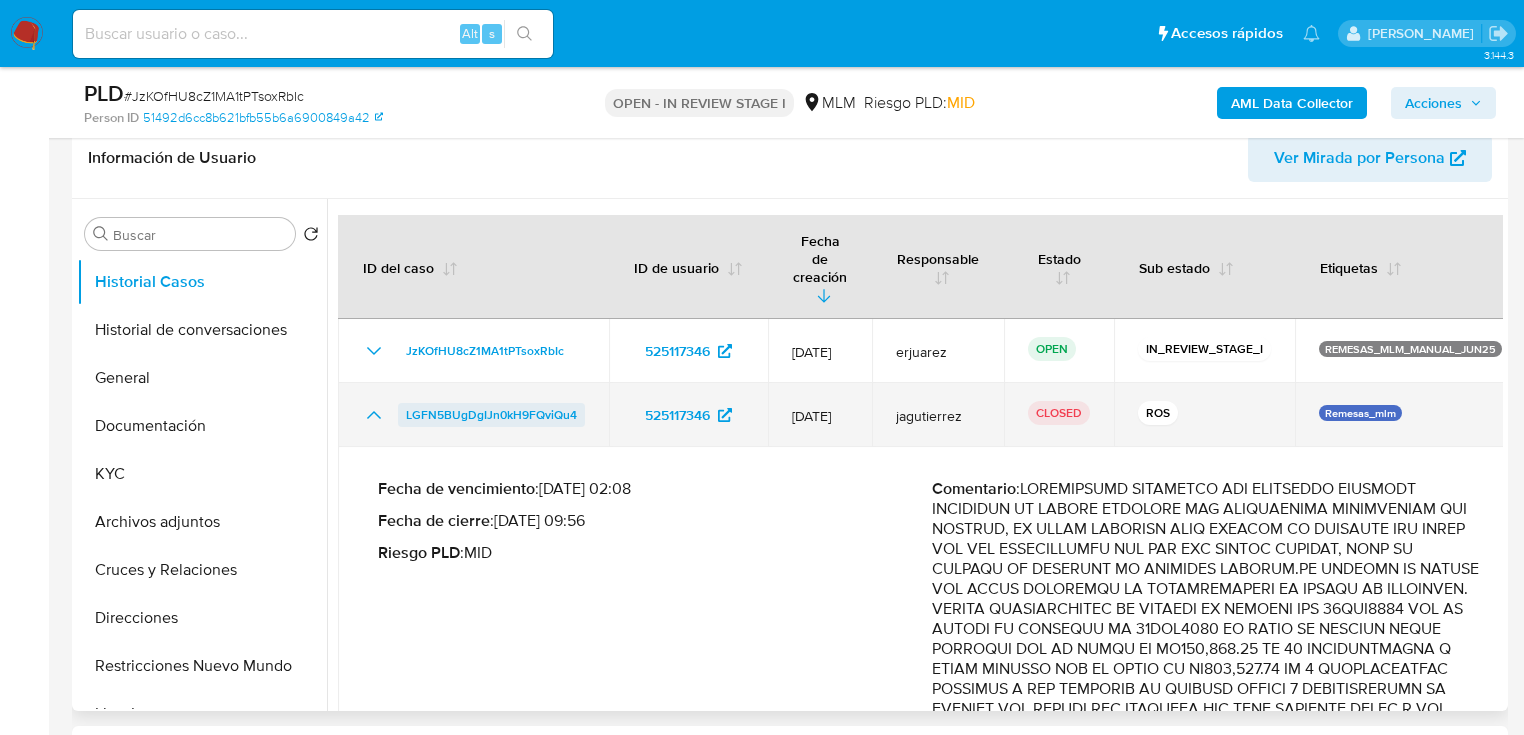 click on "LGFN5BUgDgIJn0kH9FQviQu4" at bounding box center (491, 415) 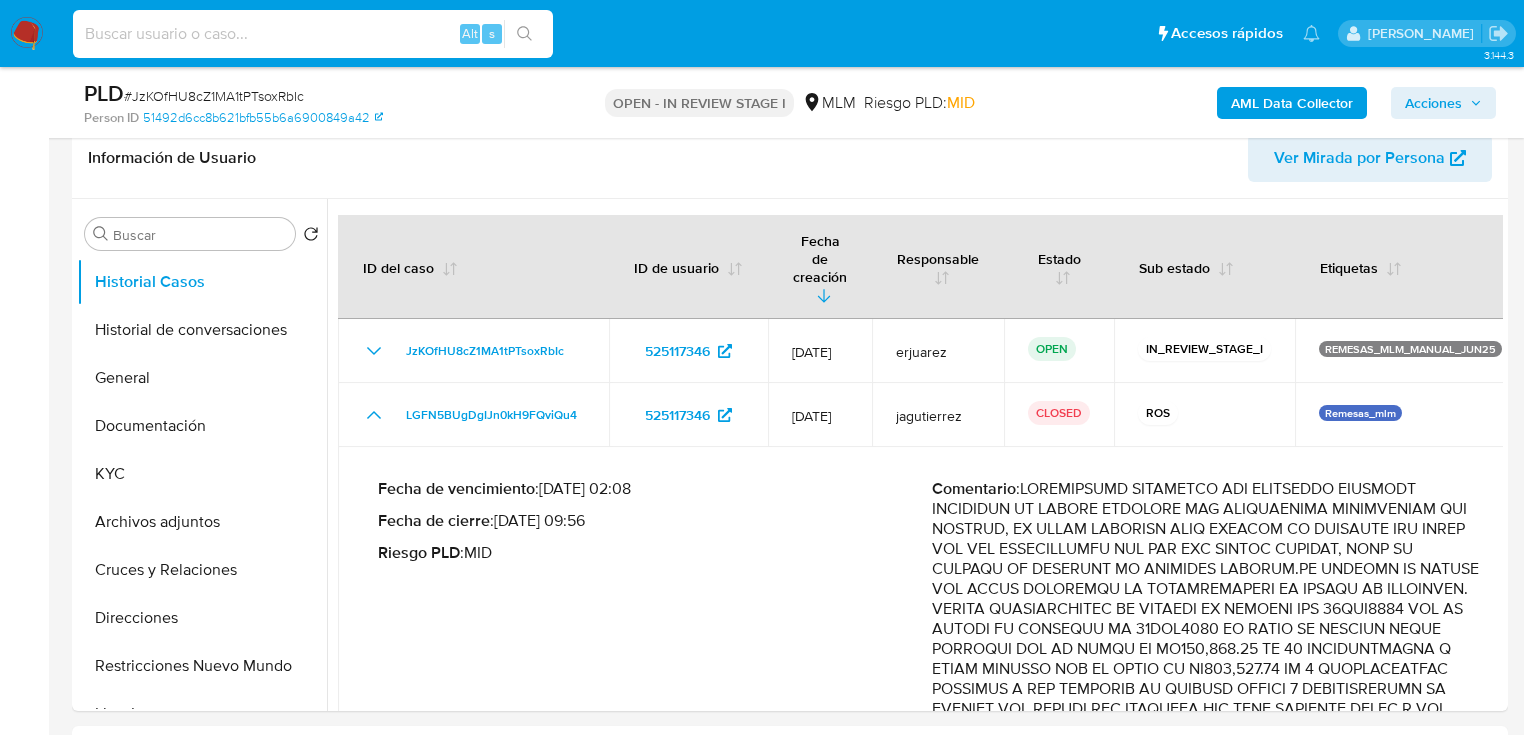 click at bounding box center [313, 34] 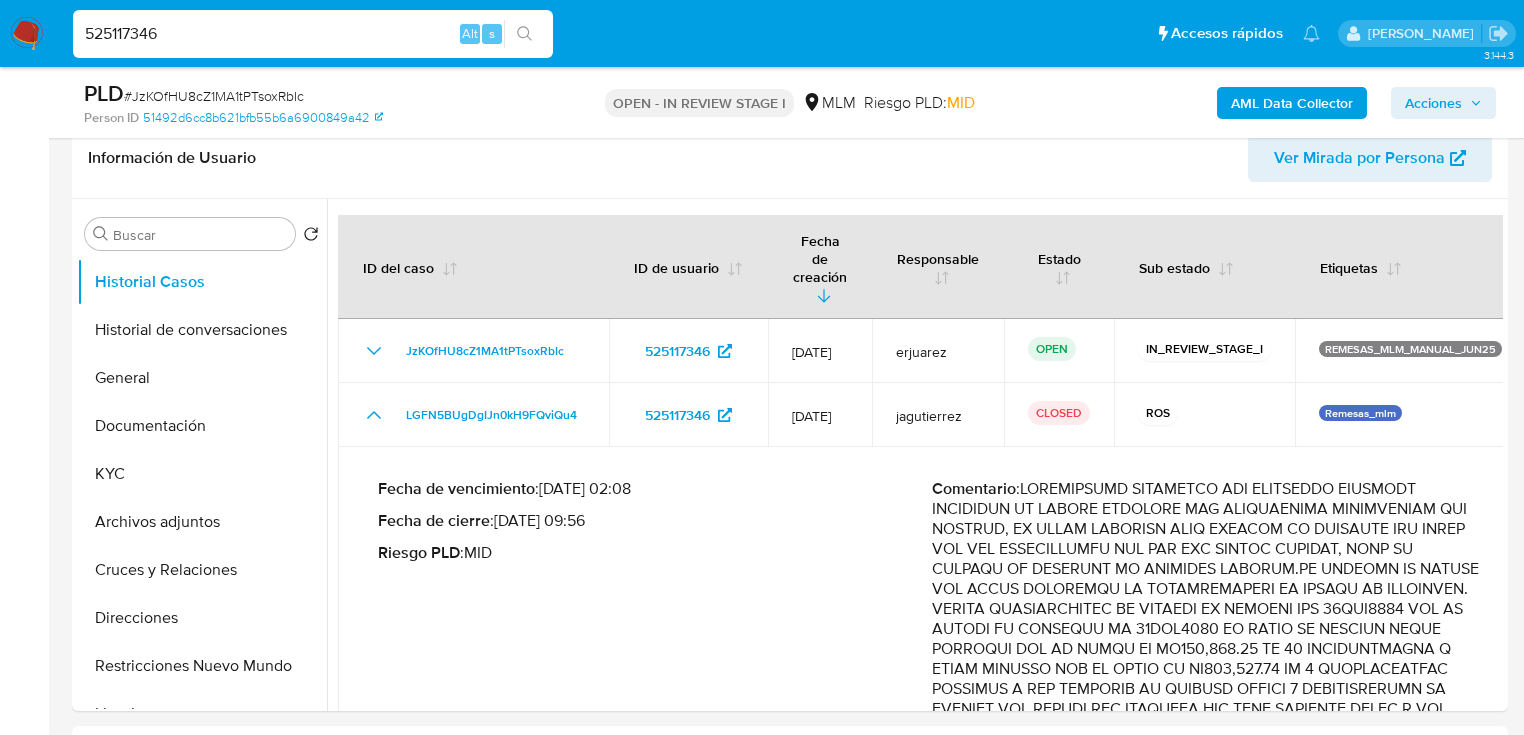click on "525117346" at bounding box center [313, 34] 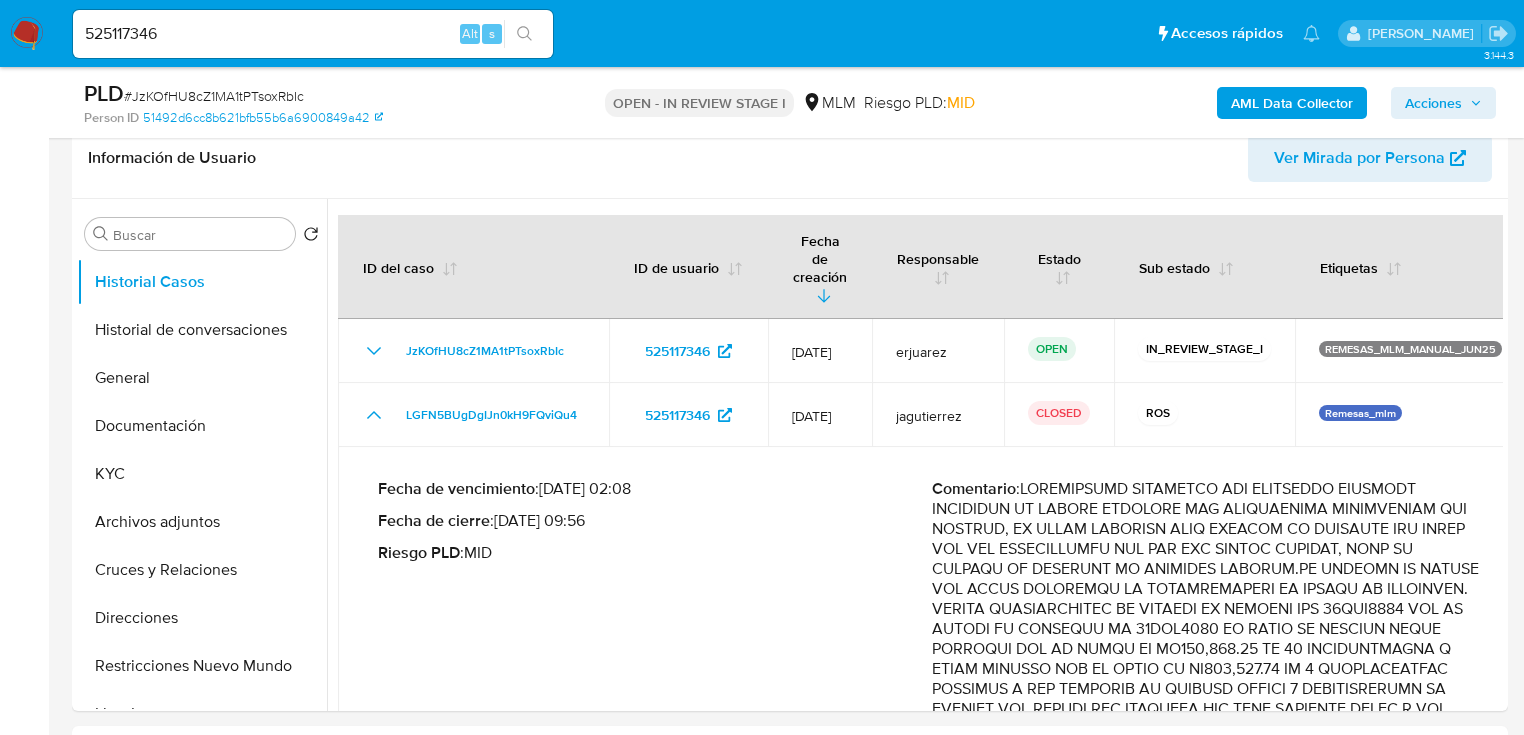 click 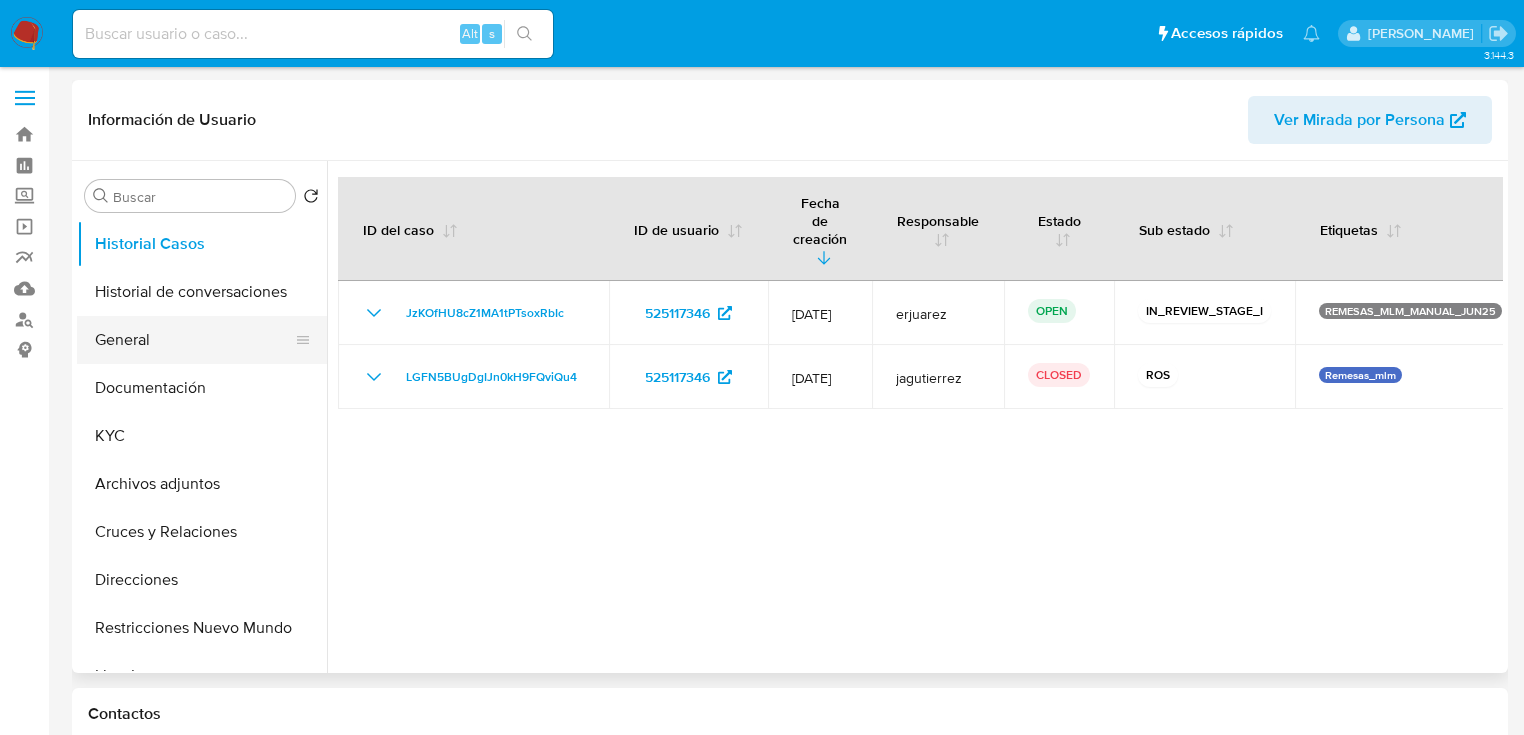 select on "10" 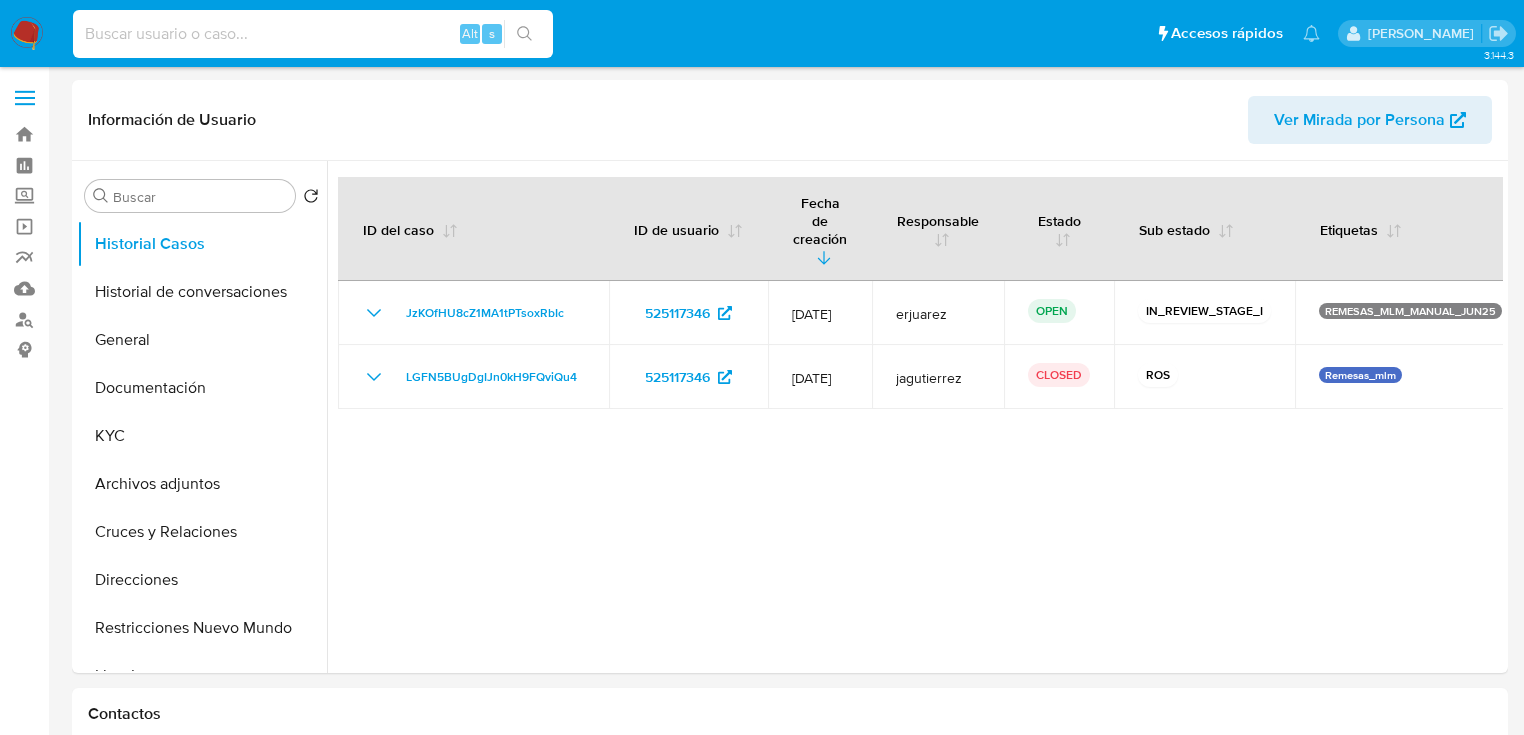 click at bounding box center [313, 34] 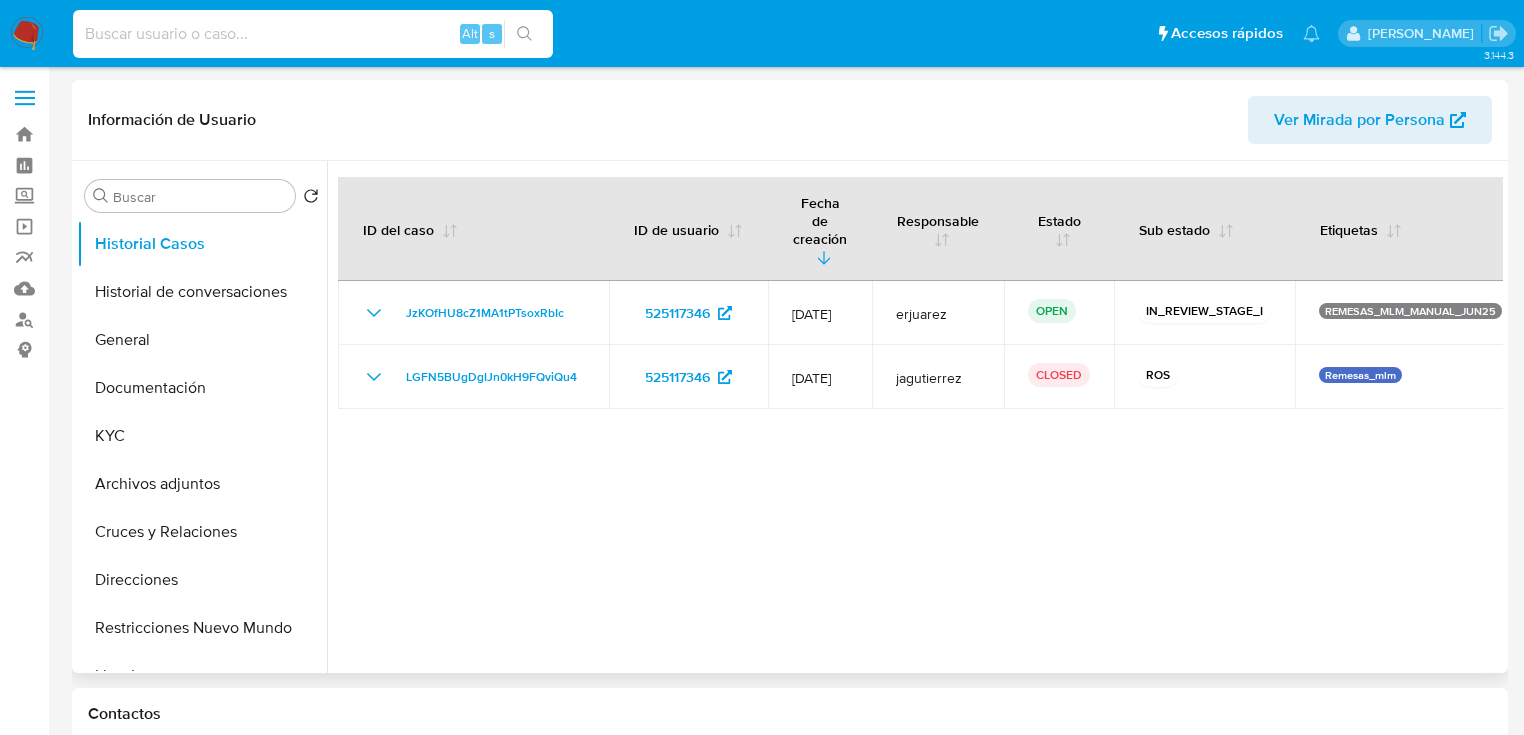 paste on "2216236921" 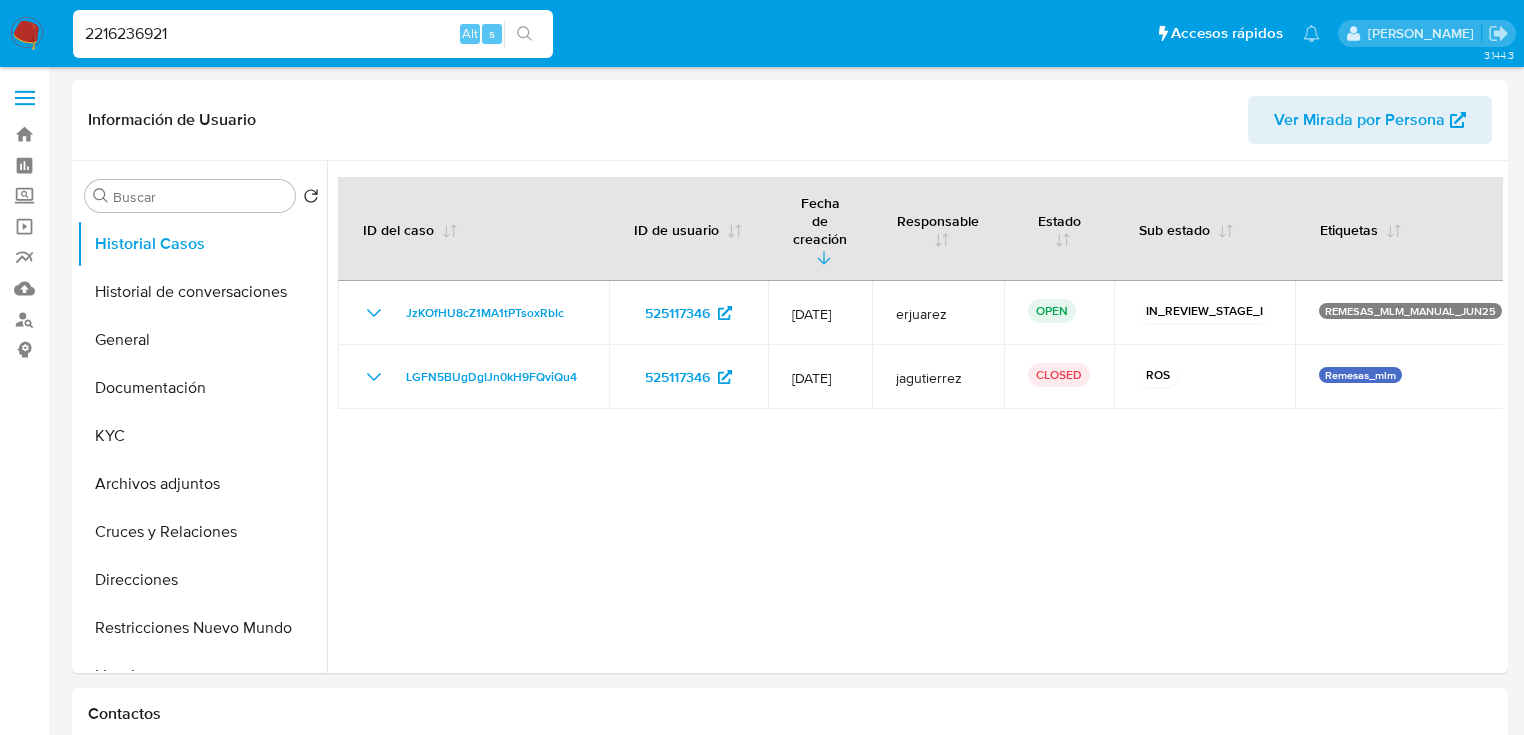 type on "2216236921" 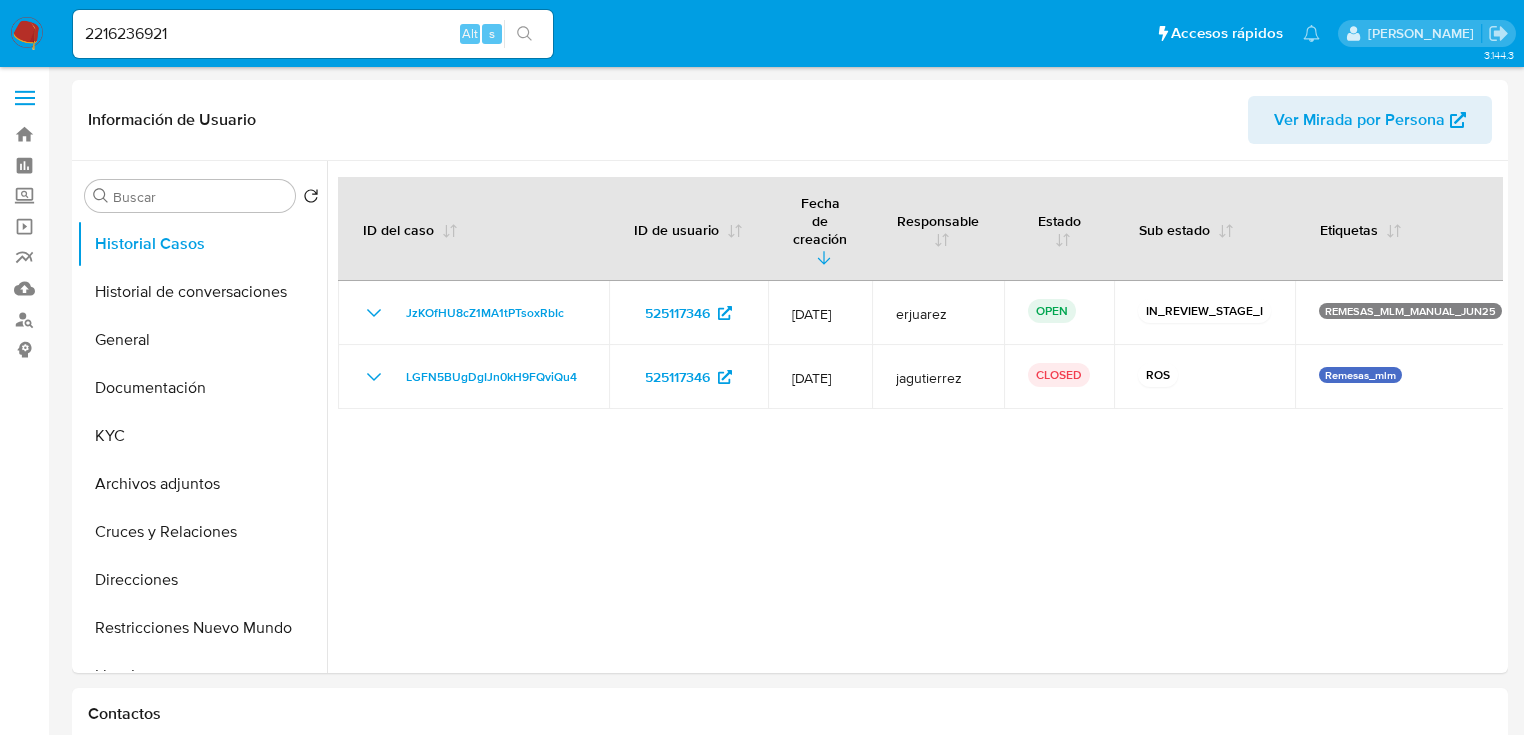 click at bounding box center [524, 34] 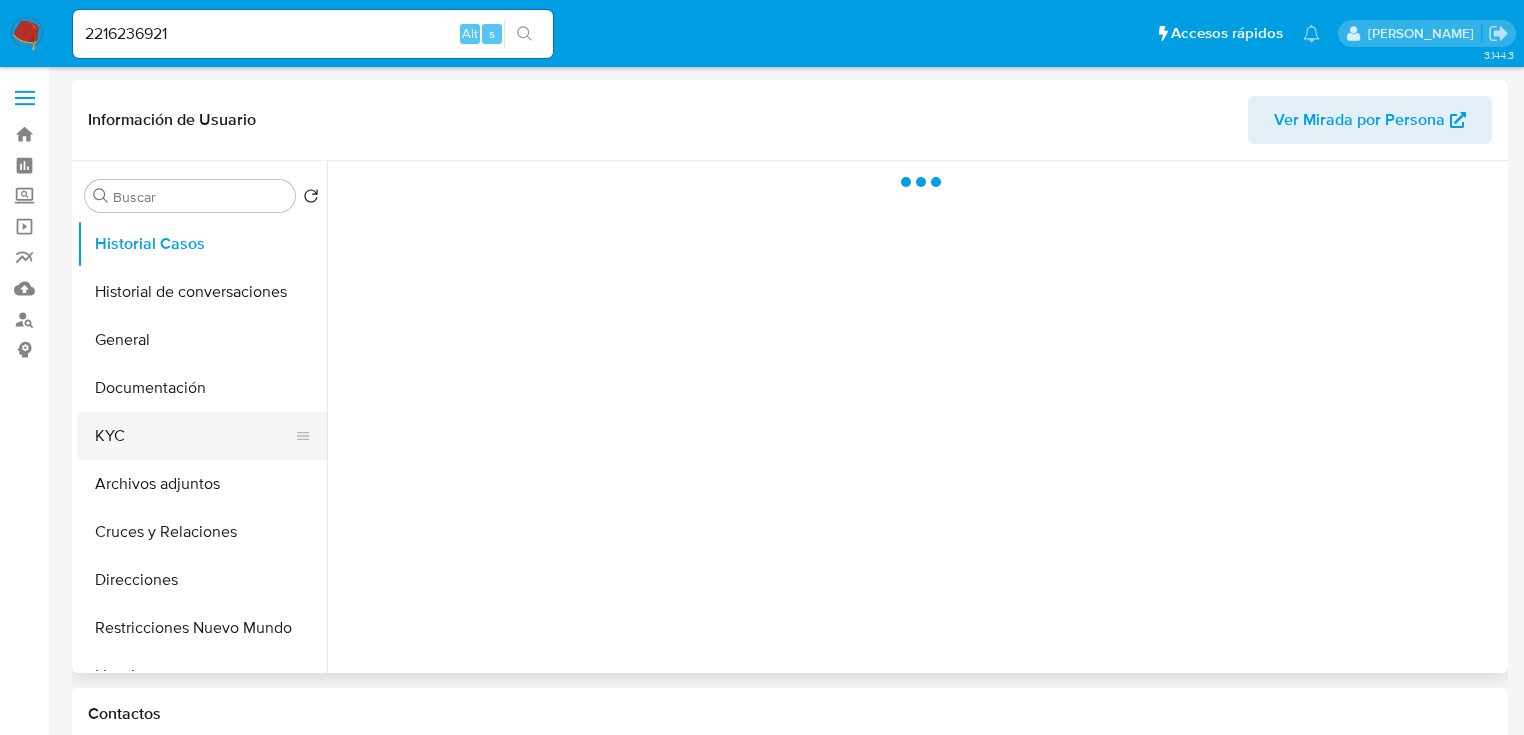 click on "KYC" at bounding box center (194, 436) 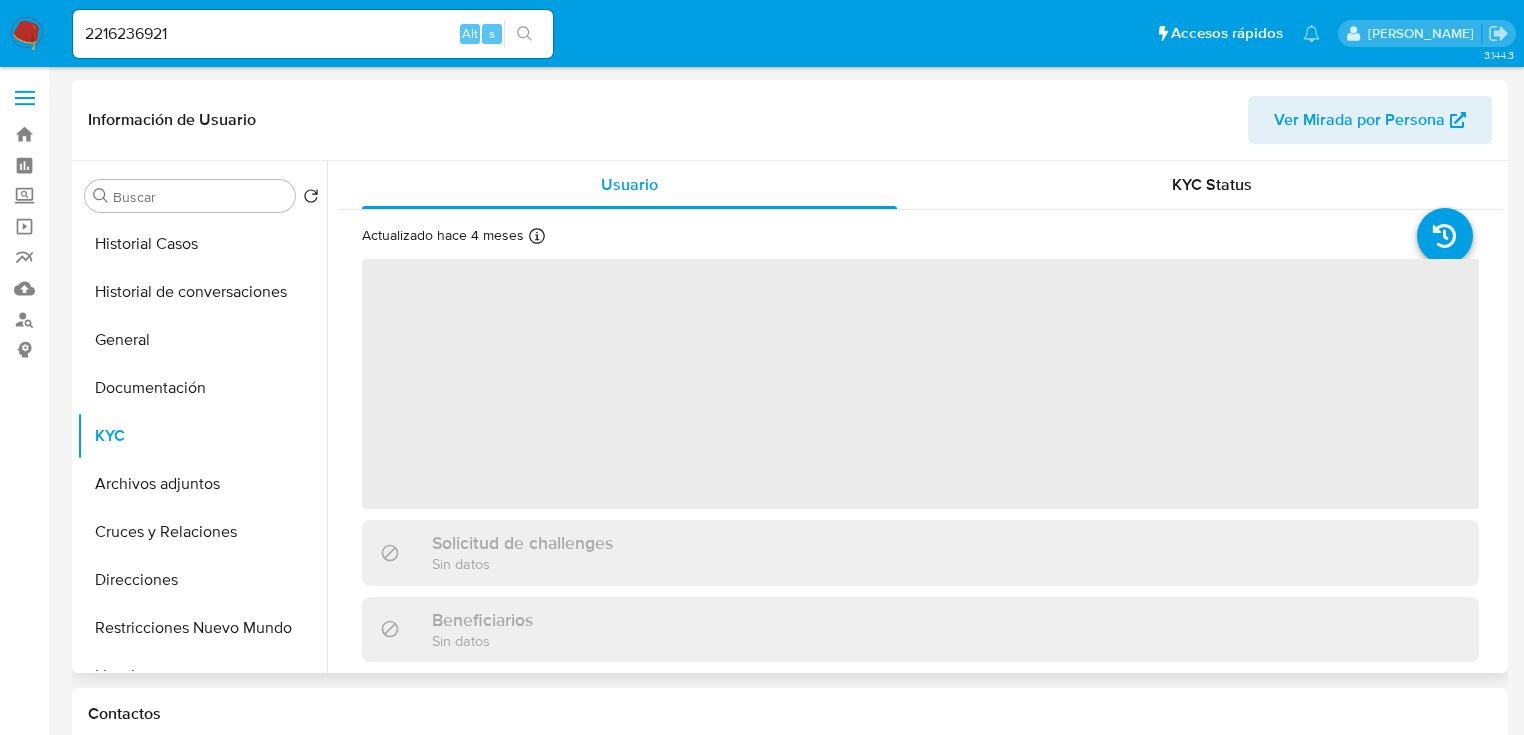 select on "10" 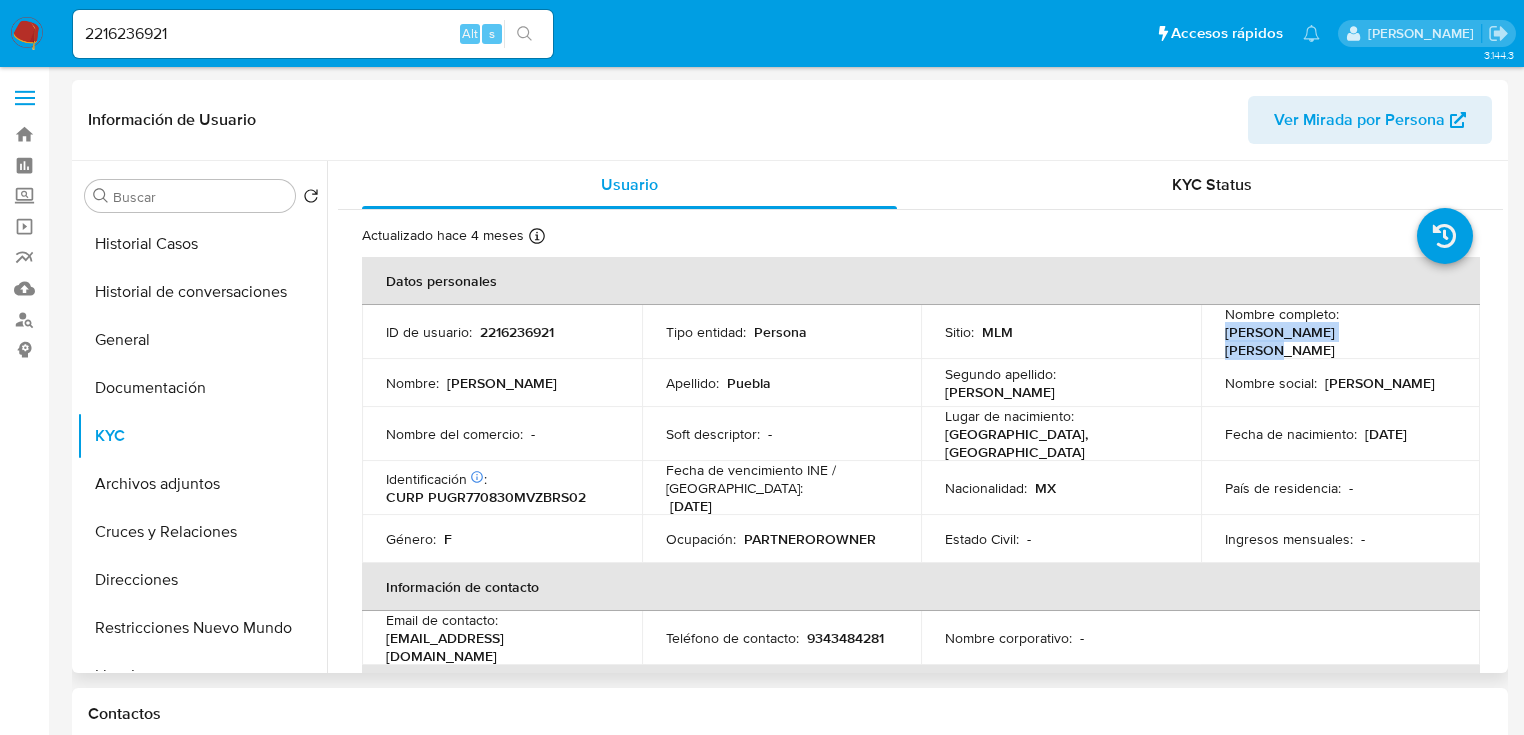 drag, startPoint x: 1222, startPoint y: 340, endPoint x: 1367, endPoint y: 346, distance: 145.12408 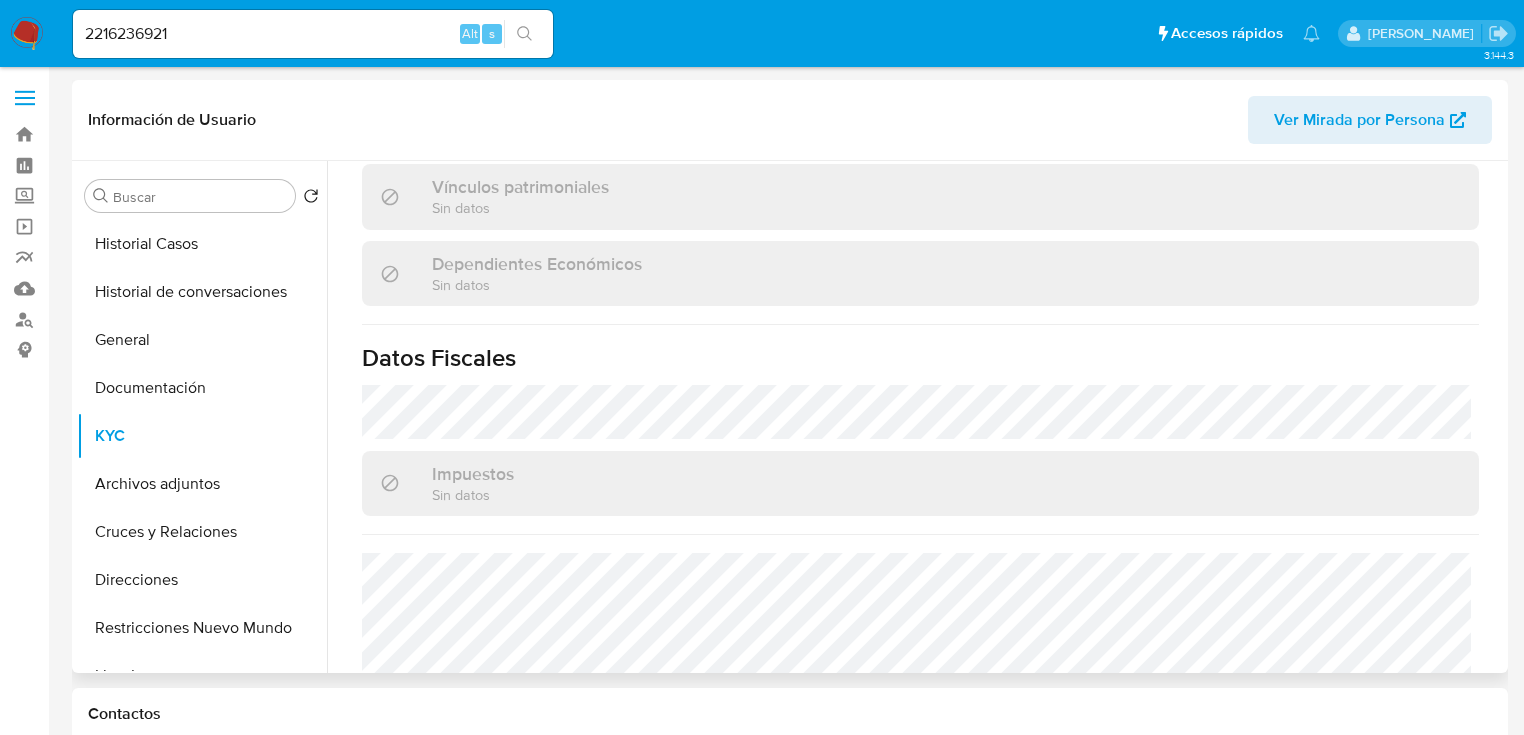 scroll, scrollTop: 1243, scrollLeft: 0, axis: vertical 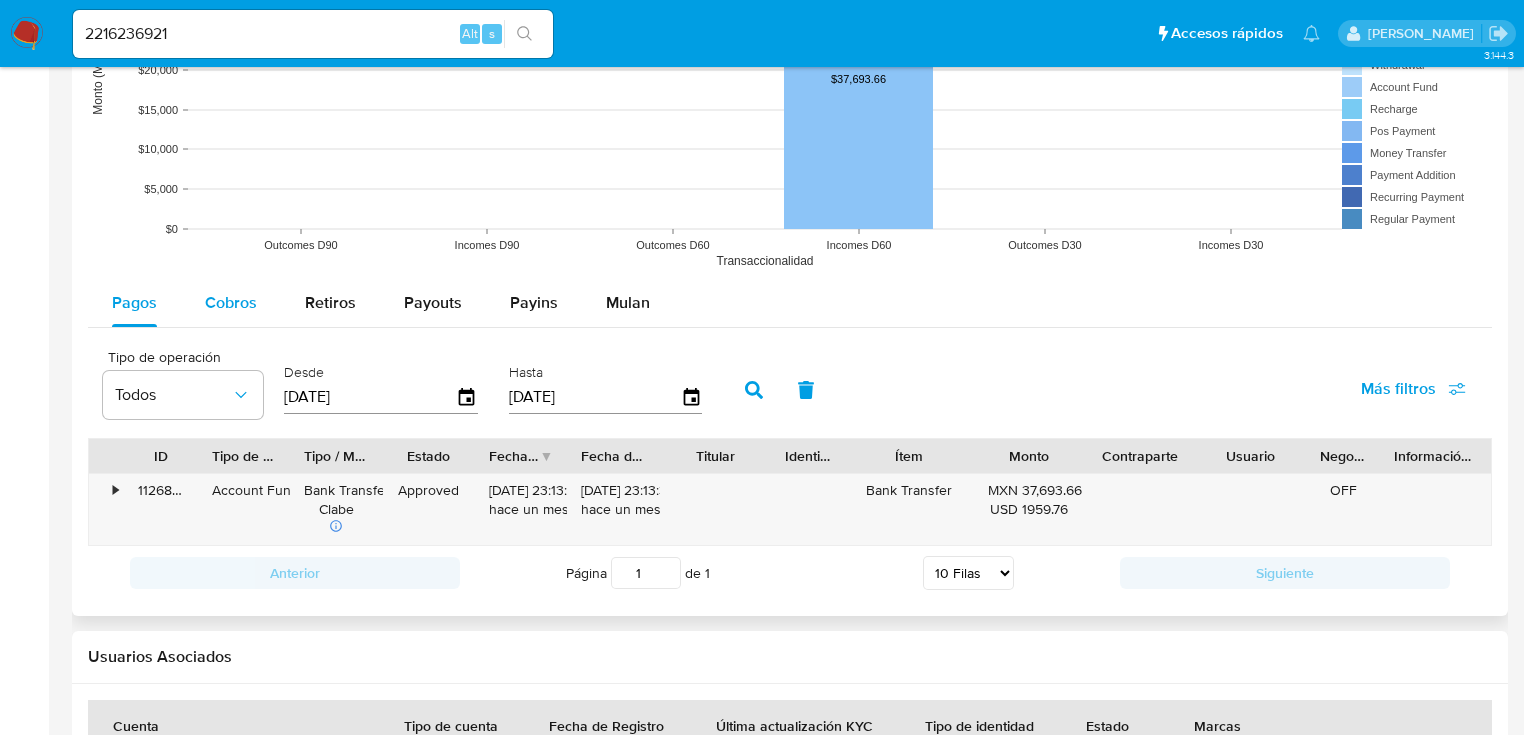 click on "Cobros" at bounding box center [231, 302] 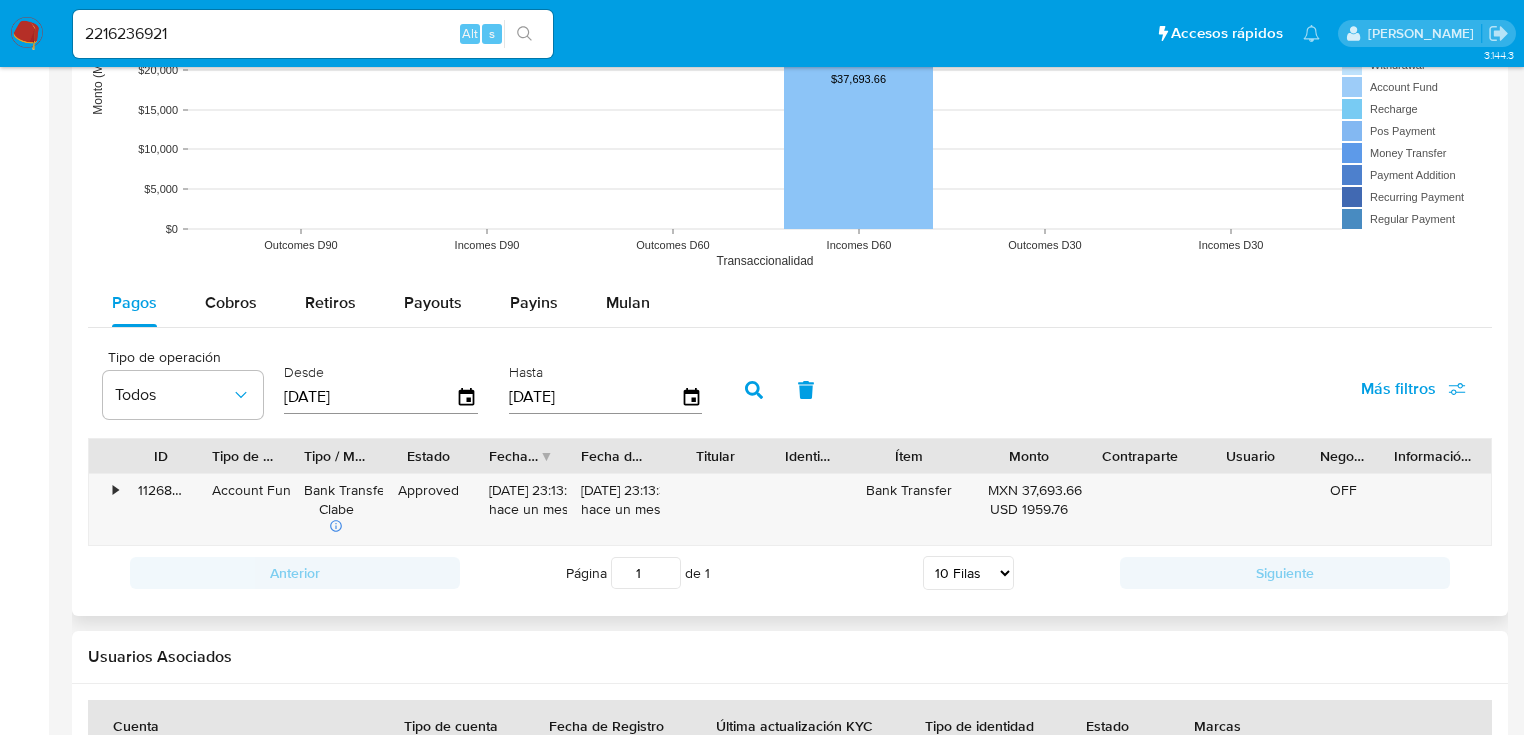 select on "10" 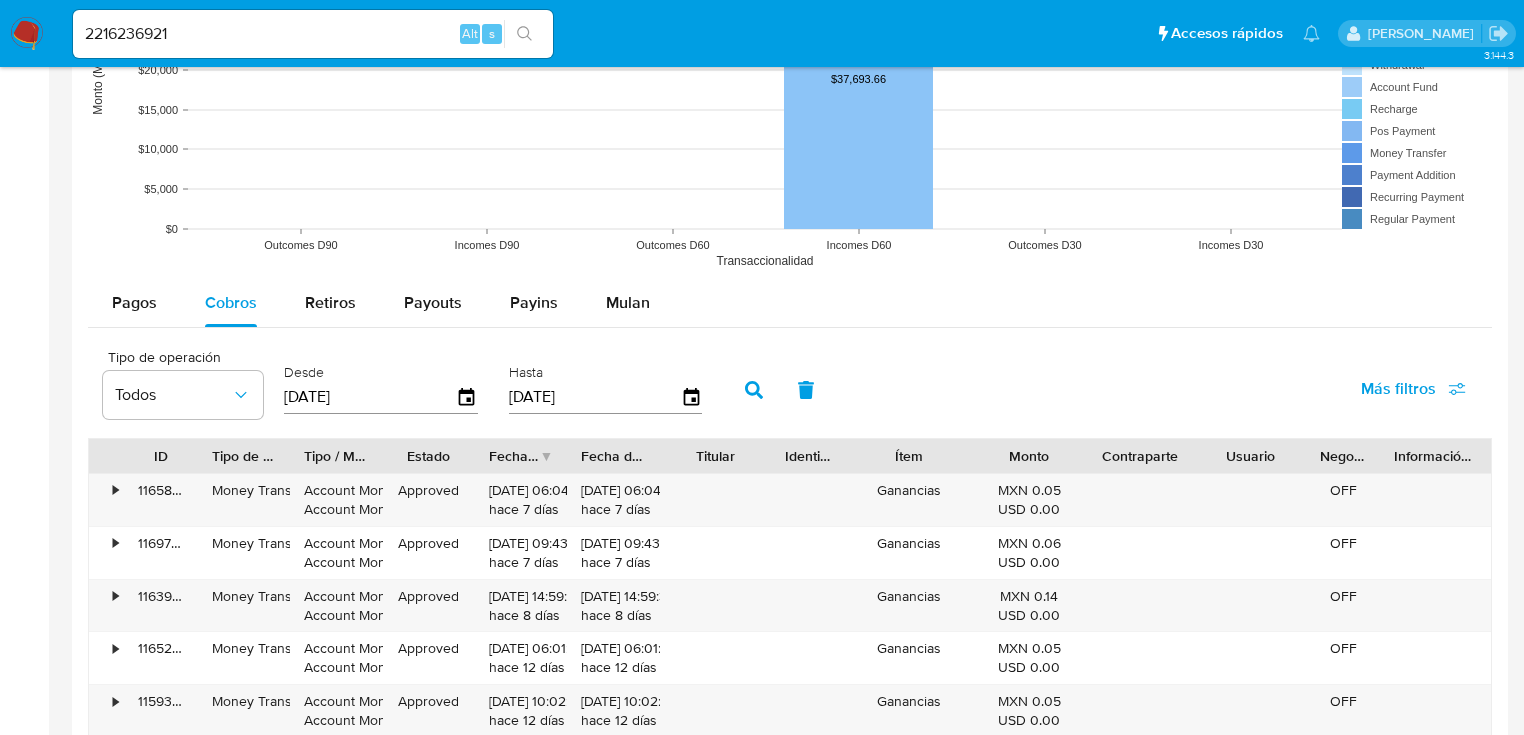 drag, startPoint x: 388, startPoint y: 400, endPoint x: 271, endPoint y: 400, distance: 117 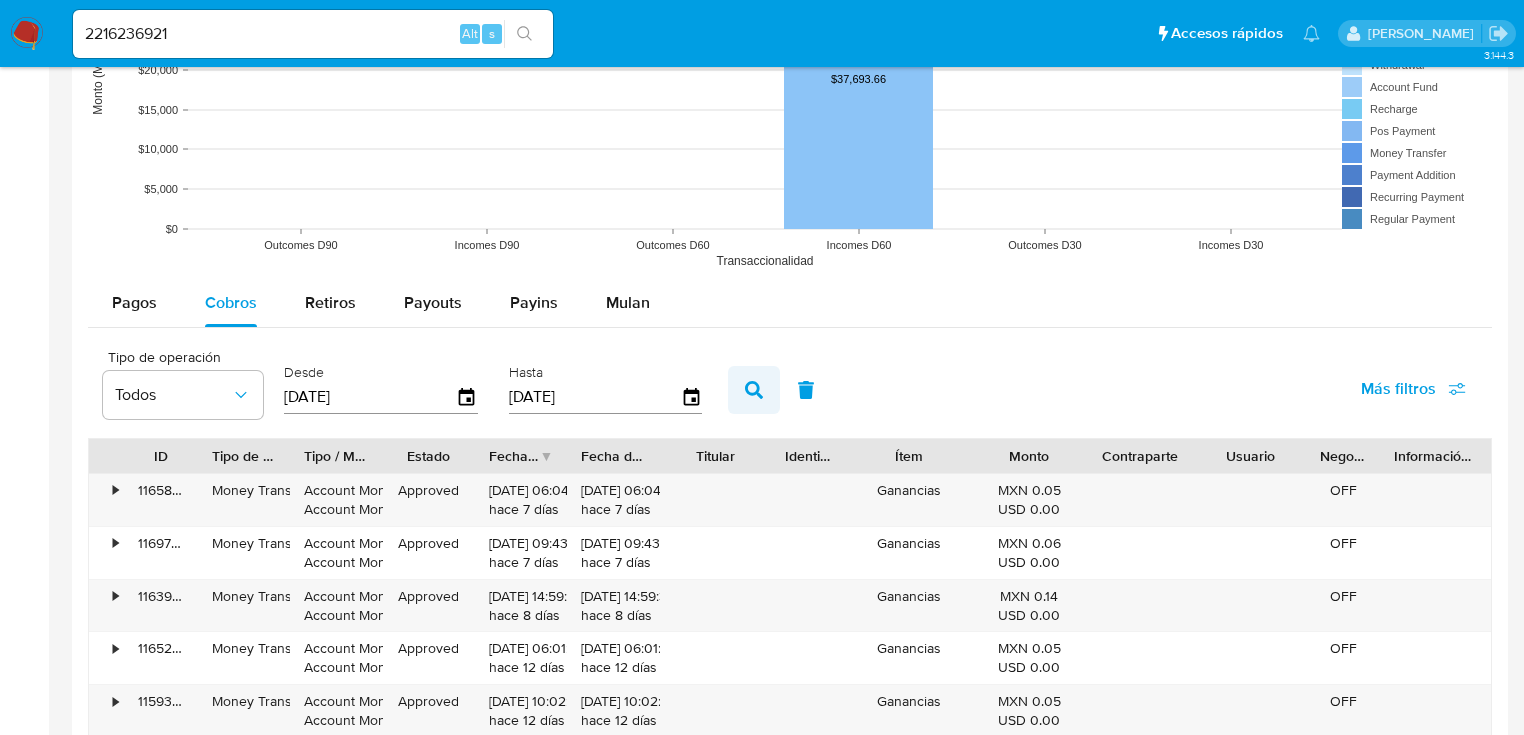 type on "[DATE]" 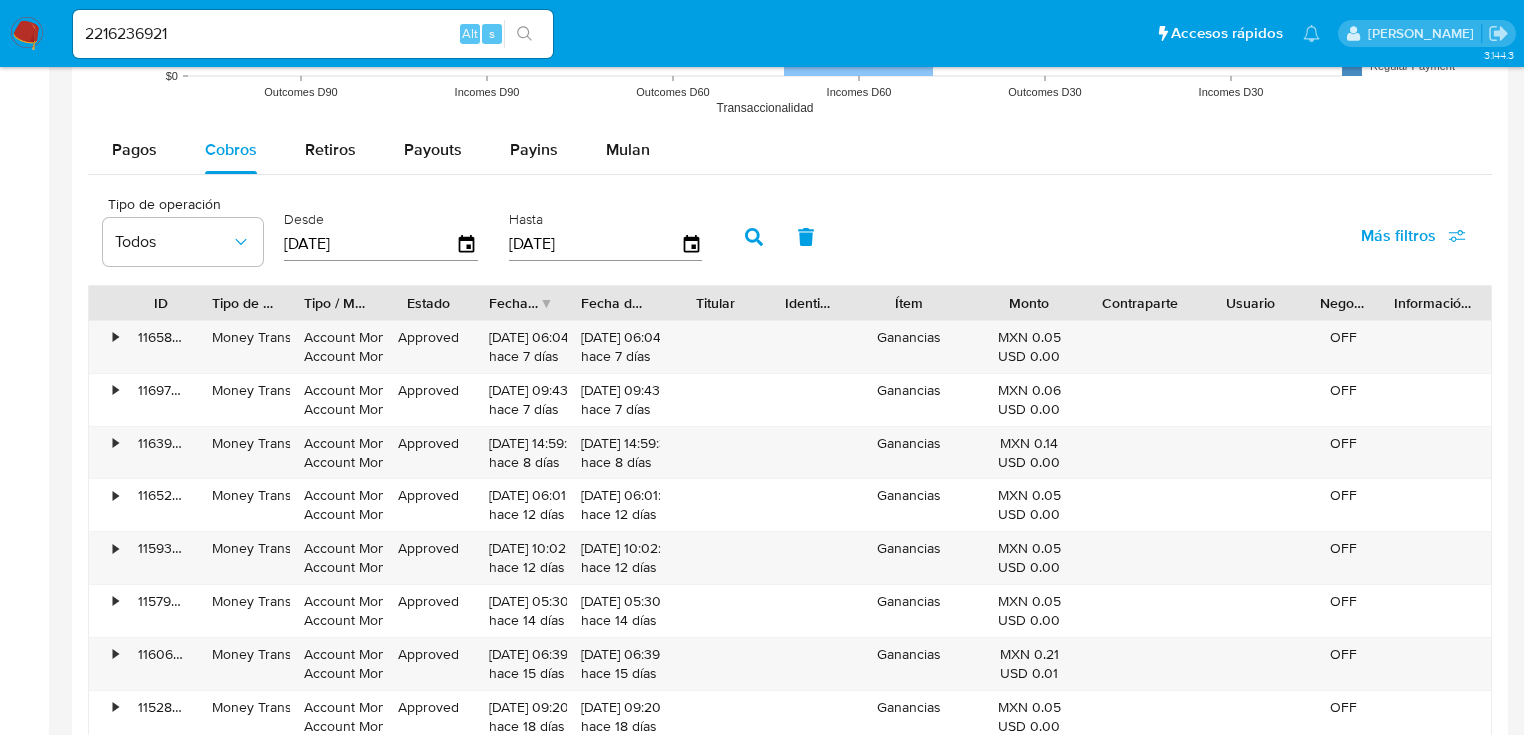 scroll, scrollTop: 1840, scrollLeft: 0, axis: vertical 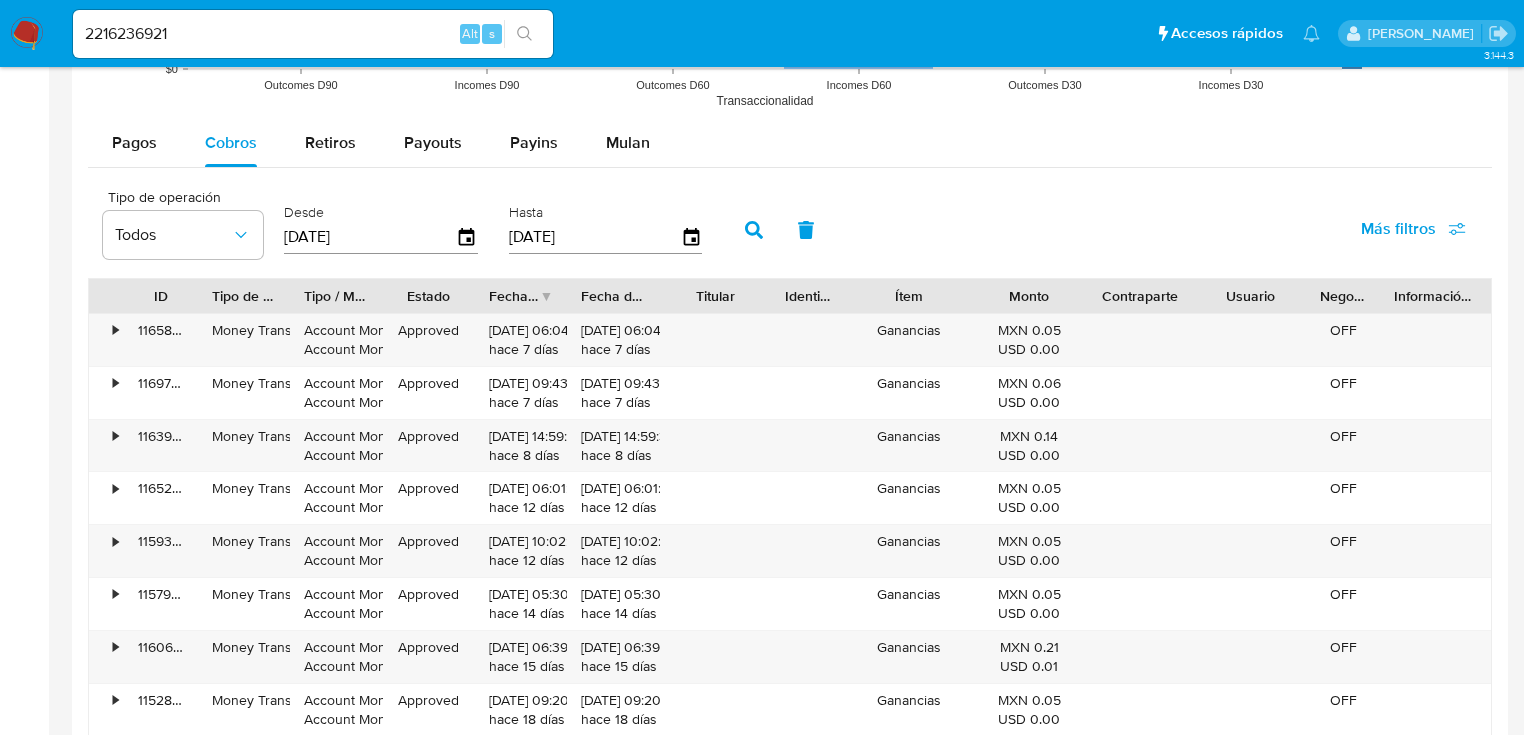 click on "Fecha de creación" at bounding box center [514, 296] 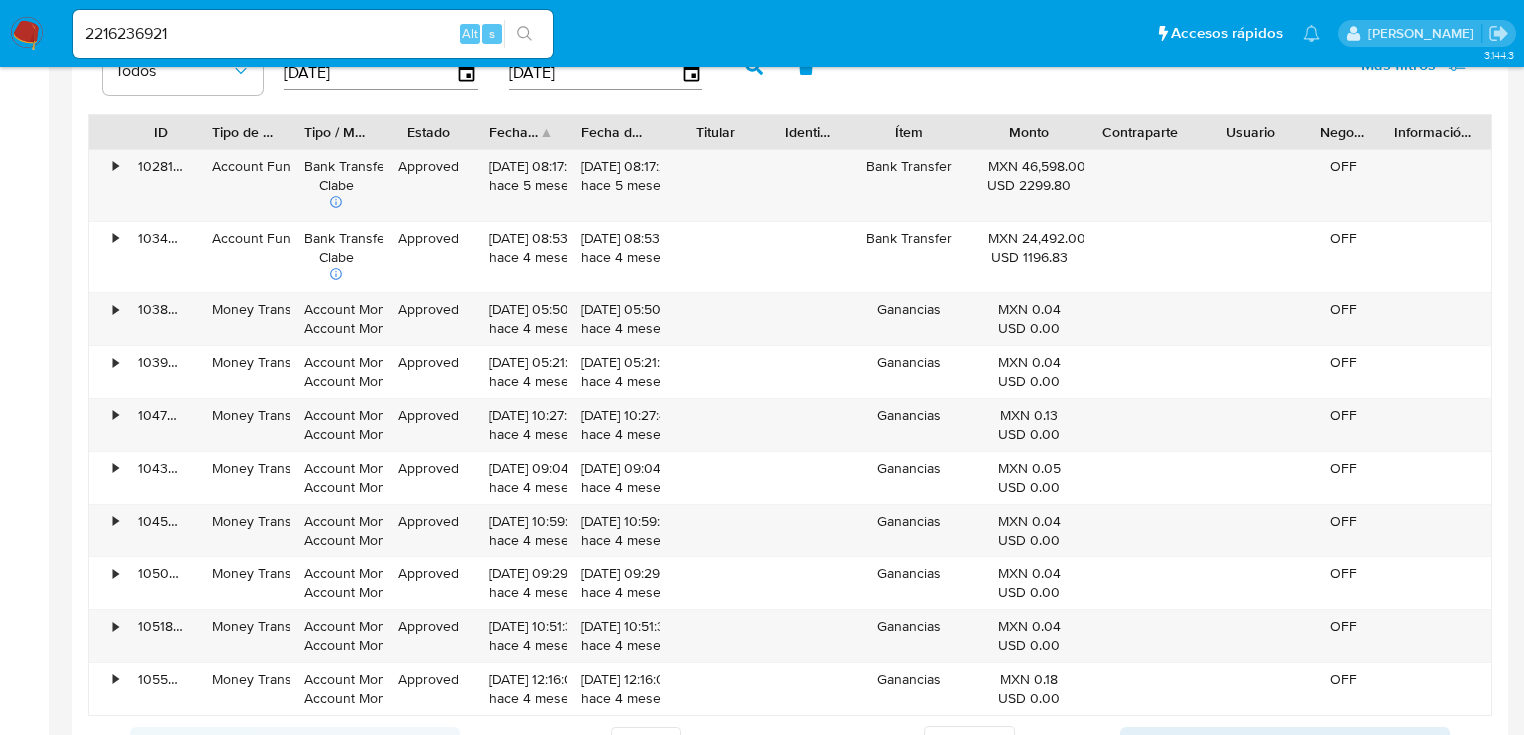 scroll, scrollTop: 2000, scrollLeft: 0, axis: vertical 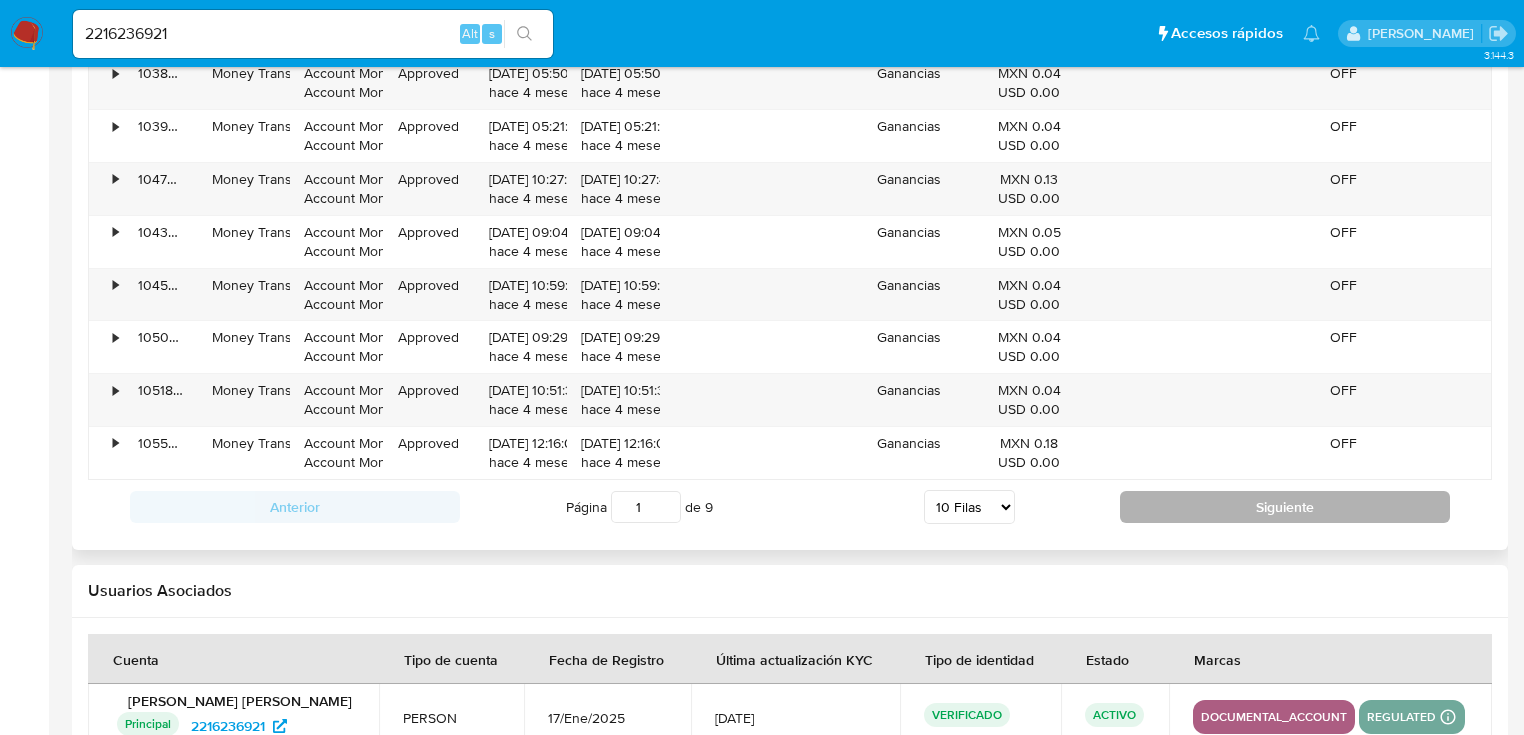 click on "Siguiente" at bounding box center (1285, 507) 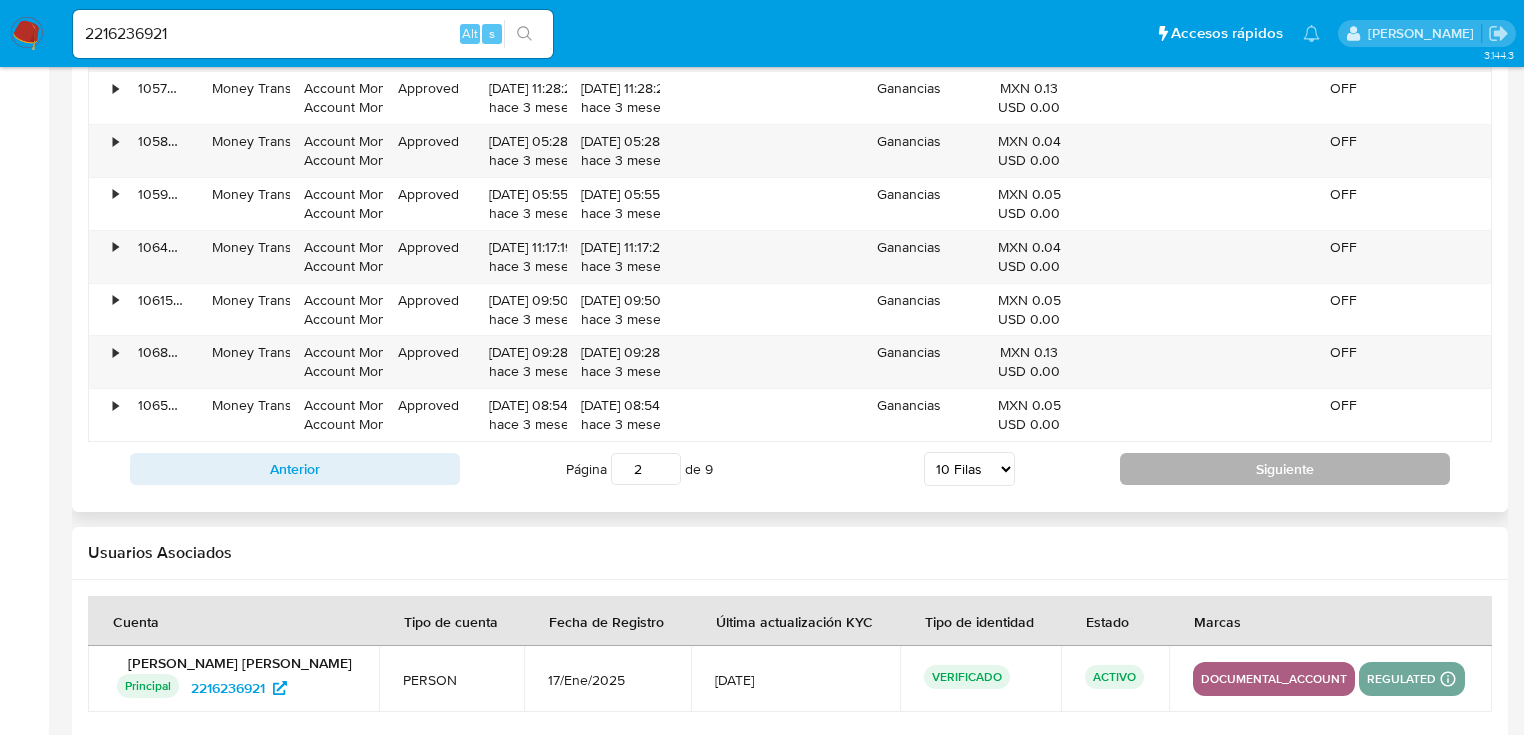 click on "Siguiente" at bounding box center (1285, 469) 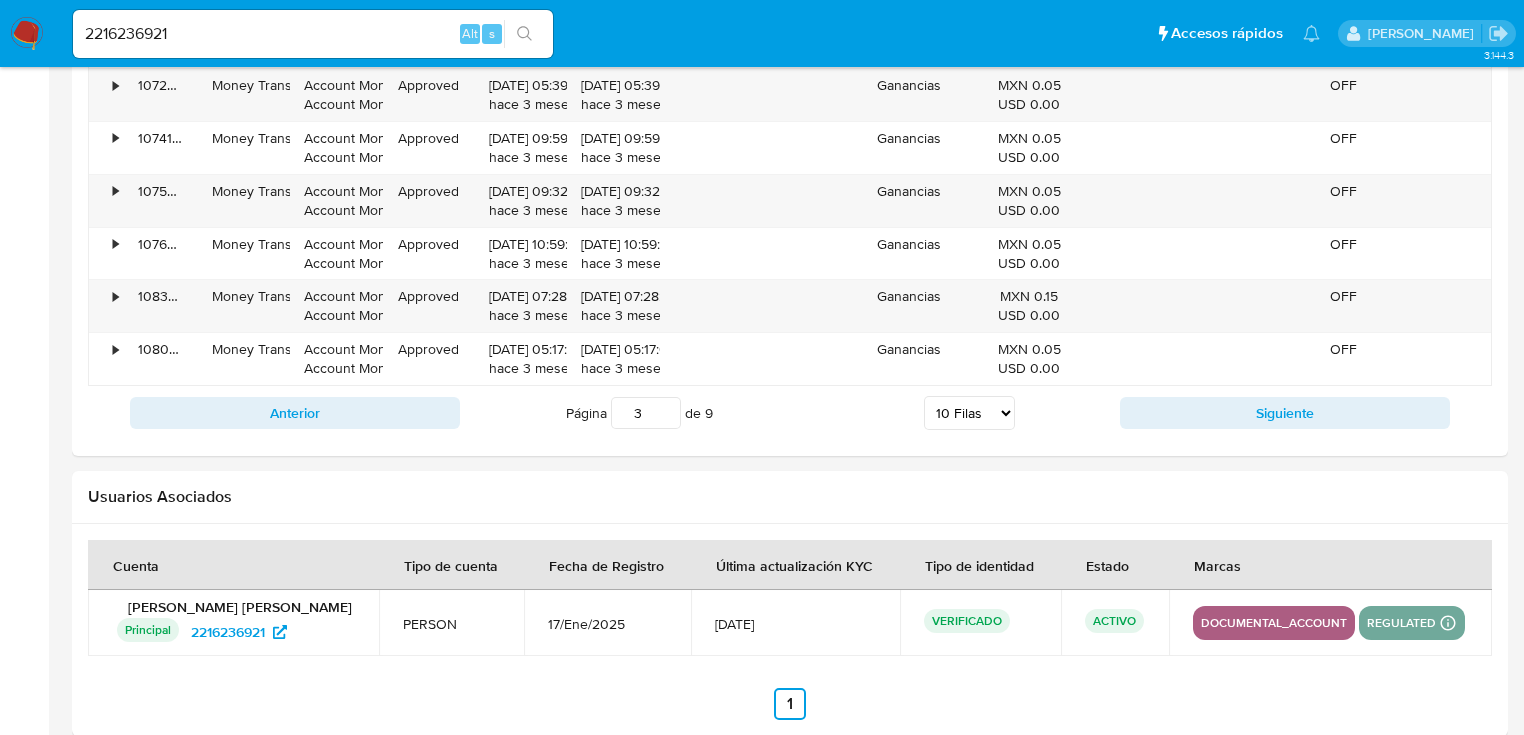scroll, scrollTop: 2320, scrollLeft: 0, axis: vertical 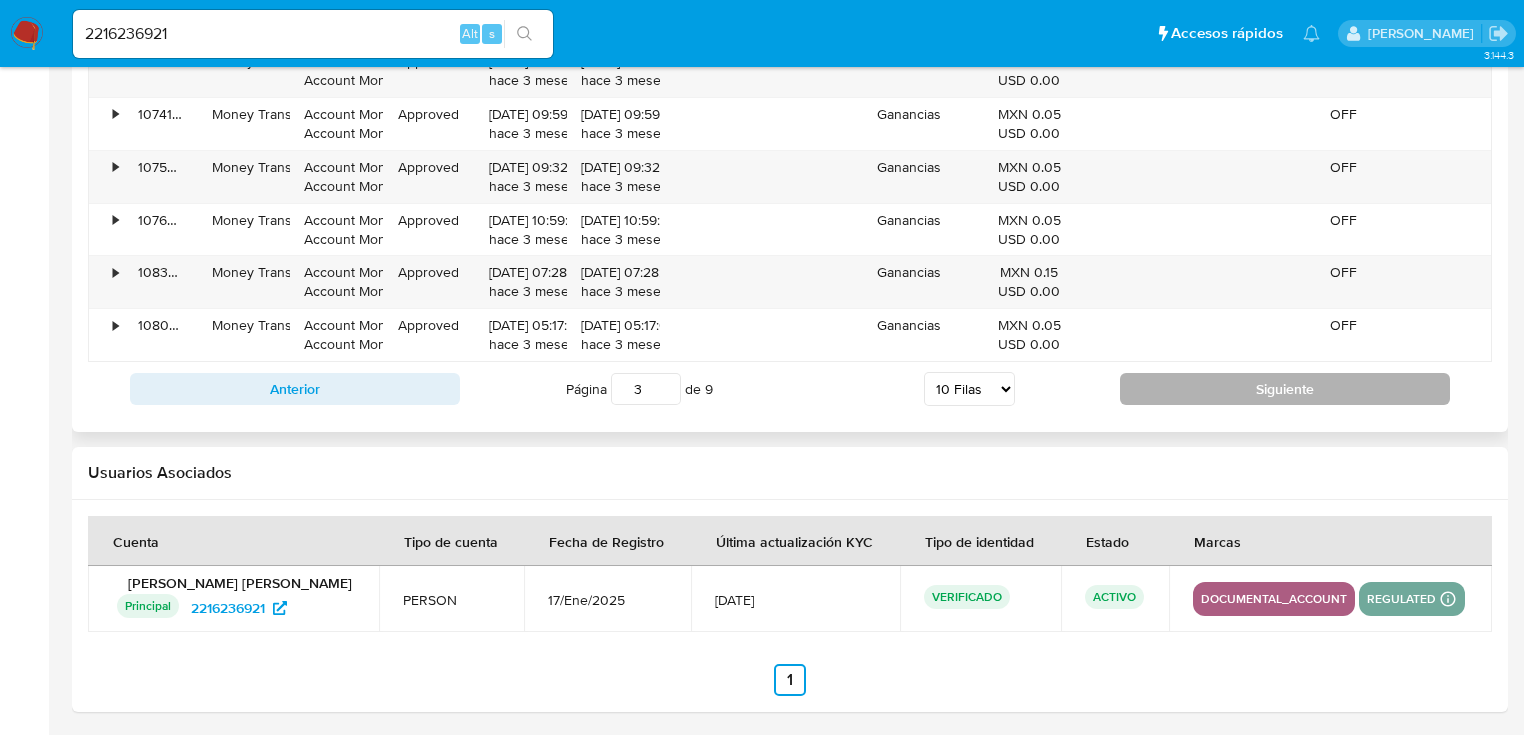 click on "Siguiente" at bounding box center (1285, 389) 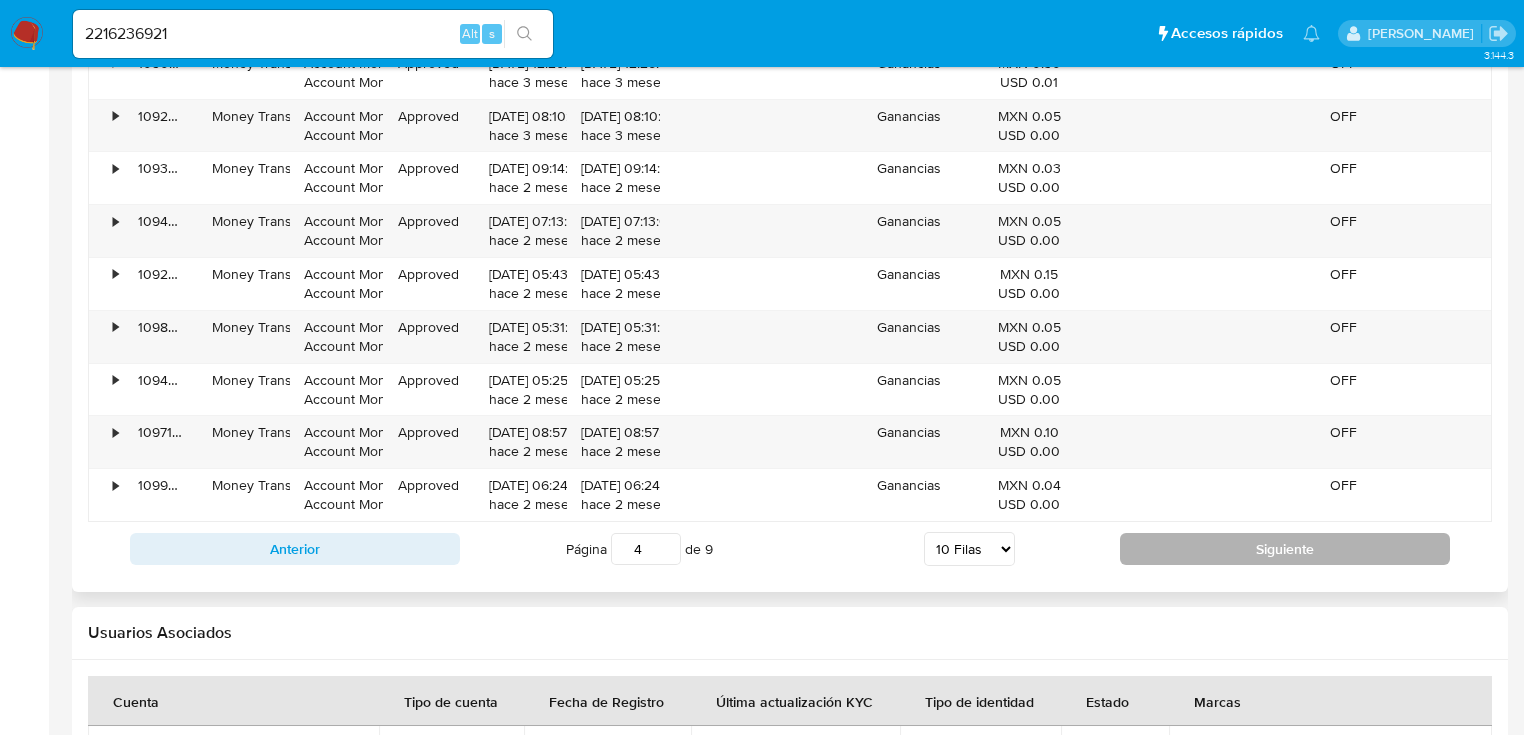 scroll, scrollTop: 2160, scrollLeft: 0, axis: vertical 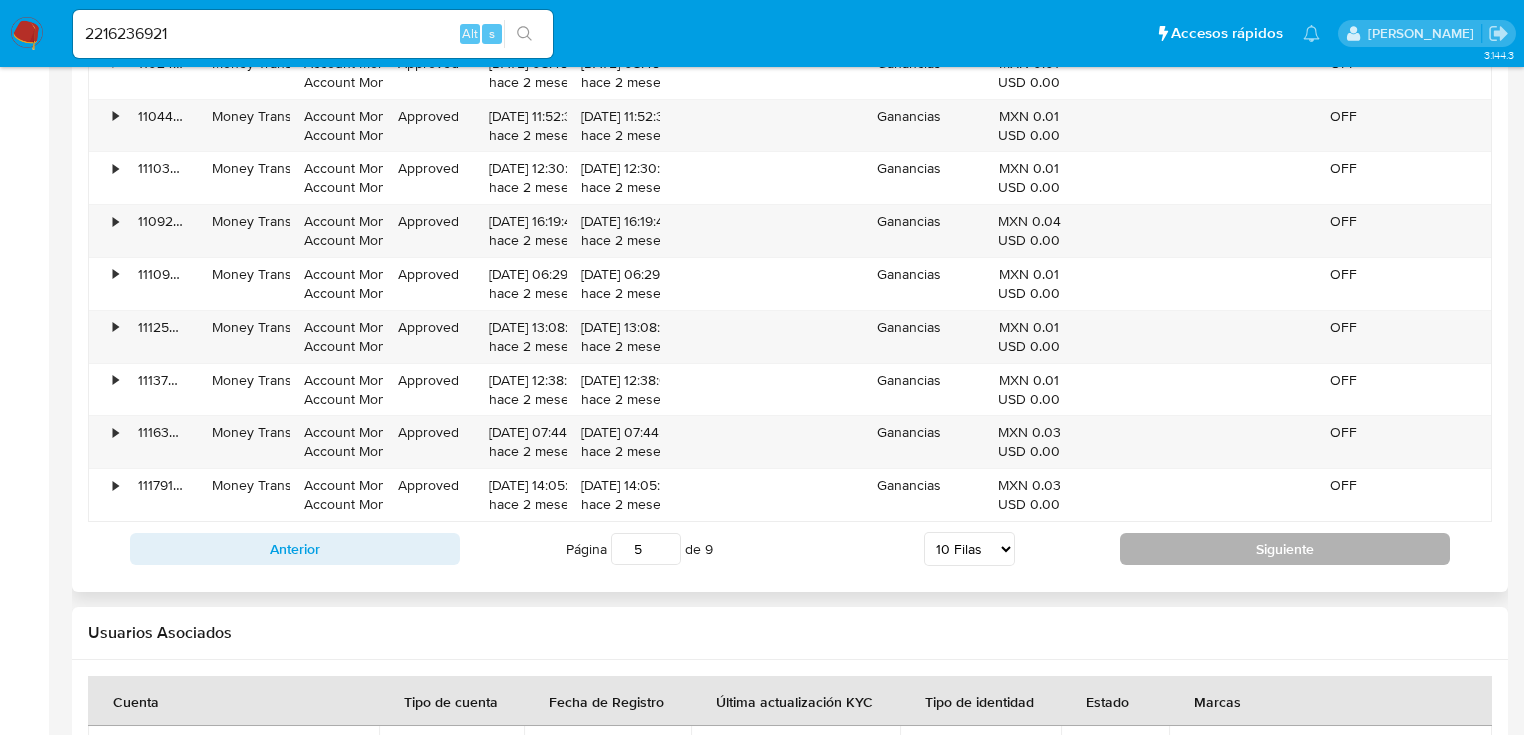 click on "Siguiente" at bounding box center (1285, 549) 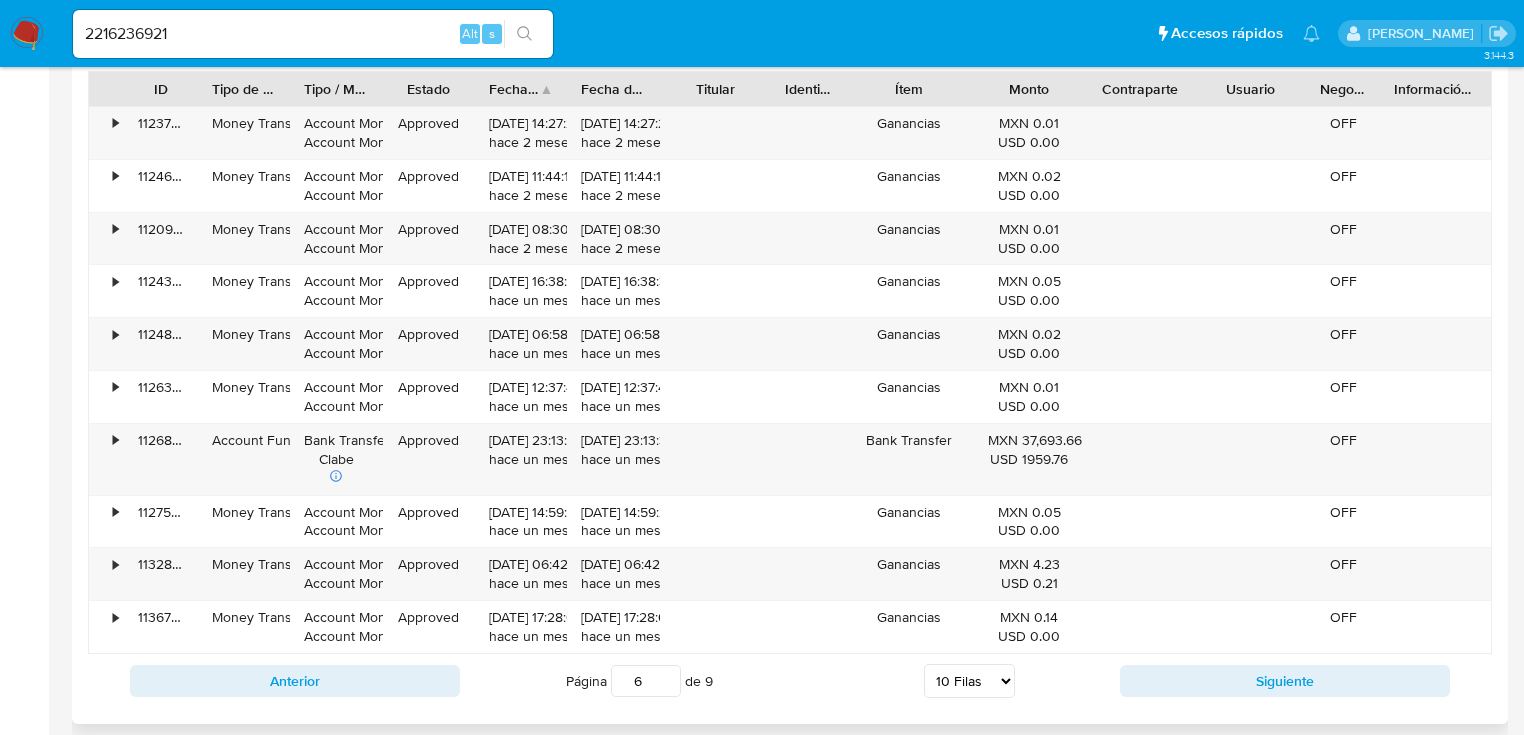scroll, scrollTop: 2132, scrollLeft: 0, axis: vertical 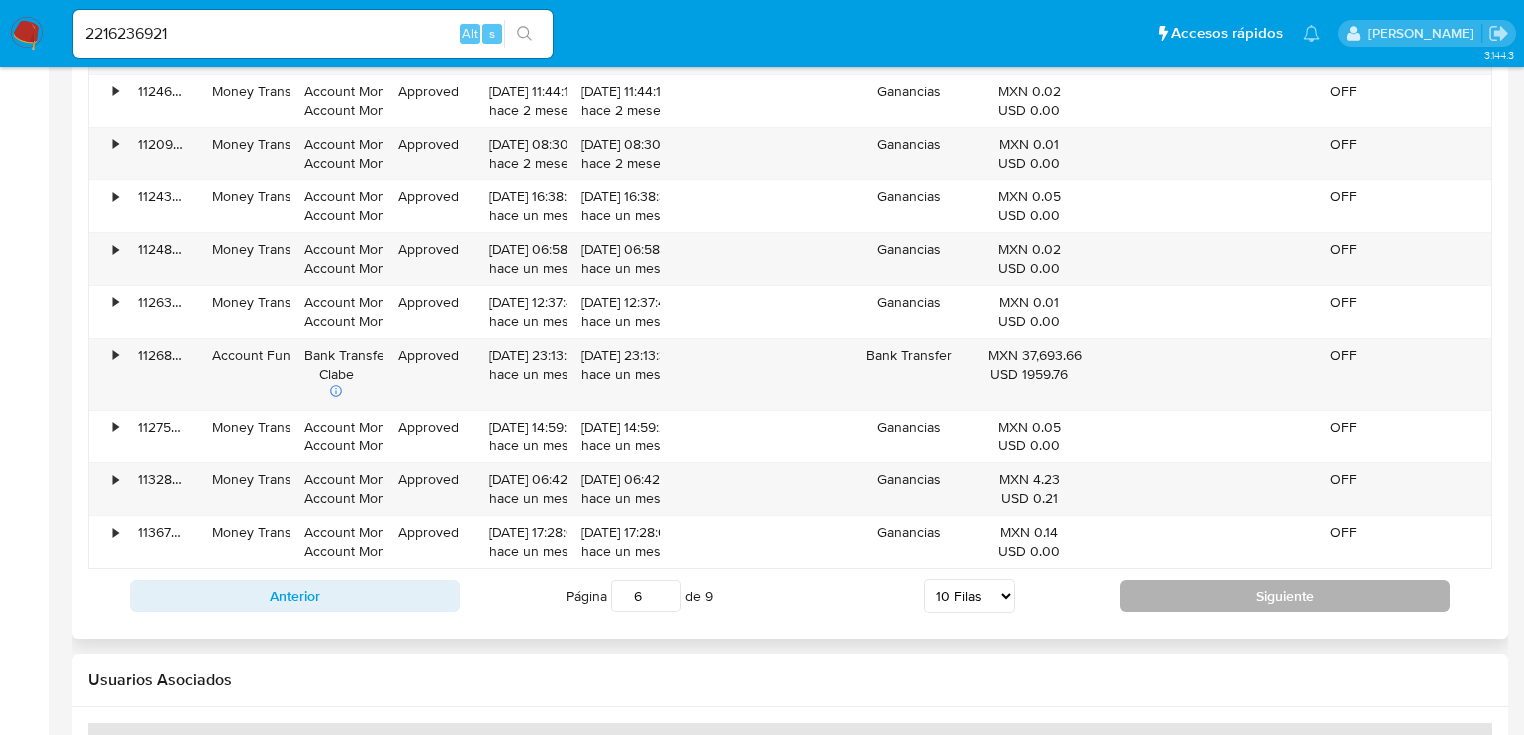 click on "Siguiente" at bounding box center [1285, 596] 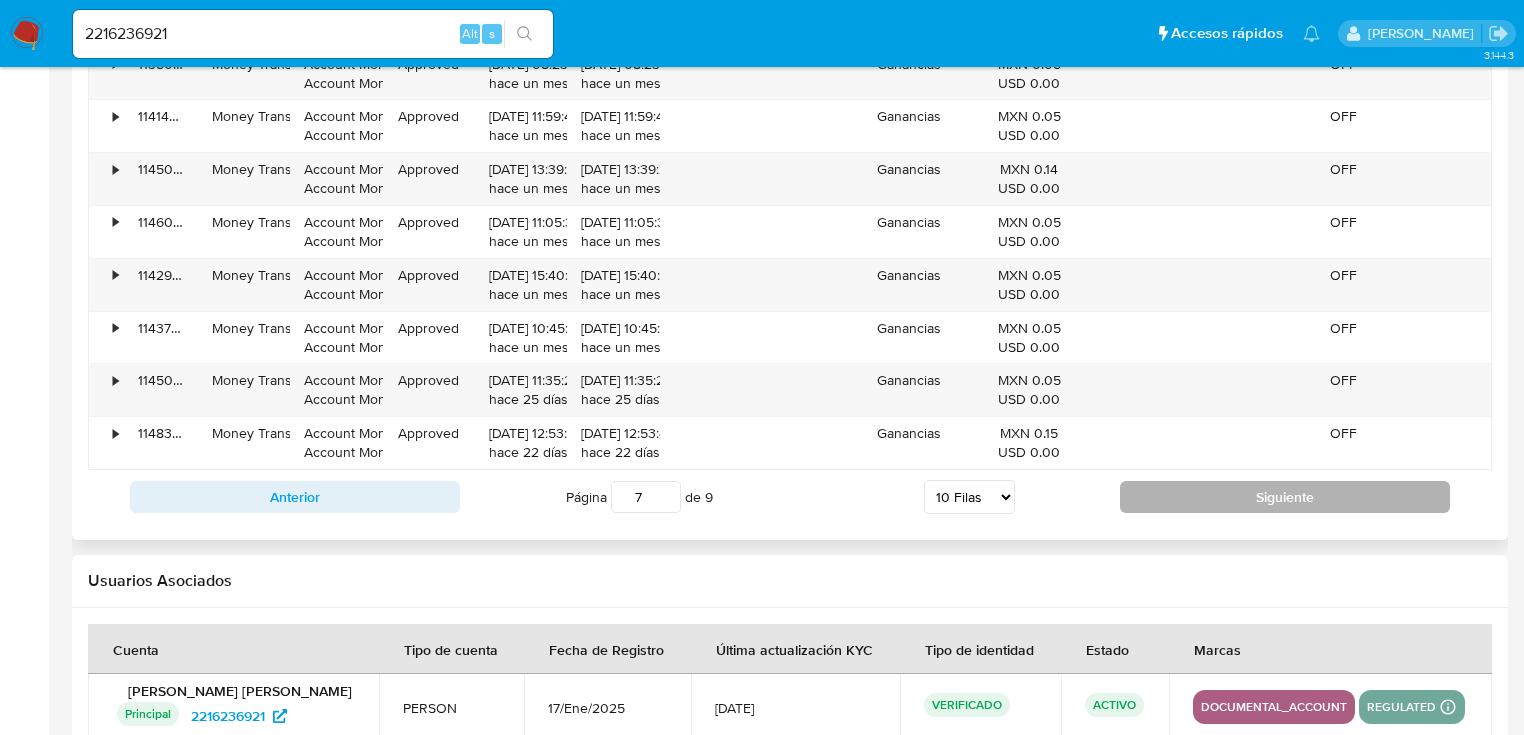 click on "Siguiente" at bounding box center [1285, 497] 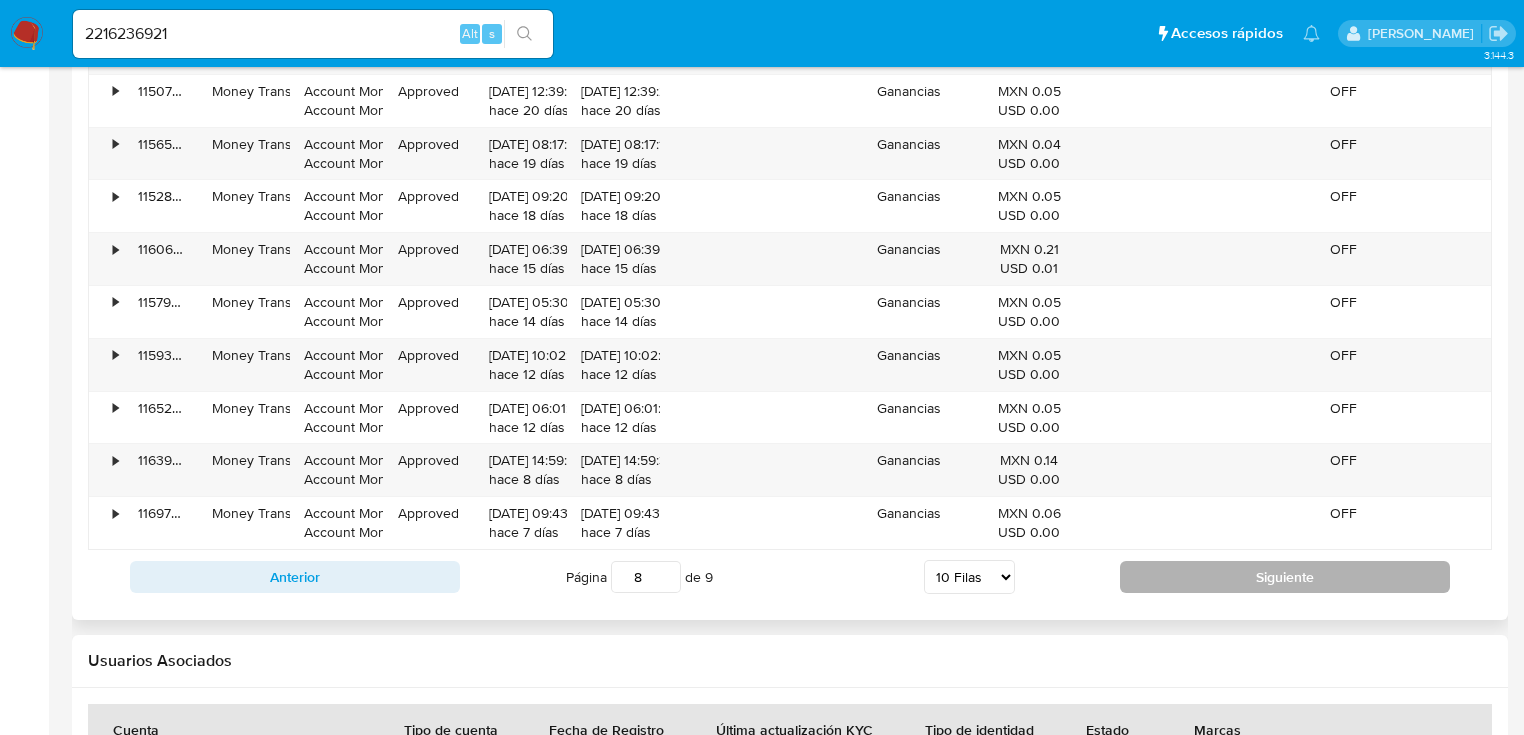 click on "Siguiente" at bounding box center (1285, 577) 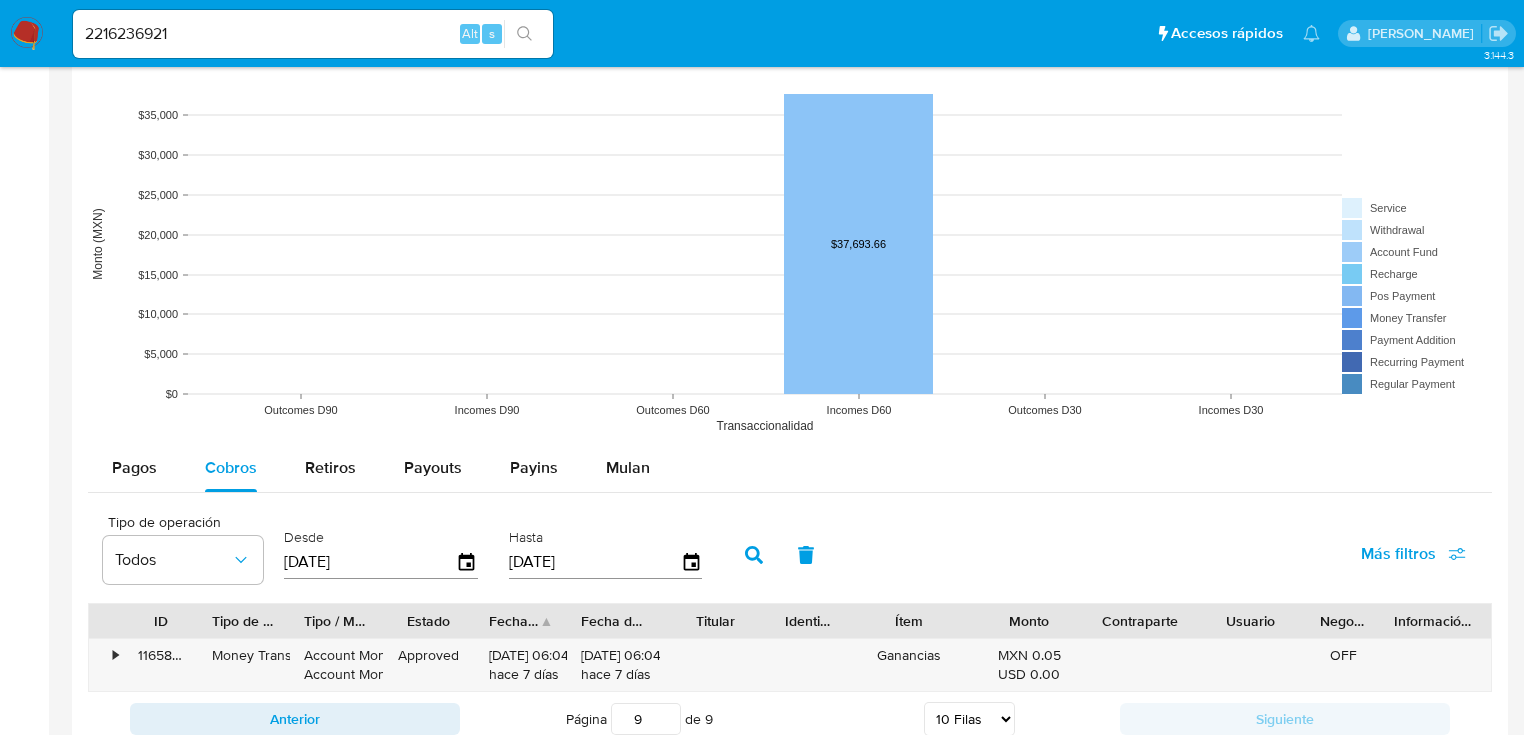 scroll, scrollTop: 1600, scrollLeft: 0, axis: vertical 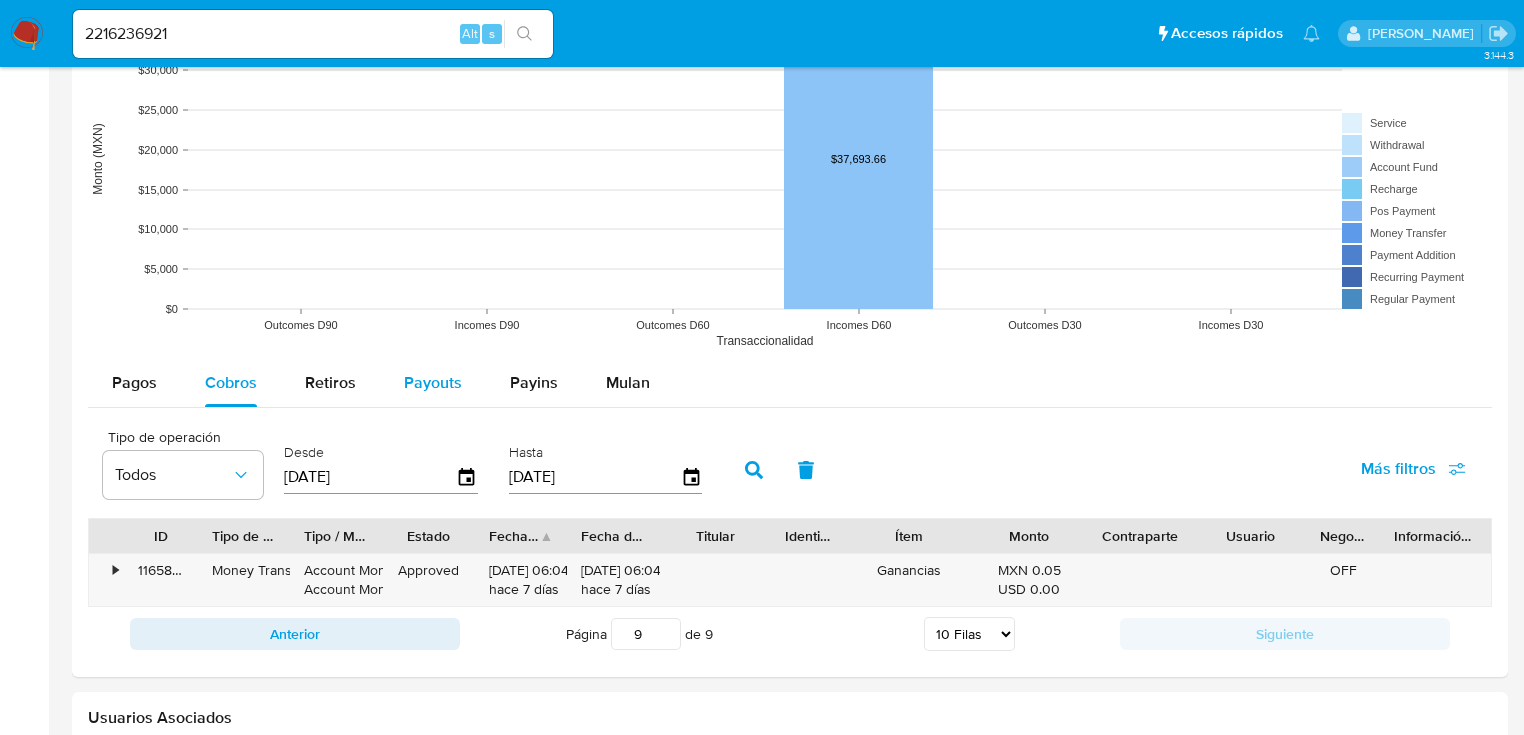 click on "Payouts" at bounding box center (433, 382) 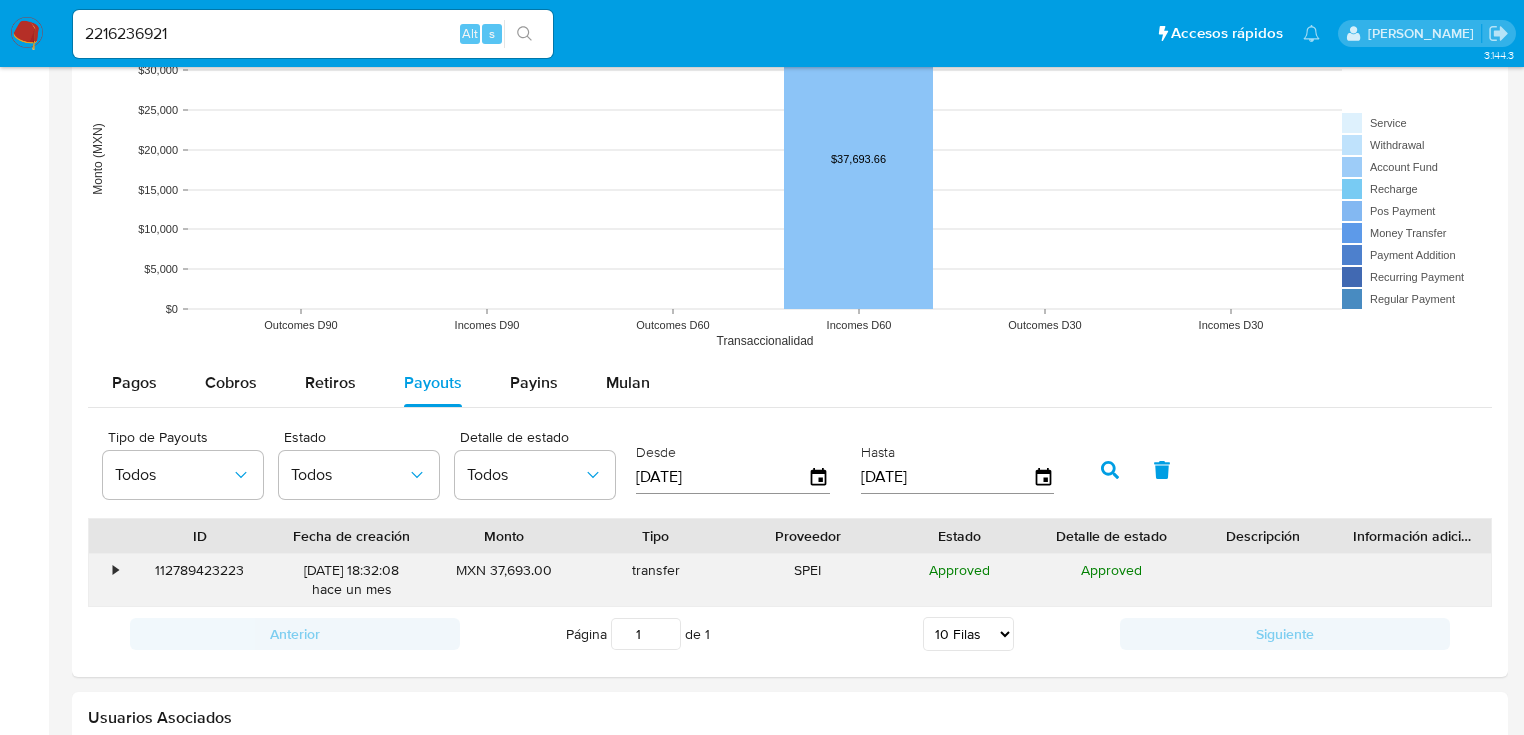 click on "•" at bounding box center (106, 580) 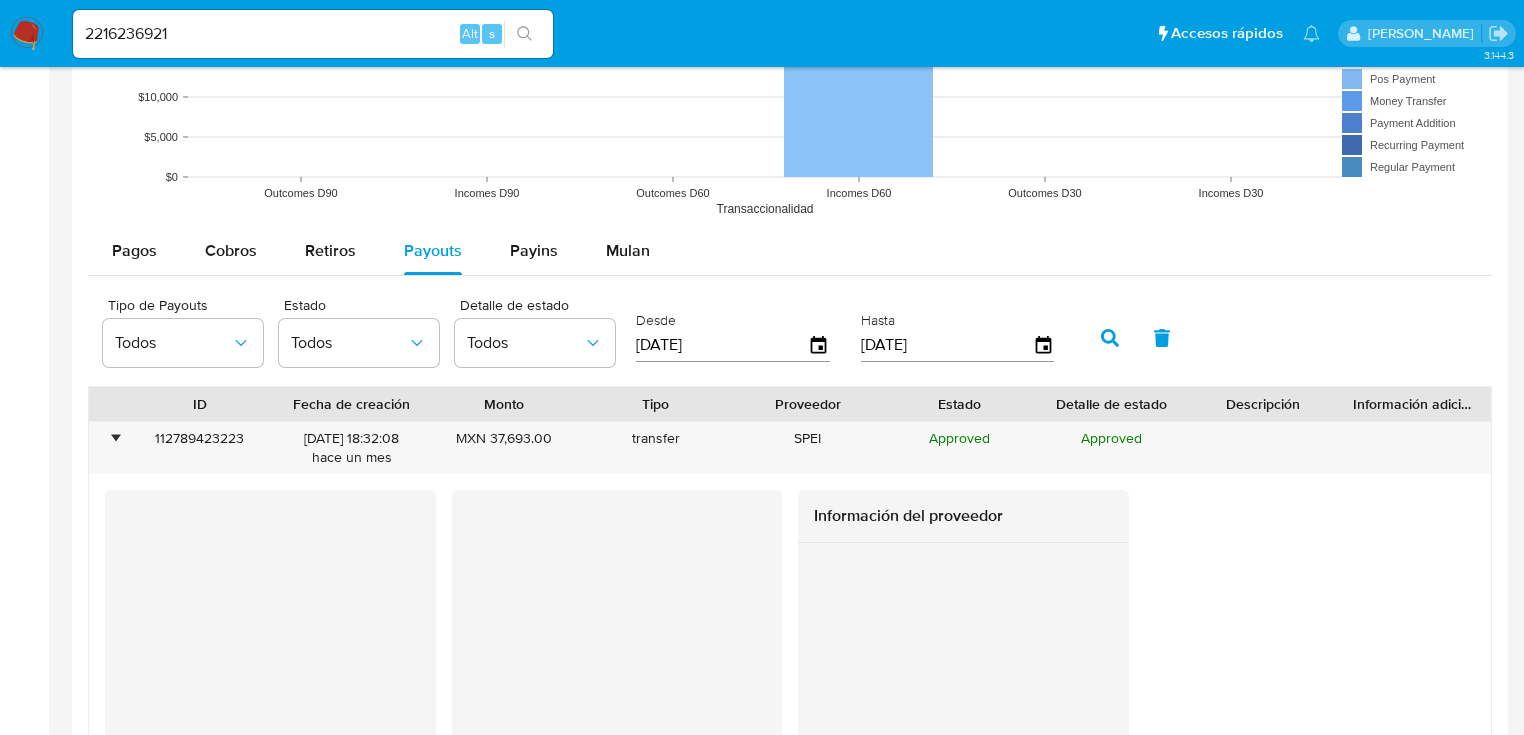 scroll, scrollTop: 1920, scrollLeft: 0, axis: vertical 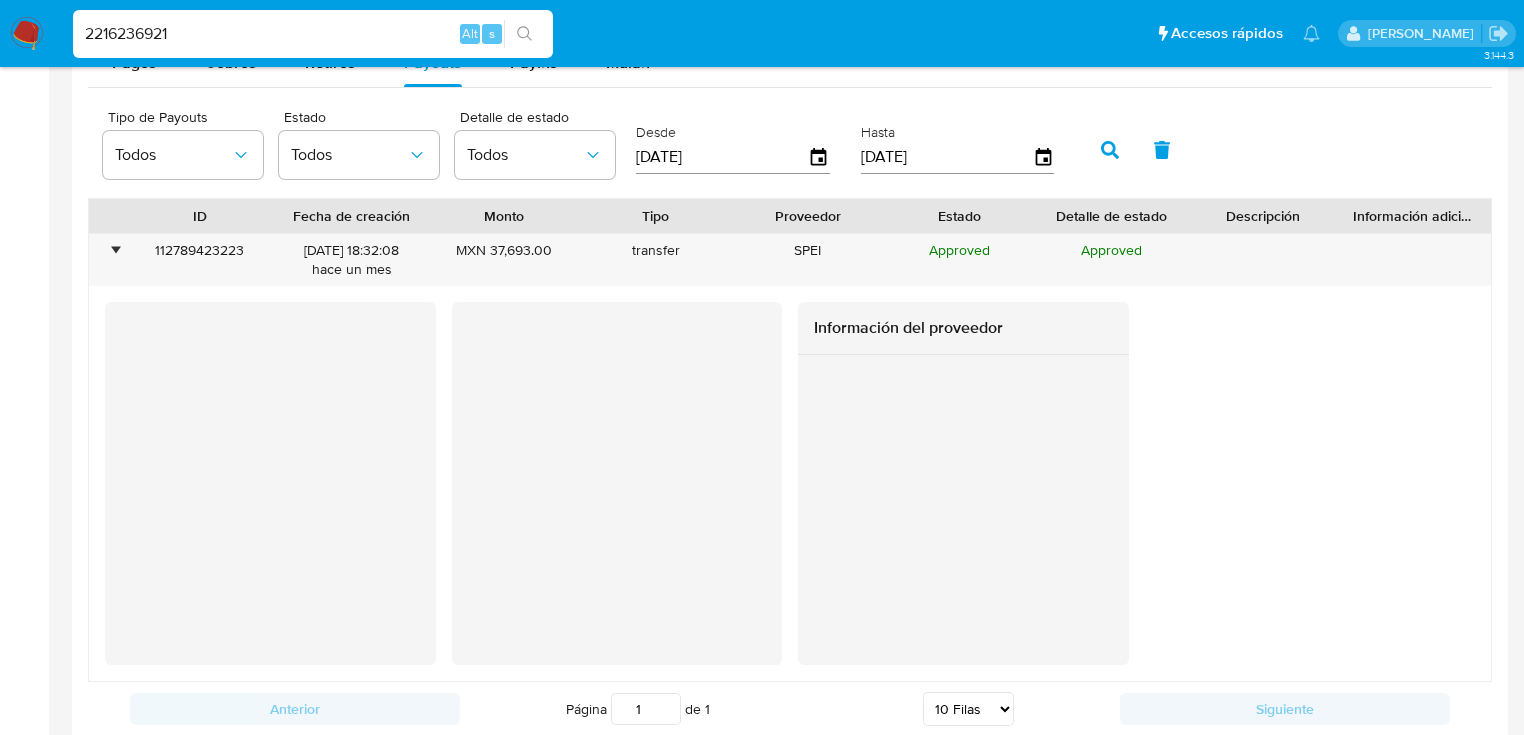 drag, startPoint x: 187, startPoint y: 28, endPoint x: 294, endPoint y: 28, distance: 107 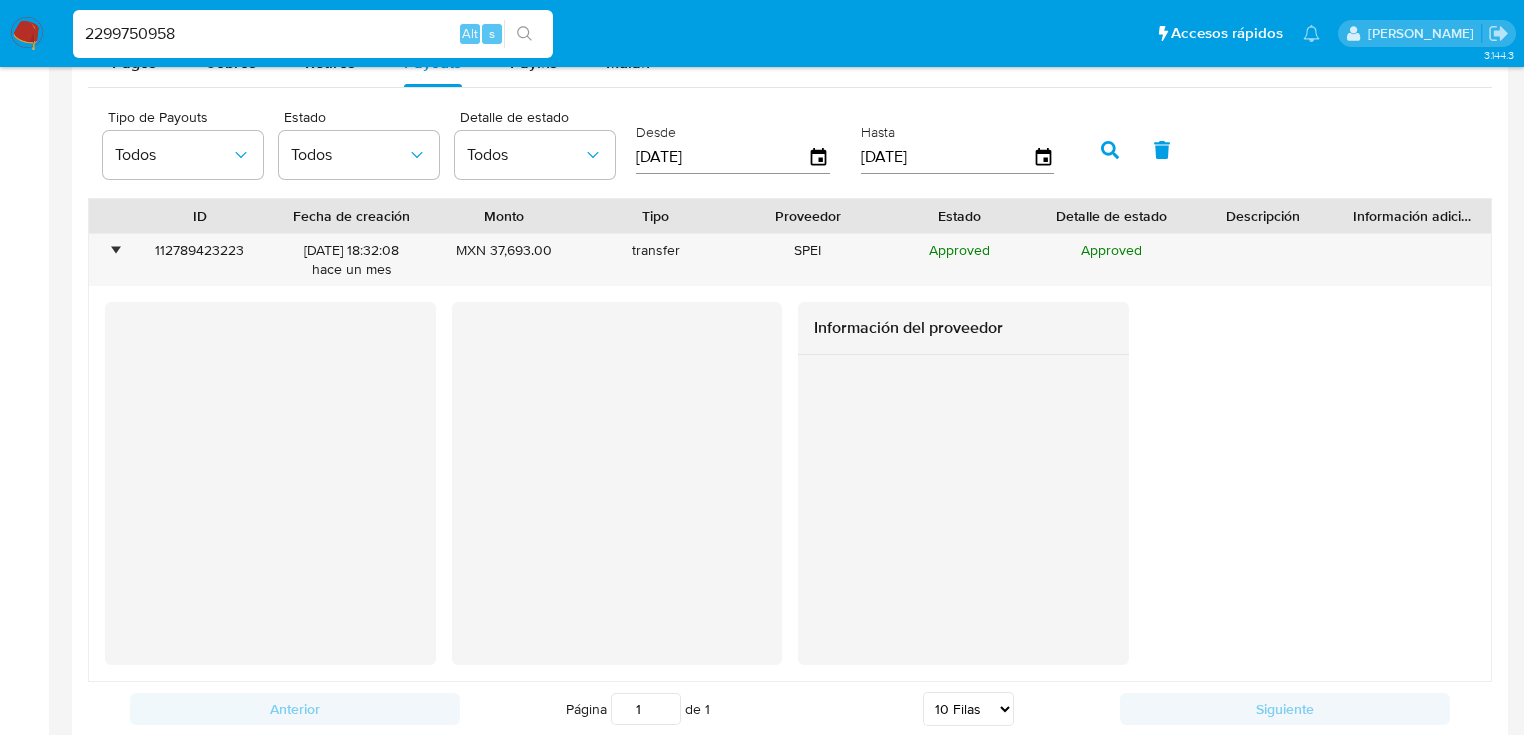 type on "2299750958" 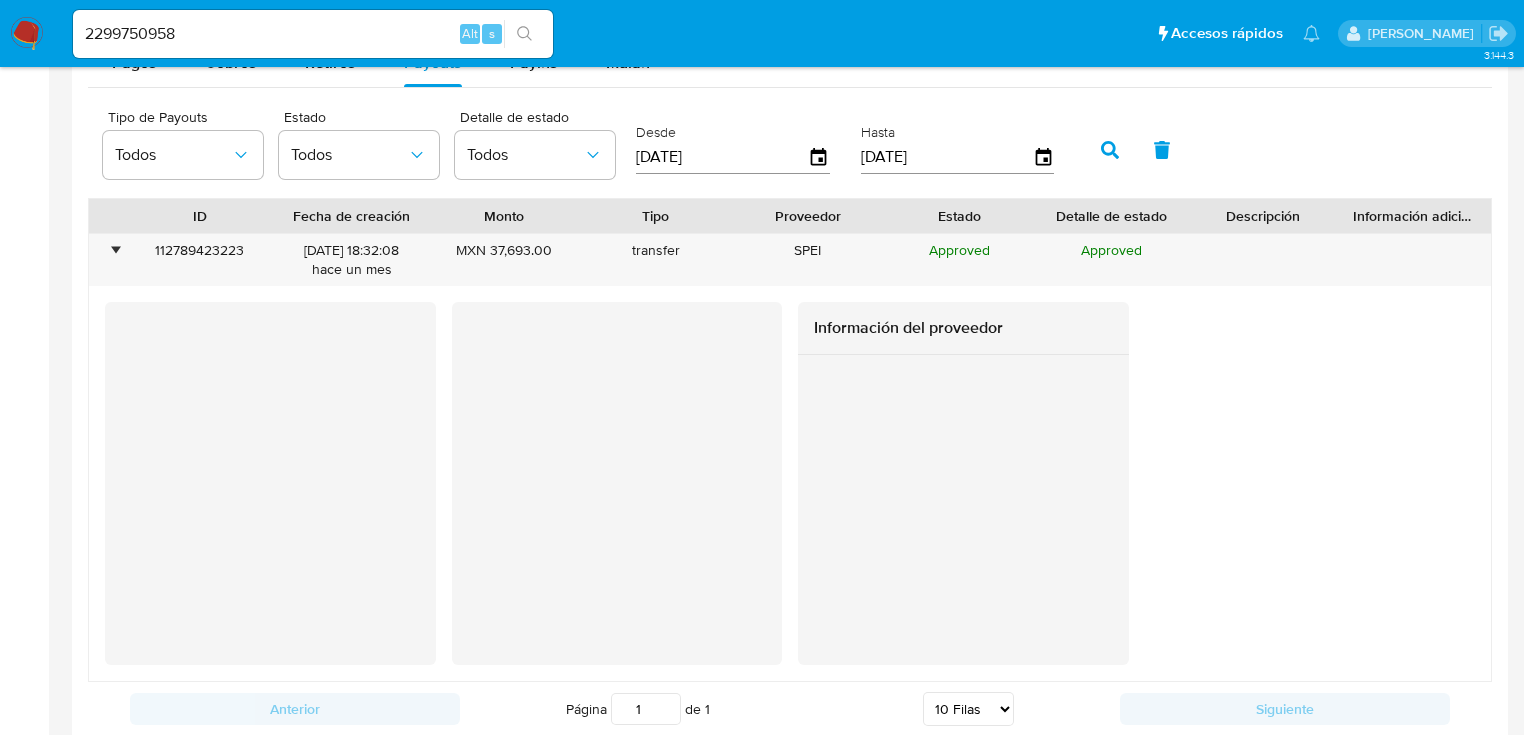 click 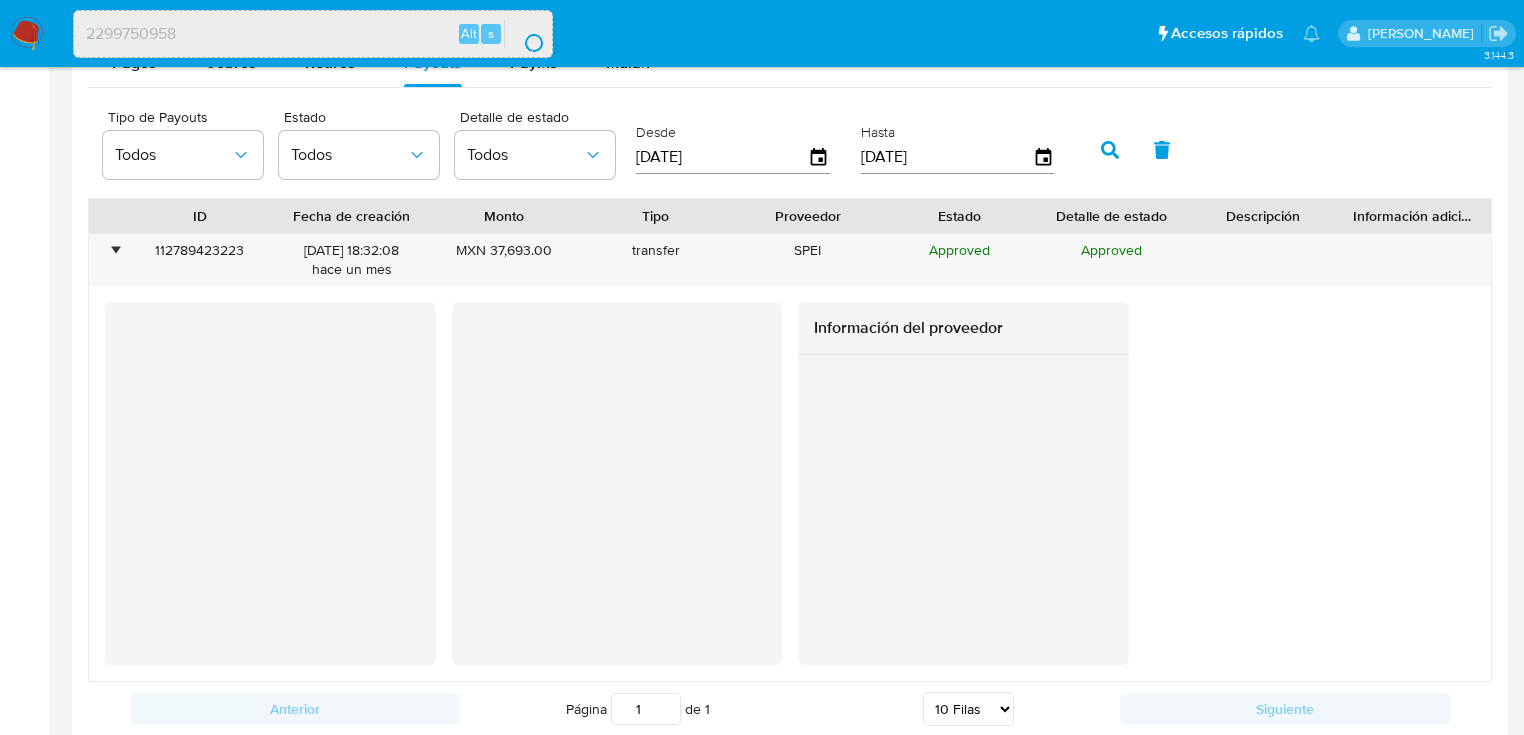 scroll, scrollTop: 0, scrollLeft: 0, axis: both 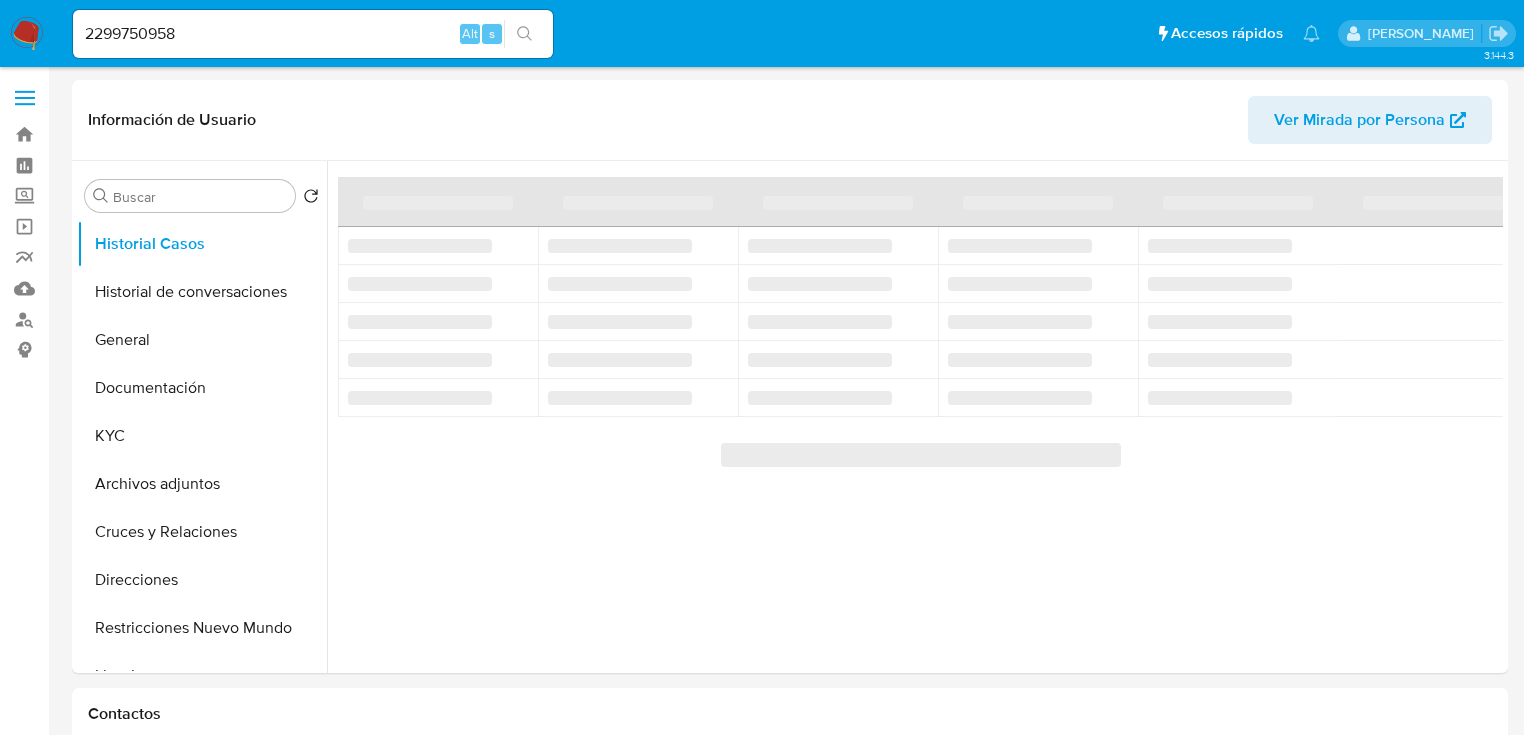 select on "10" 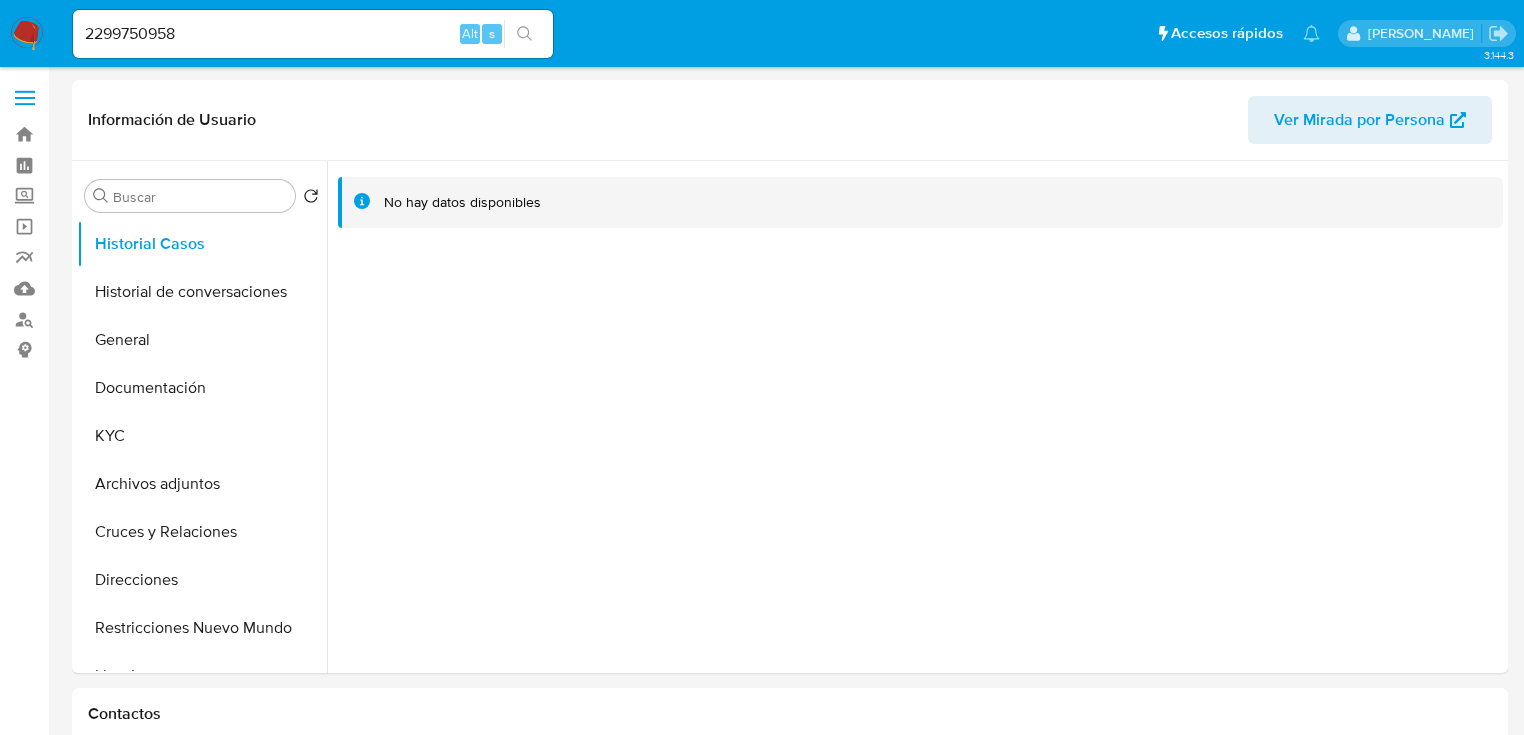 click on "2299750958" at bounding box center (313, 34) 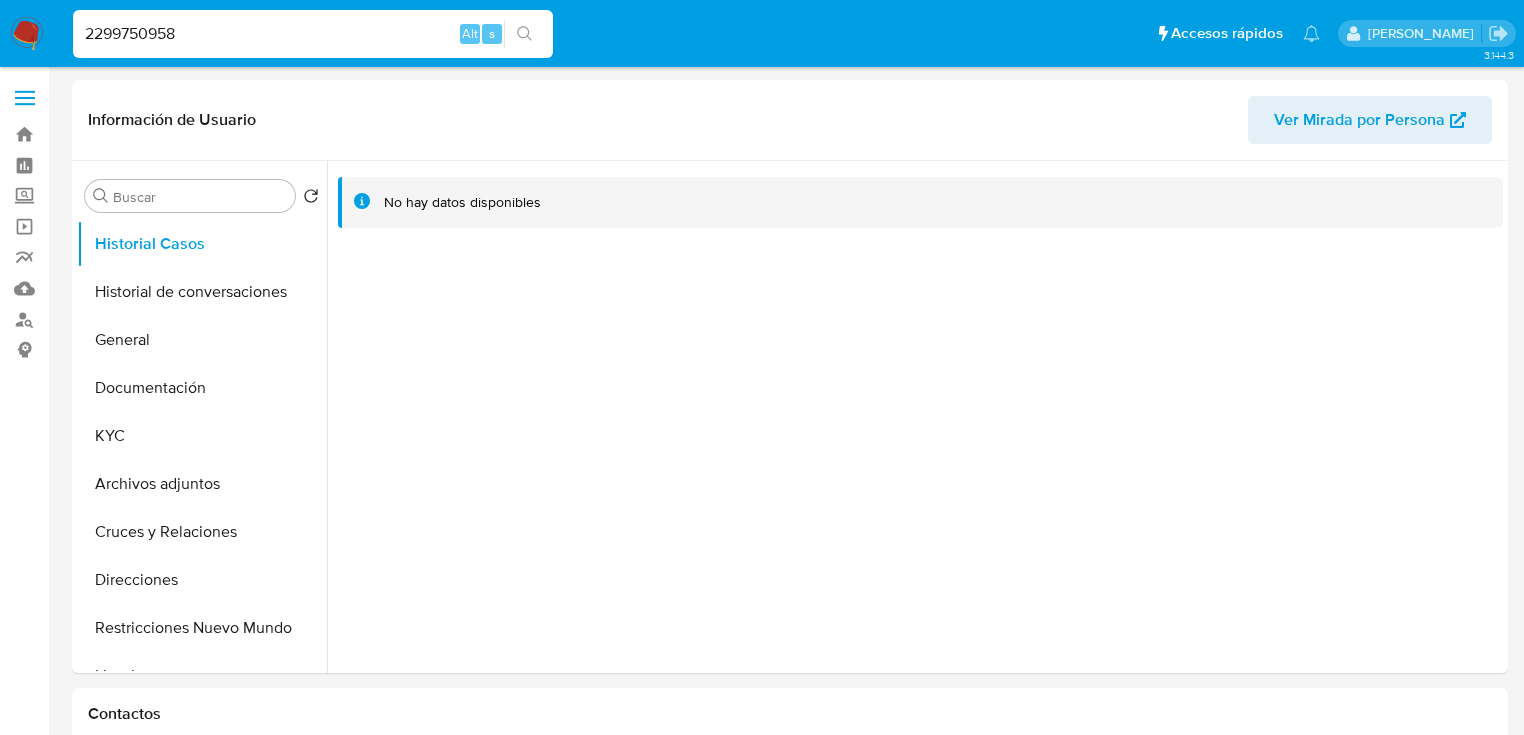 click on "2299750958" at bounding box center [313, 34] 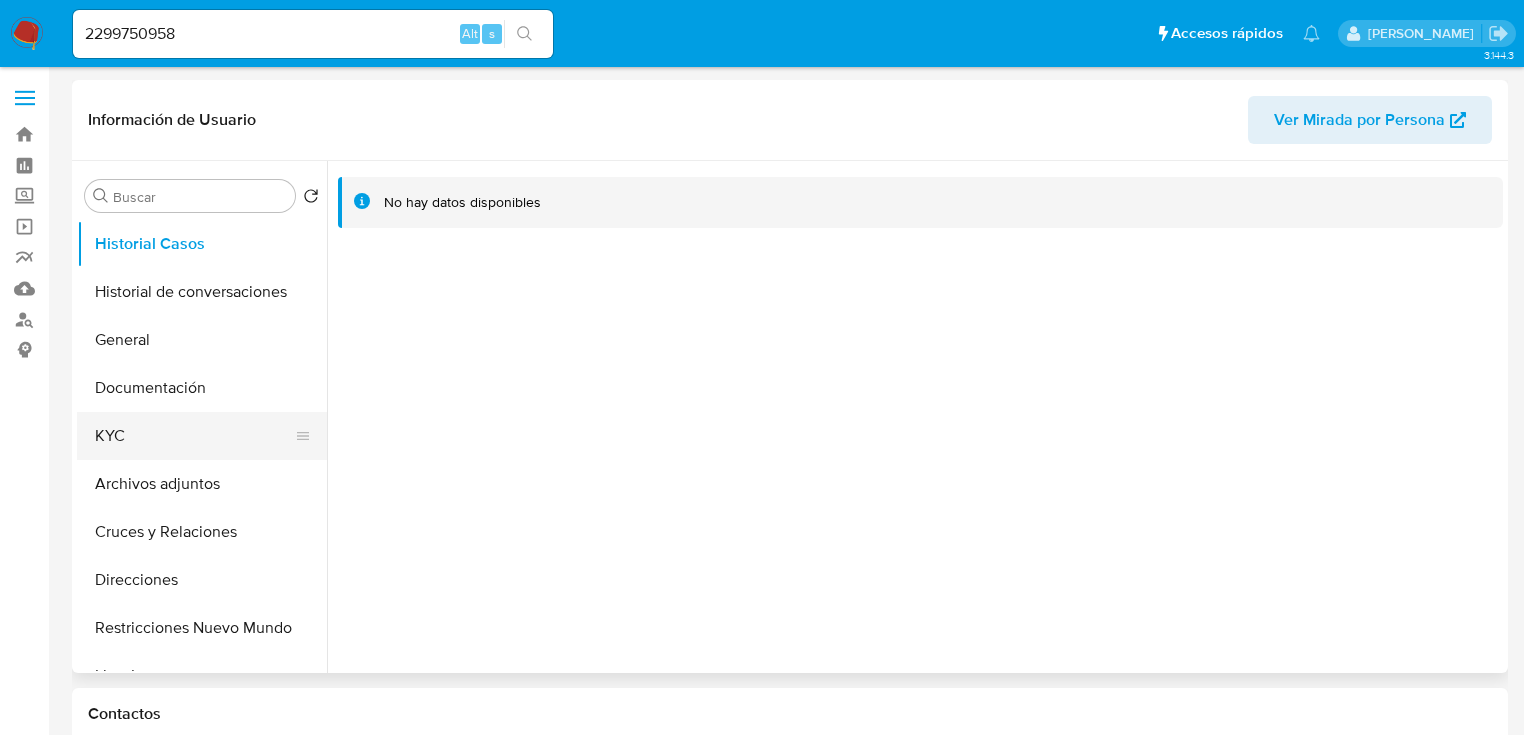 click on "KYC" at bounding box center (194, 436) 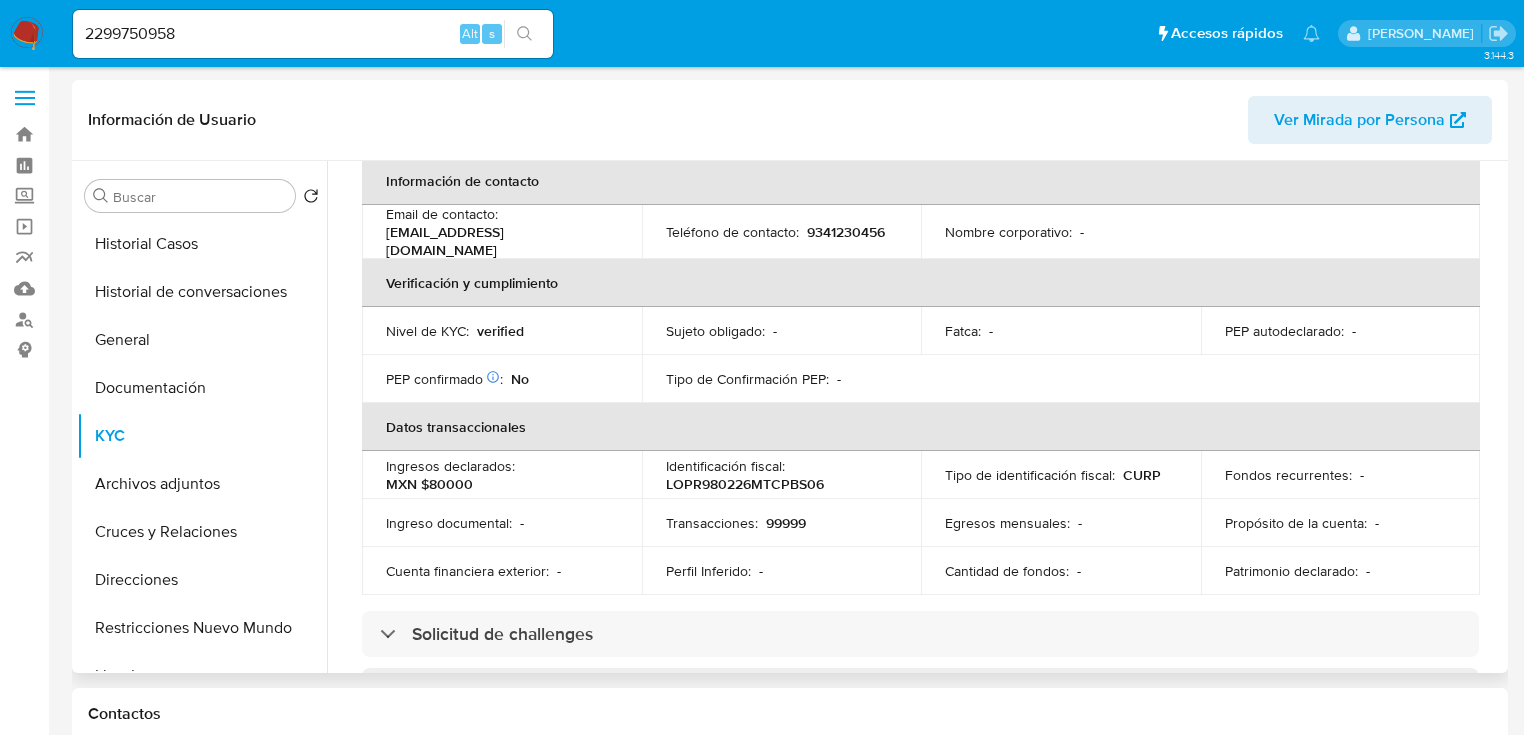 scroll, scrollTop: 0, scrollLeft: 0, axis: both 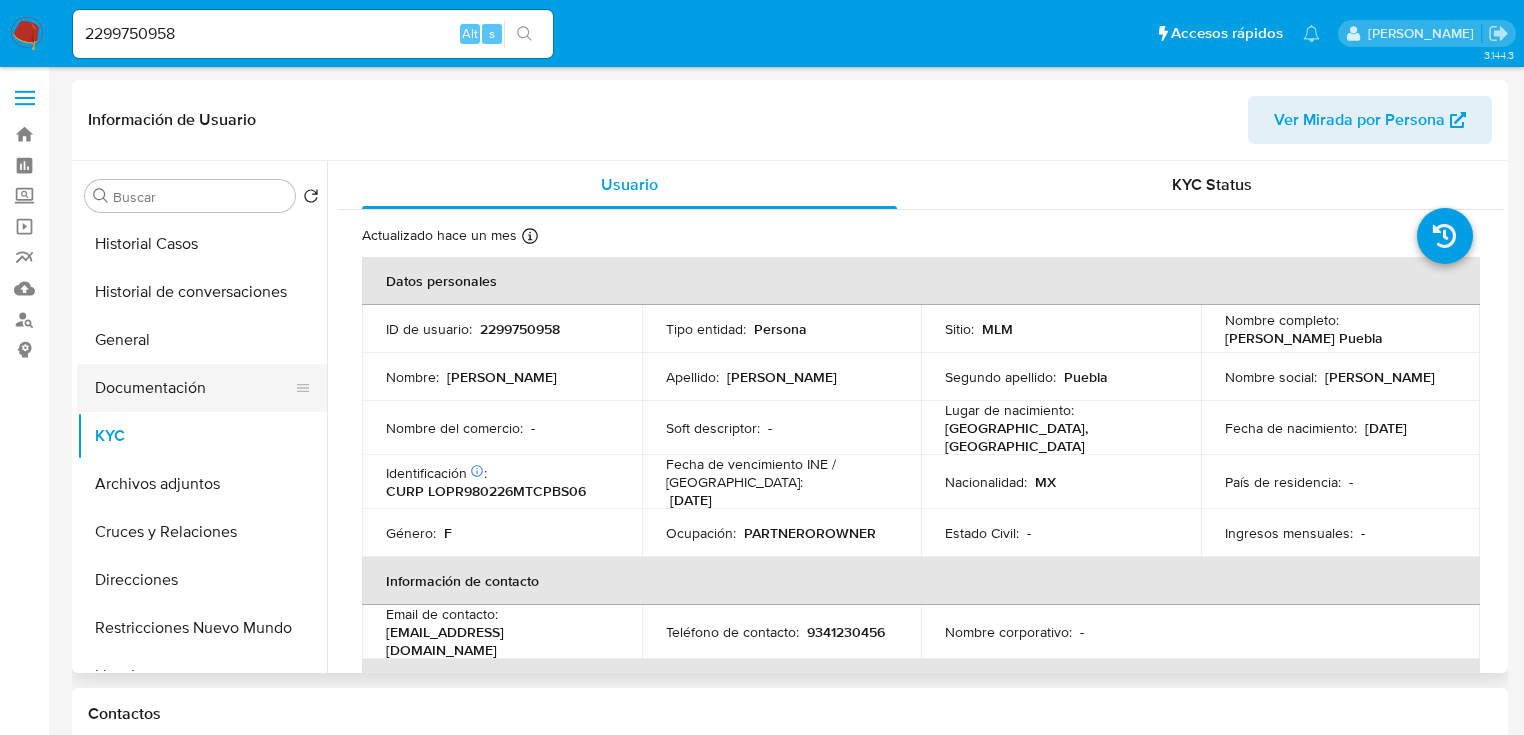 drag, startPoint x: 1216, startPoint y: 334, endPoint x: 95, endPoint y: 386, distance: 1122.2054 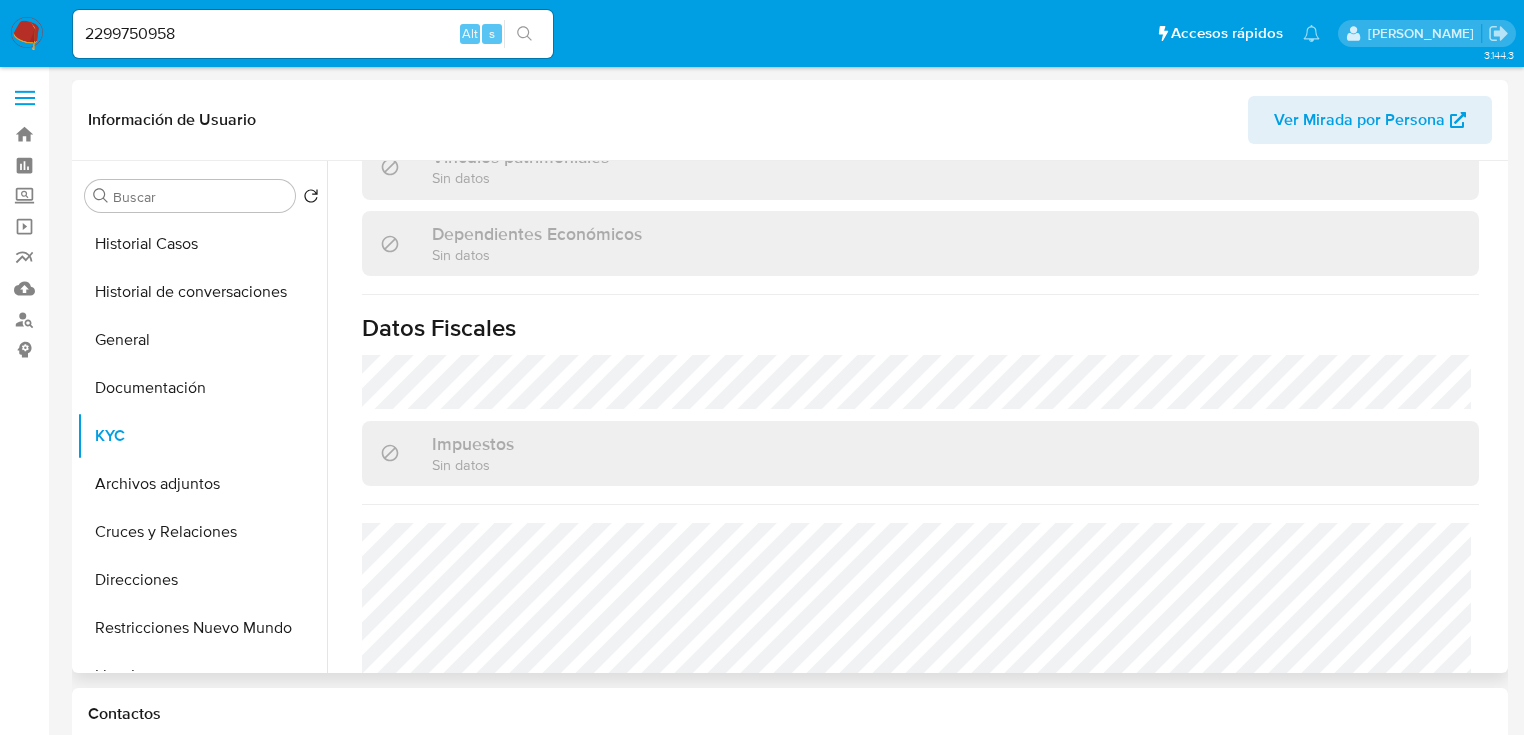 scroll, scrollTop: 1243, scrollLeft: 0, axis: vertical 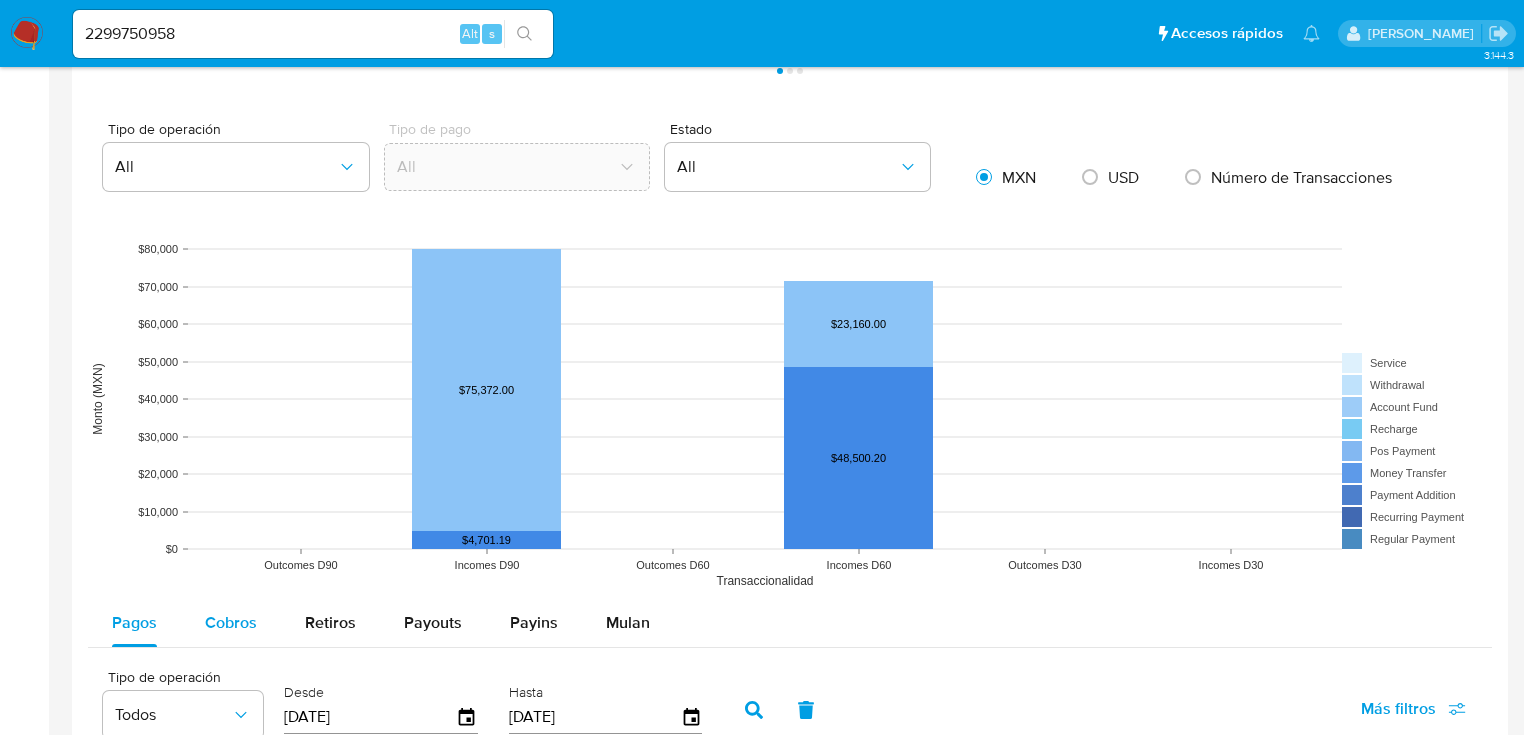drag, startPoint x: 226, startPoint y: 621, endPoint x: 252, endPoint y: 604, distance: 31.06445 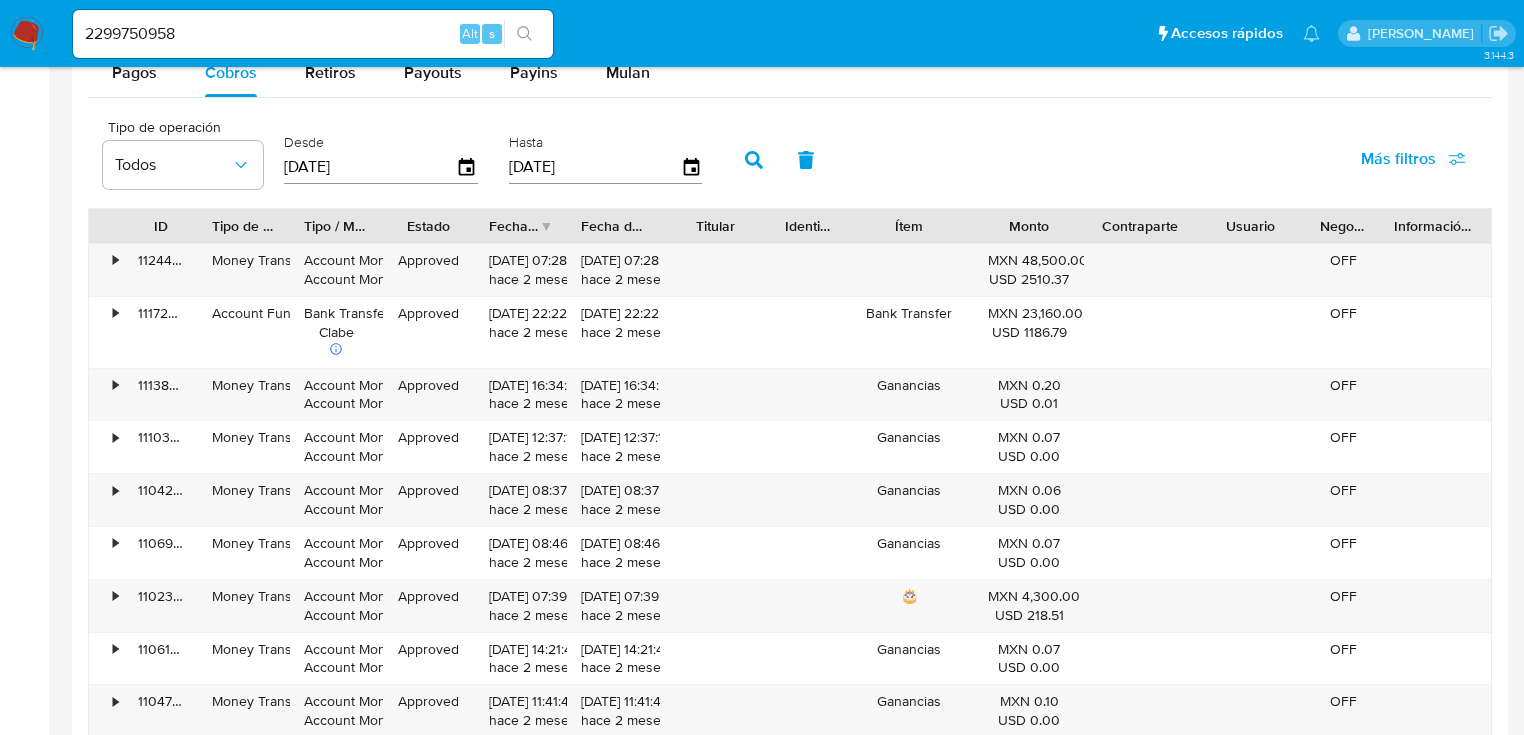 scroll, scrollTop: 1760, scrollLeft: 0, axis: vertical 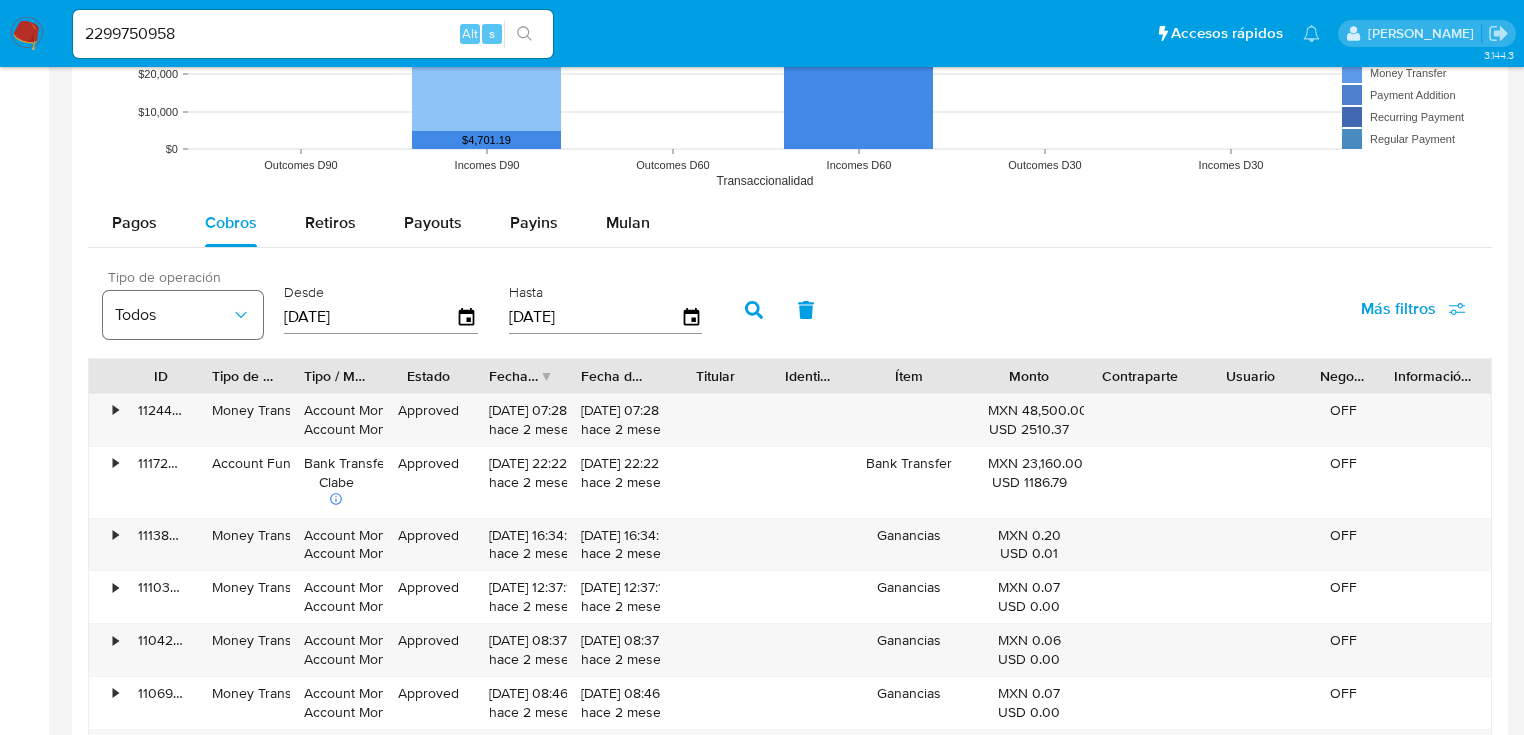 drag, startPoint x: 379, startPoint y: 311, endPoint x: 248, endPoint y: 304, distance: 131.18689 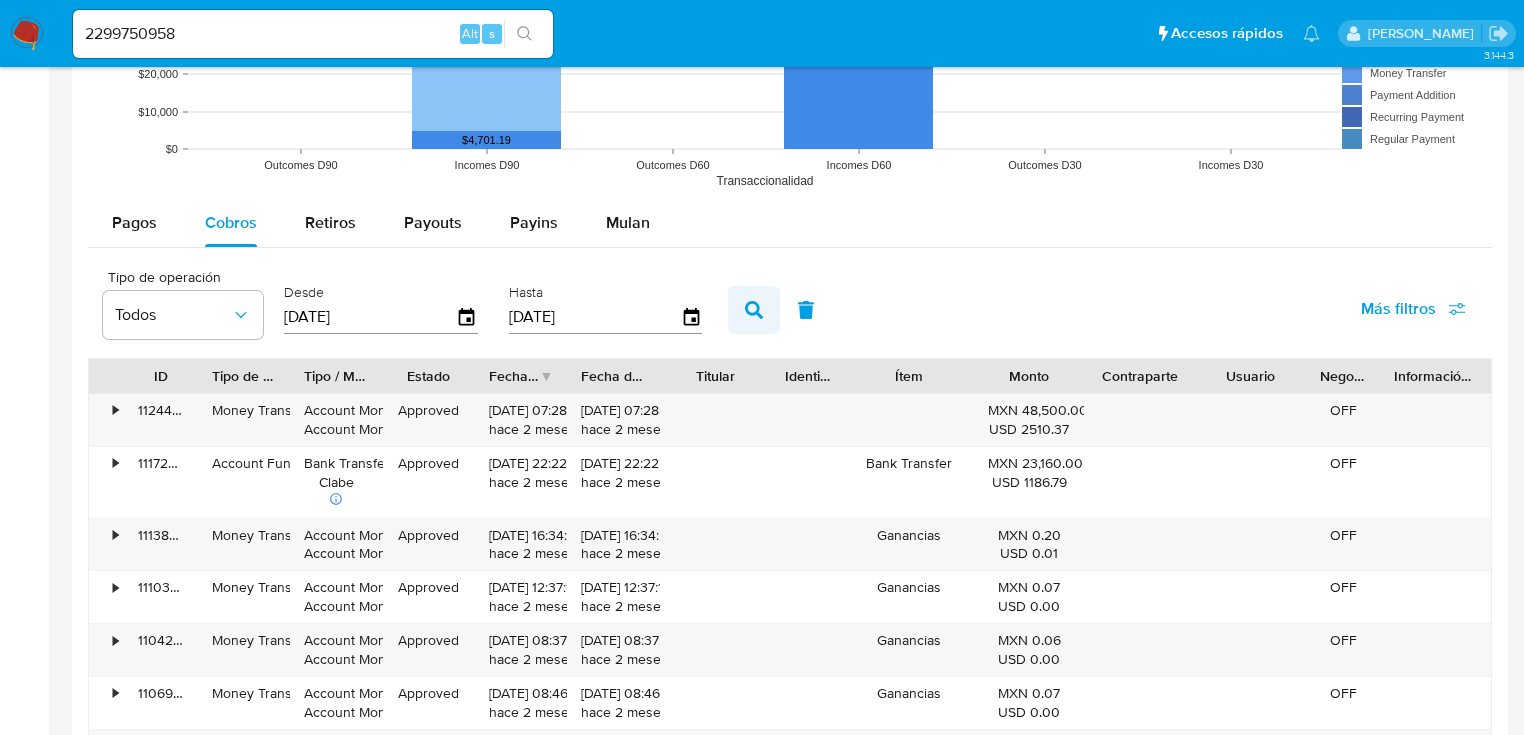 type on "01/02/2025" 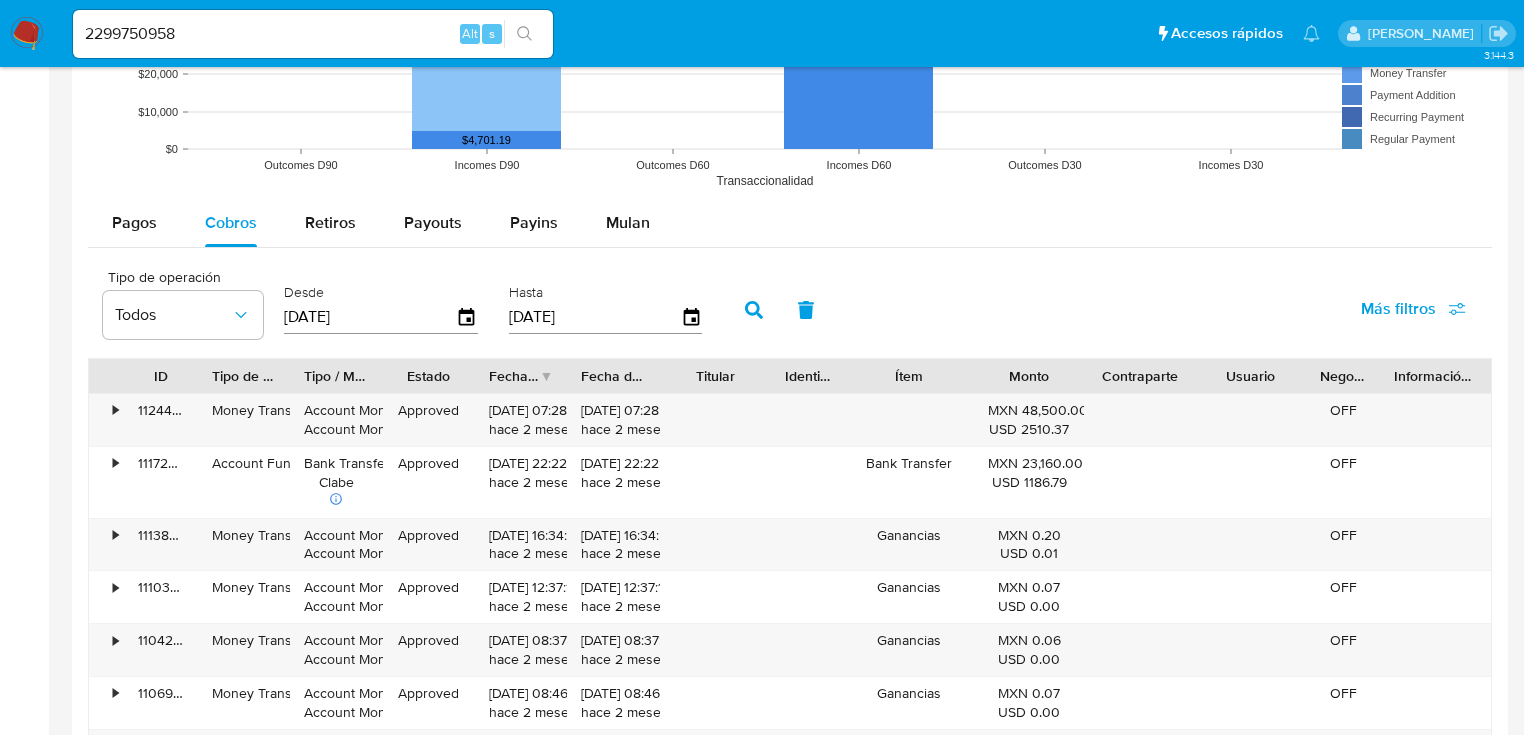 click on "Fecha de creación" at bounding box center (514, 376) 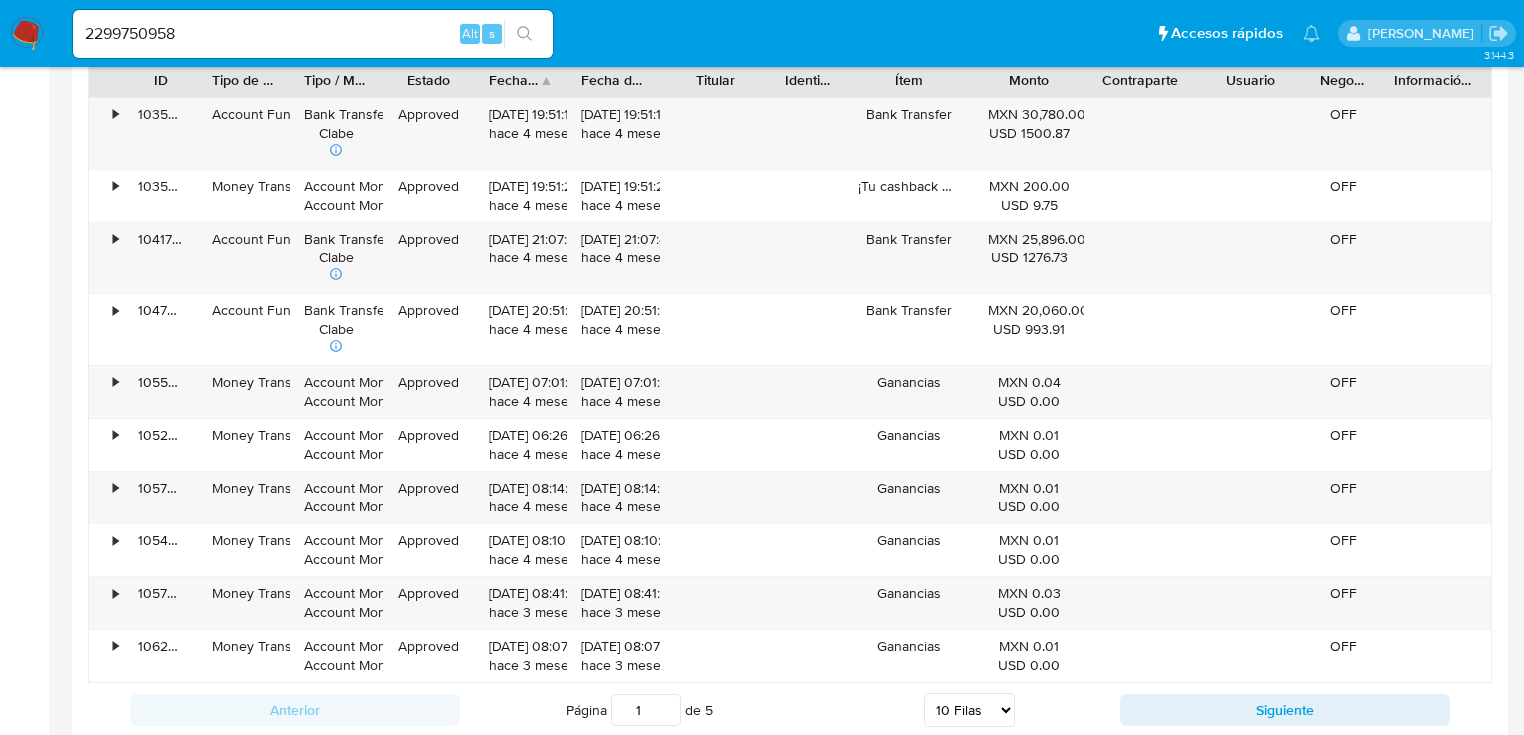 scroll, scrollTop: 2080, scrollLeft: 0, axis: vertical 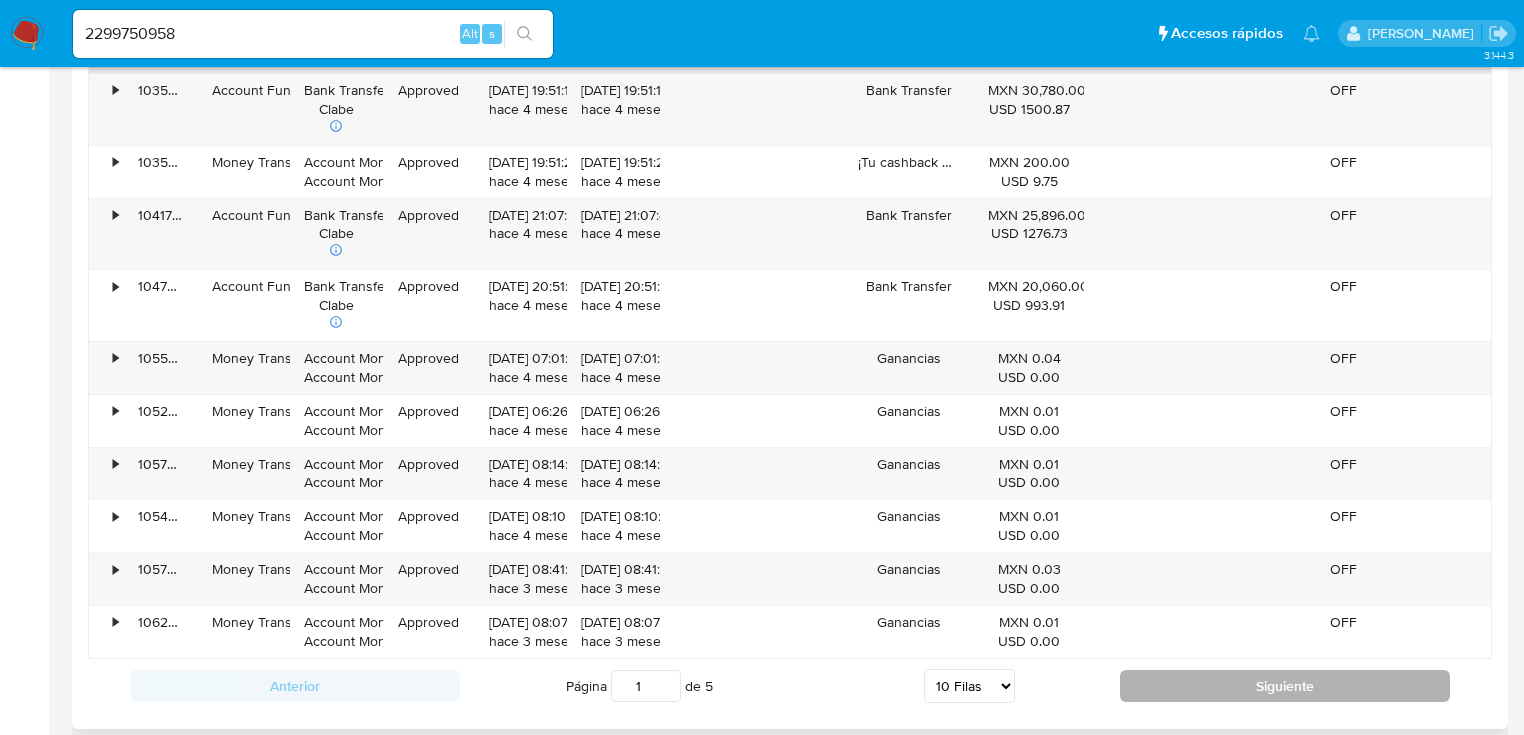 click on "Siguiente" at bounding box center [1285, 686] 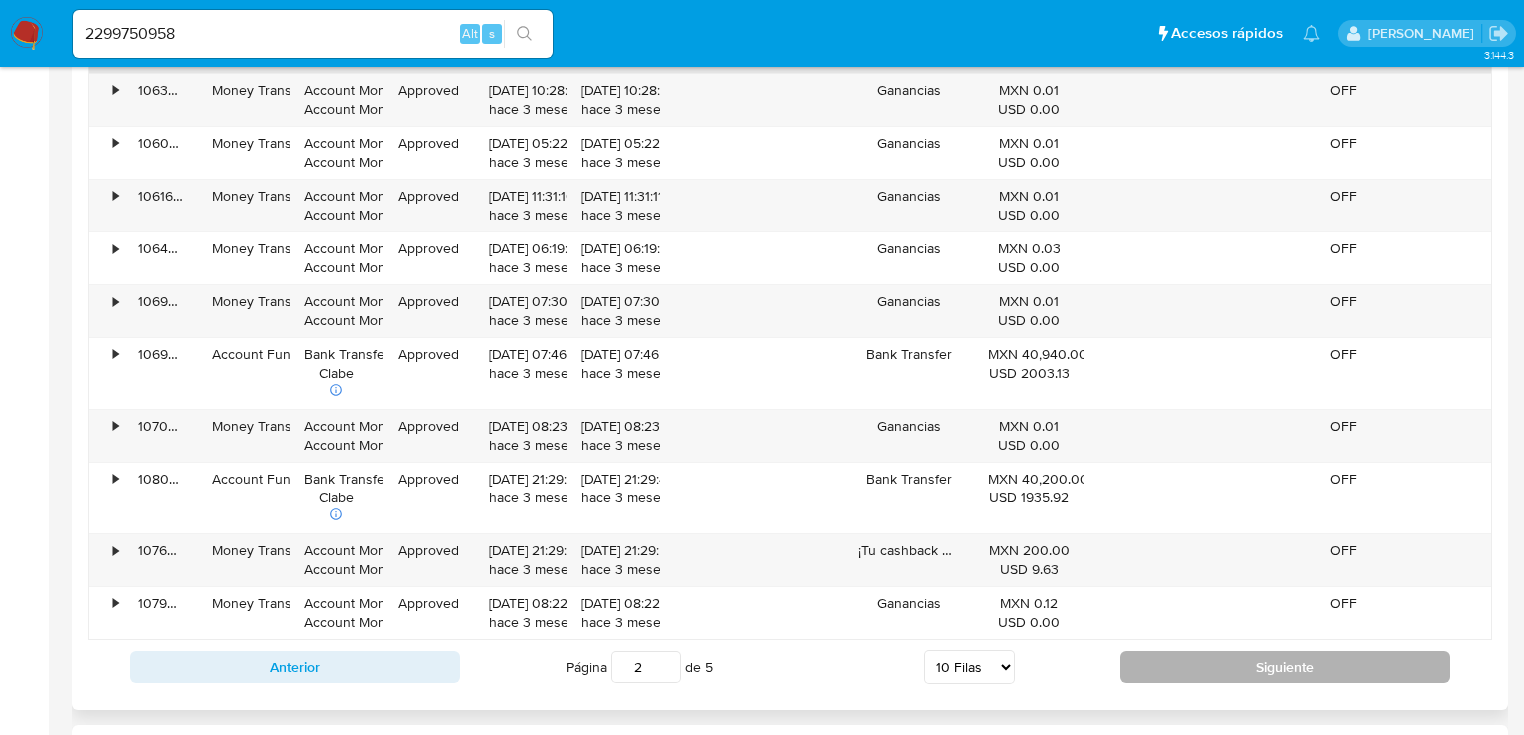 click on "Siguiente" at bounding box center (1285, 667) 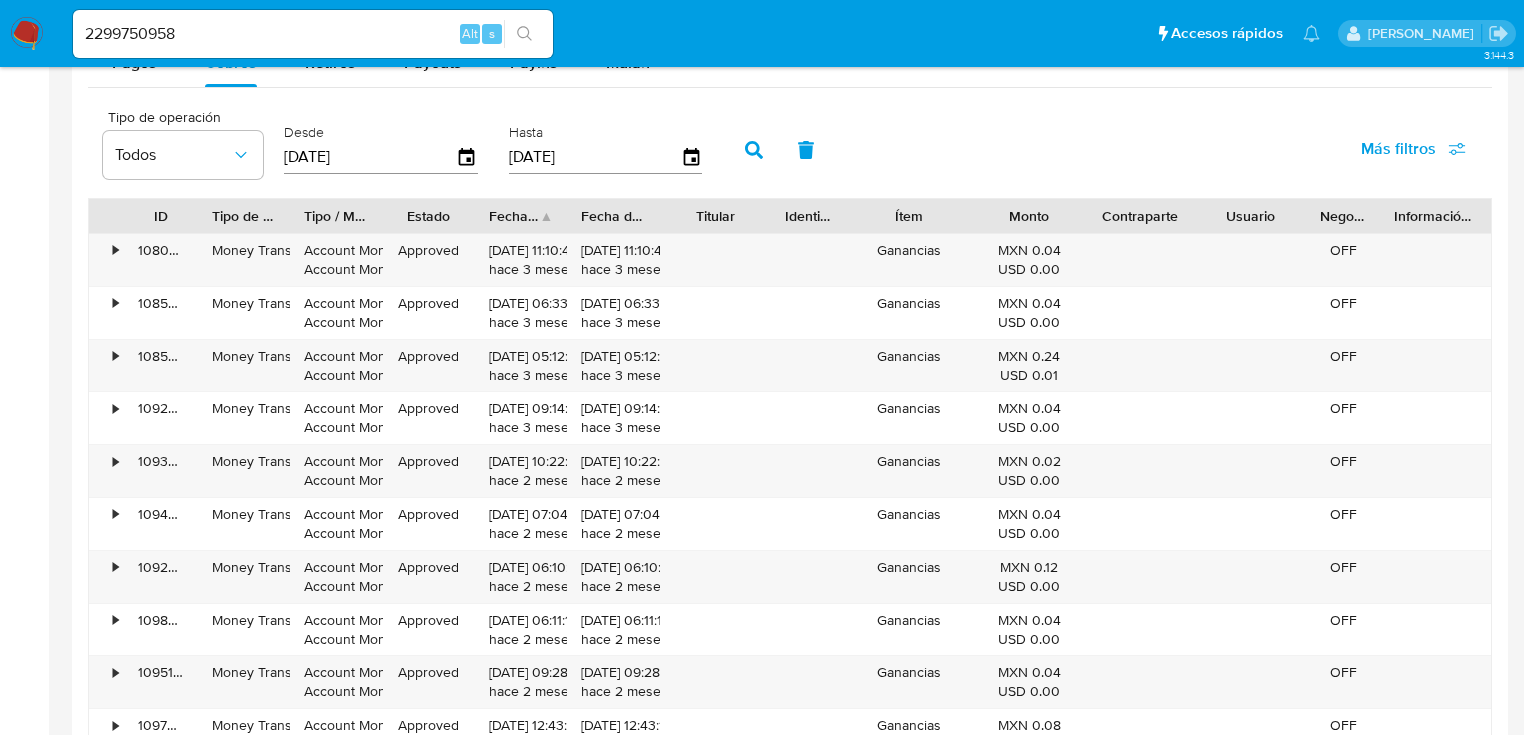 scroll, scrollTop: 2080, scrollLeft: 0, axis: vertical 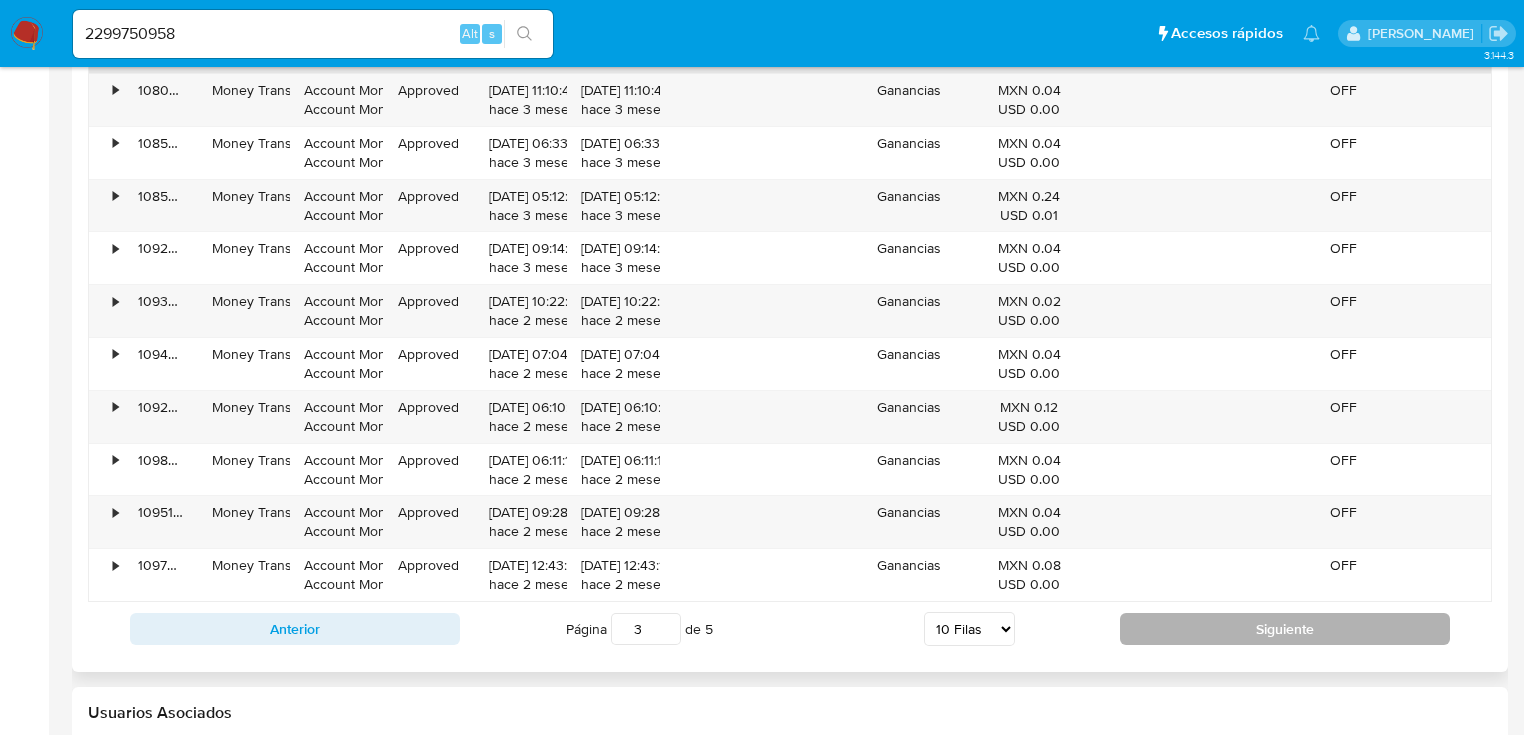 click on "Siguiente" at bounding box center (1285, 629) 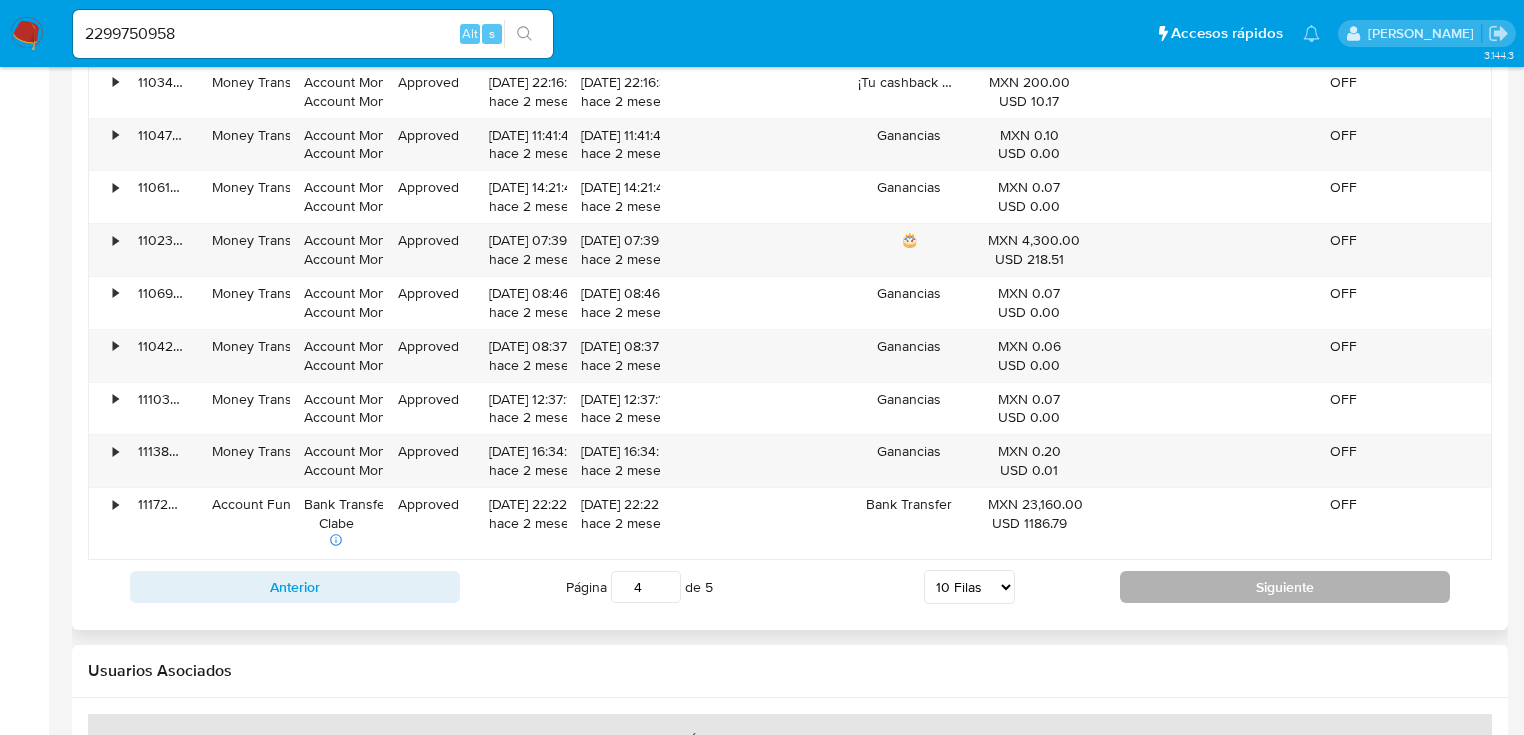 click on "Siguiente" at bounding box center [1285, 587] 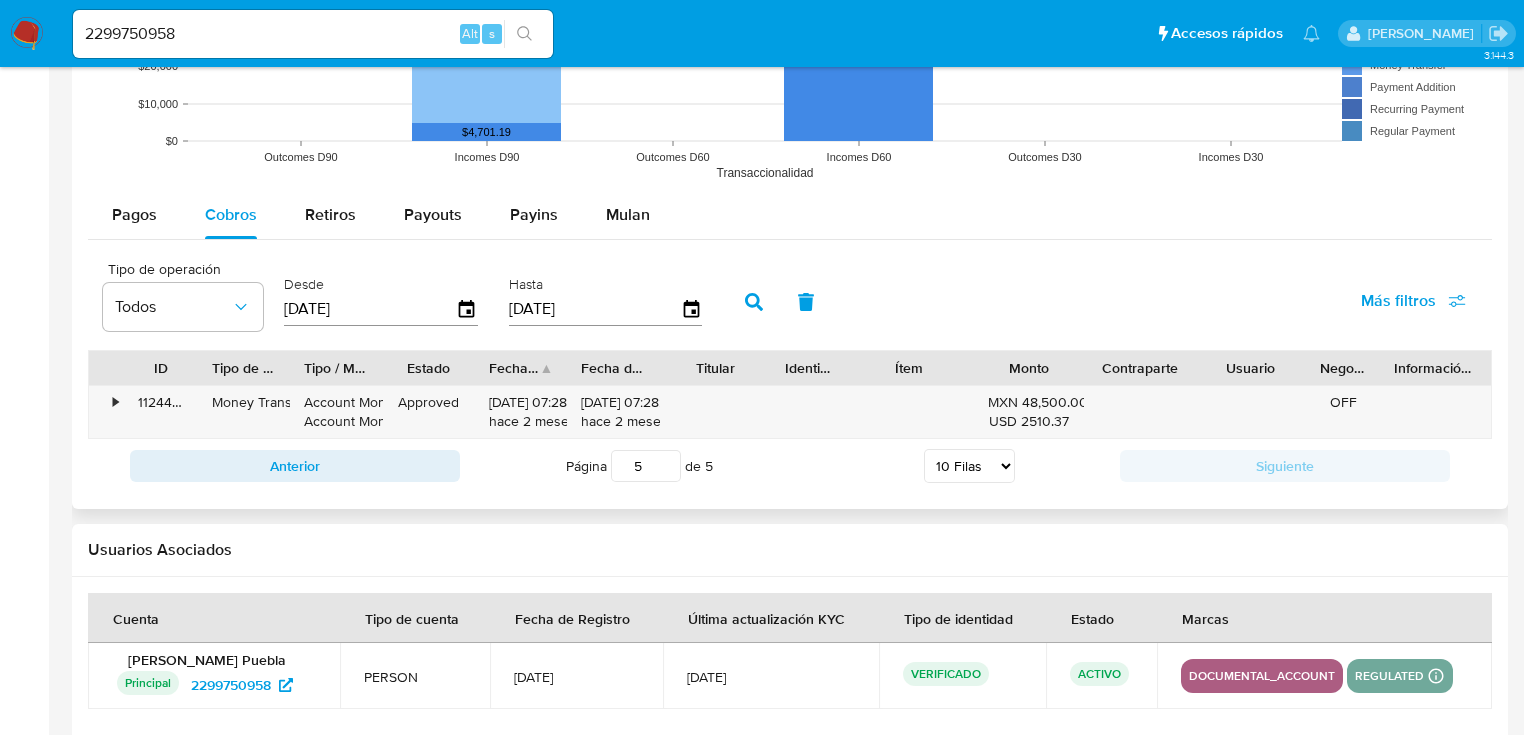 scroll, scrollTop: 1687, scrollLeft: 0, axis: vertical 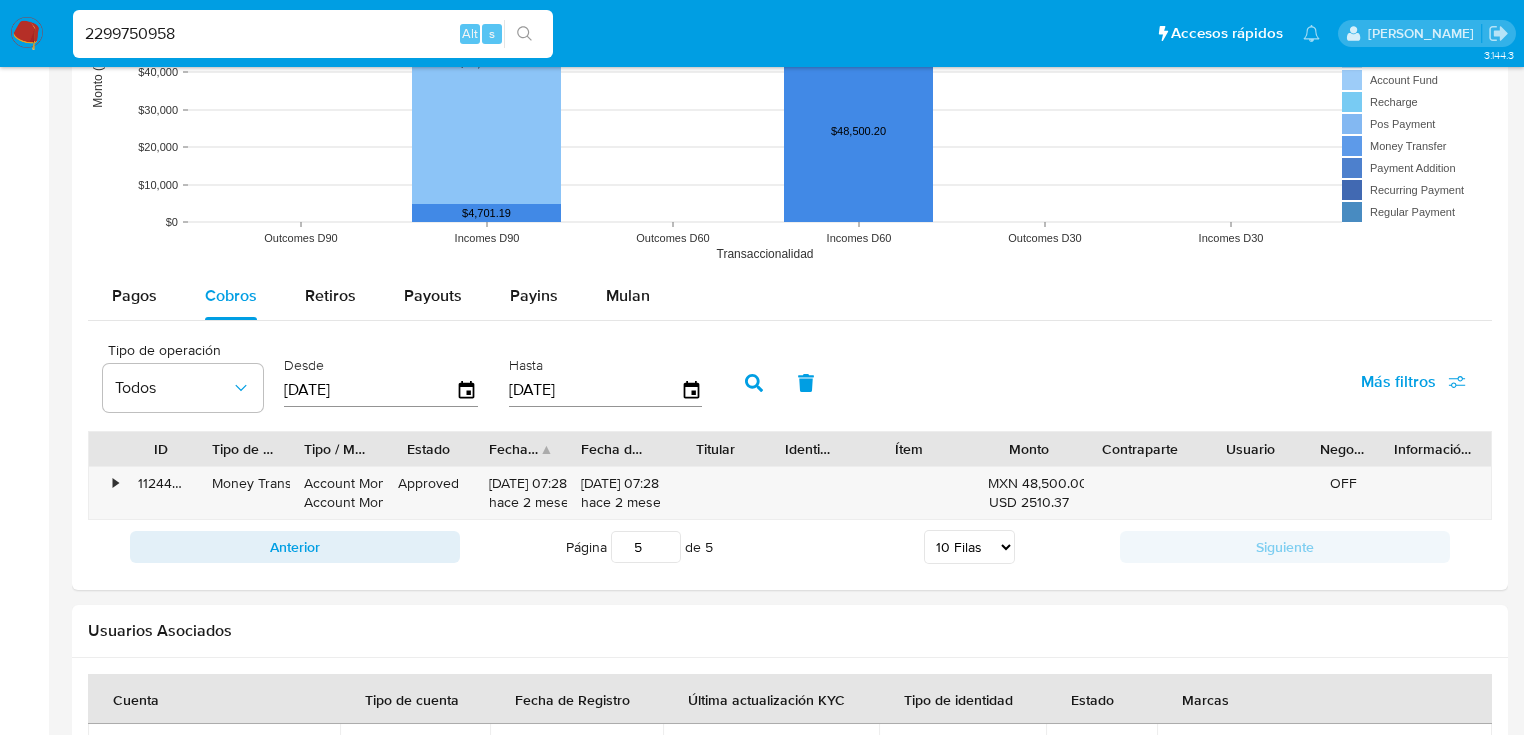 drag, startPoint x: 217, startPoint y: 32, endPoint x: 152, endPoint y: 41, distance: 65.62012 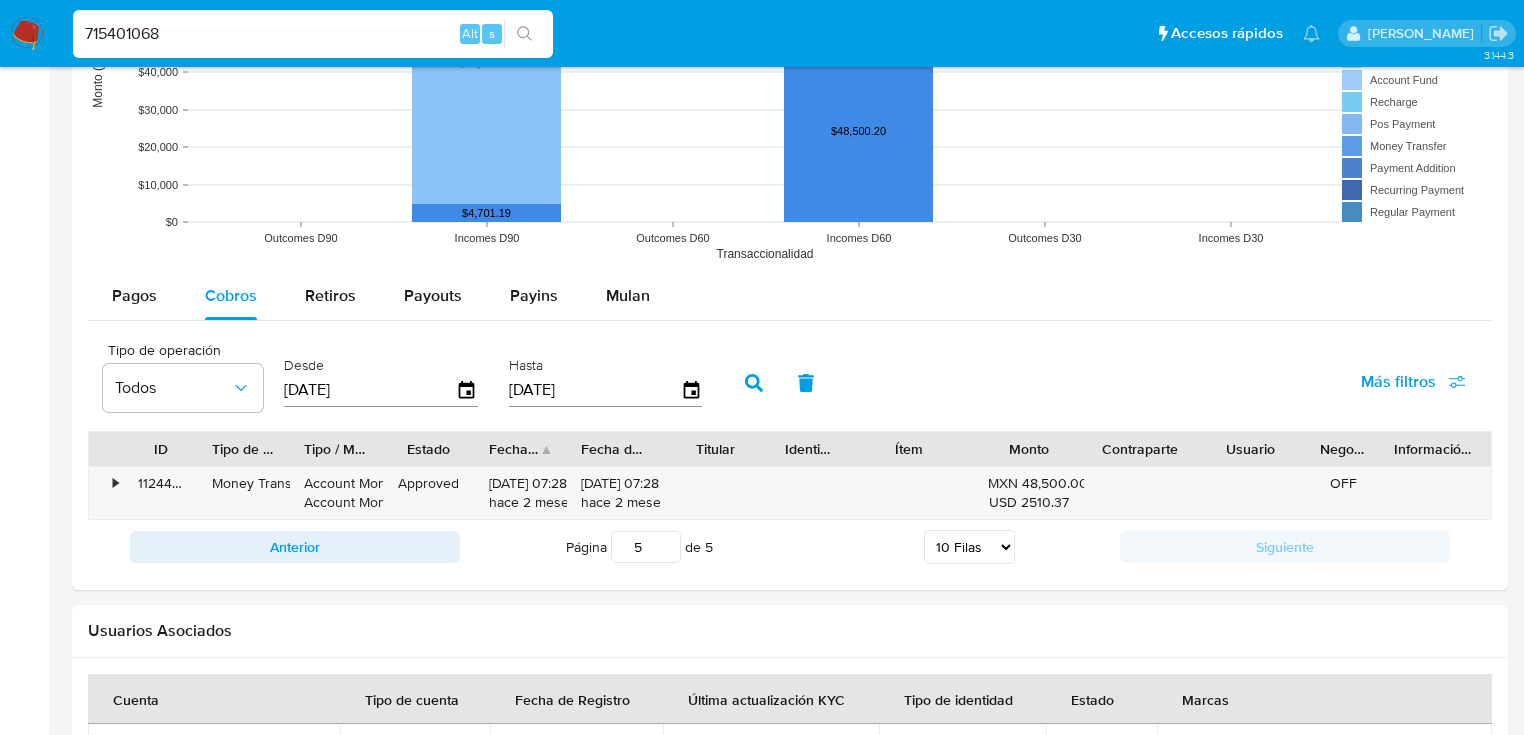type on "715401068" 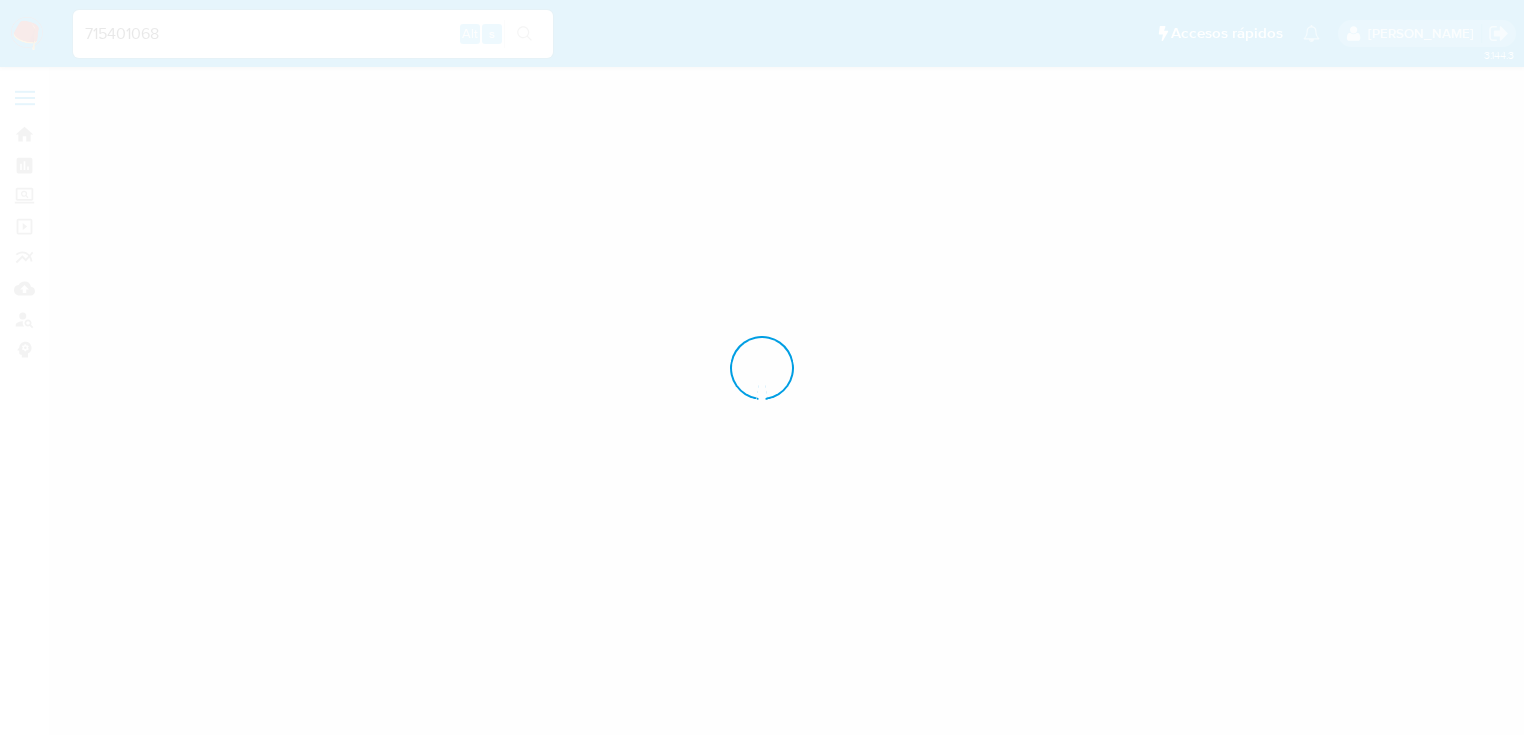 scroll, scrollTop: 0, scrollLeft: 0, axis: both 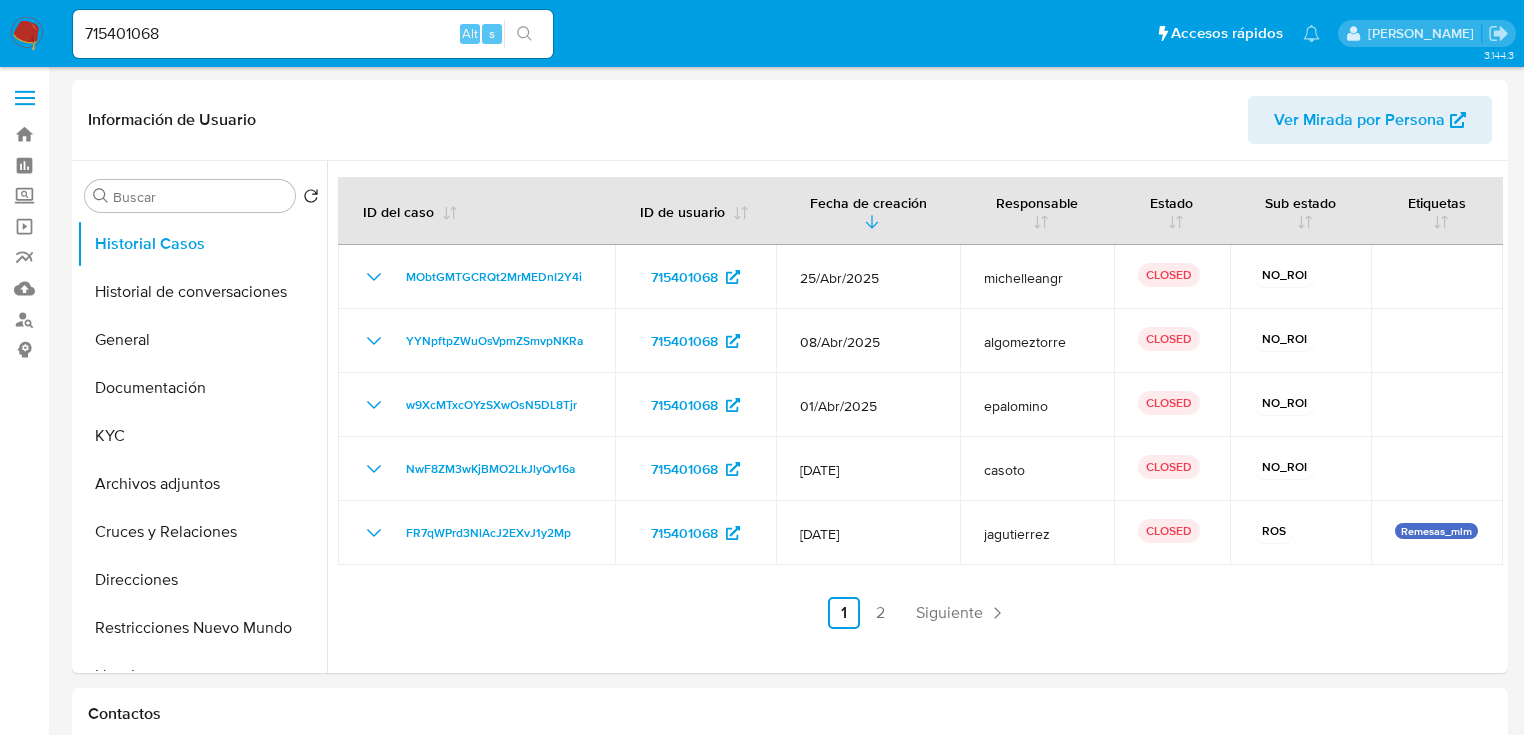 select on "10" 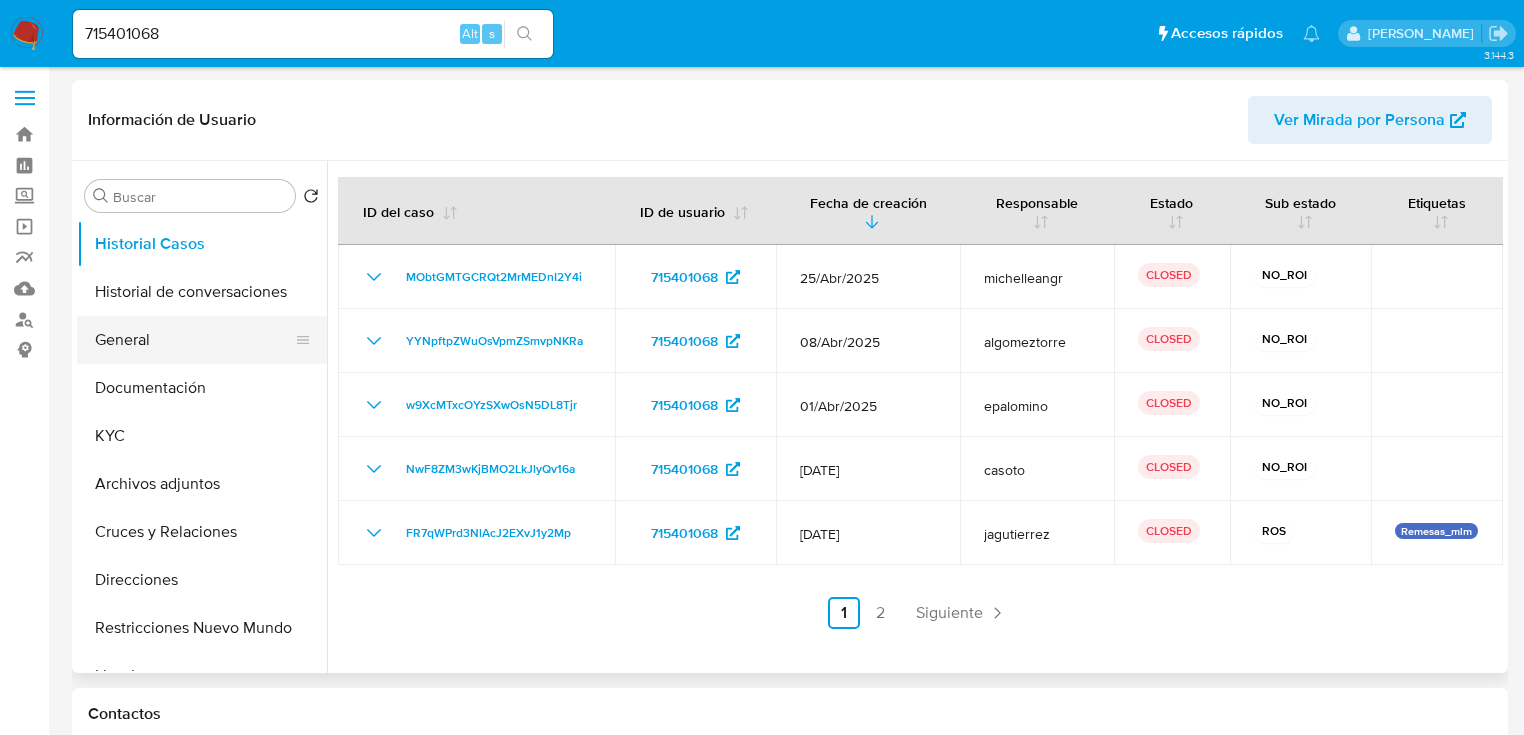 click on "General" at bounding box center [194, 340] 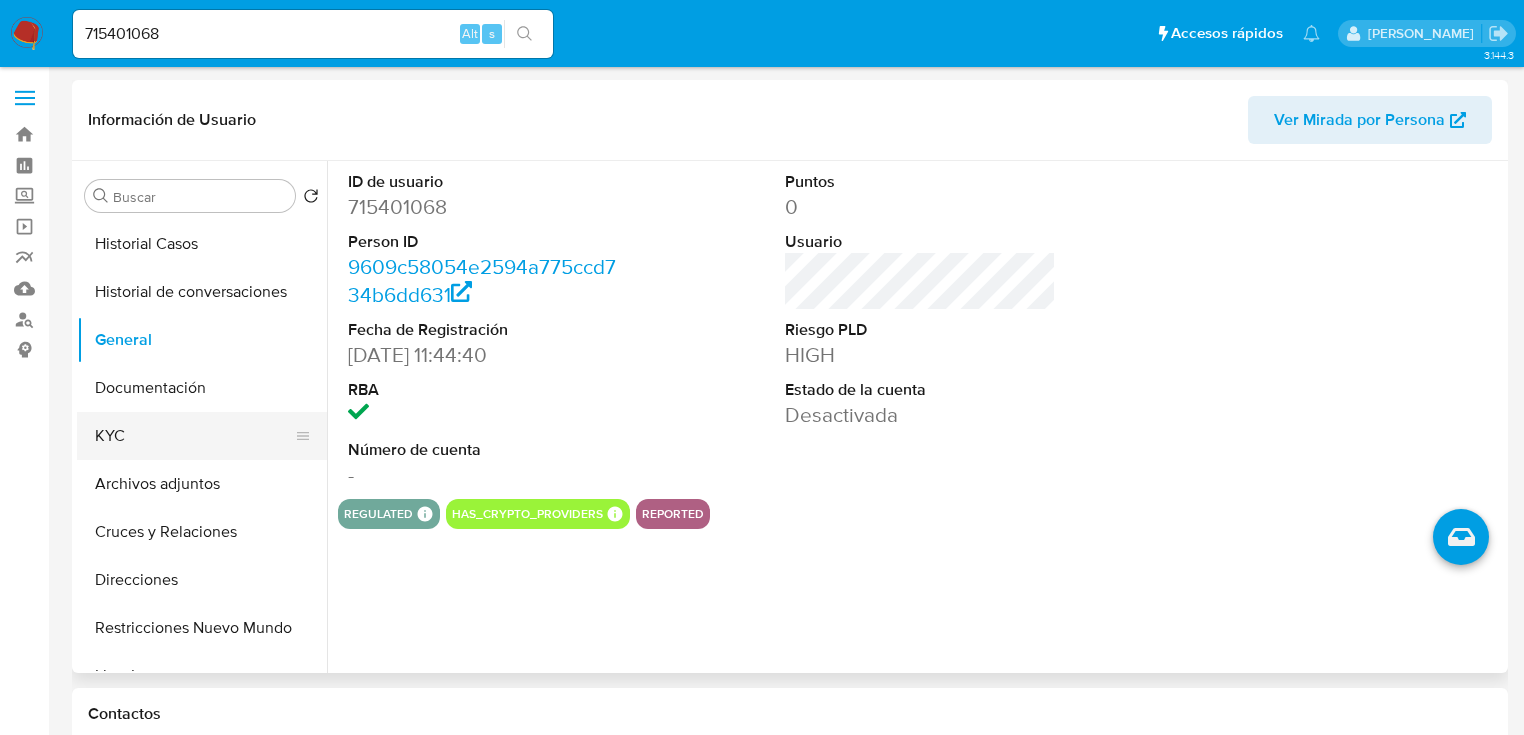 click on "KYC" at bounding box center [194, 436] 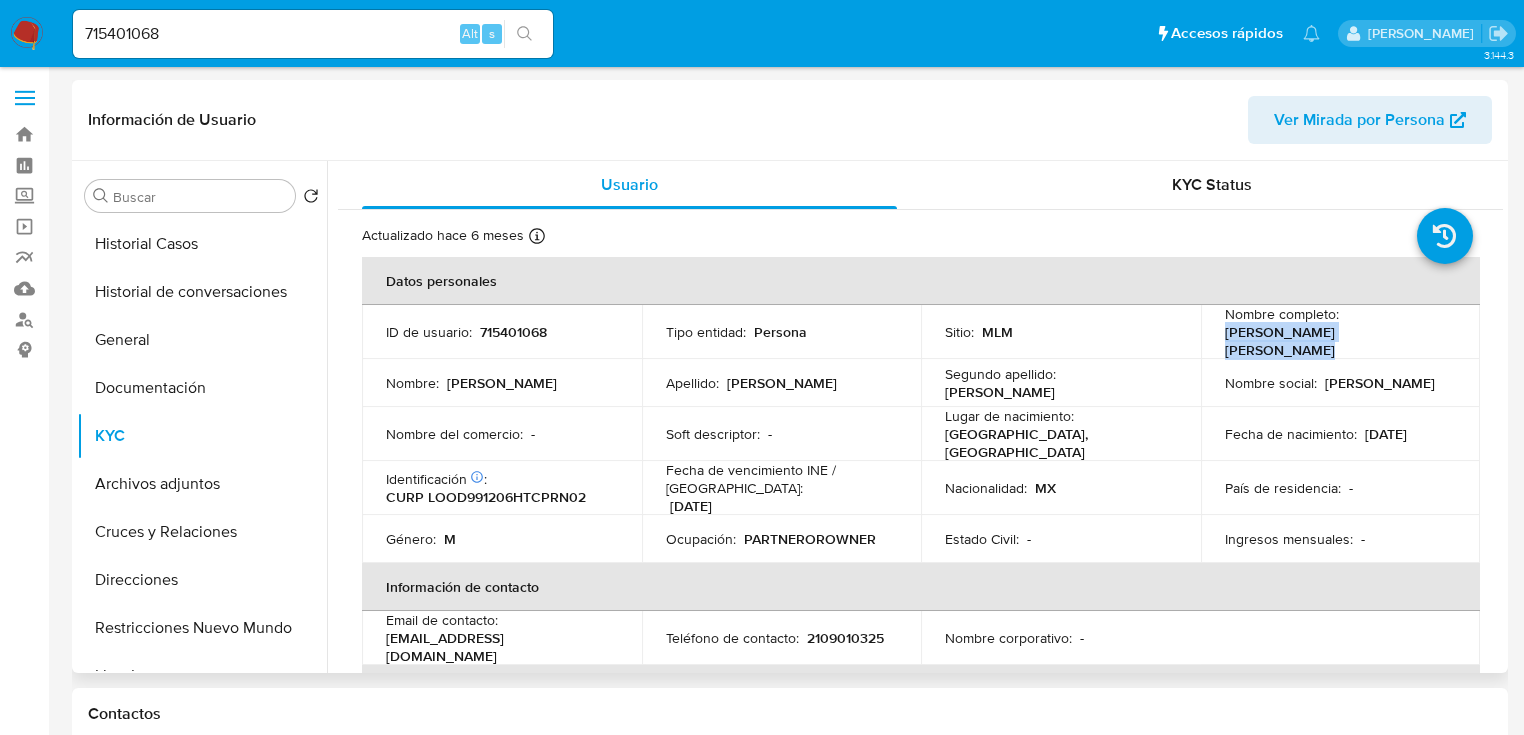 drag, startPoint x: 1217, startPoint y: 337, endPoint x: 1460, endPoint y: 341, distance: 243.03291 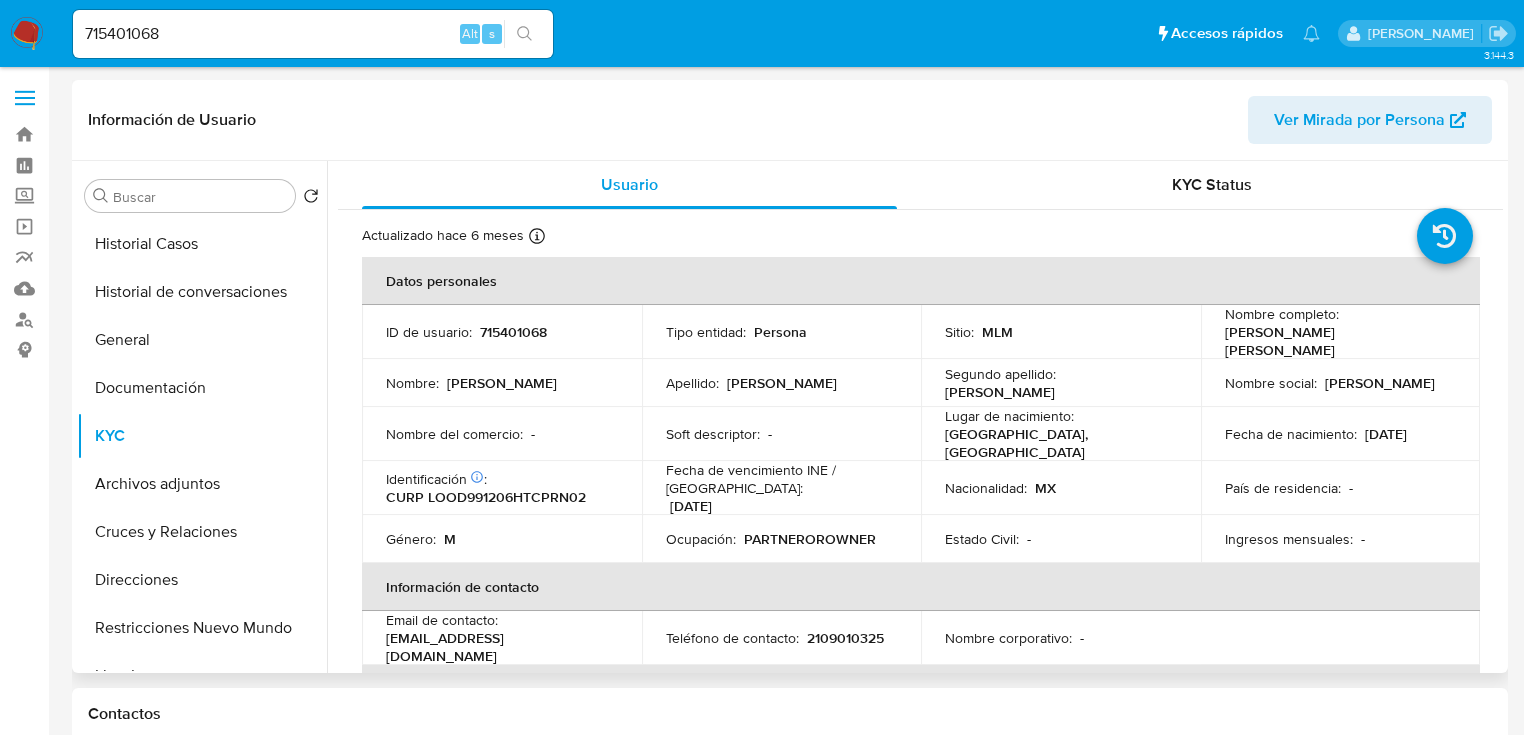click on "Nombre social :    Daniel Alberto" at bounding box center [1341, 383] 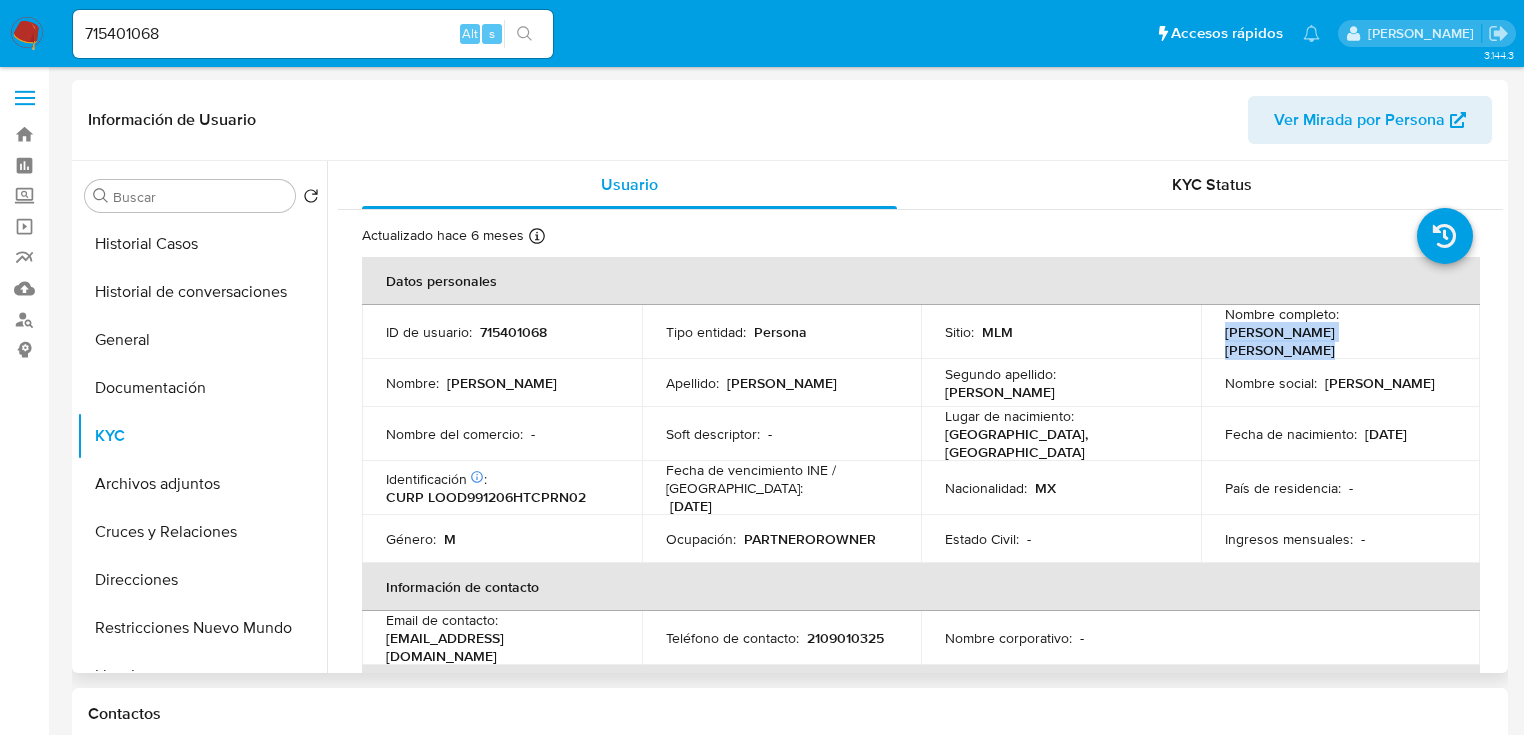 drag, startPoint x: 1221, startPoint y: 336, endPoint x: 1456, endPoint y: 335, distance: 235.00212 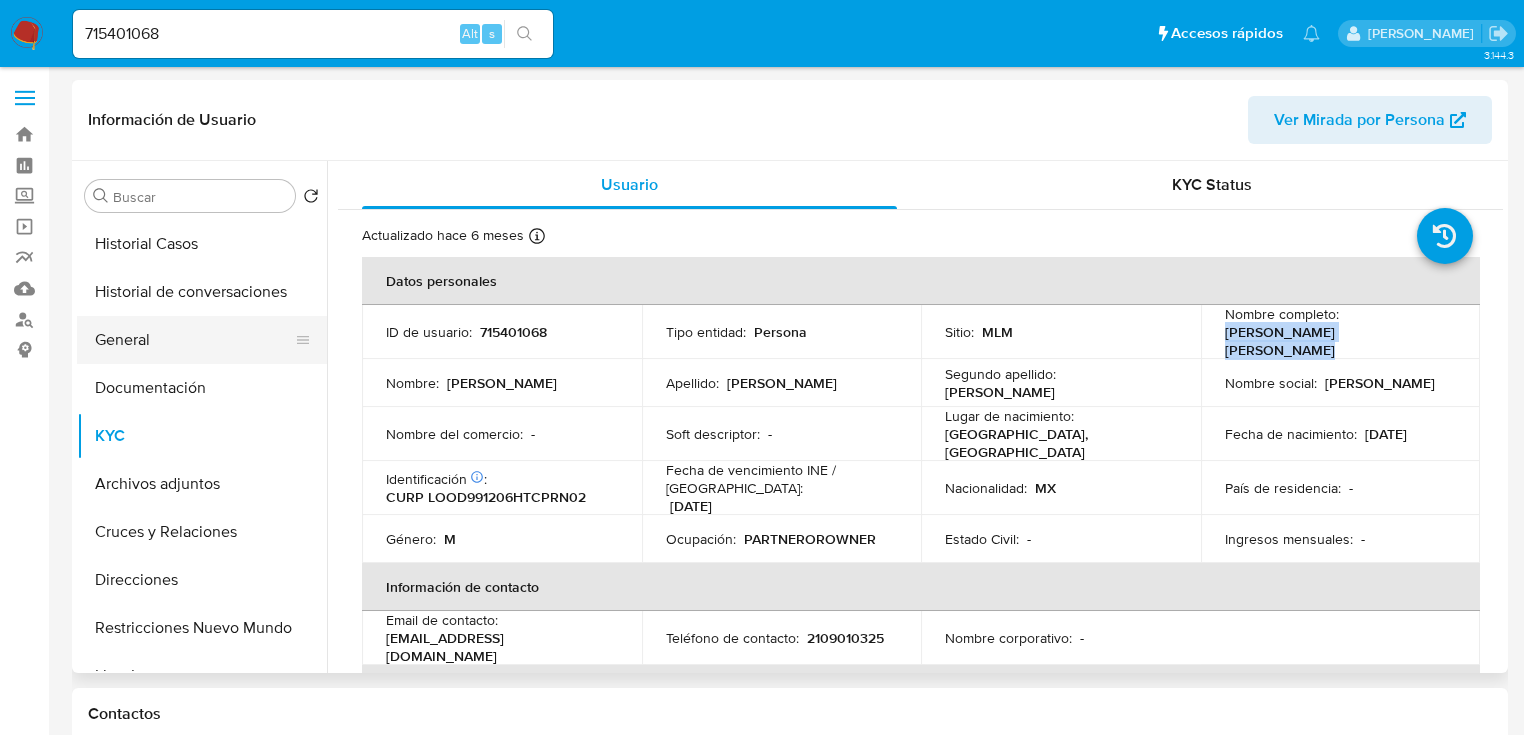 copy on "Daniel Alberto Lopez Orosco" 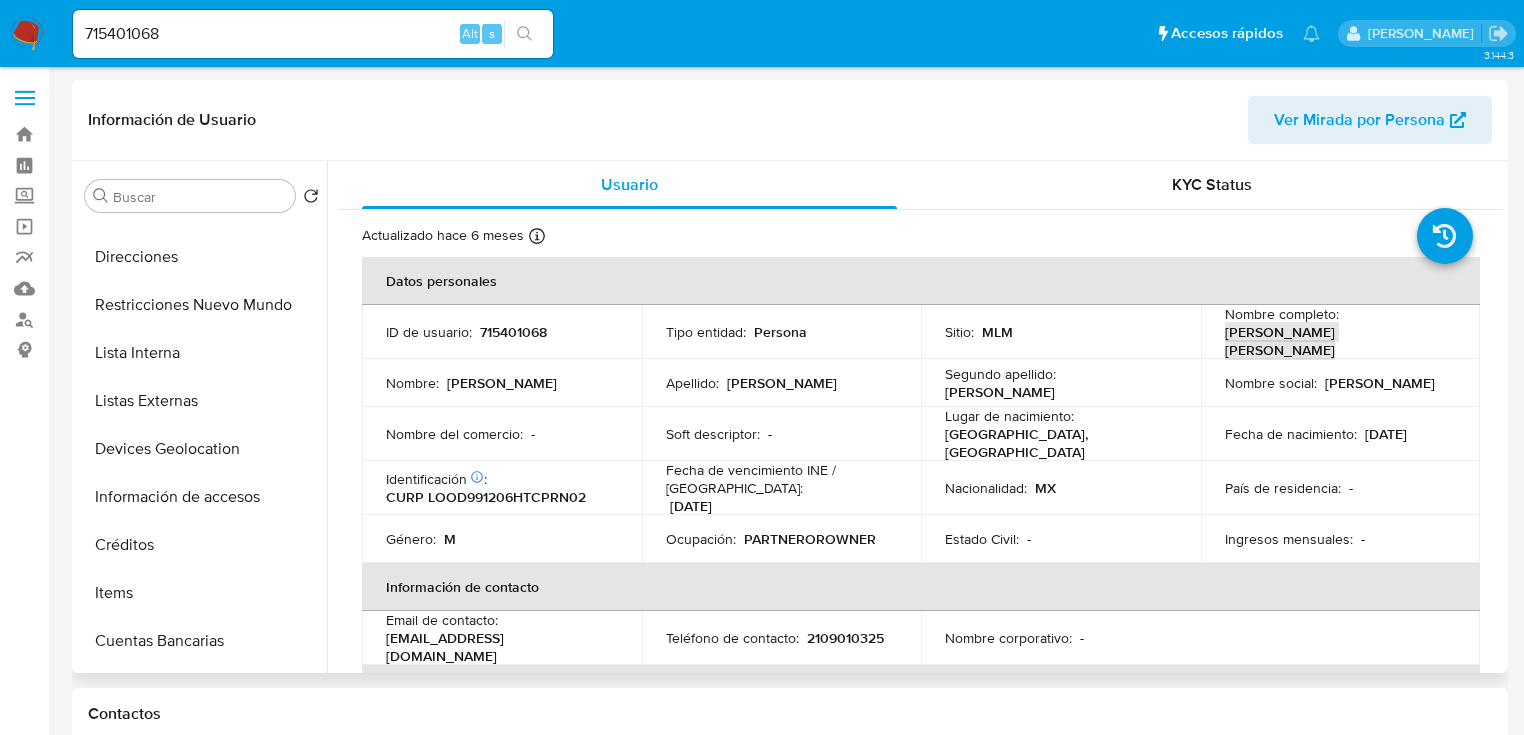 scroll, scrollTop: 480, scrollLeft: 0, axis: vertical 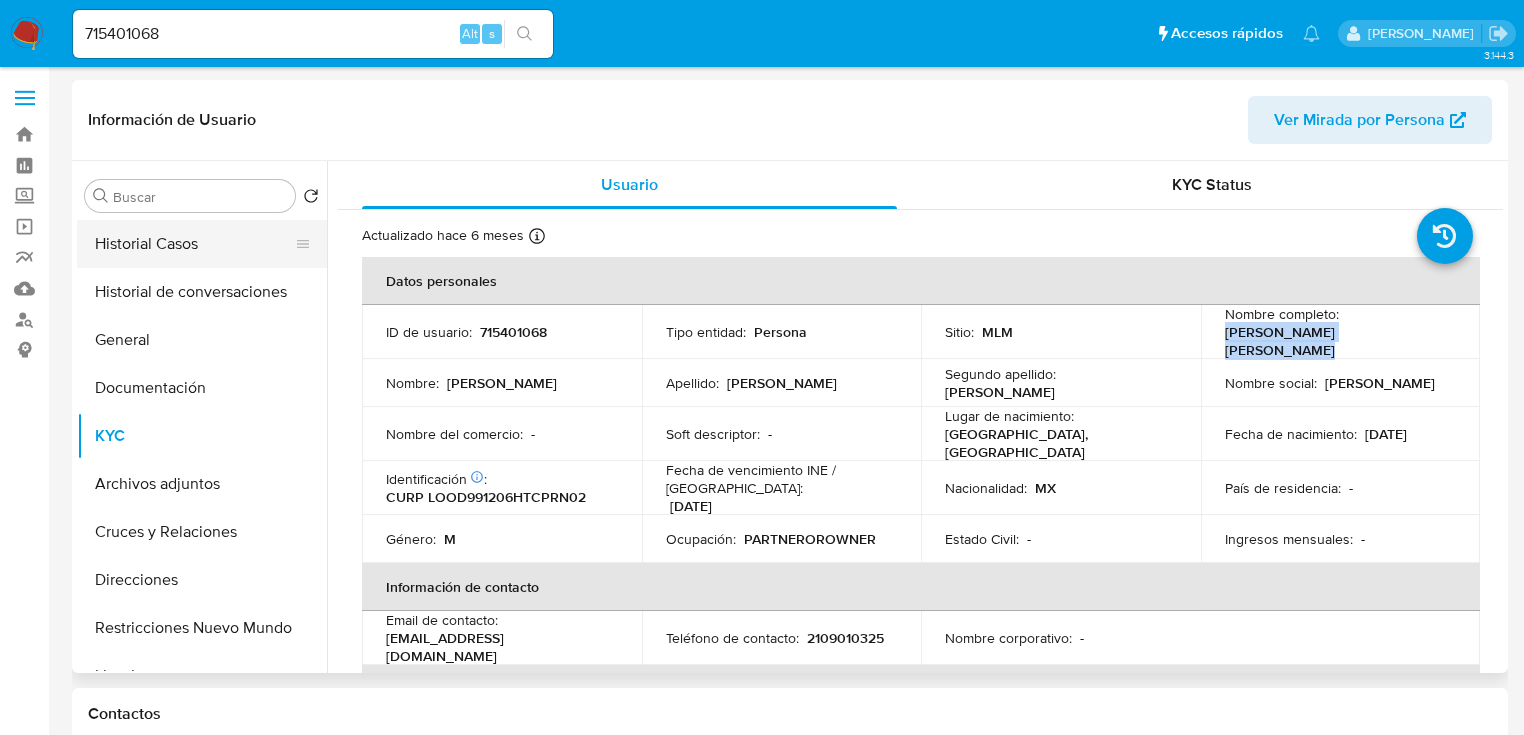 click on "Historial Casos" at bounding box center [194, 244] 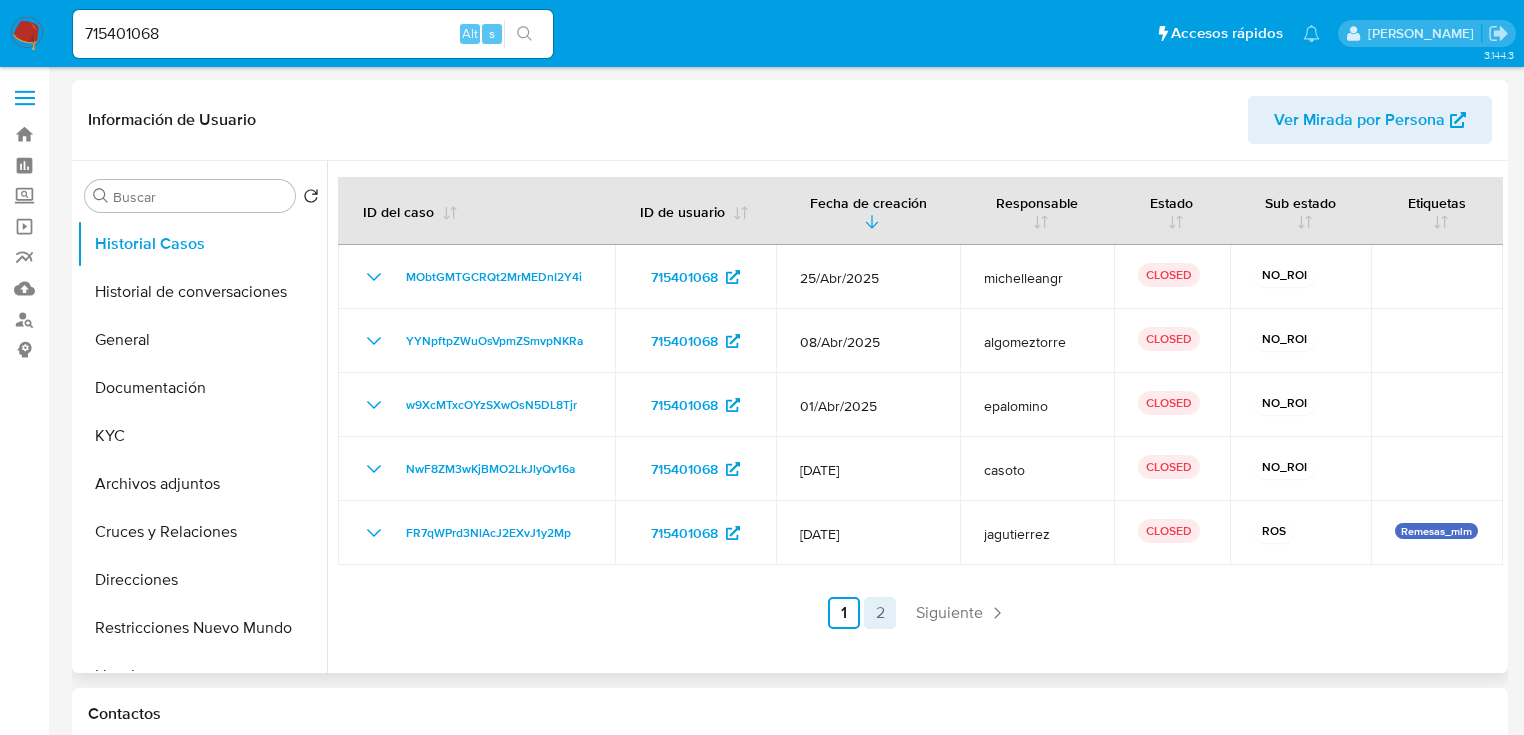 click on "2" at bounding box center [880, 613] 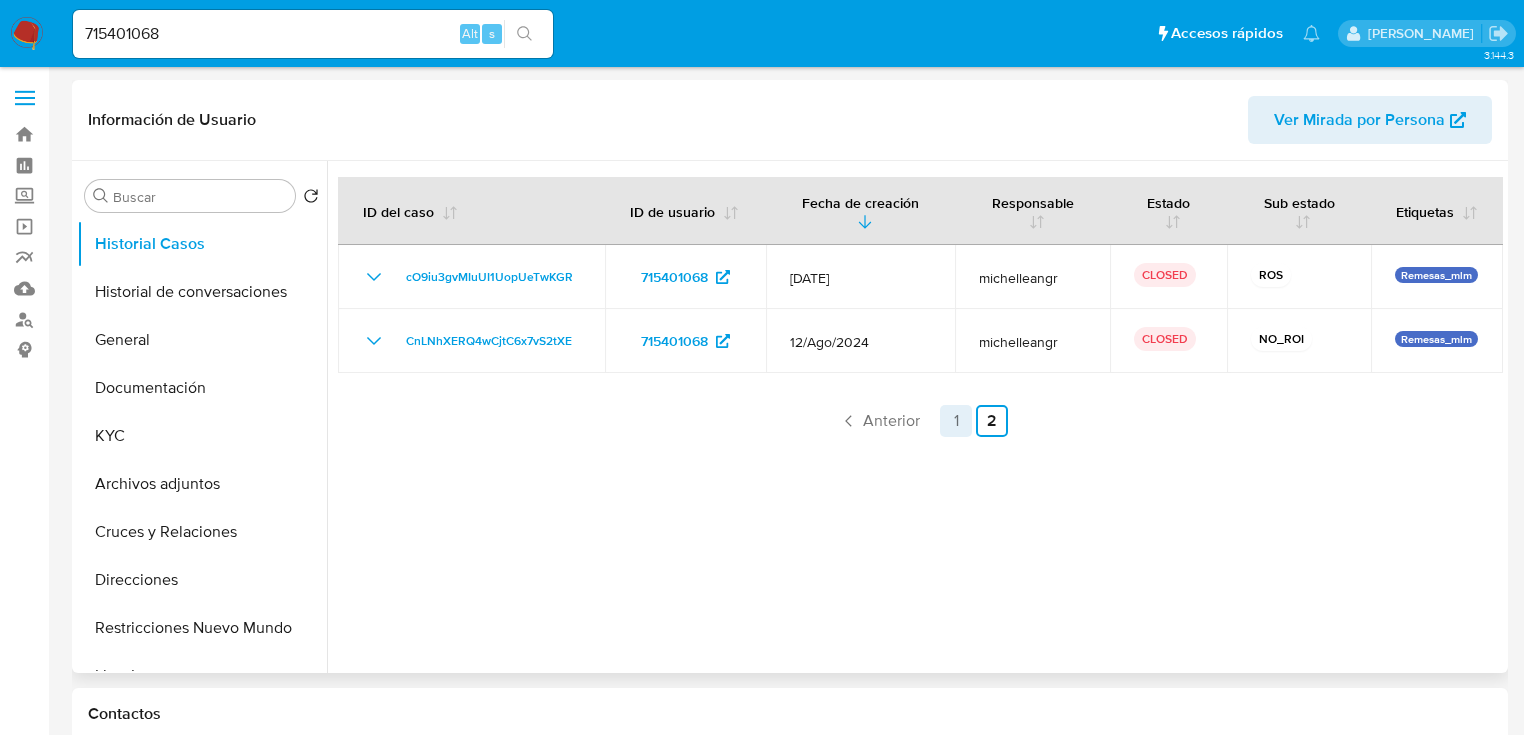click on "1" at bounding box center (956, 421) 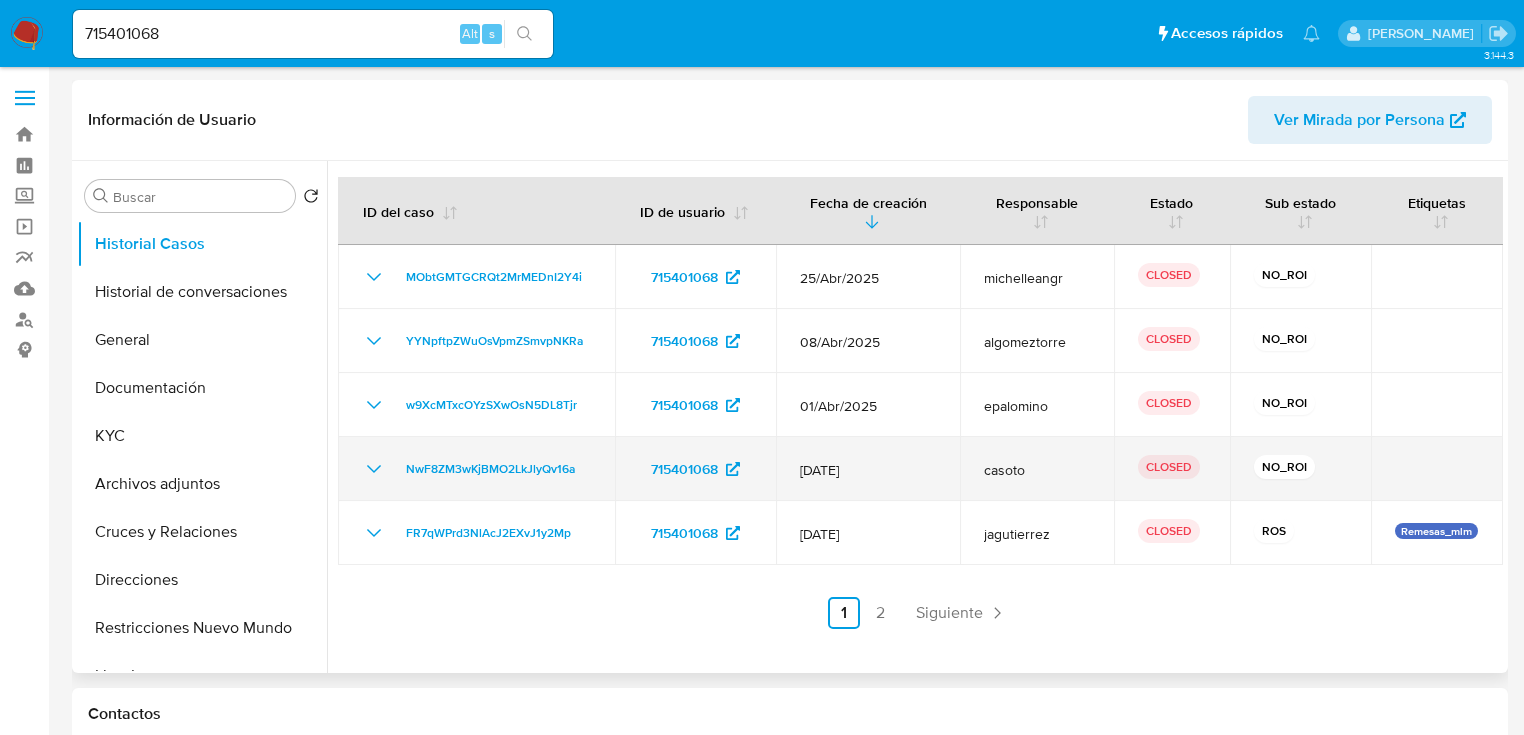 click 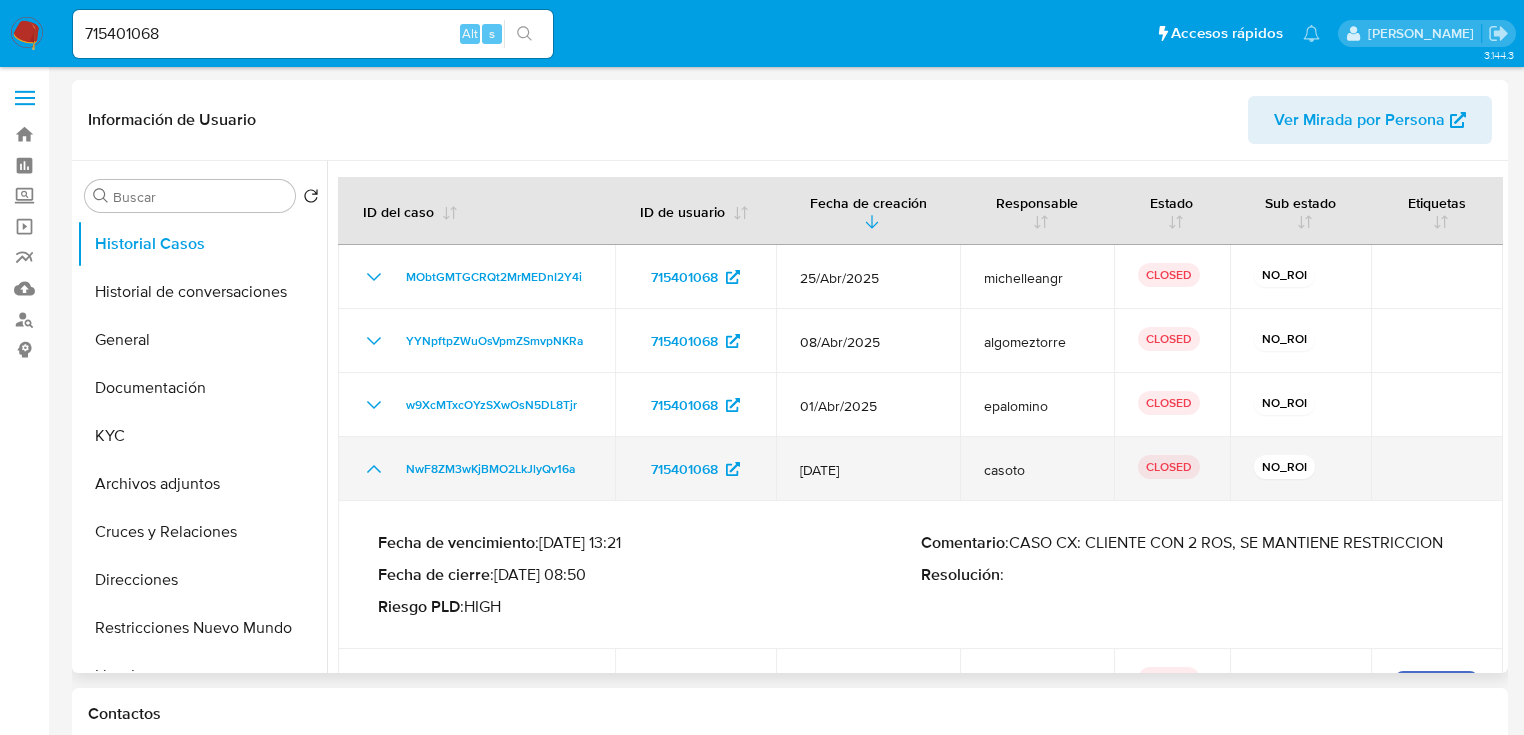 click 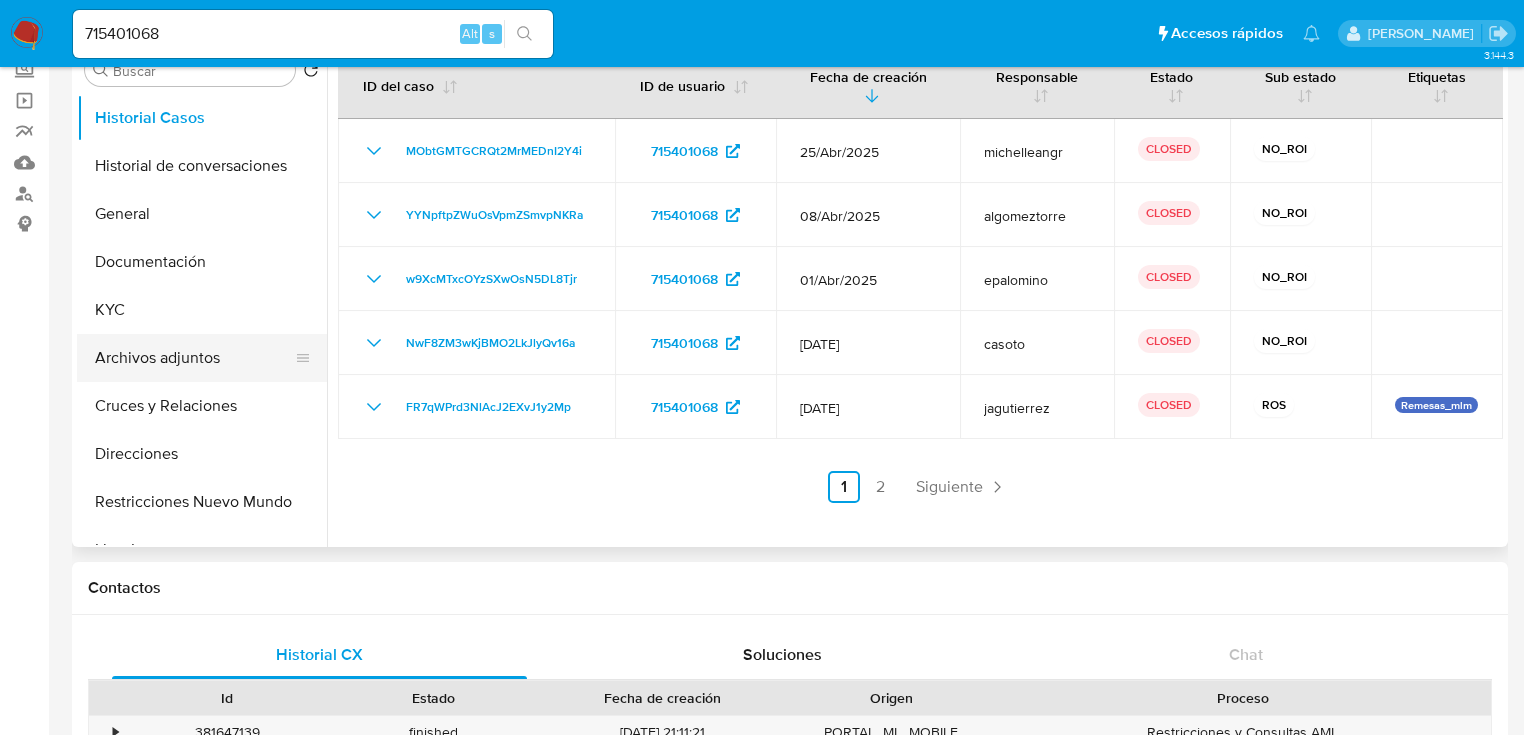 scroll, scrollTop: 0, scrollLeft: 0, axis: both 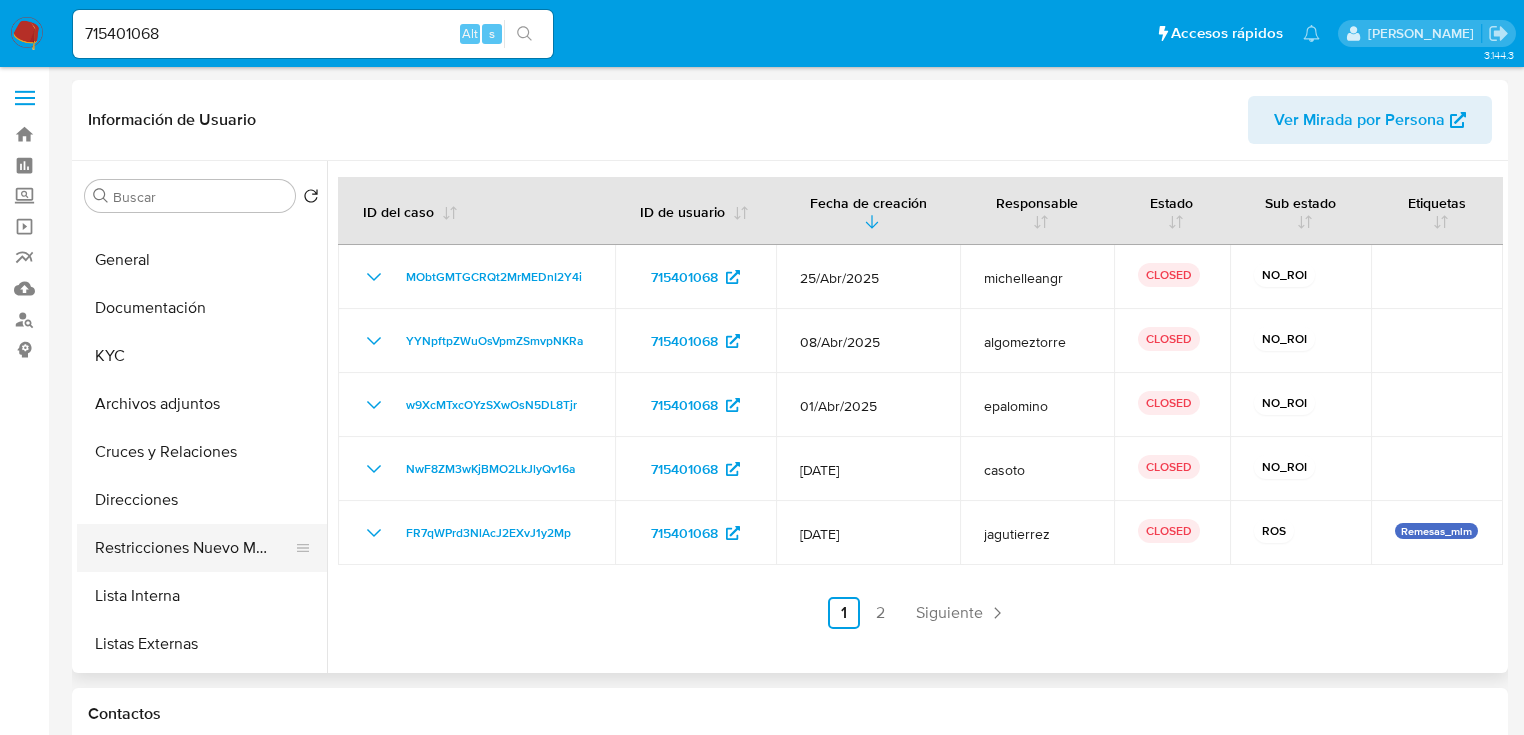 drag, startPoint x: 194, startPoint y: 551, endPoint x: 226, endPoint y: 552, distance: 32.01562 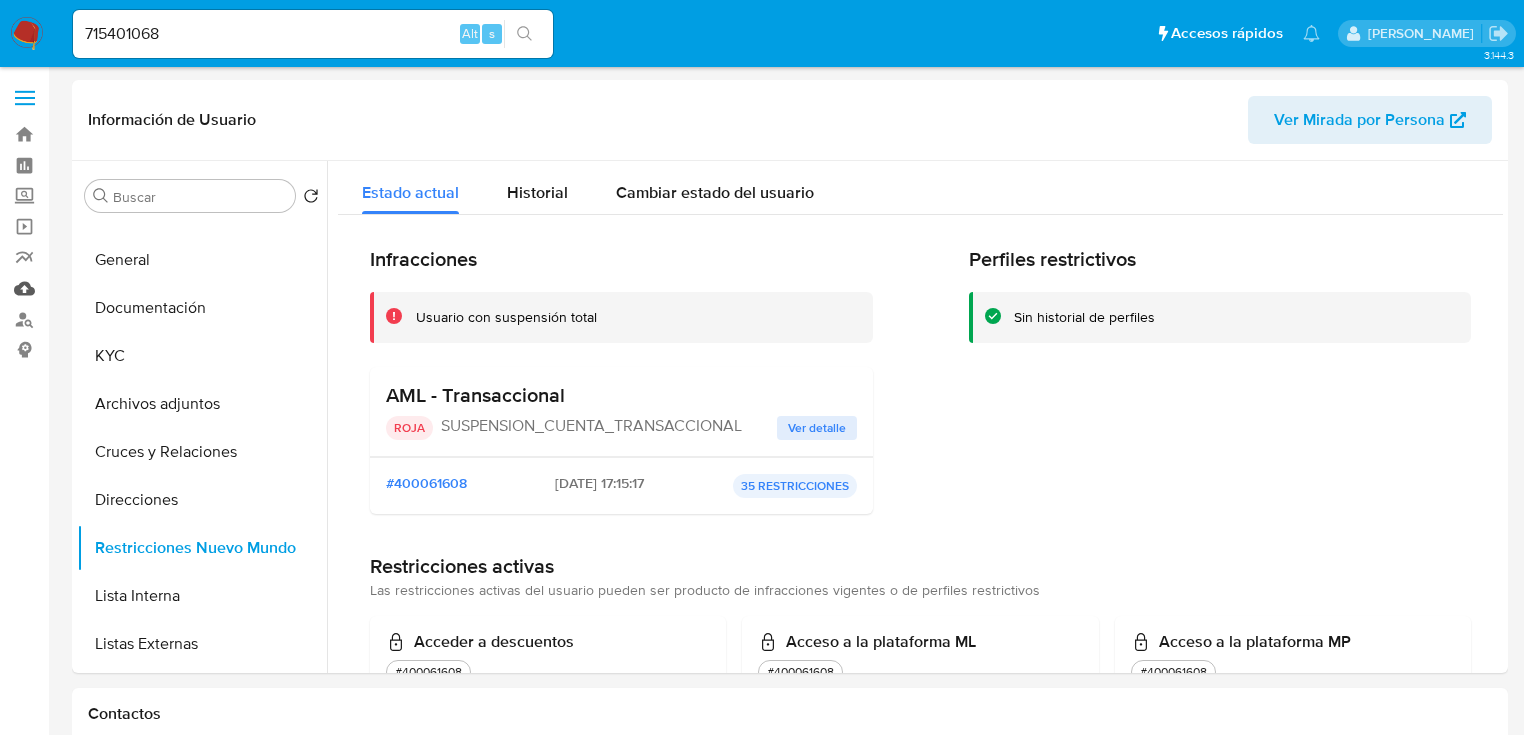click on "Mulan" at bounding box center [119, 288] 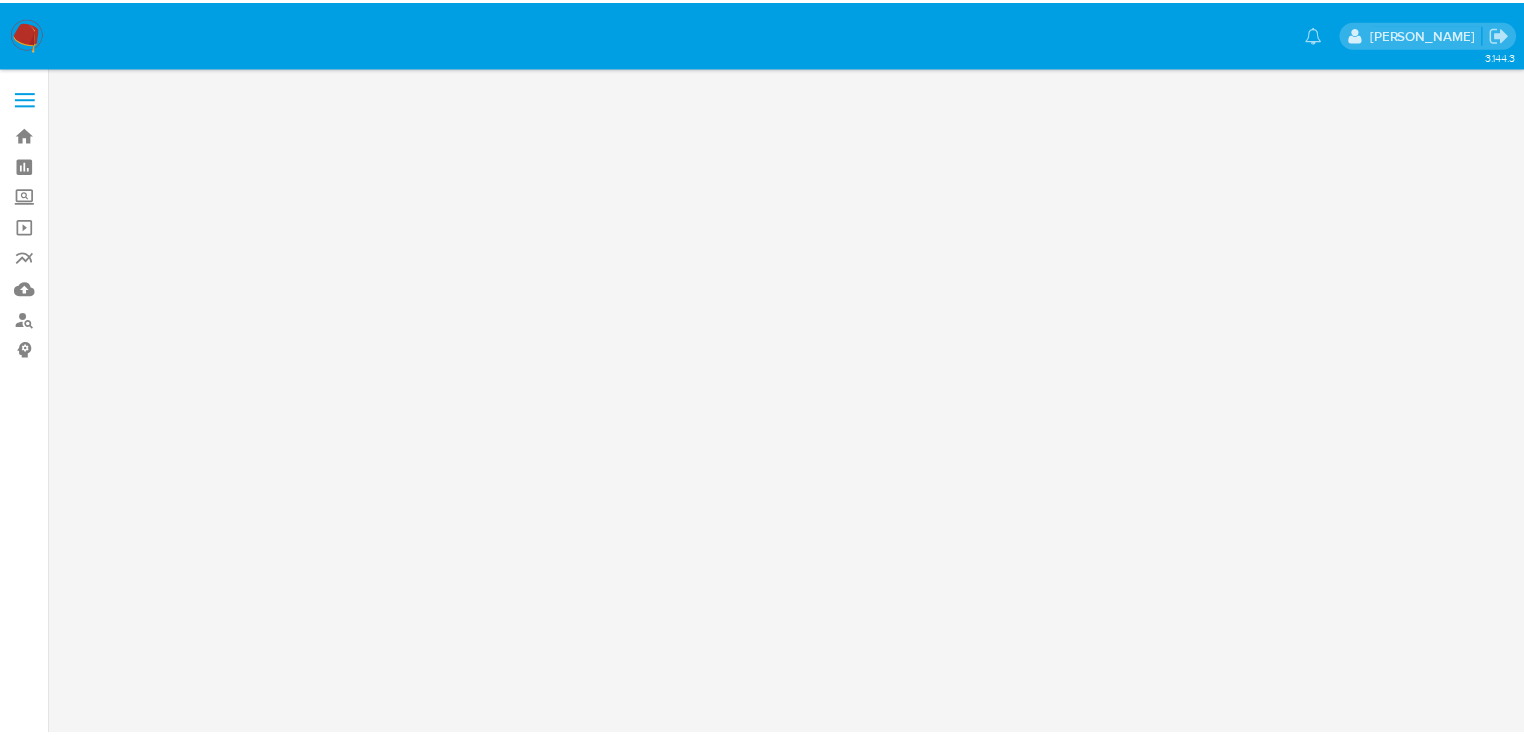scroll, scrollTop: 0, scrollLeft: 0, axis: both 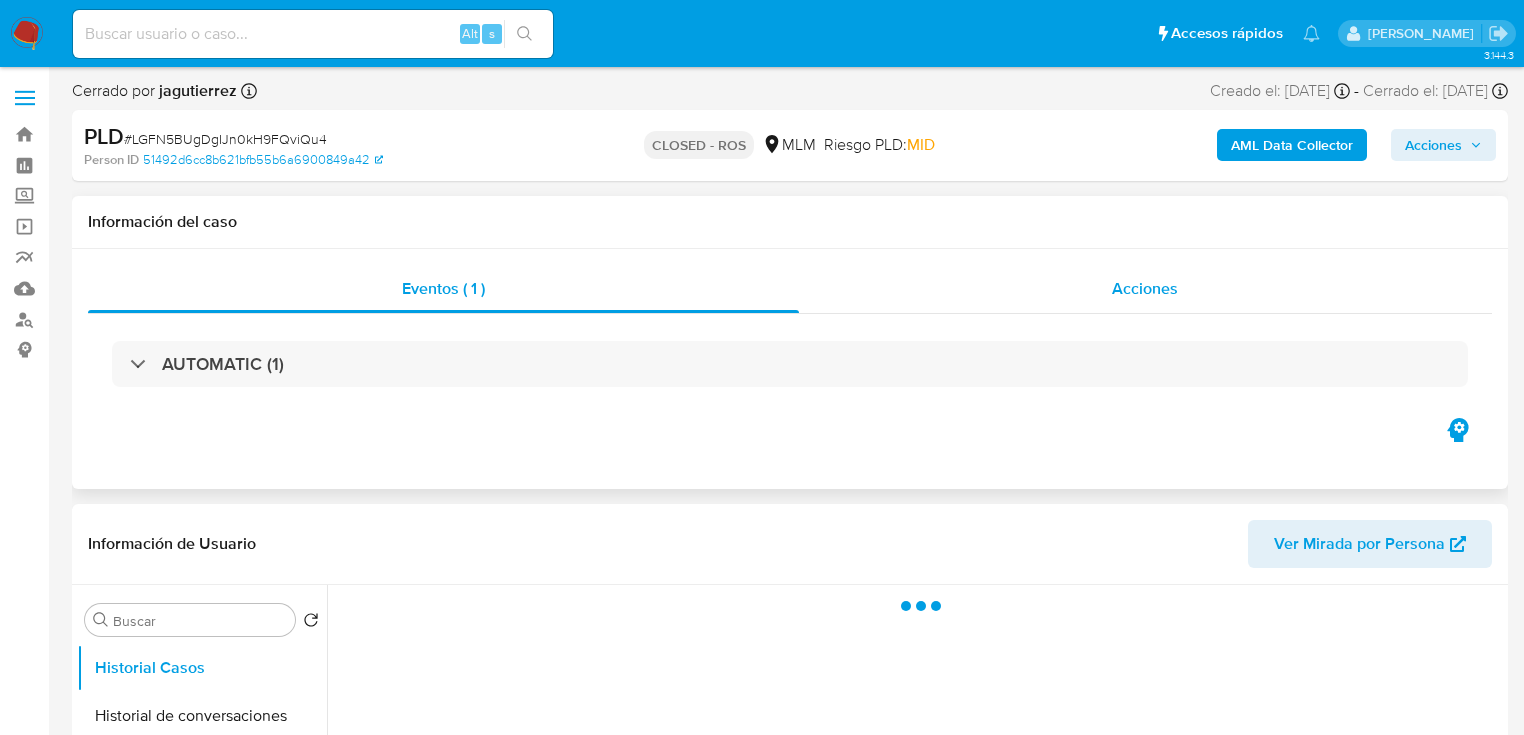 click on "Acciones" at bounding box center [1146, 289] 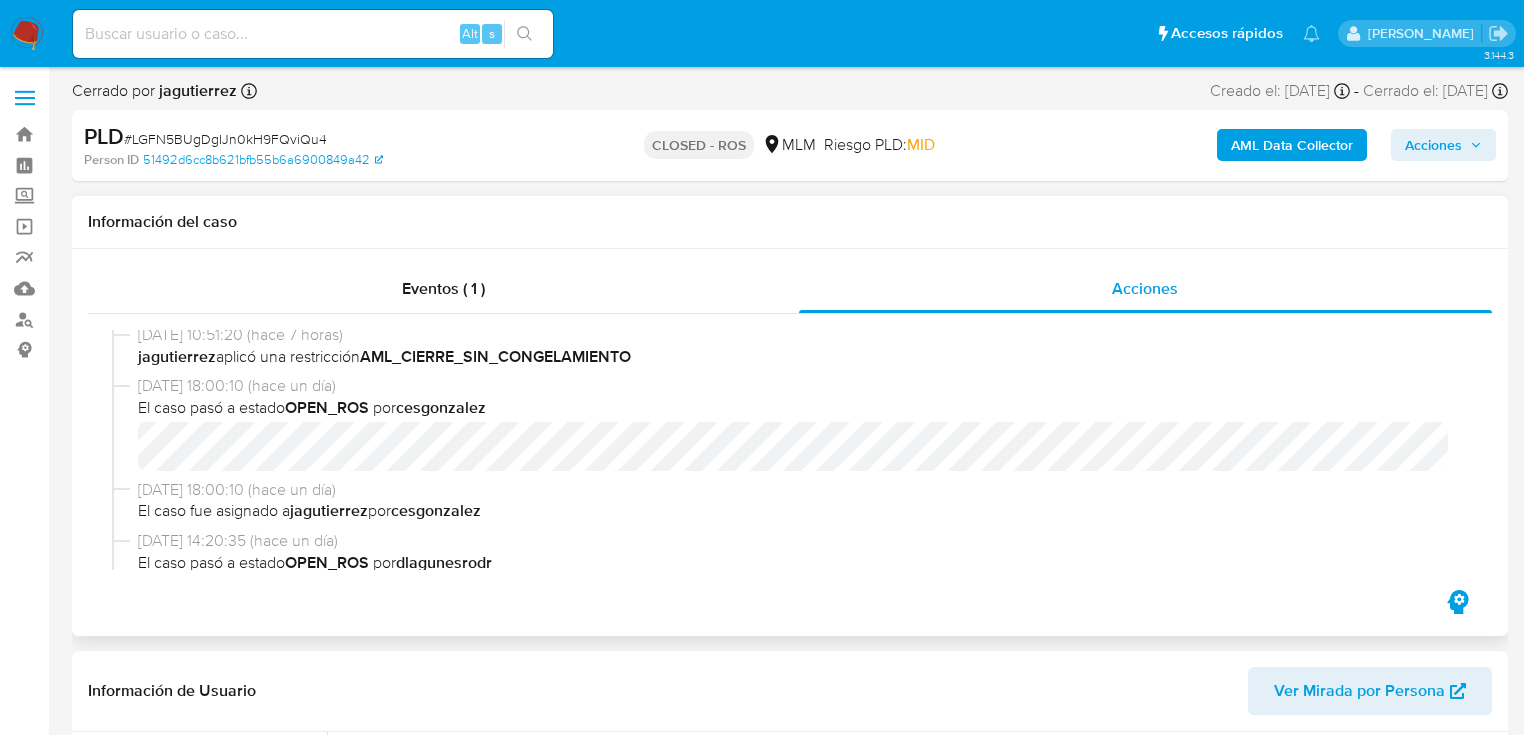 select on "10" 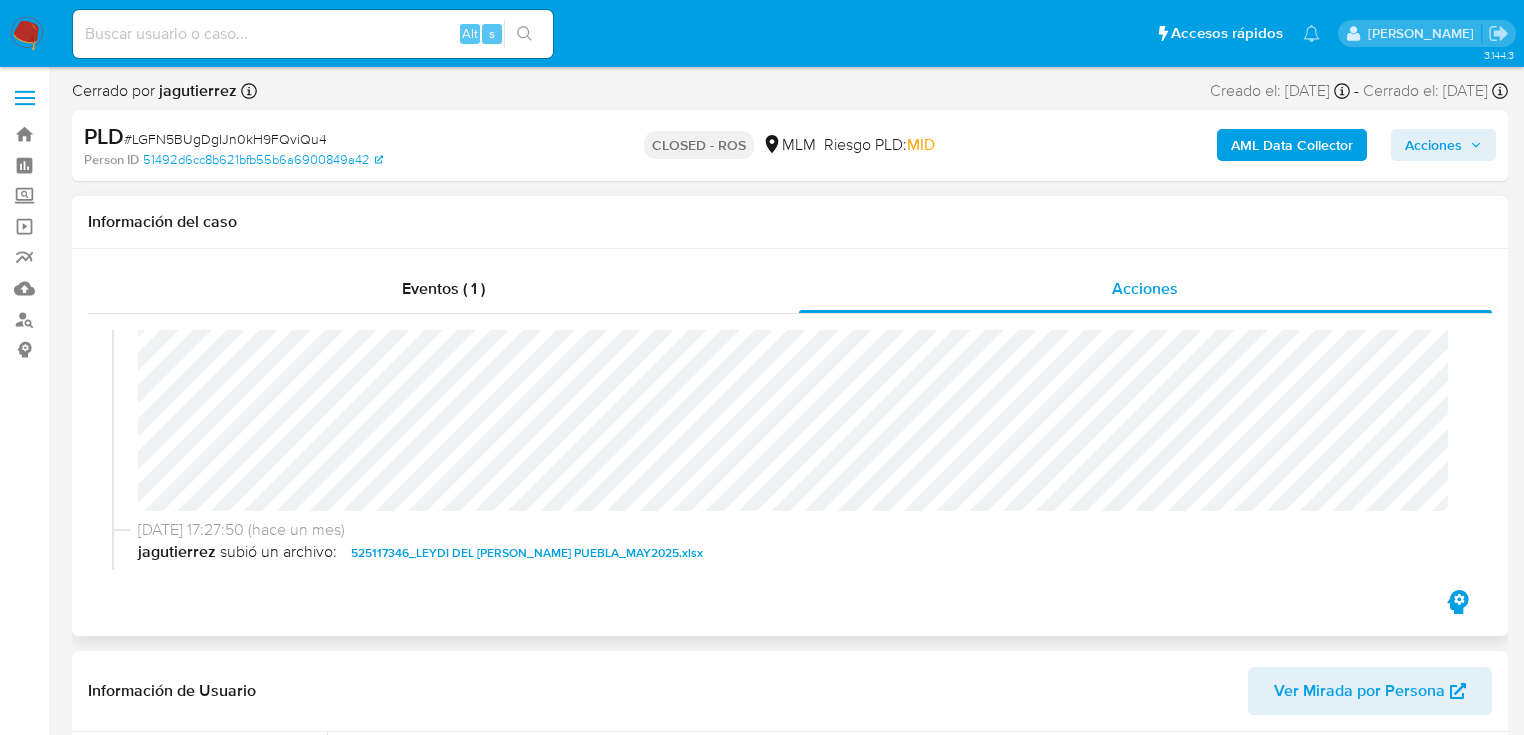 scroll, scrollTop: 1440, scrollLeft: 0, axis: vertical 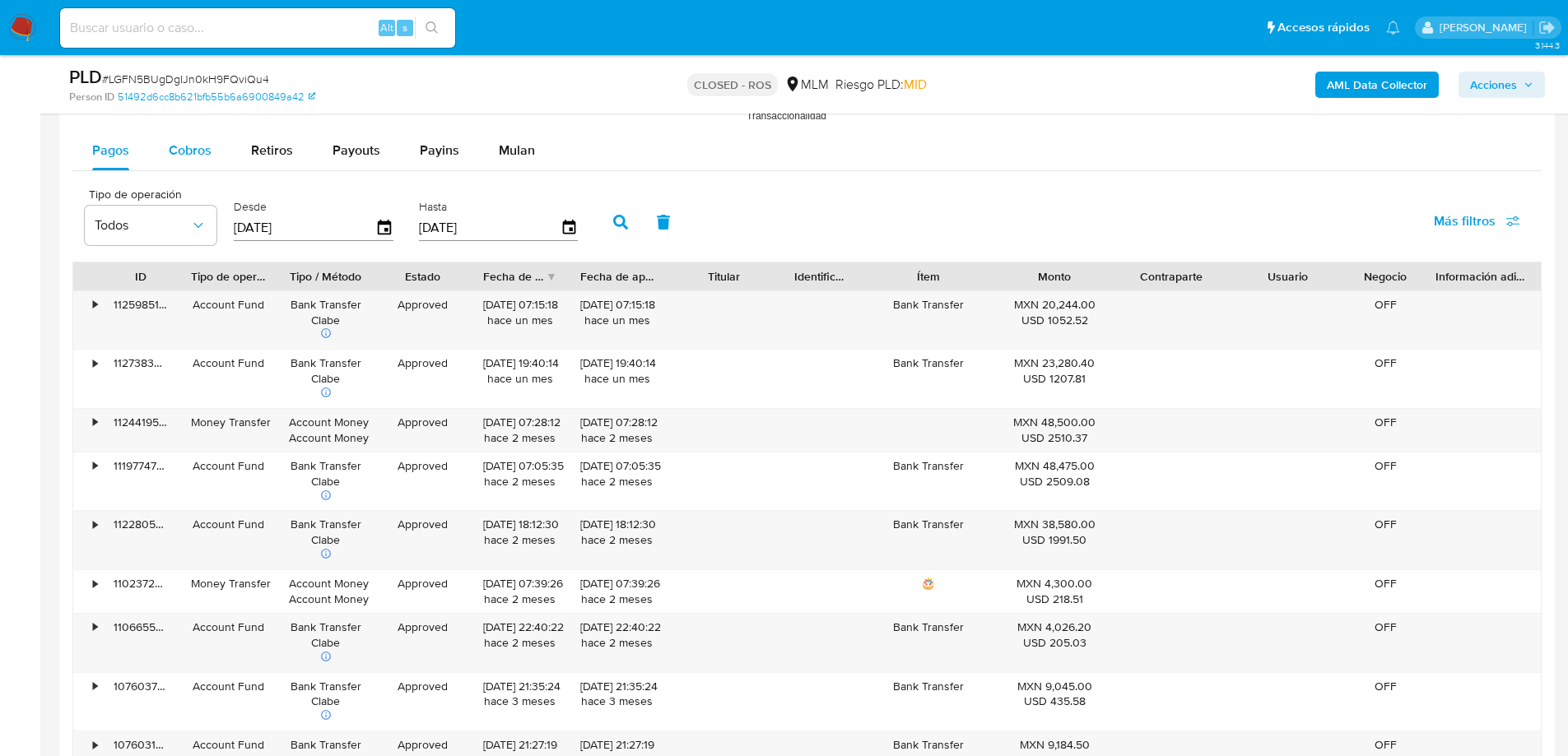 click on "Cobros" at bounding box center (190, 151) 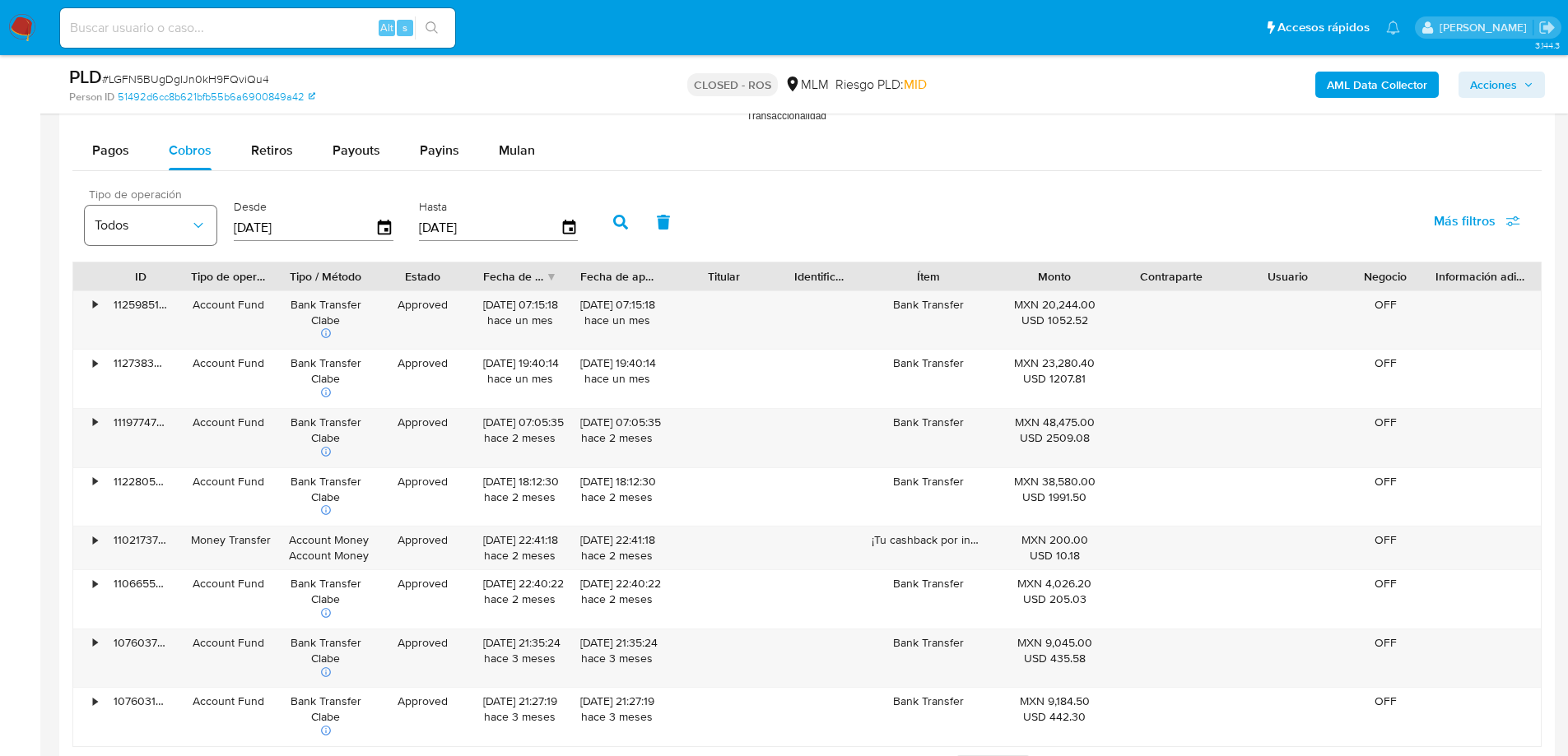drag, startPoint x: 351, startPoint y: 231, endPoint x: 145, endPoint y: 225, distance: 206.08736 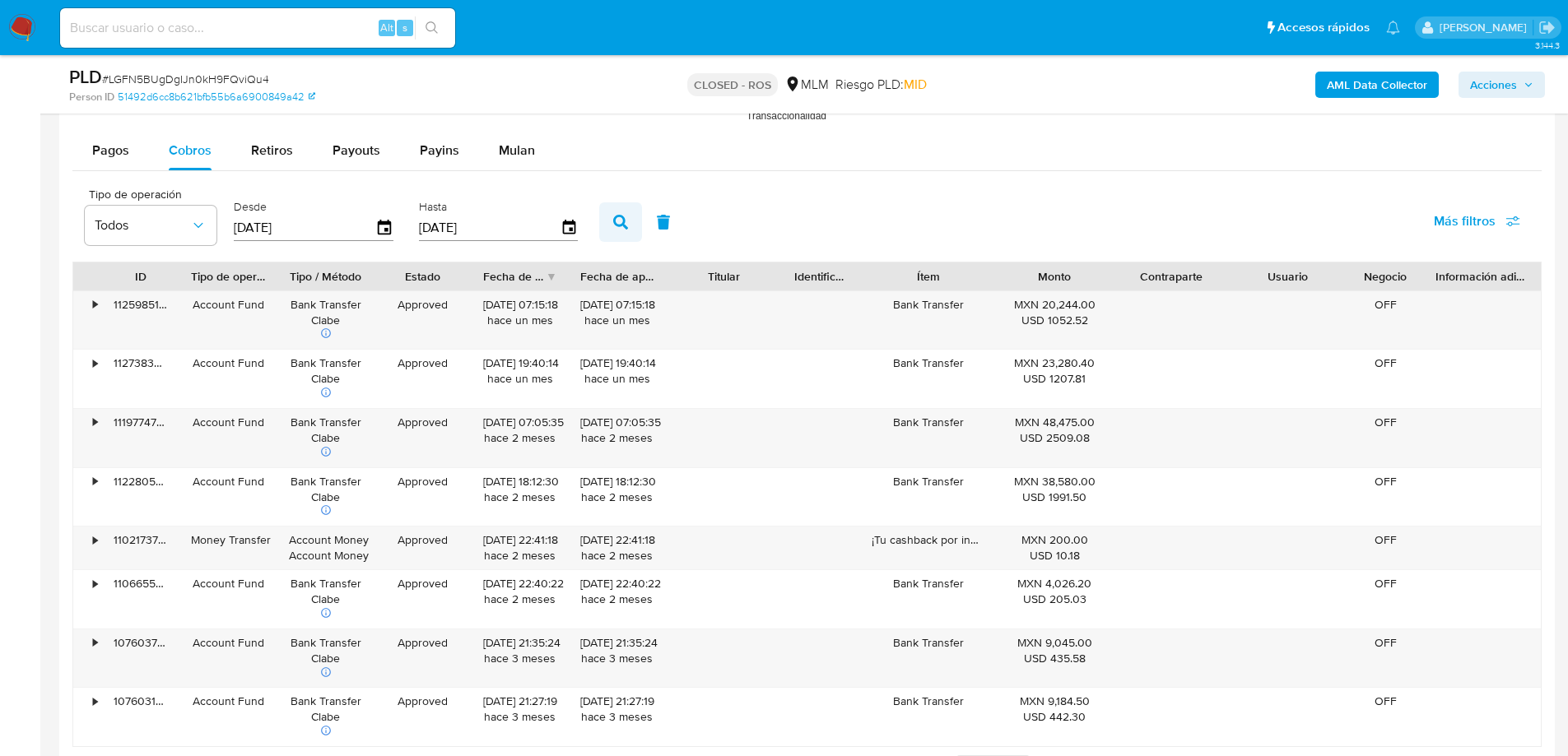 type on "01/02/2025" 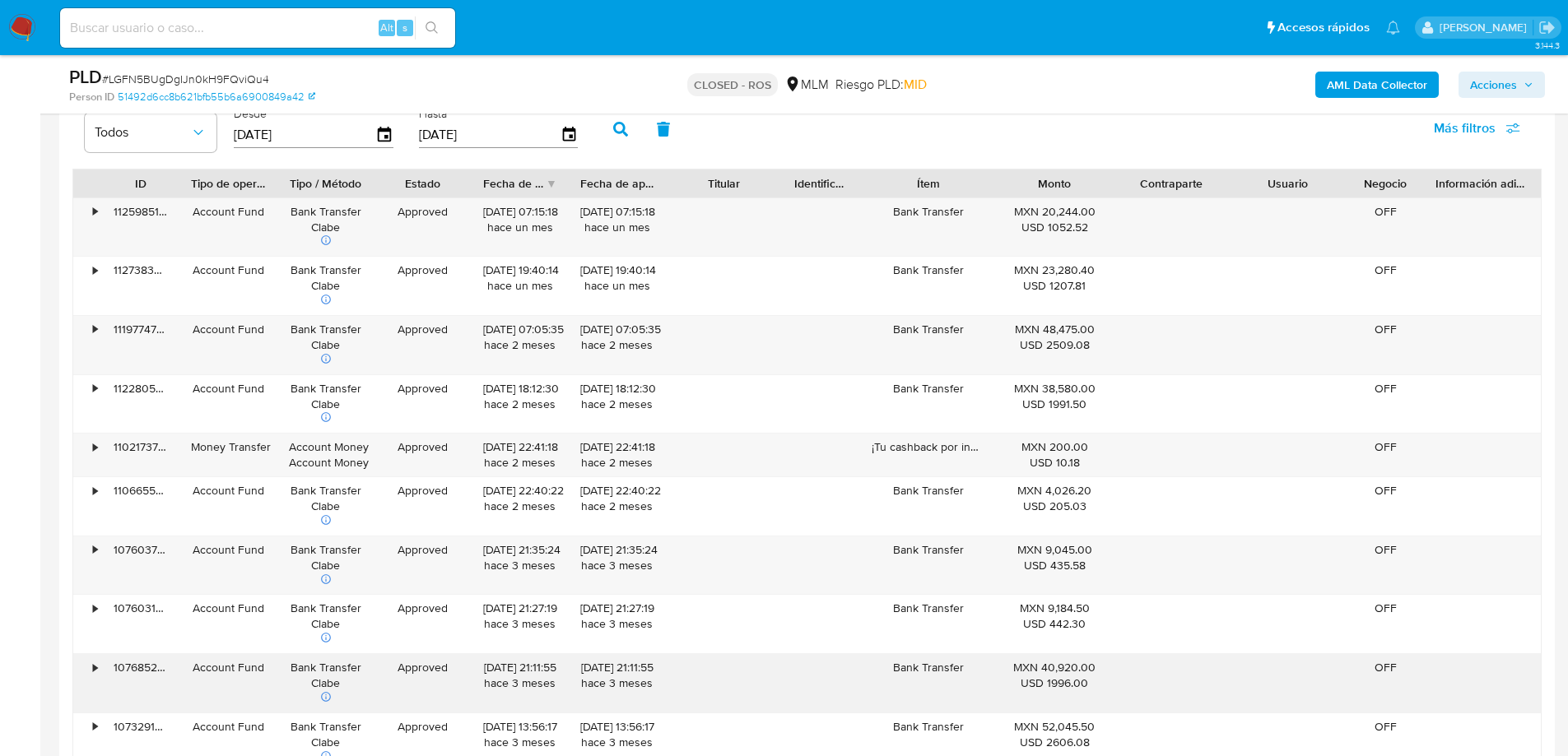 scroll, scrollTop: 1810, scrollLeft: 0, axis: vertical 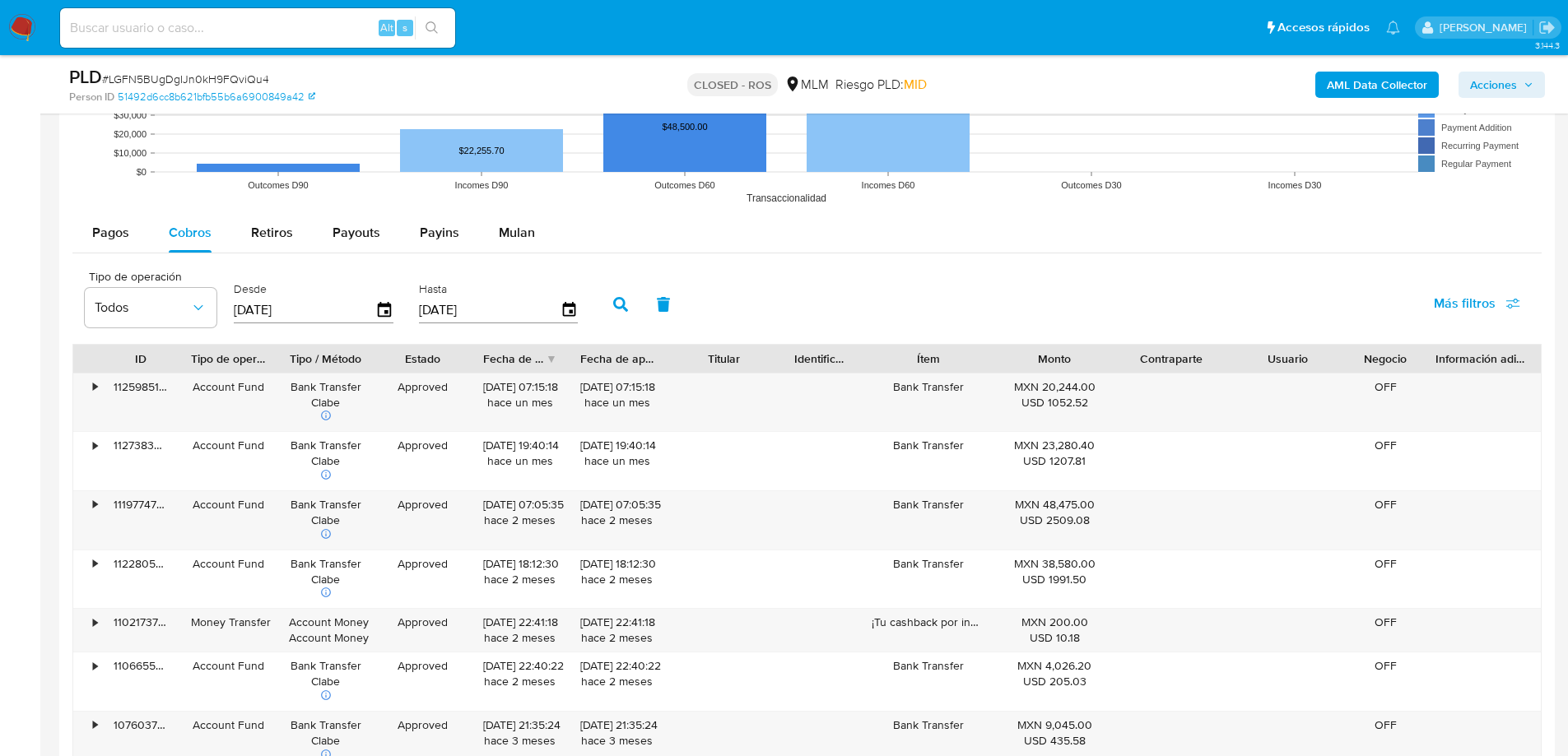 click on "Fecha de creación" at bounding box center (514, 359) 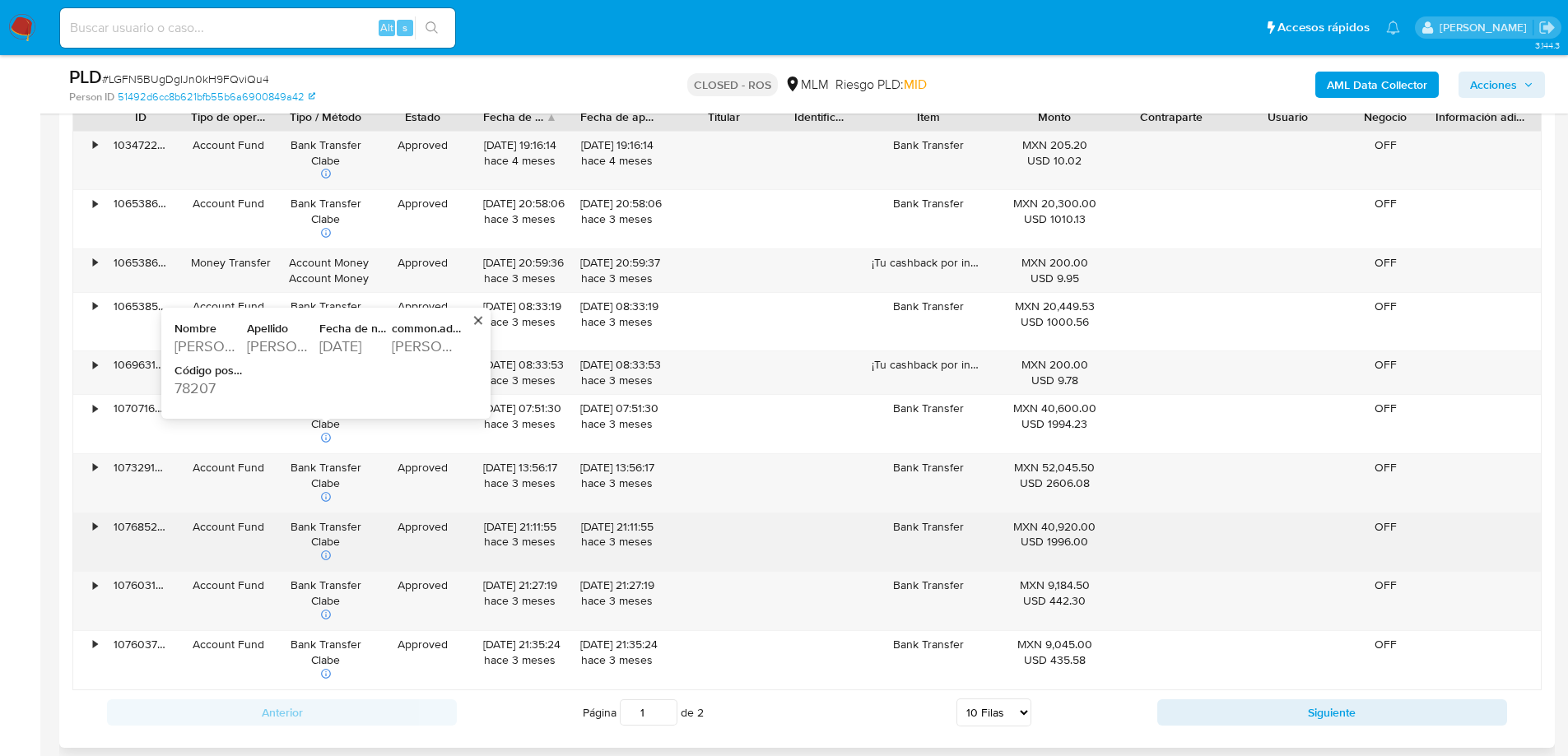 scroll, scrollTop: 2057, scrollLeft: 0, axis: vertical 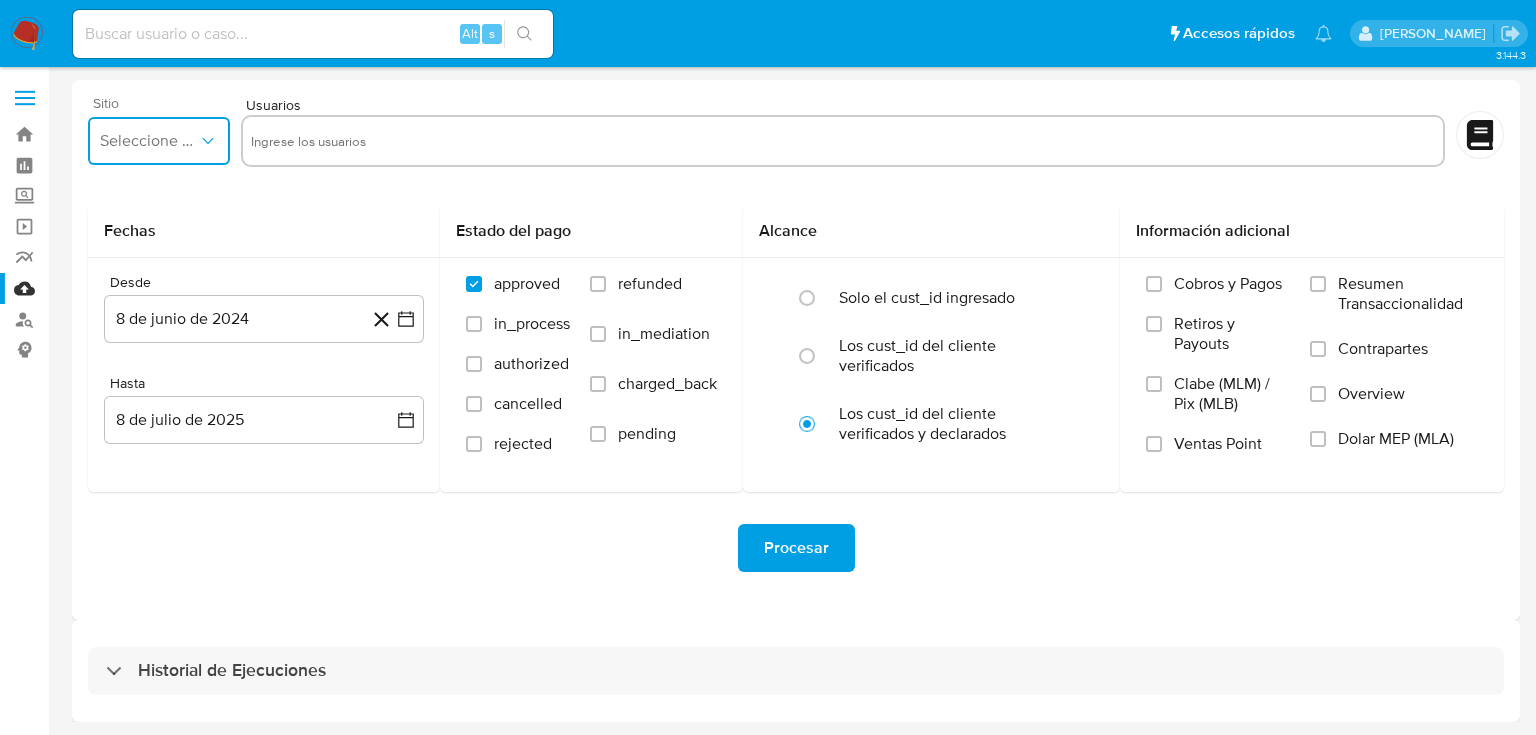 drag, startPoint x: 165, startPoint y: 144, endPoint x: 168, endPoint y: 156, distance: 12.369317 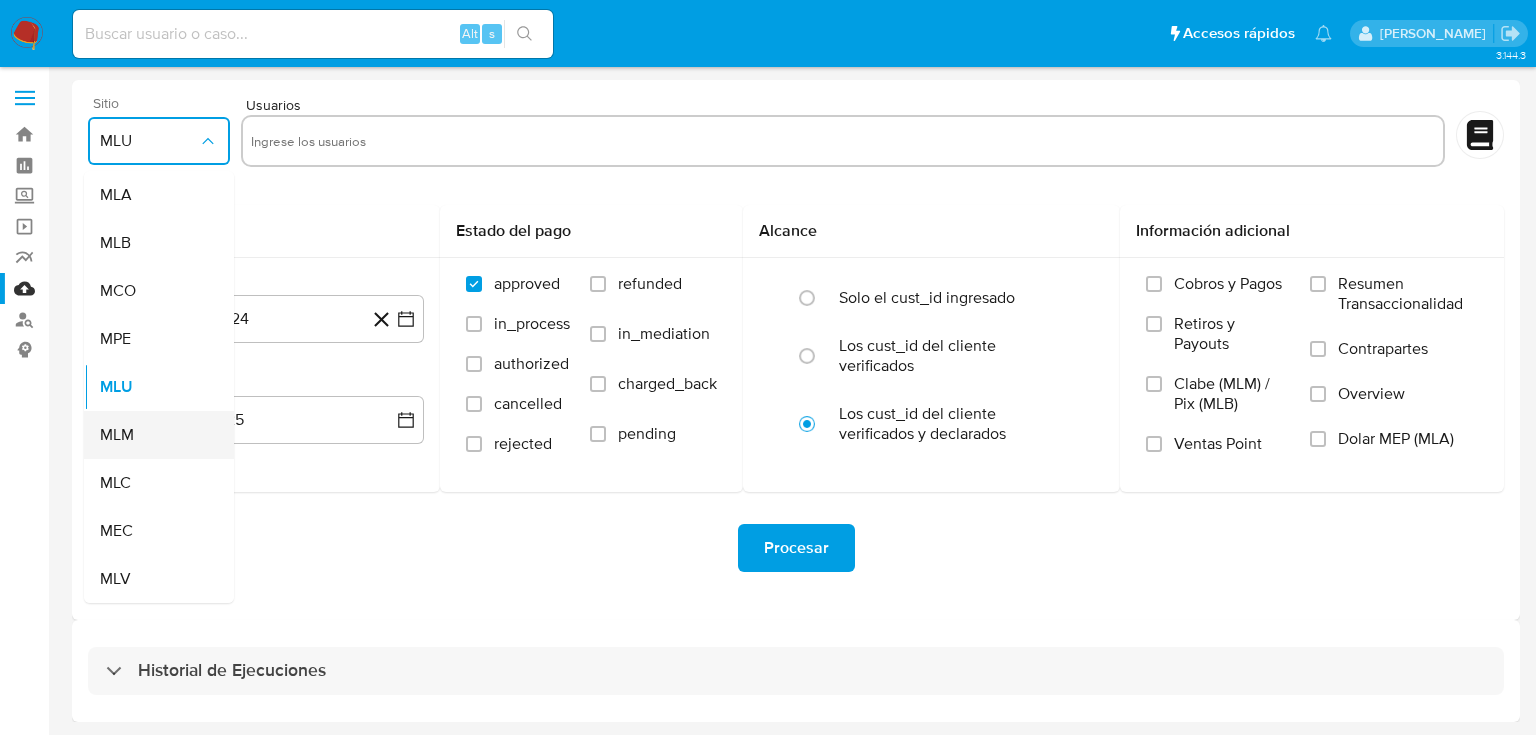 drag, startPoint x: 128, startPoint y: 425, endPoint x: 308, endPoint y: 175, distance: 308.05844 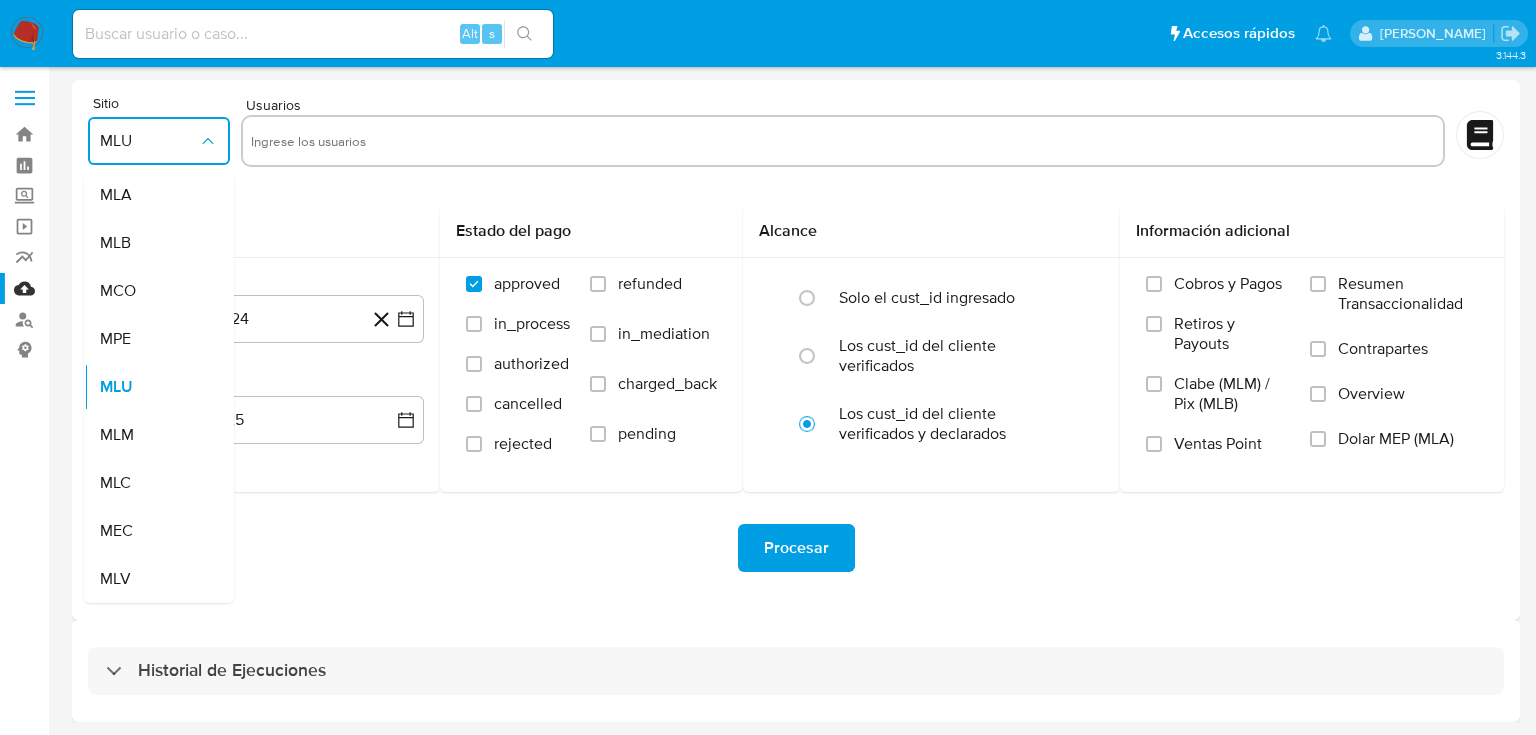 click on "MLM" at bounding box center (117, 435) 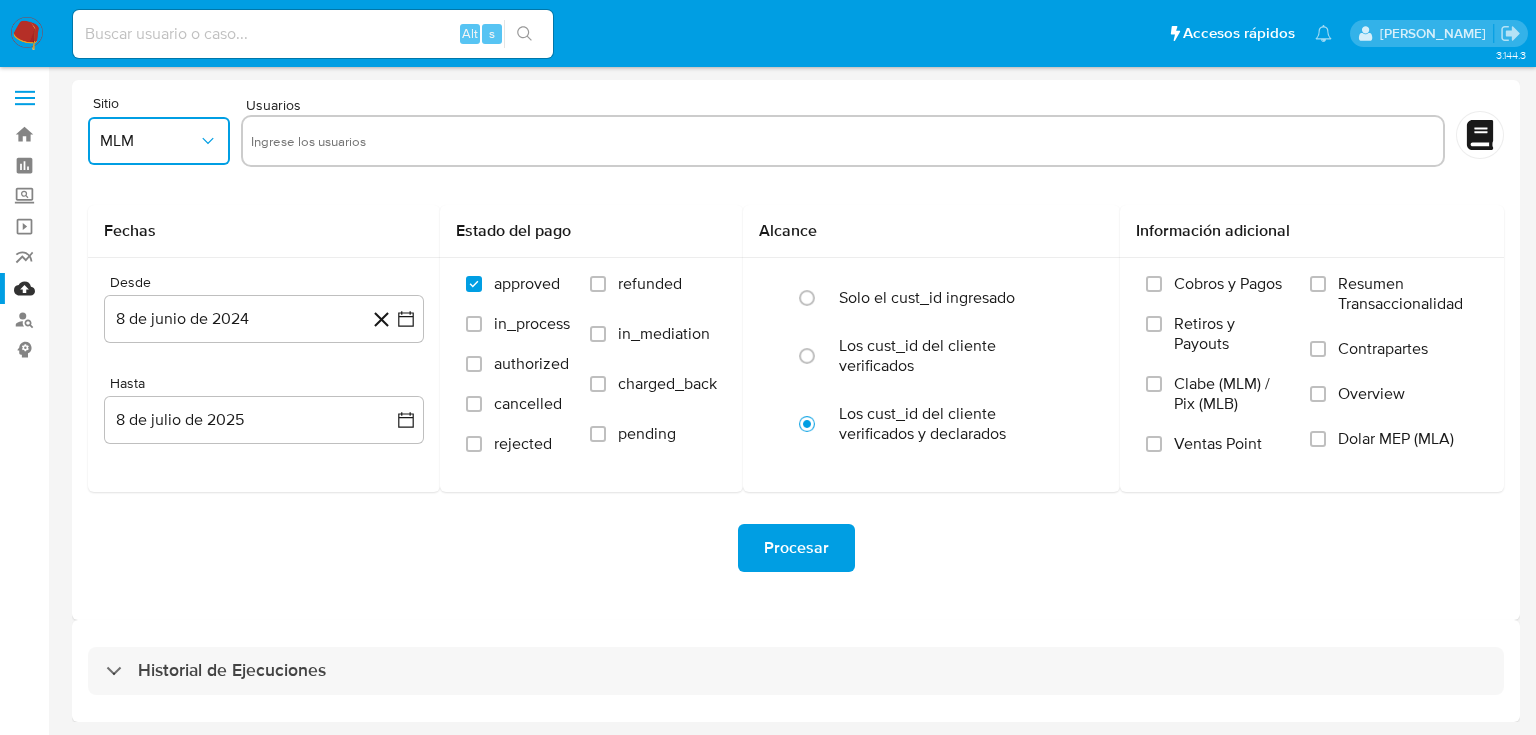 click at bounding box center [843, 141] 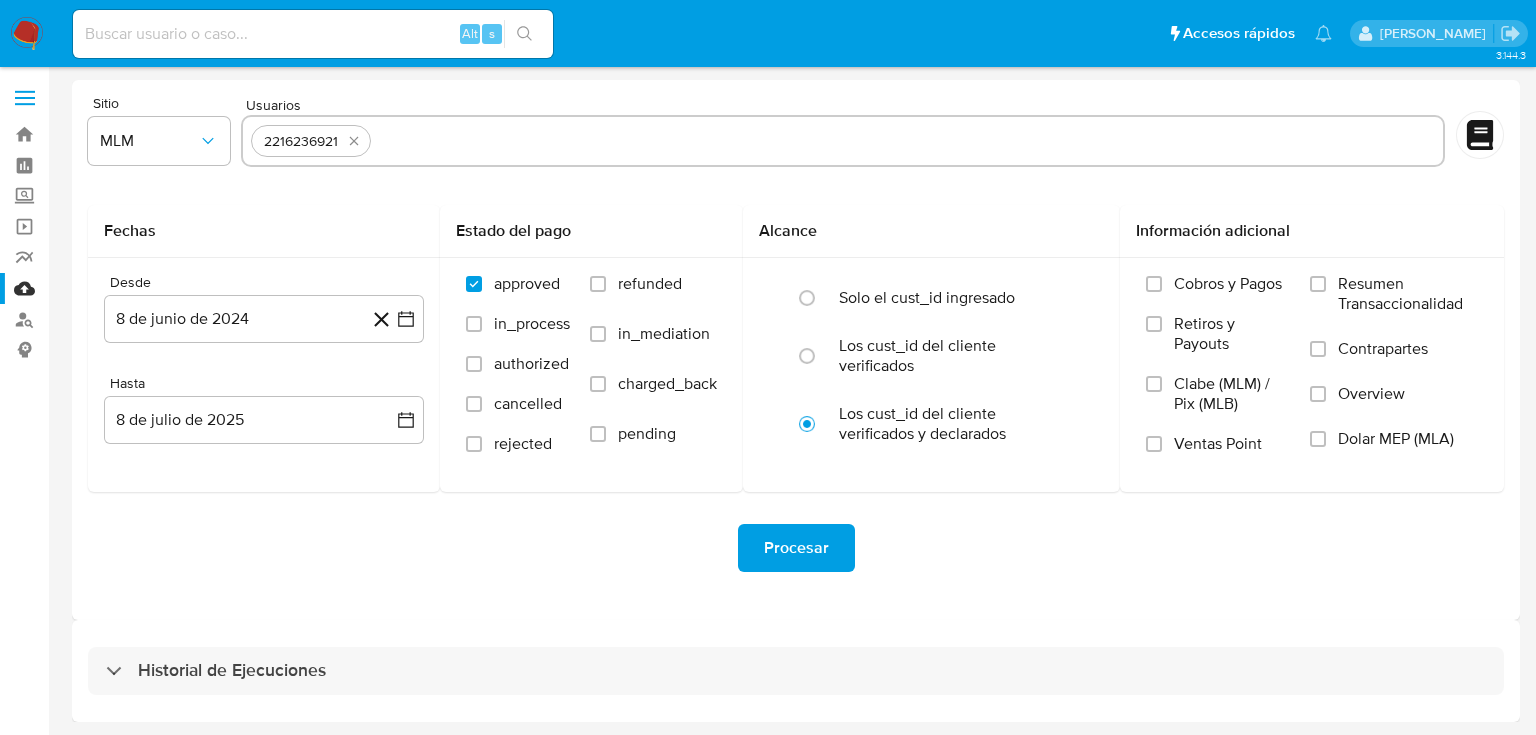 click at bounding box center (907, 141) 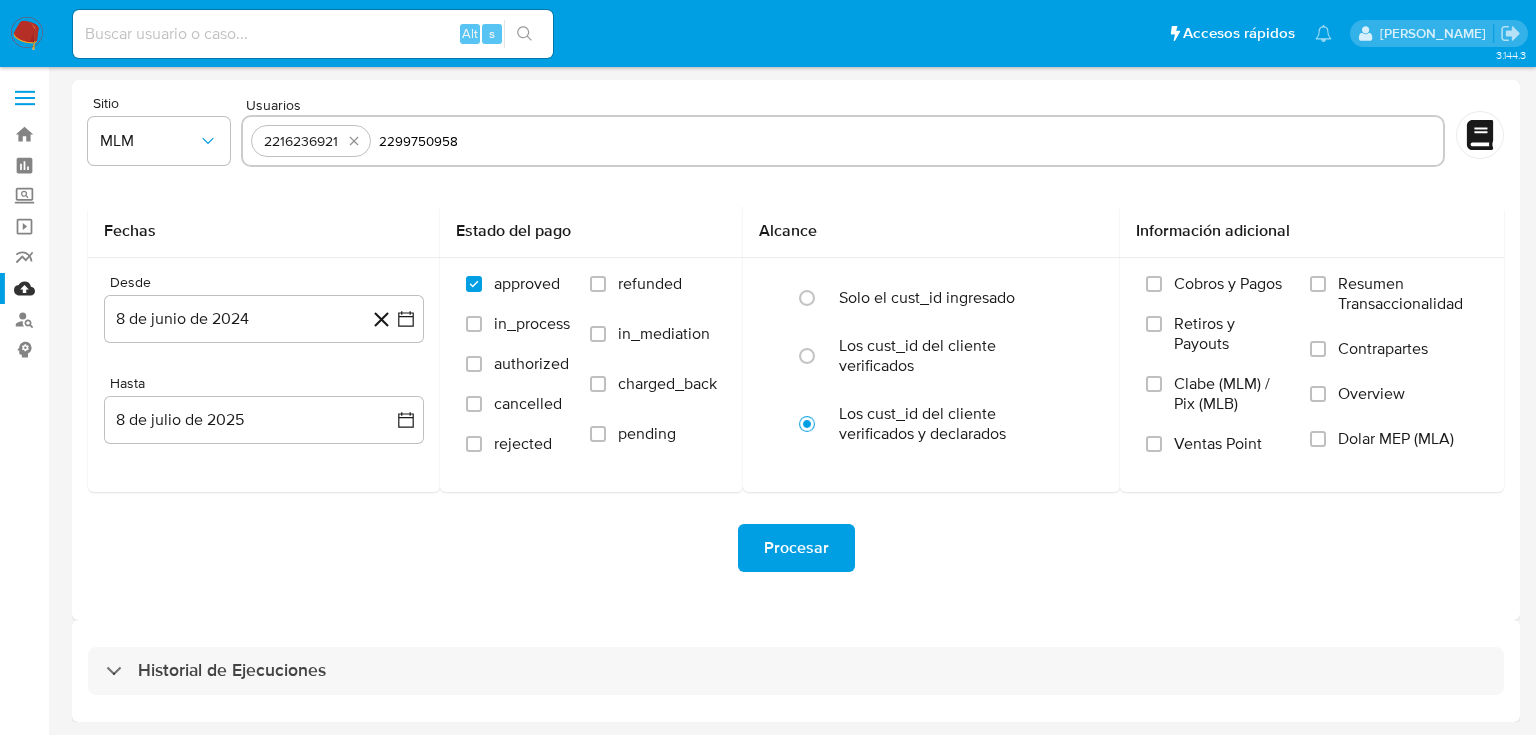 type 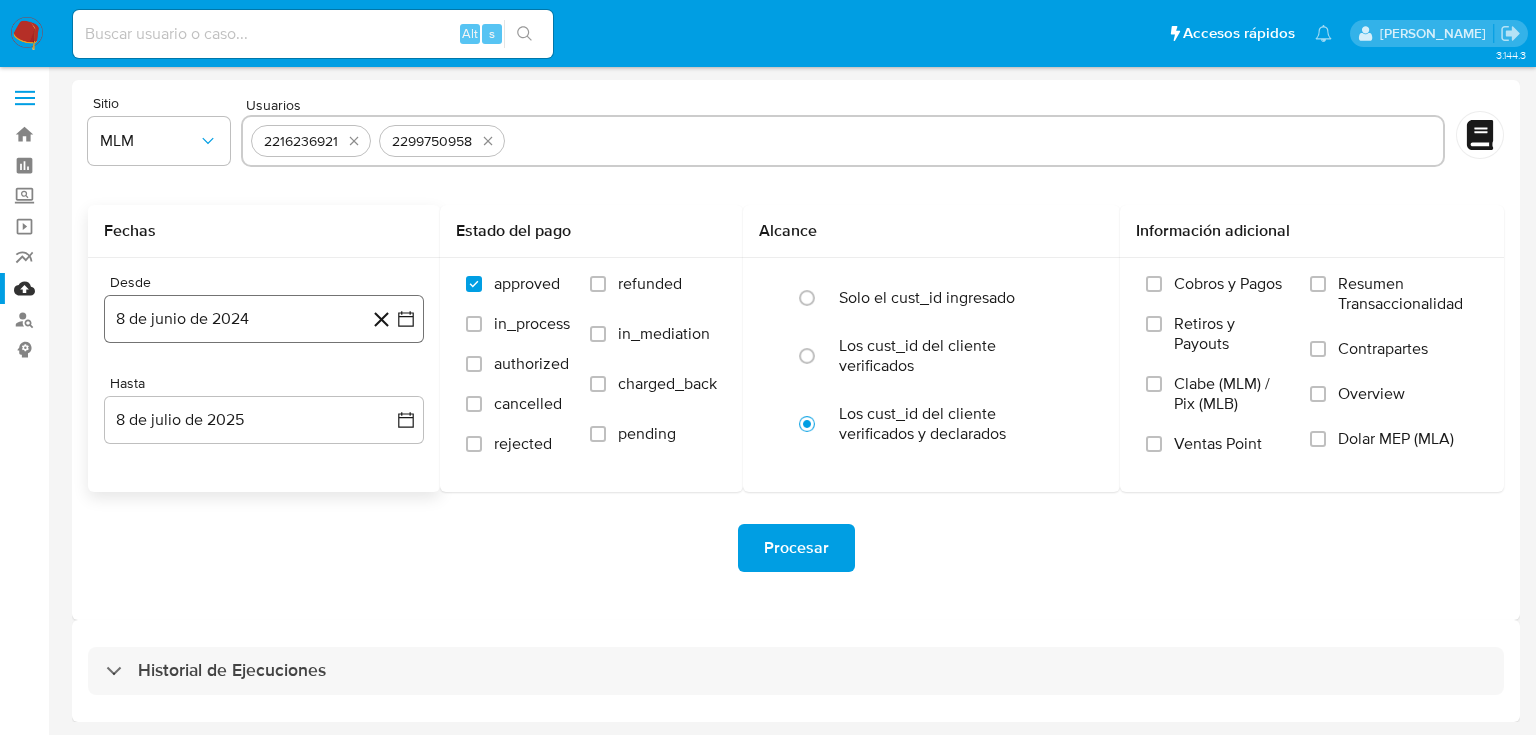 click 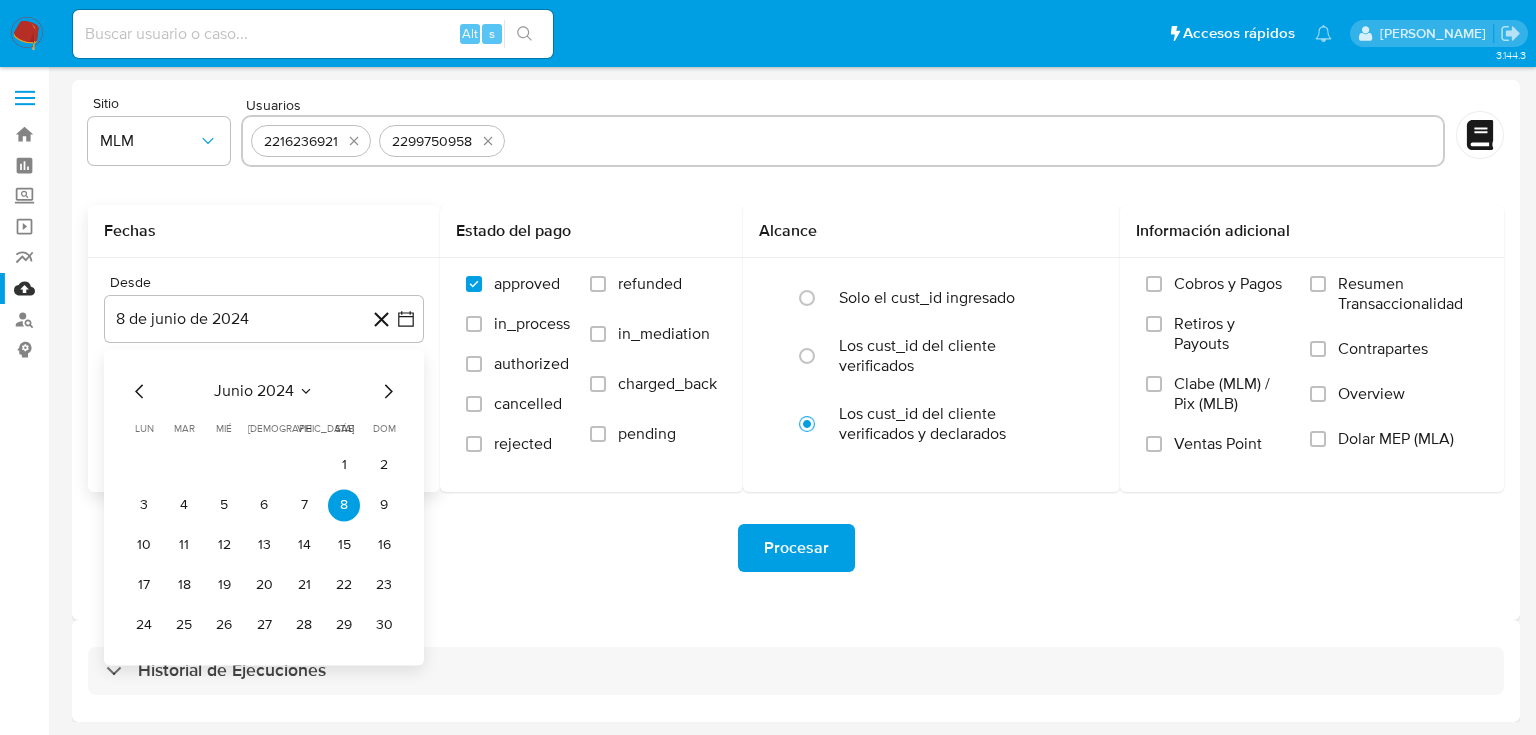 click 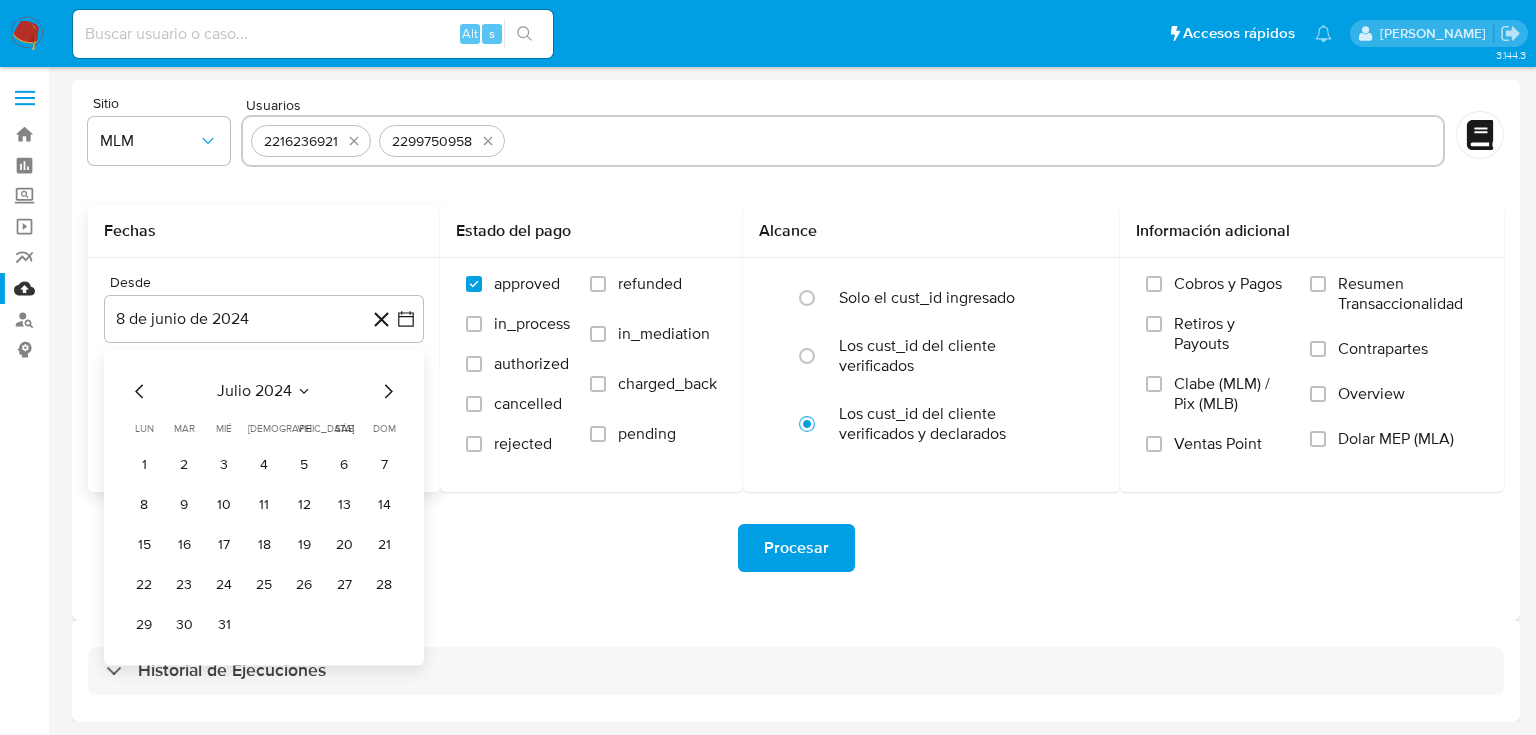 click 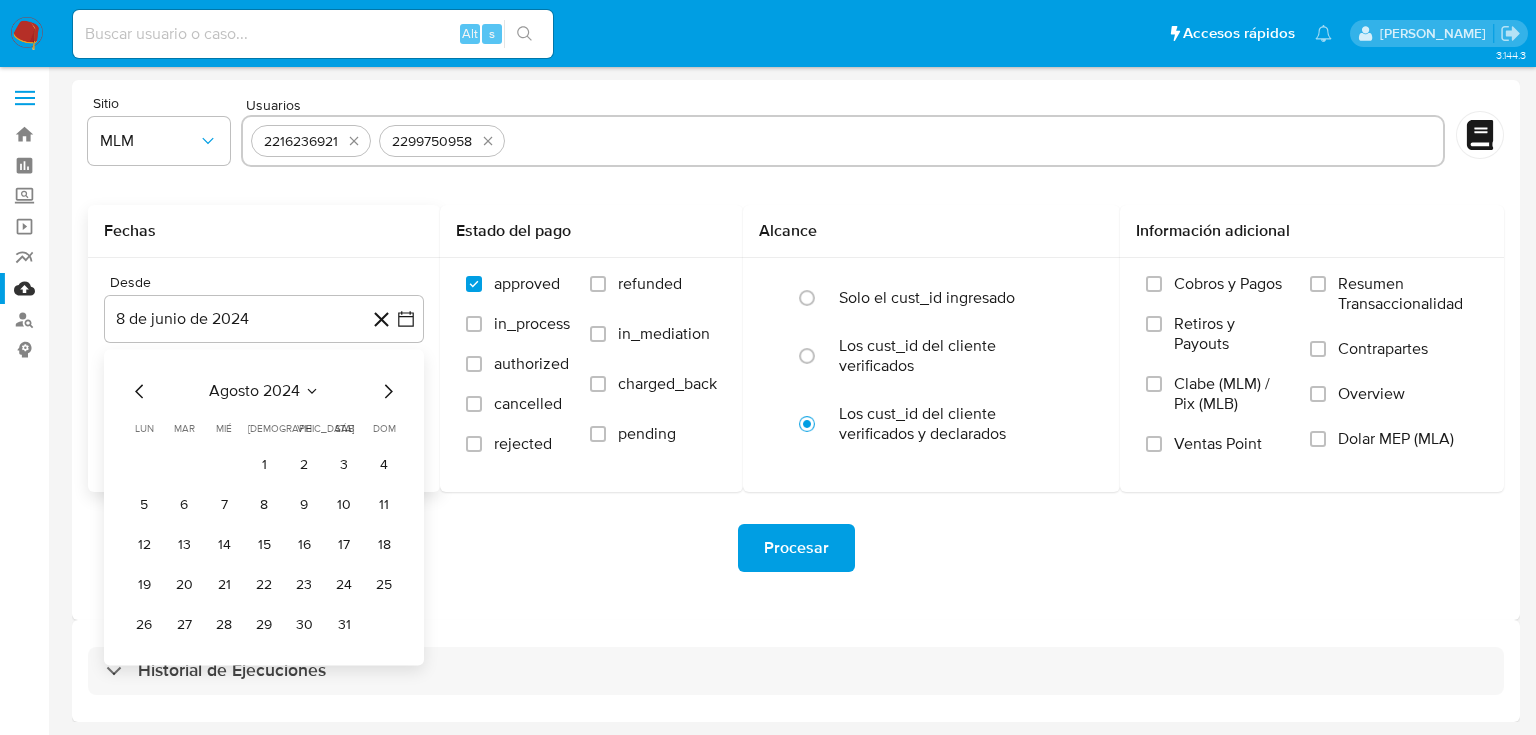 click 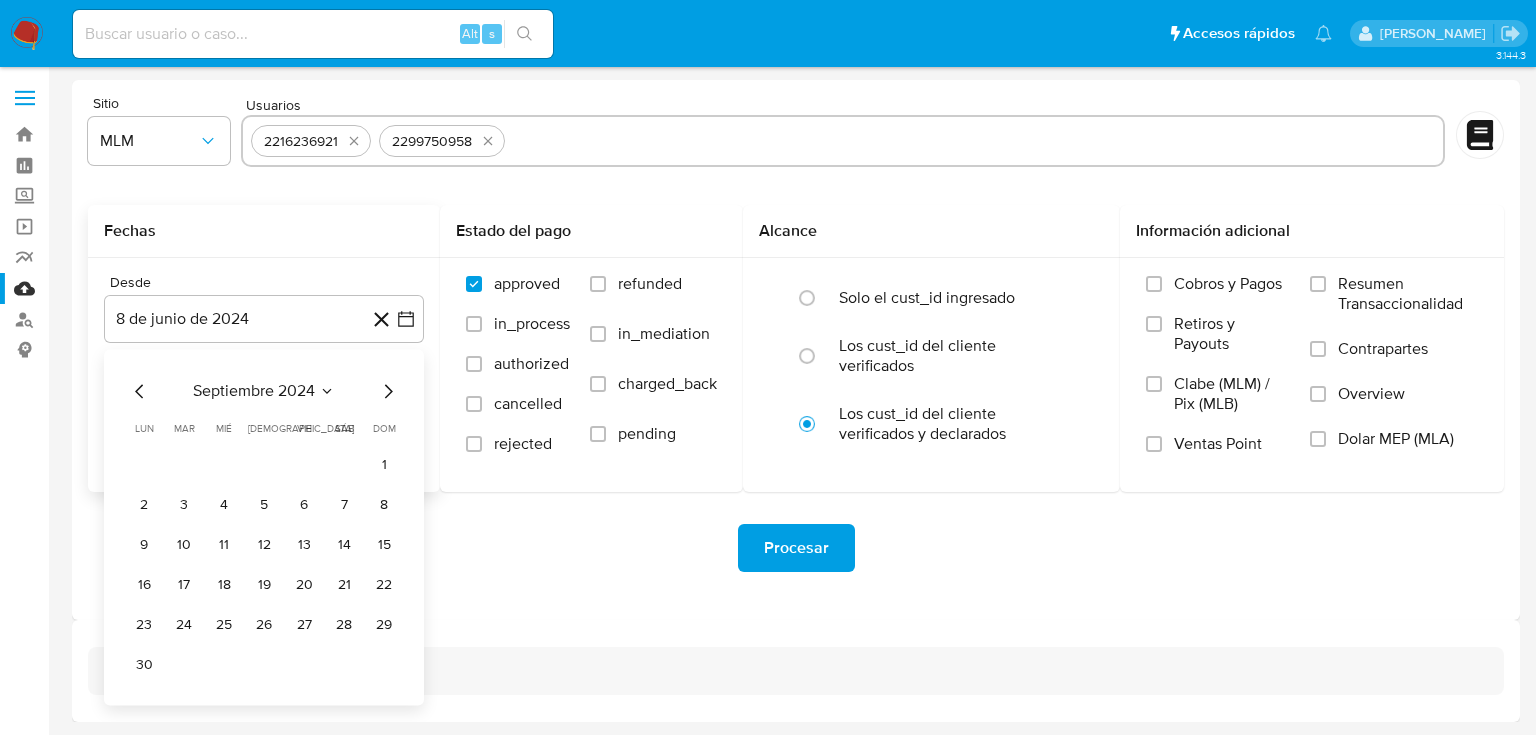 click 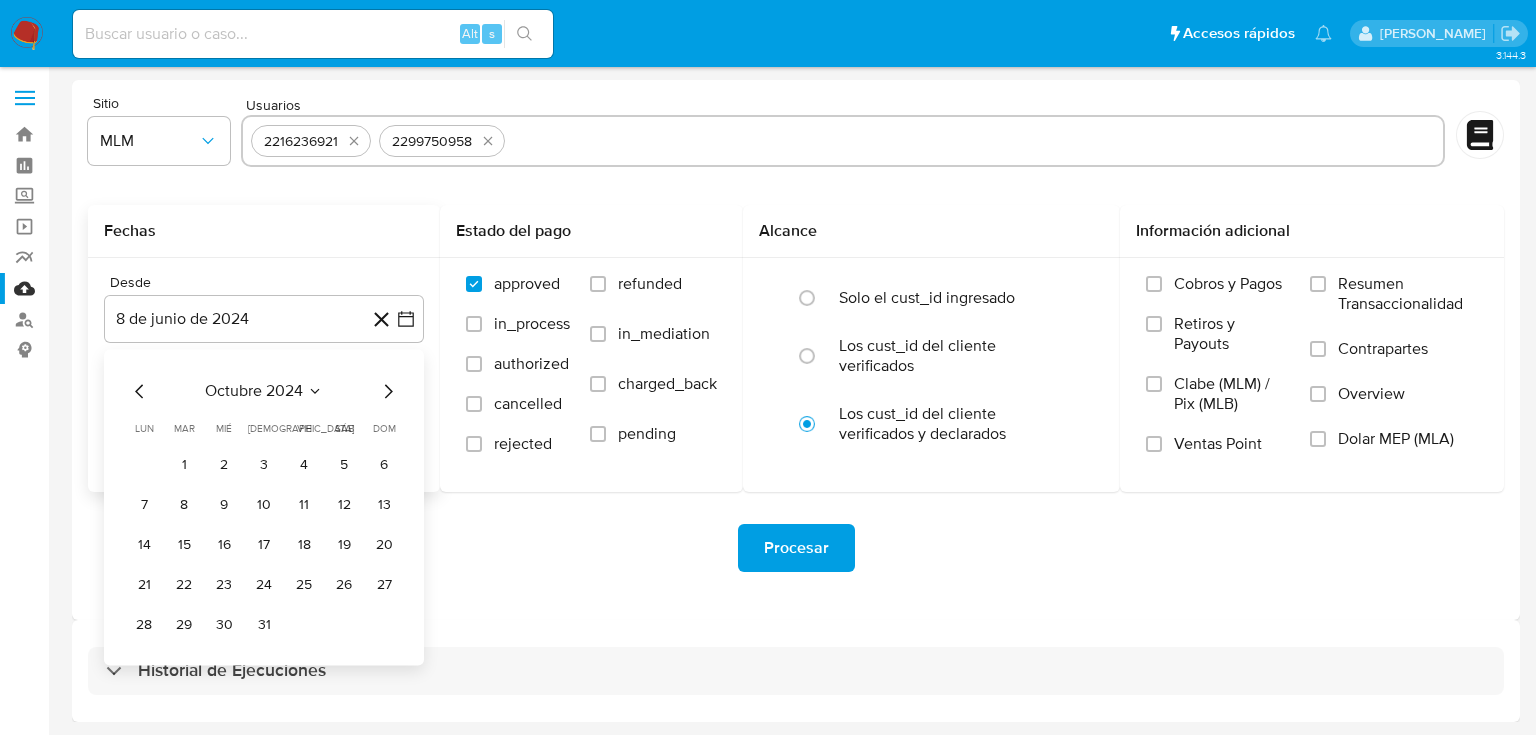 click 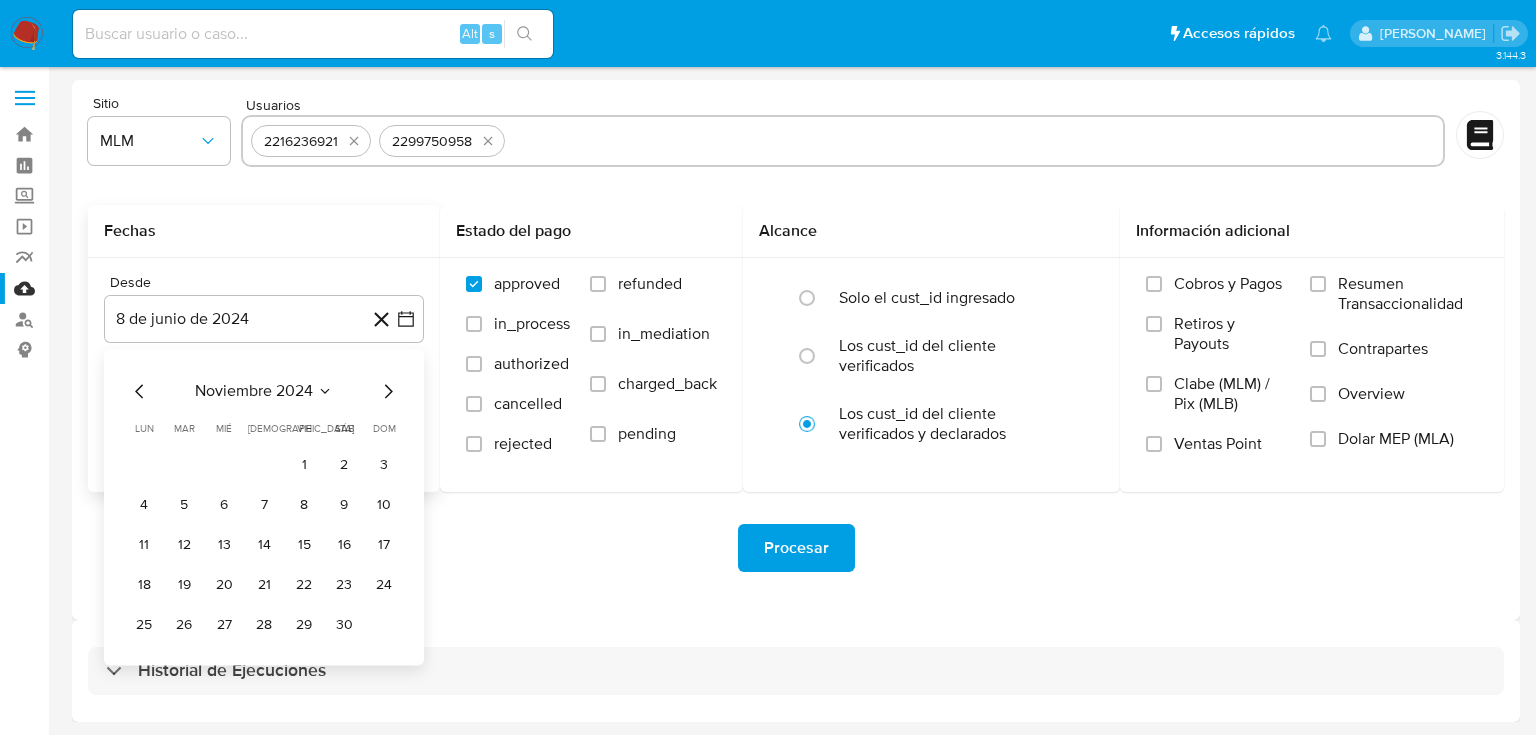 click 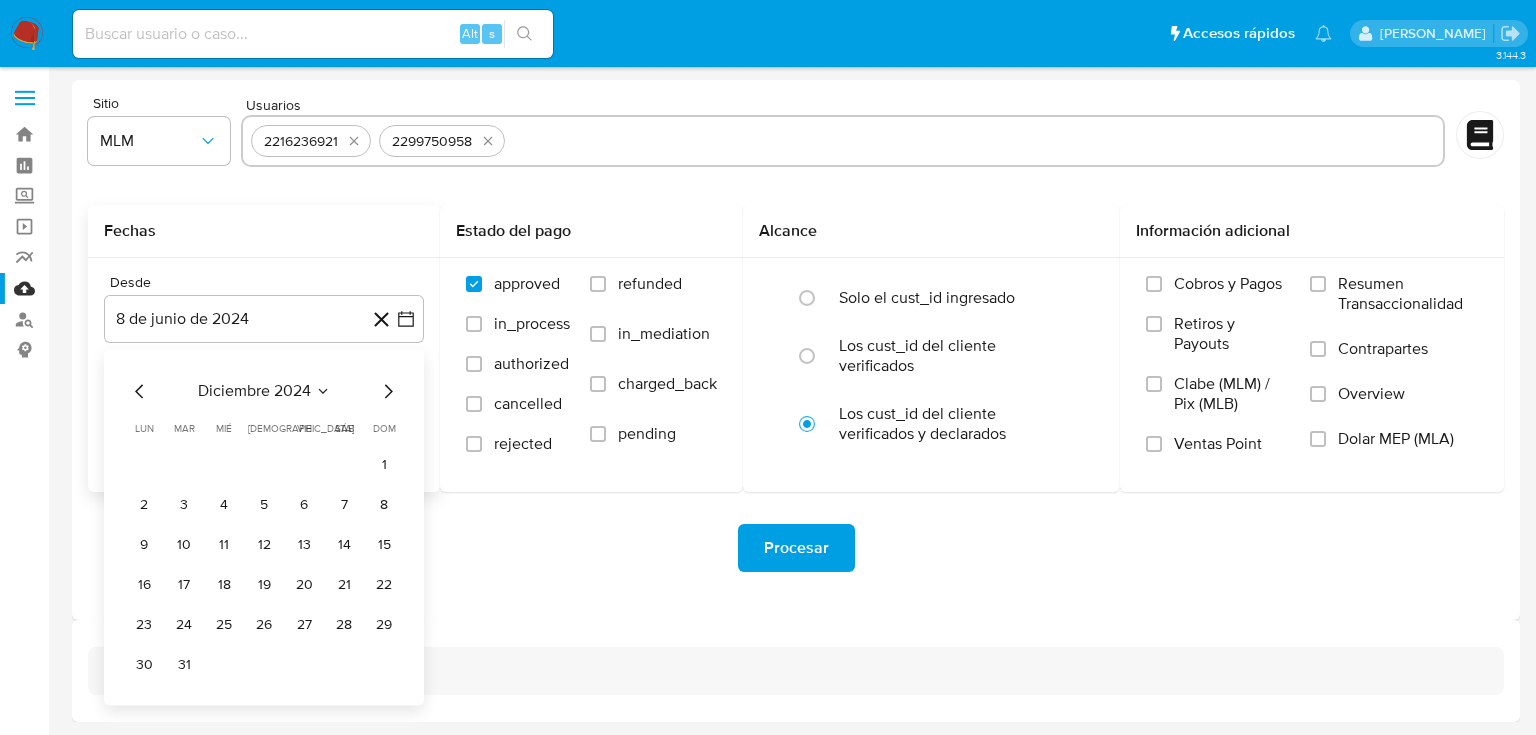 click 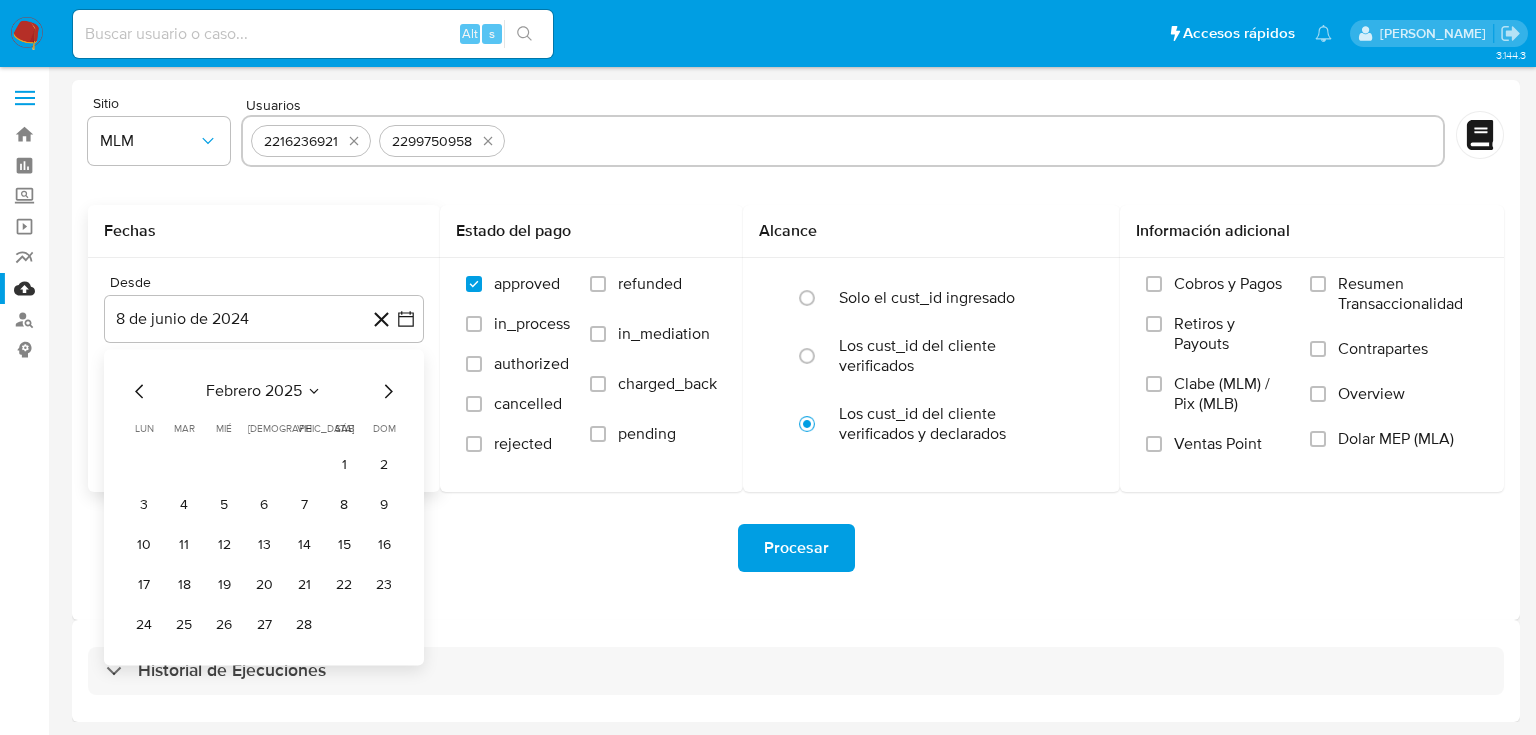 click 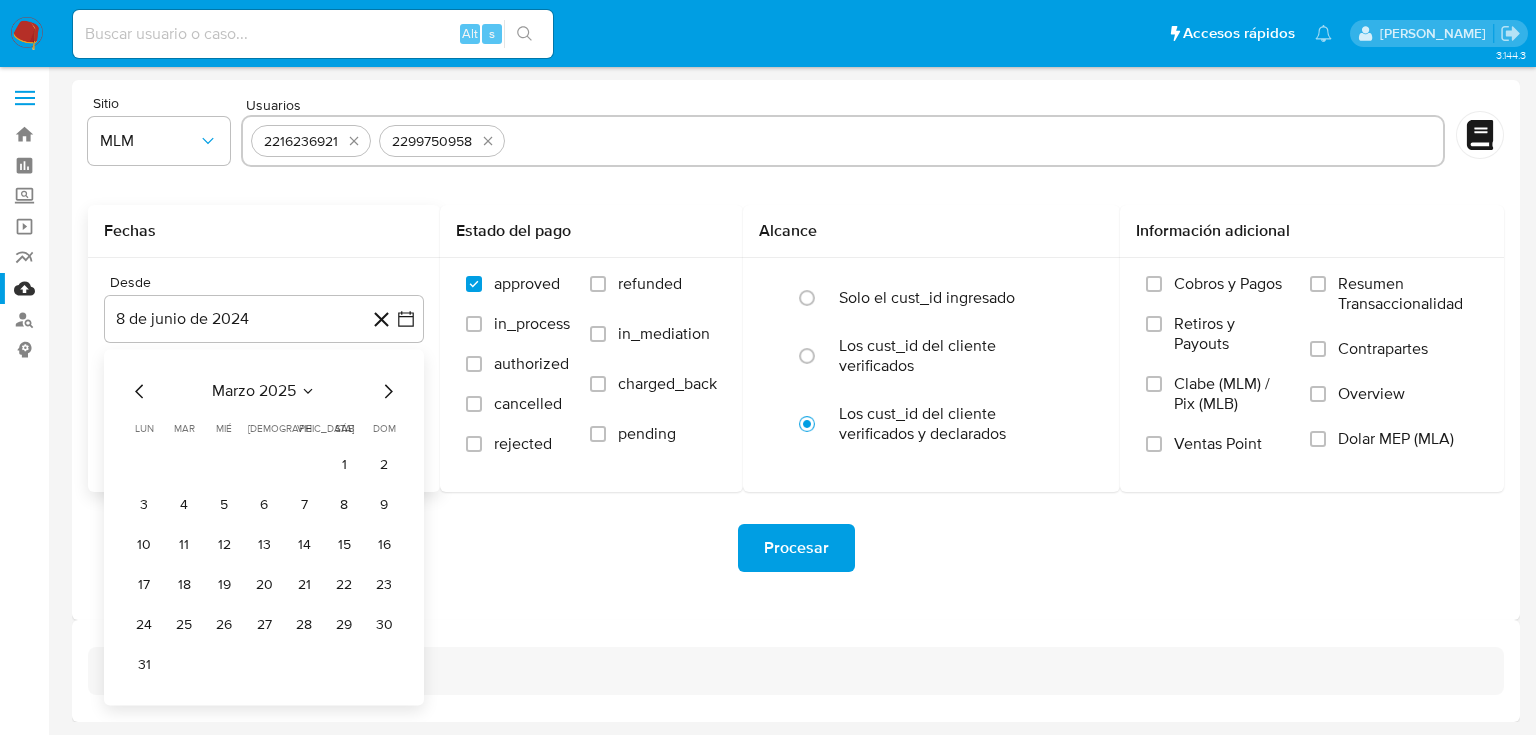 click 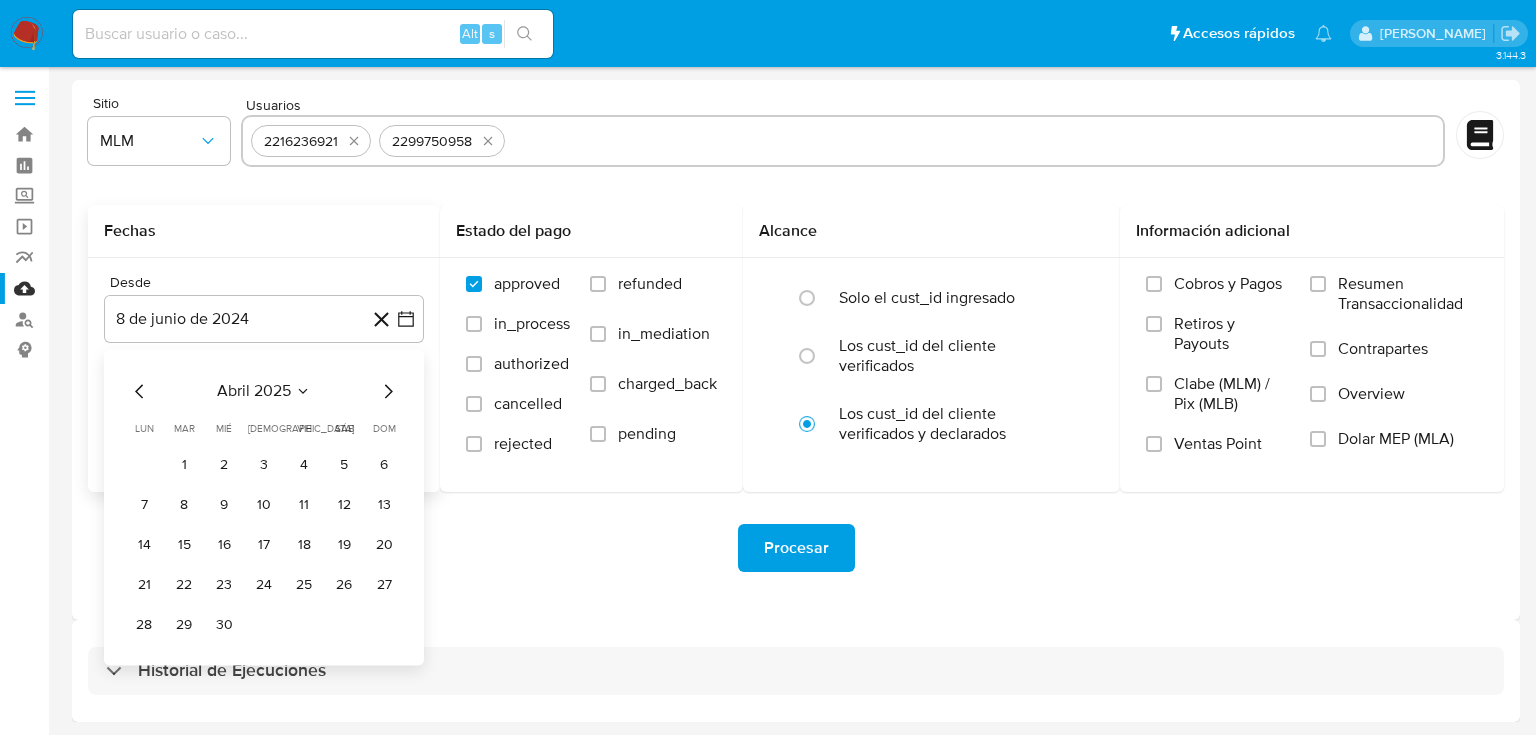 click 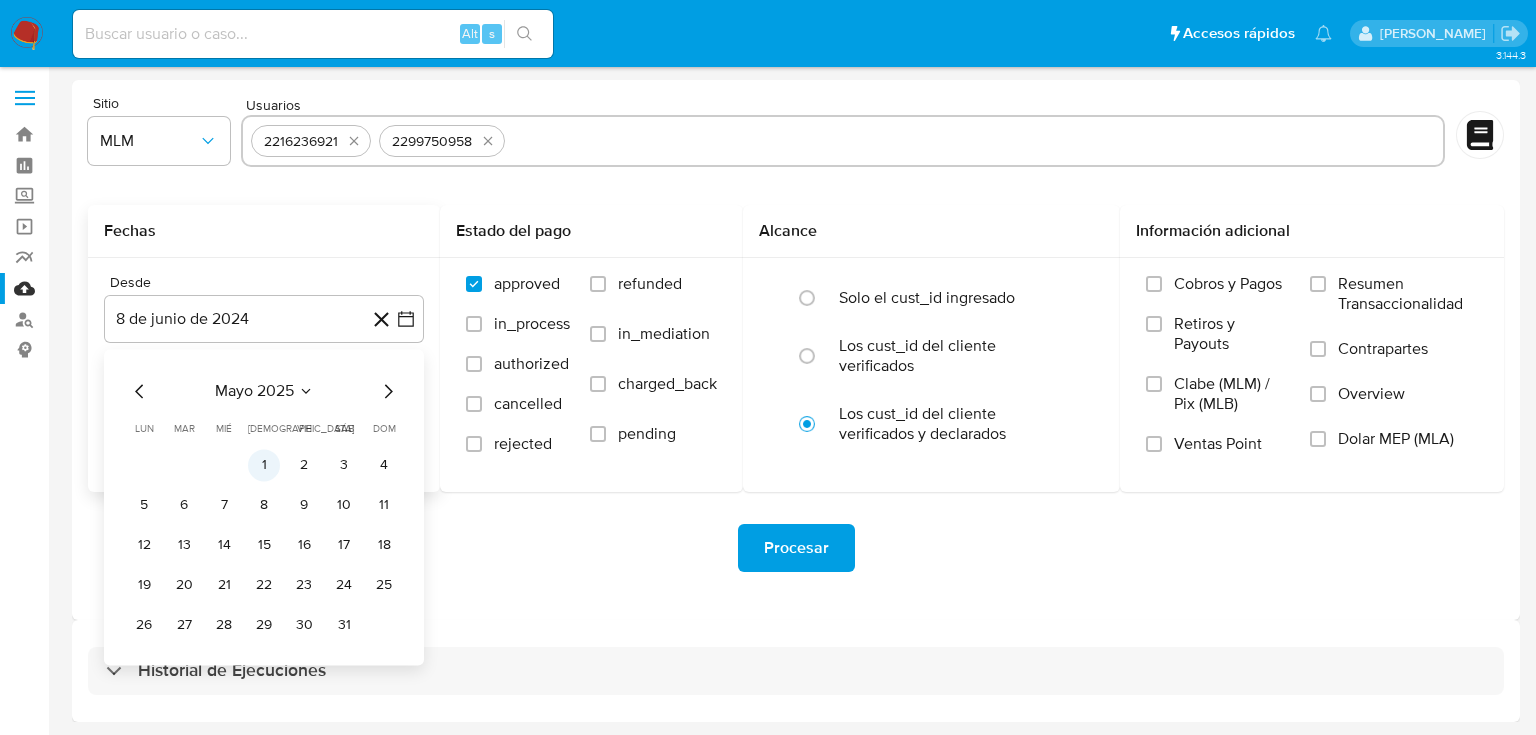 click on "1" at bounding box center (264, 465) 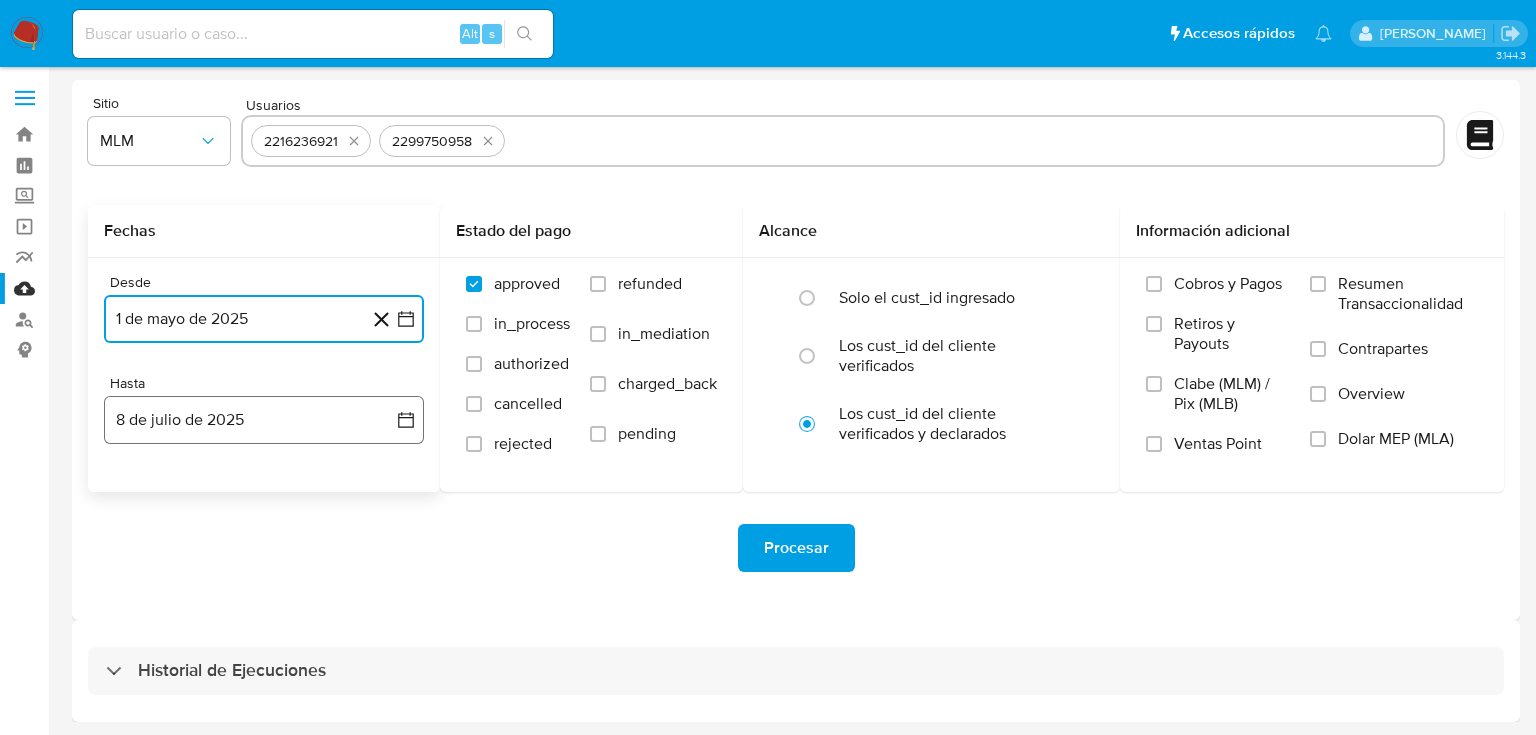 click on "8 de julio de 2025" at bounding box center [264, 420] 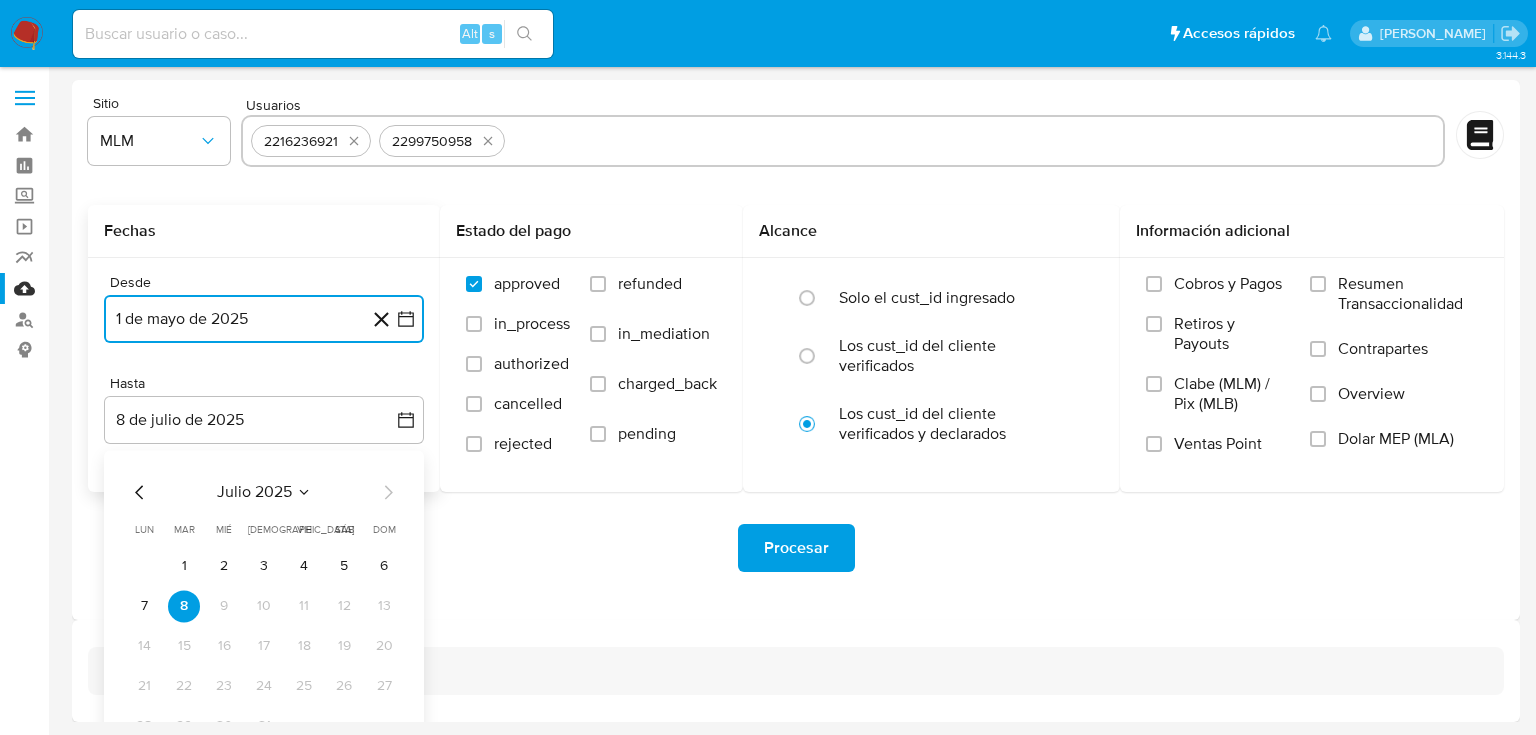 click 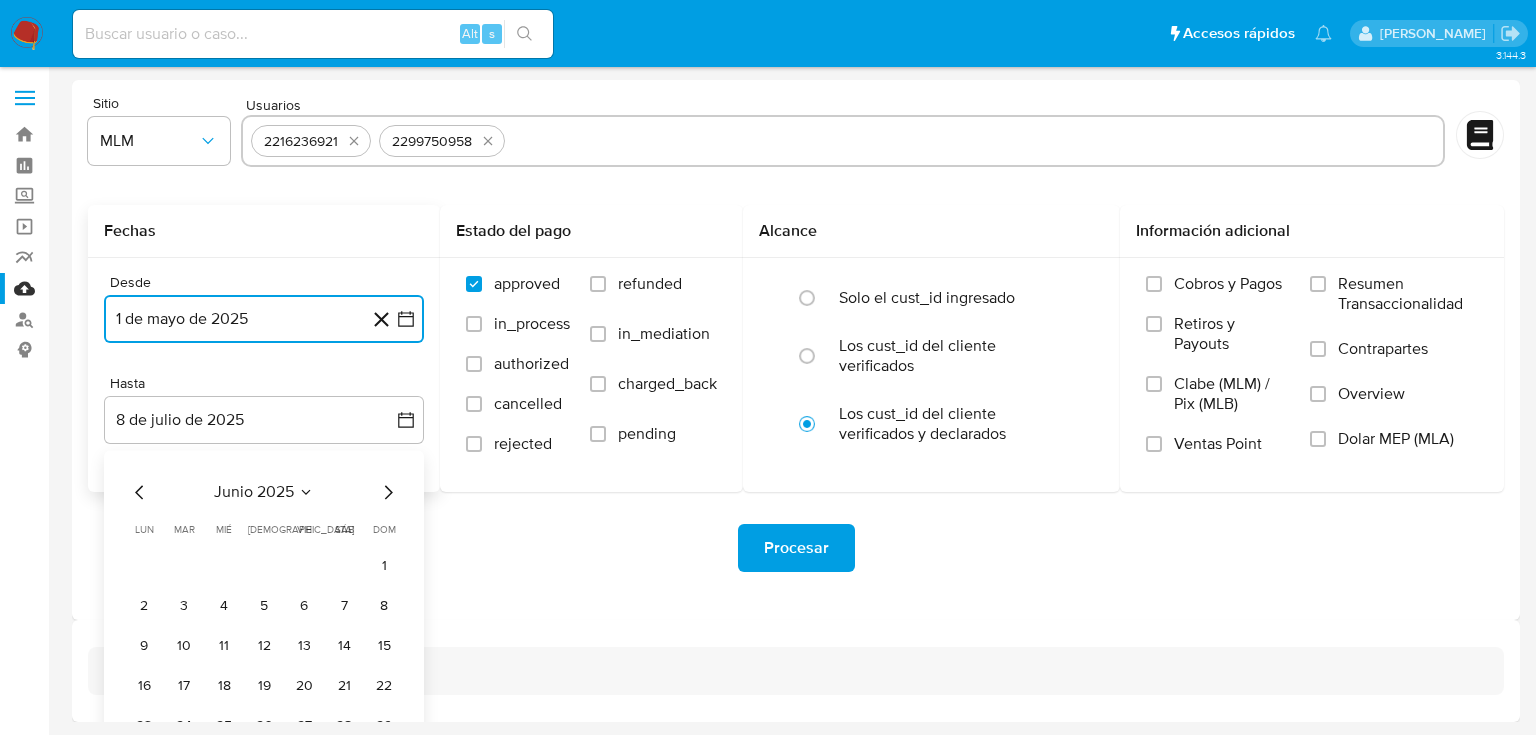 click 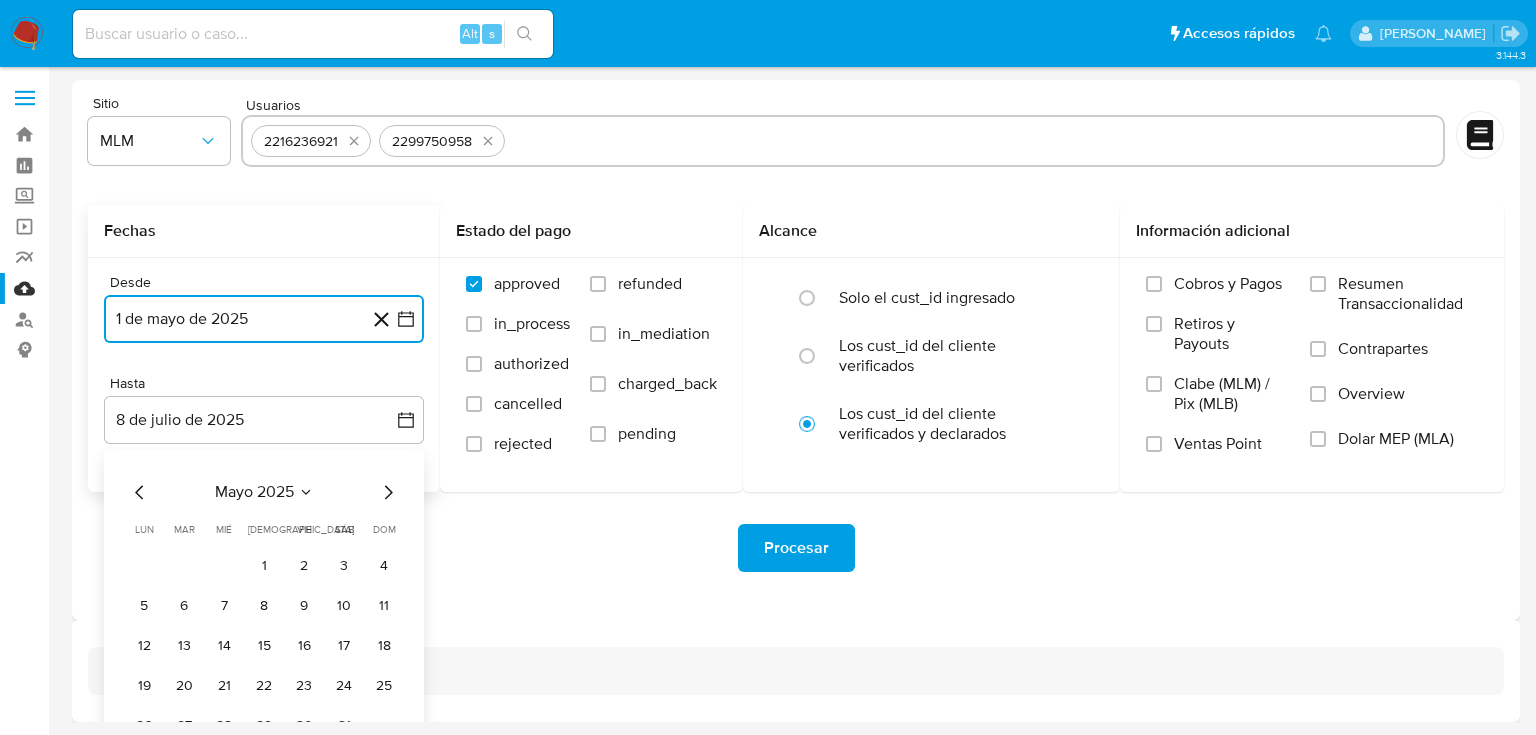 type 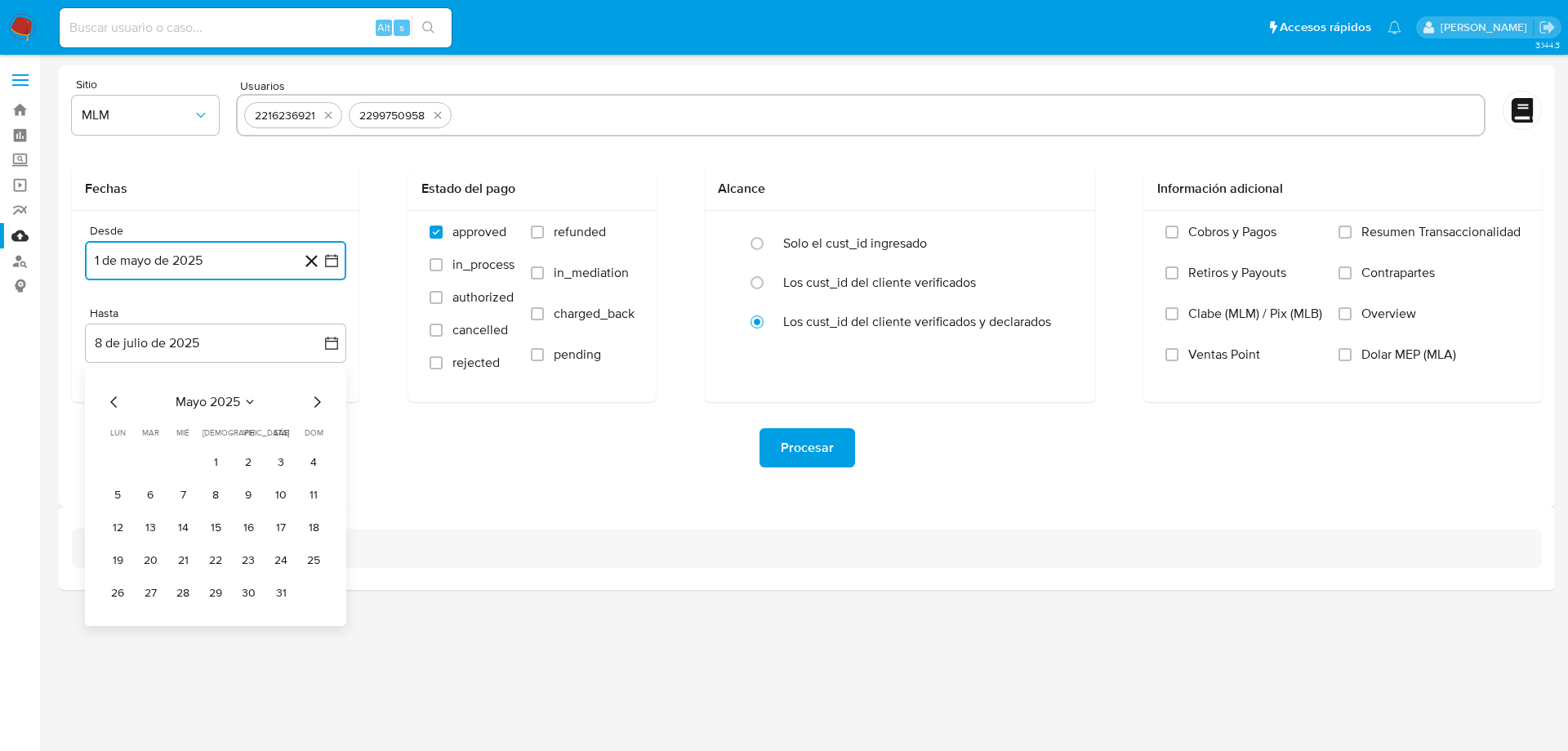 click on "31" at bounding box center [281, 593] 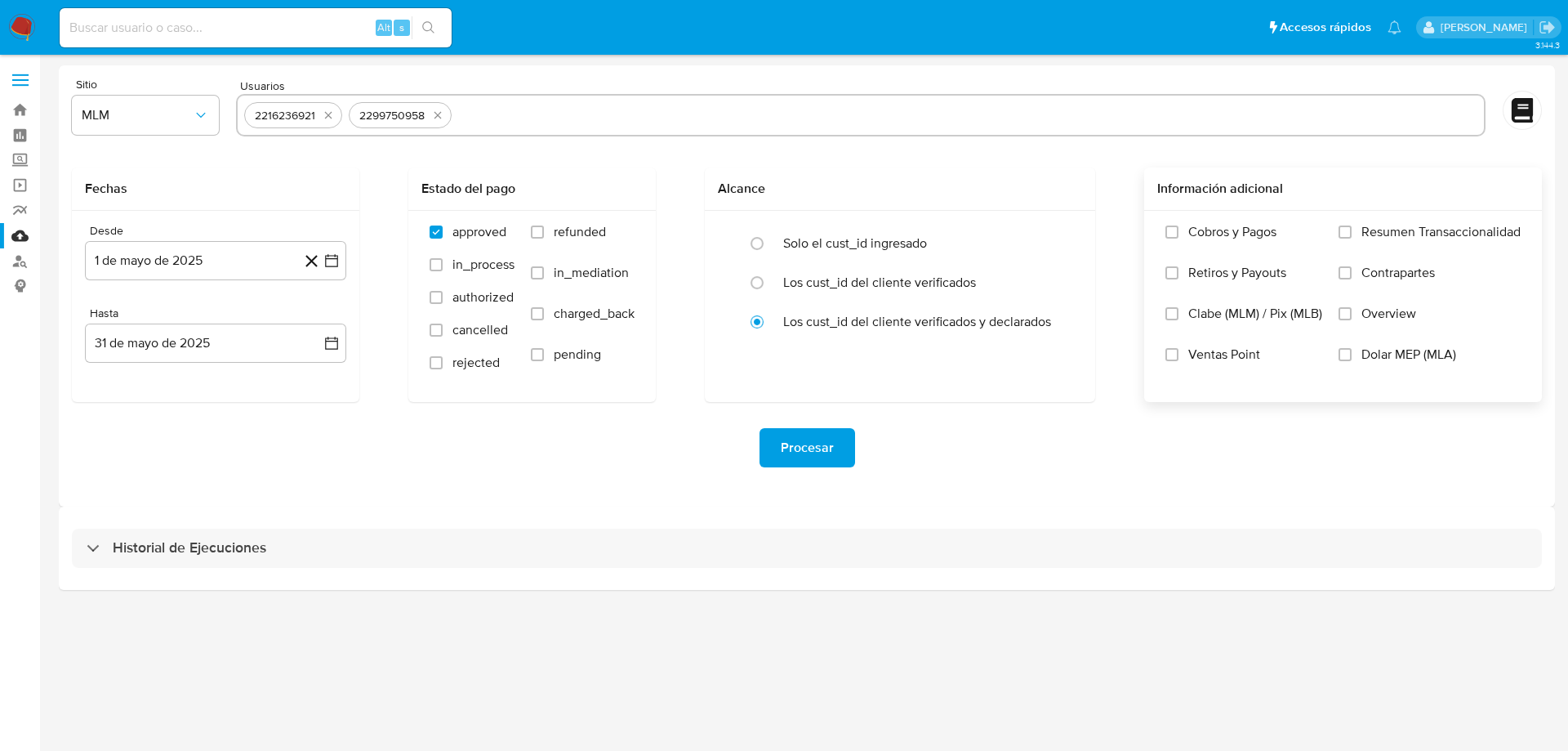 click on "Overview" at bounding box center (1388, 314) 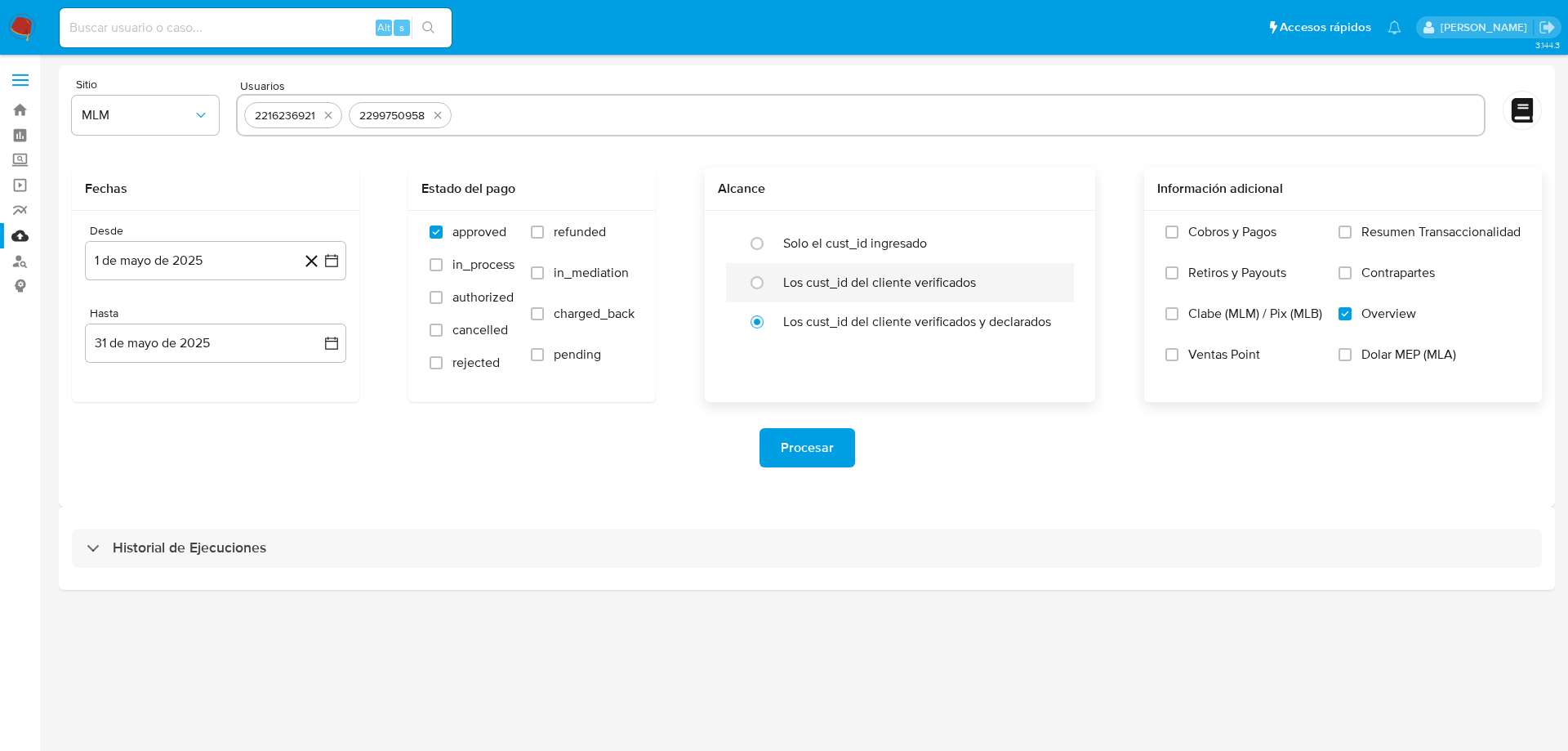 drag, startPoint x: 790, startPoint y: 446, endPoint x: 773, endPoint y: 273, distance: 173.83325 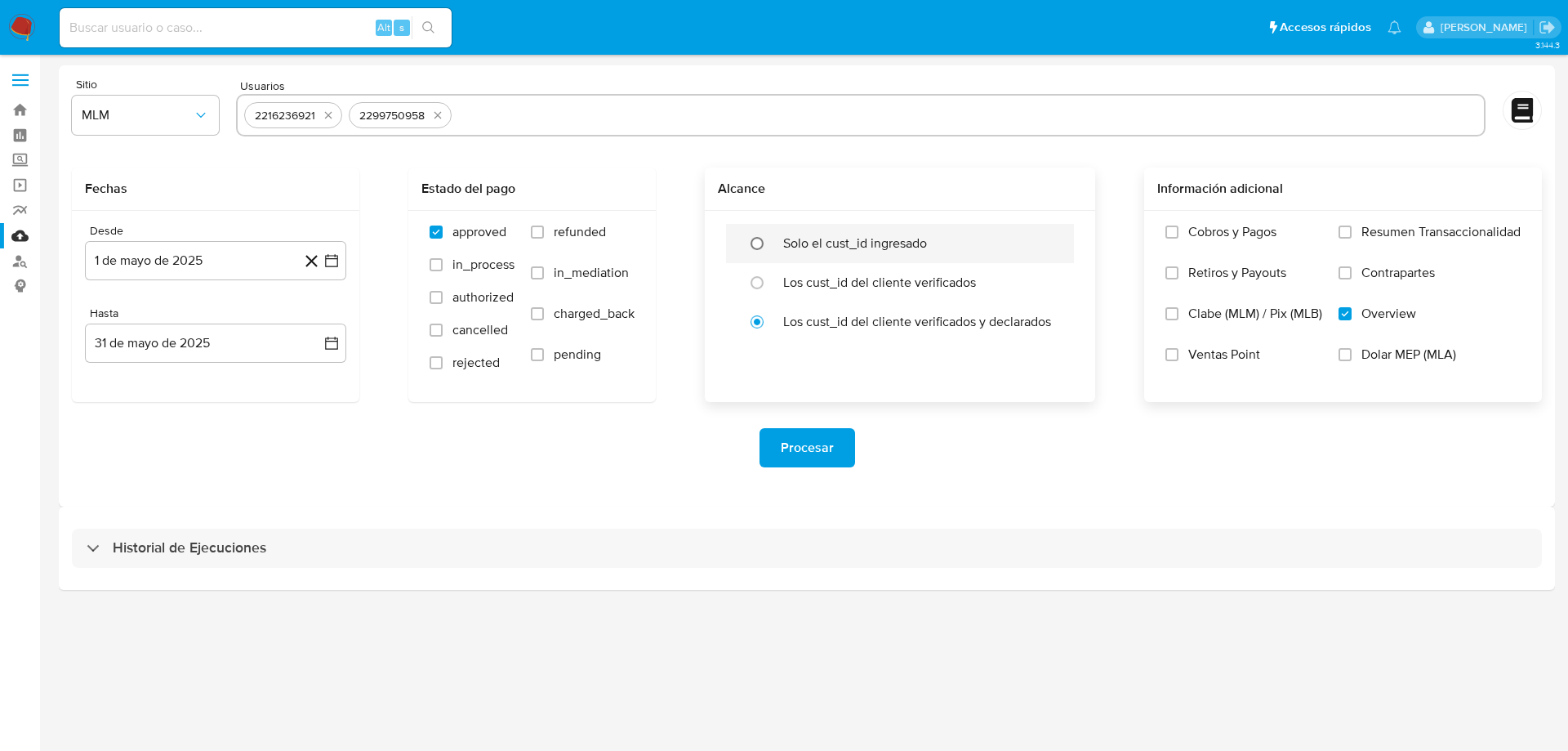 click at bounding box center [757, 244] 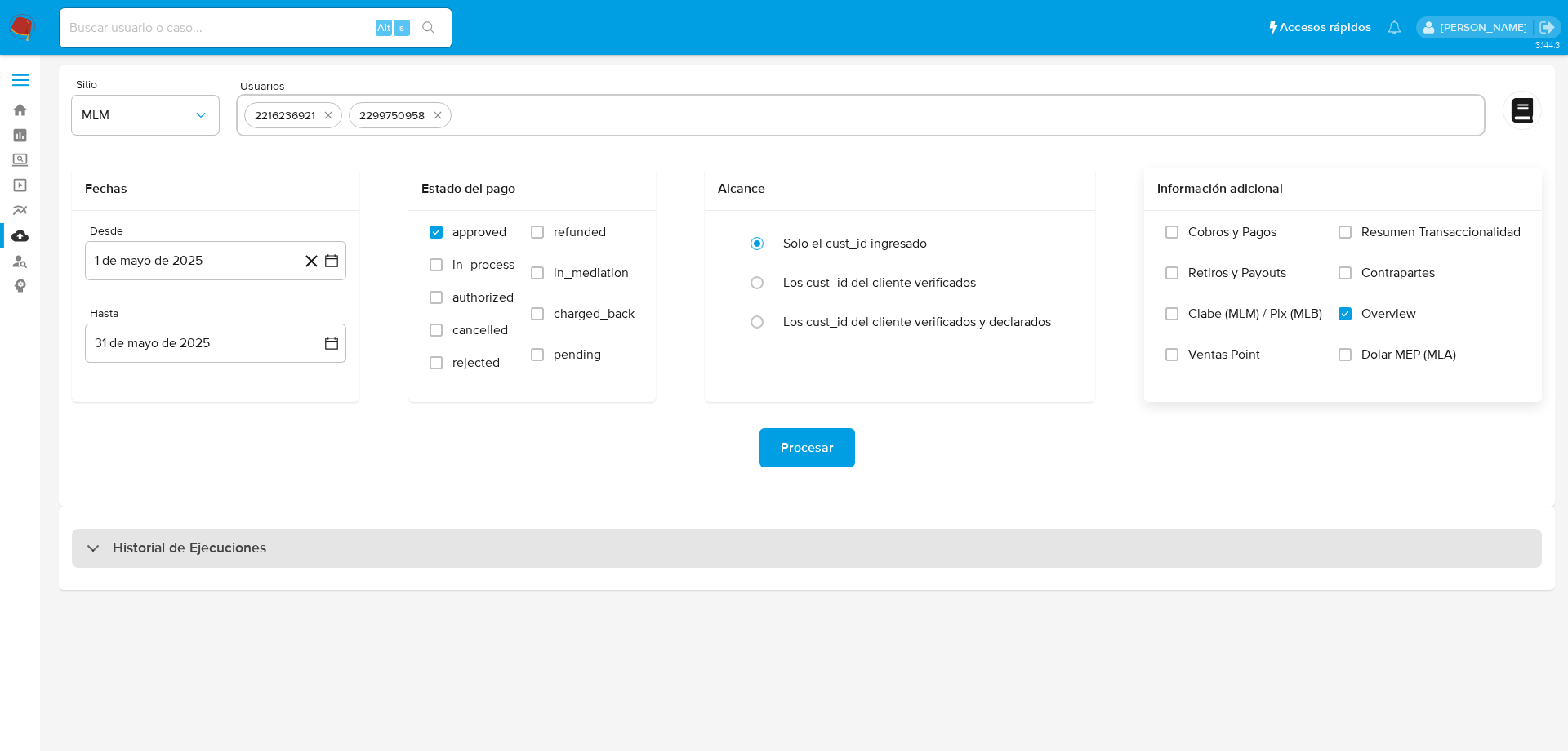 drag, startPoint x: 811, startPoint y: 438, endPoint x: 1140, endPoint y: 565, distance: 352.66 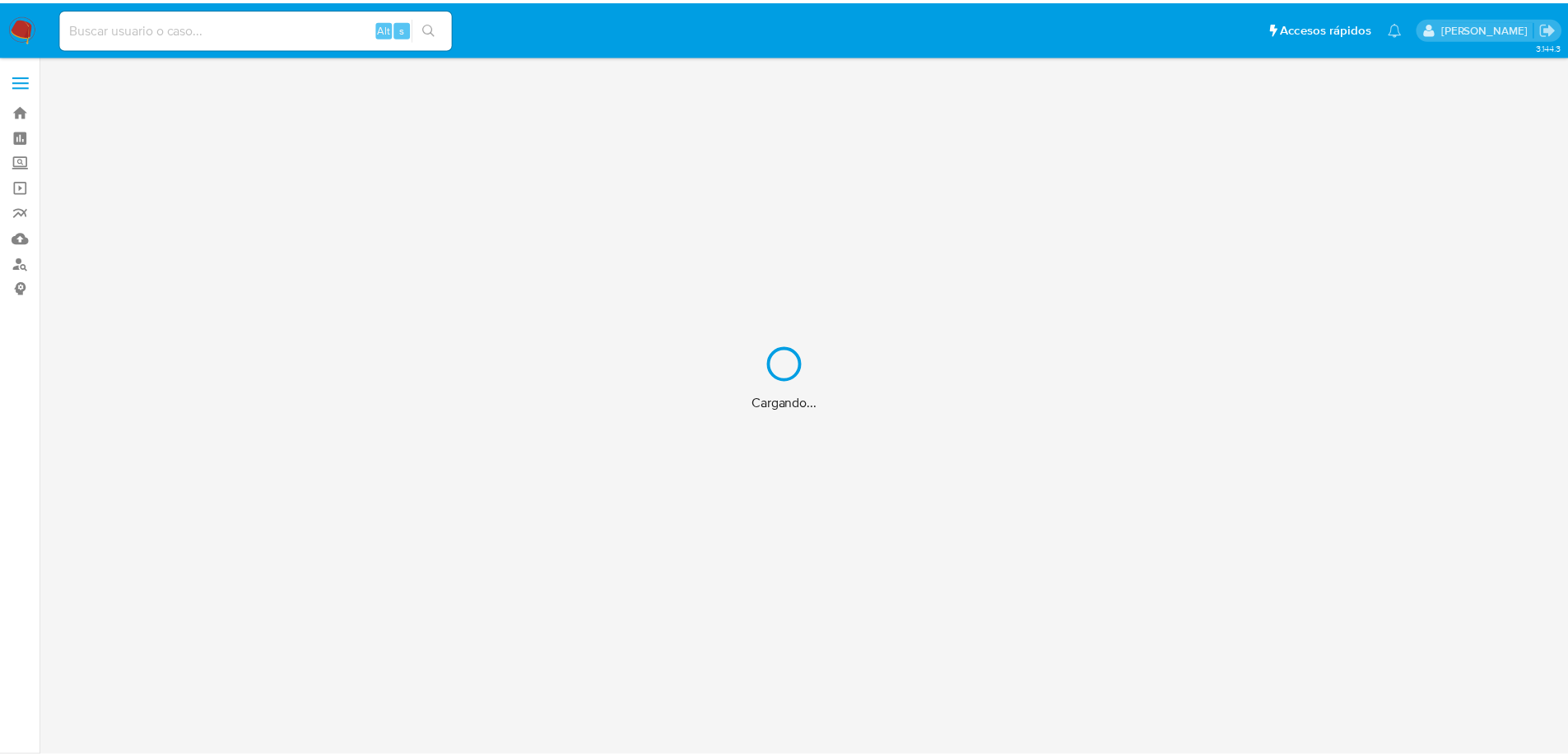 scroll, scrollTop: 0, scrollLeft: 0, axis: both 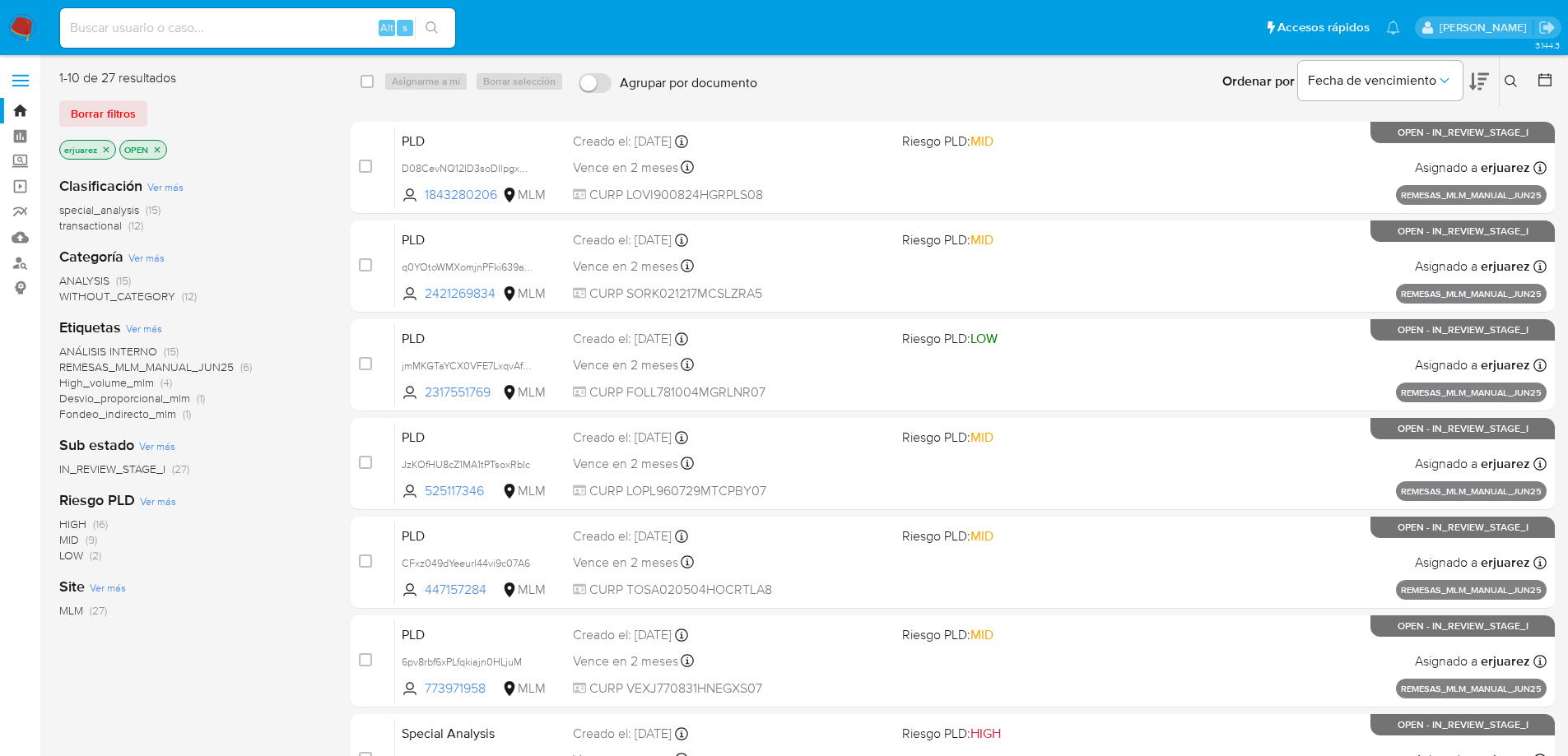 click at bounding box center [258, 28] 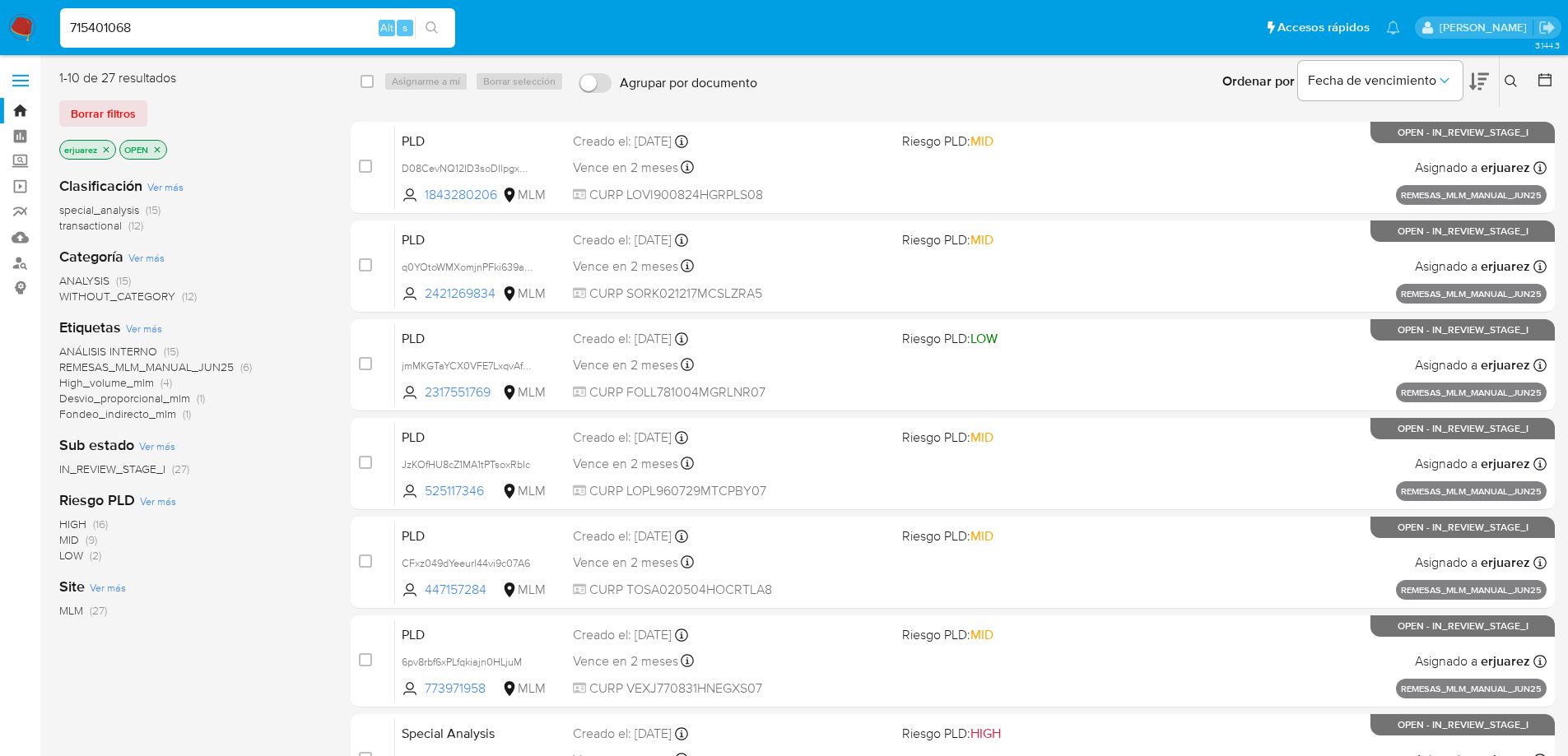 type on "715401068" 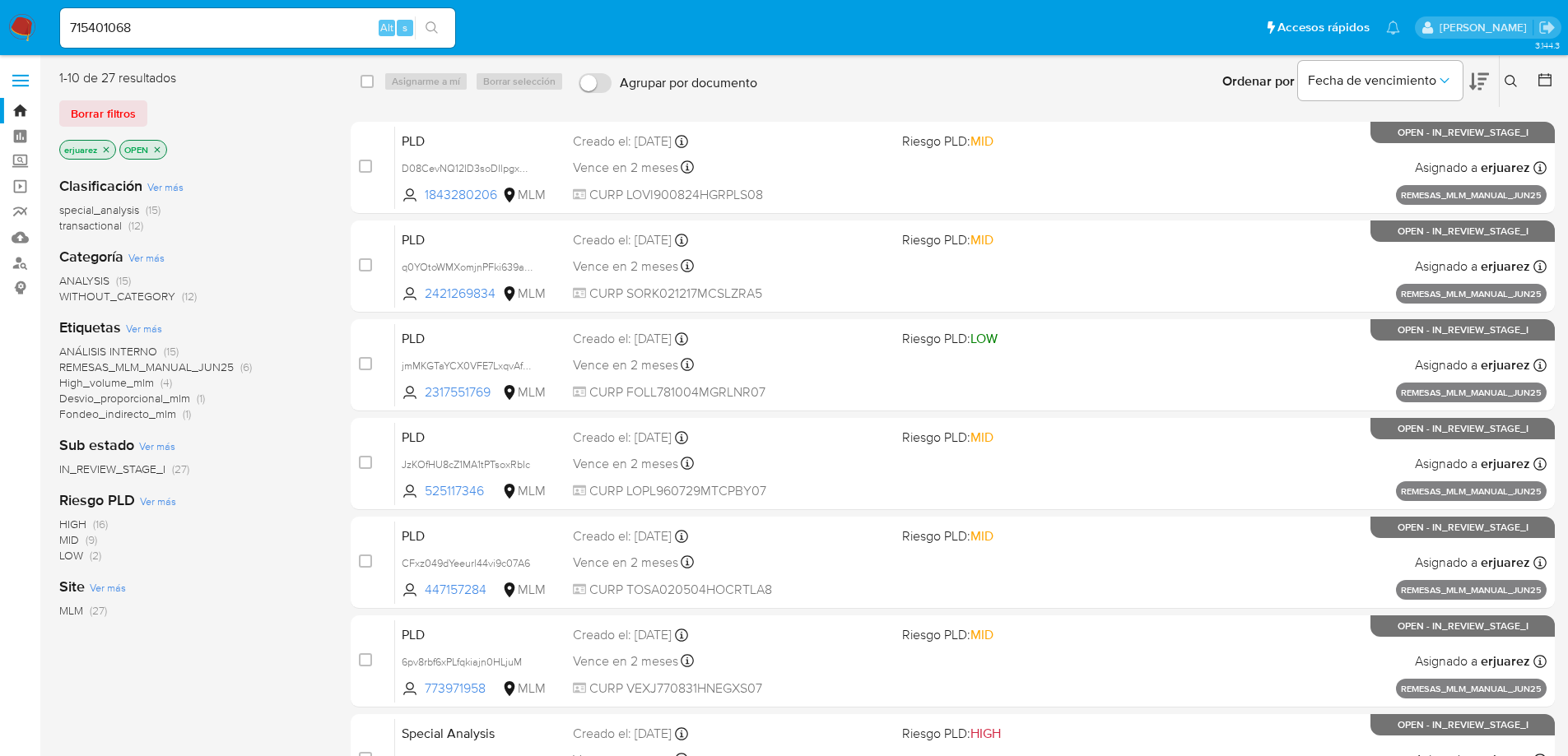 click at bounding box center (431, 28) 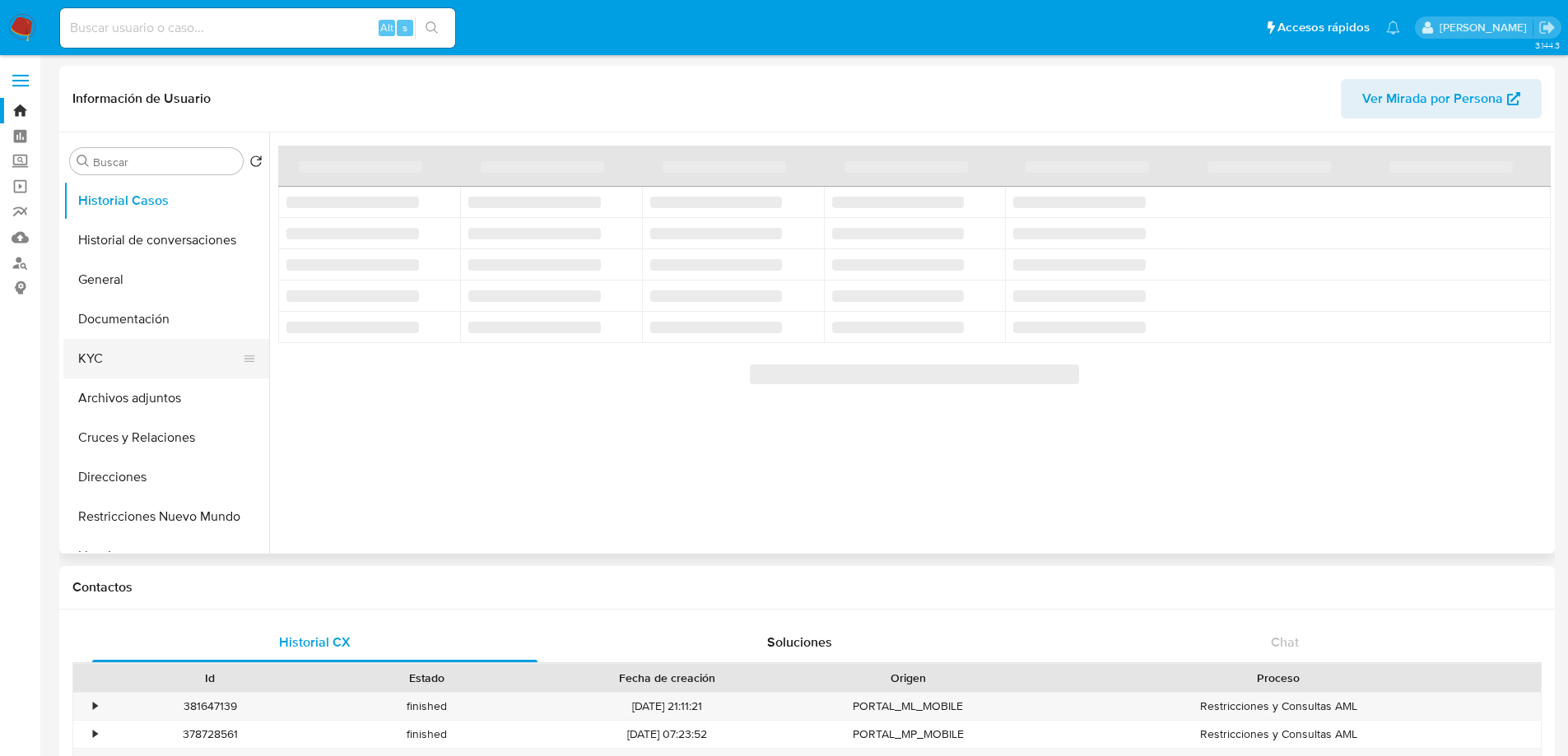 drag, startPoint x: 117, startPoint y: 356, endPoint x: 253, endPoint y: 341, distance: 136.82471 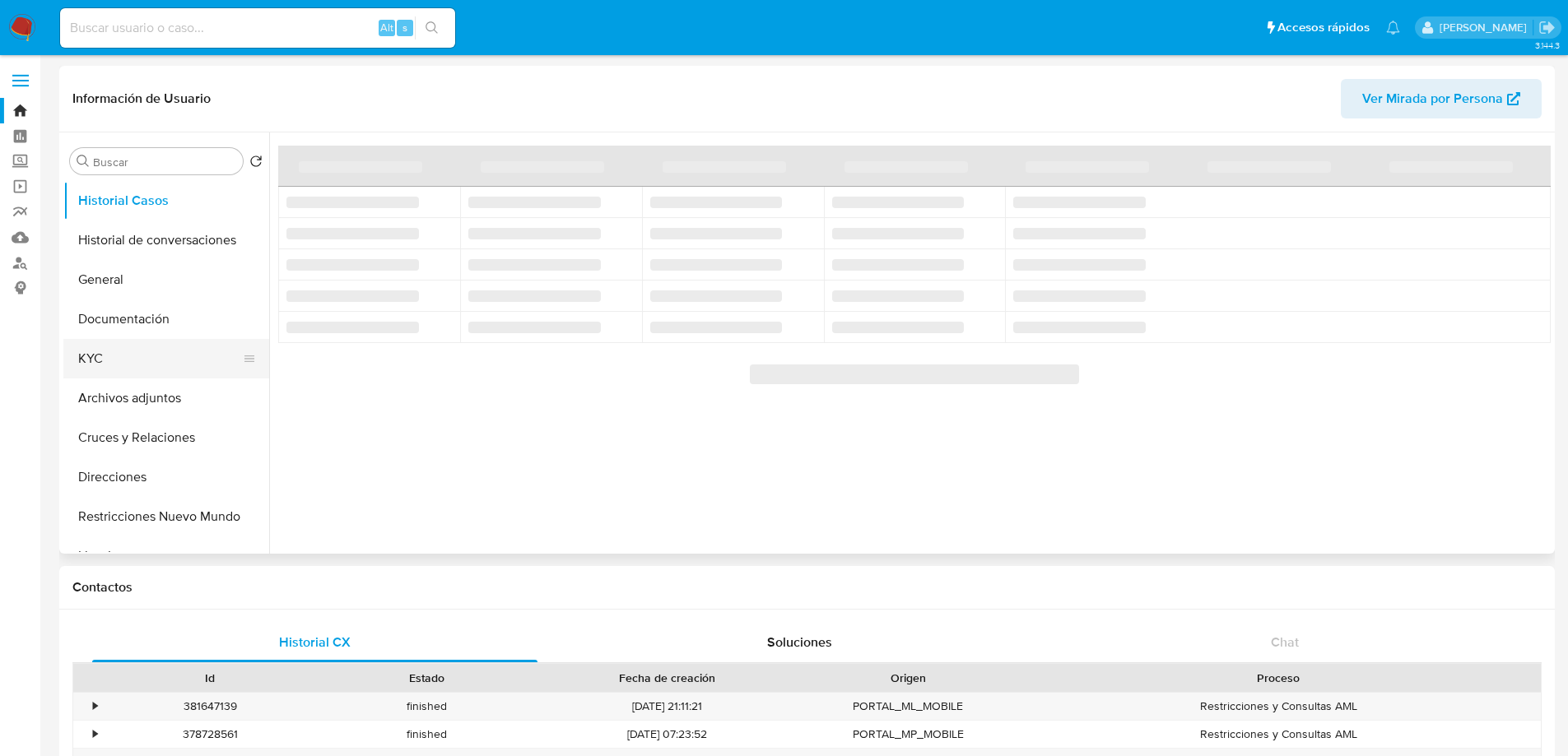 click on "KYC" at bounding box center (160, 359) 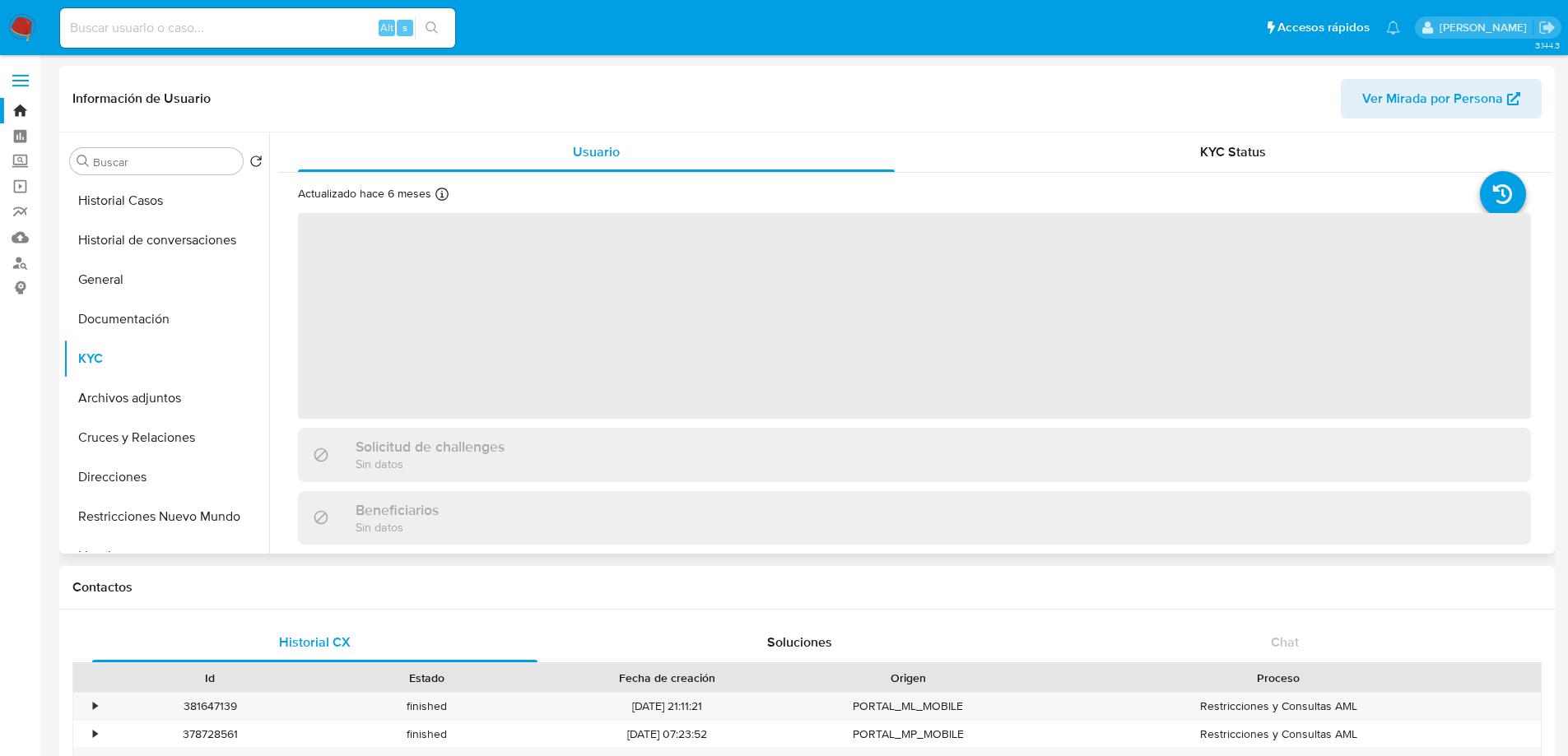 select on "10" 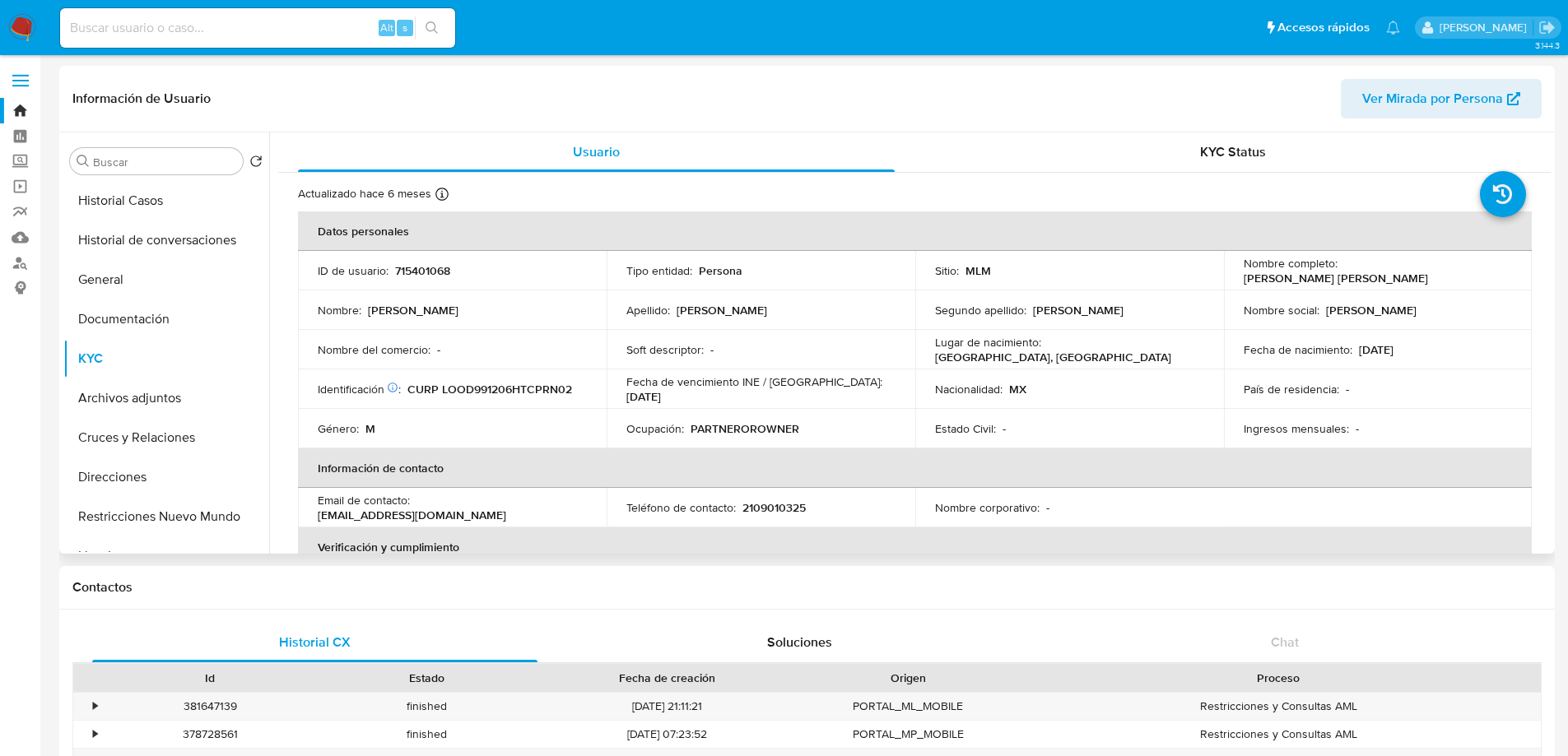 click on "ID de usuario :    715401068" at bounding box center [452, 271] 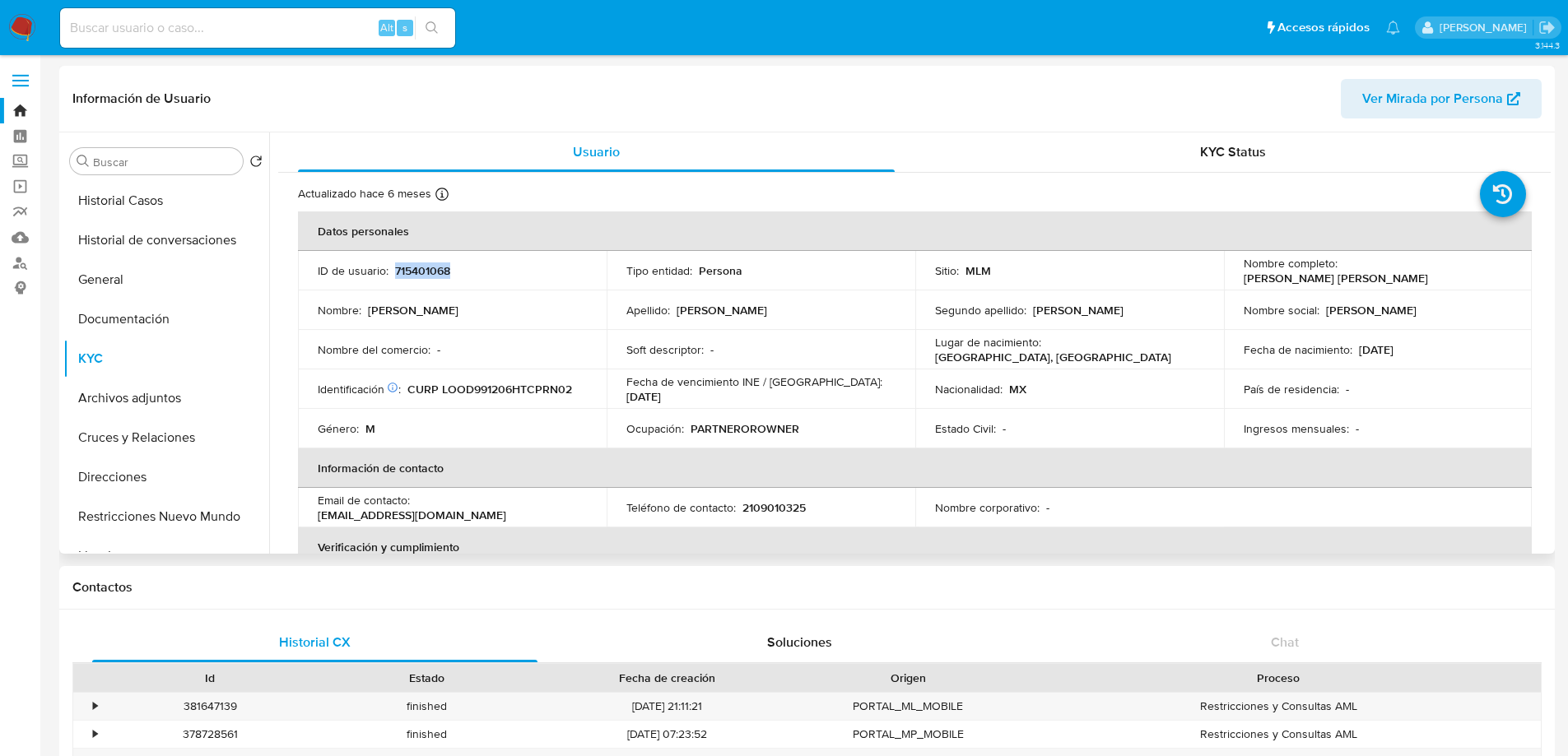 drag, startPoint x: 396, startPoint y: 271, endPoint x: 463, endPoint y: 271, distance: 67 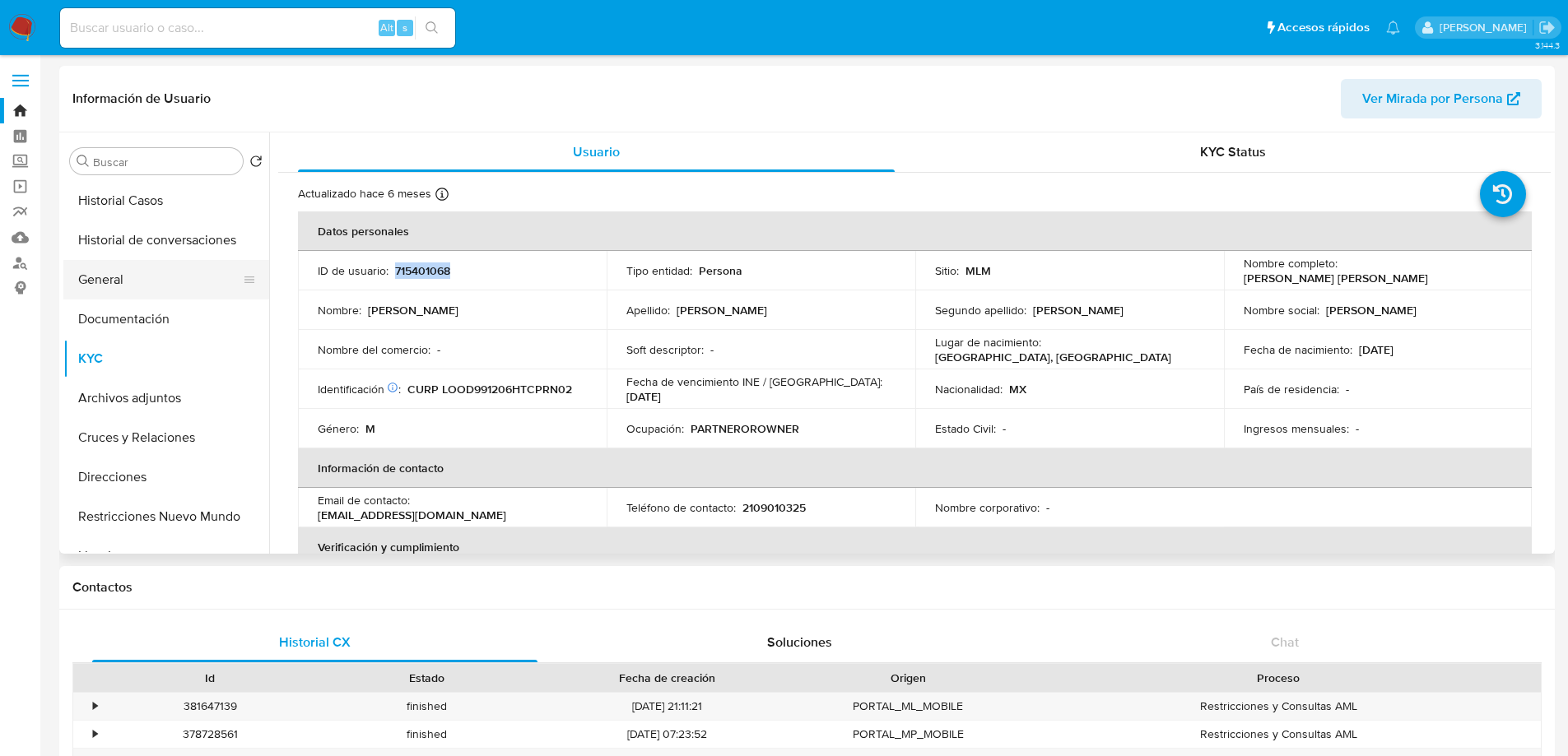 copy on "715401068" 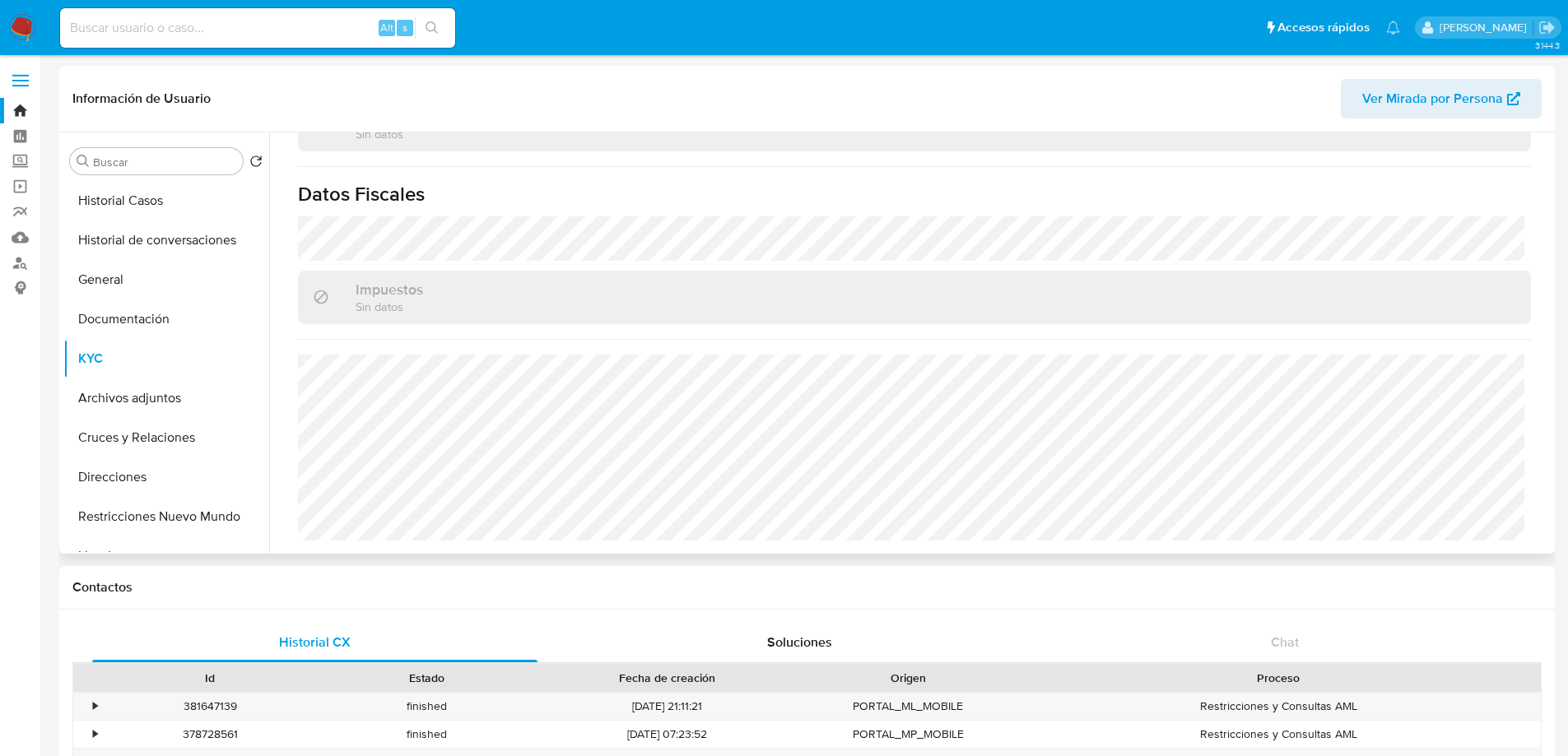 scroll, scrollTop: 920, scrollLeft: 0, axis: vertical 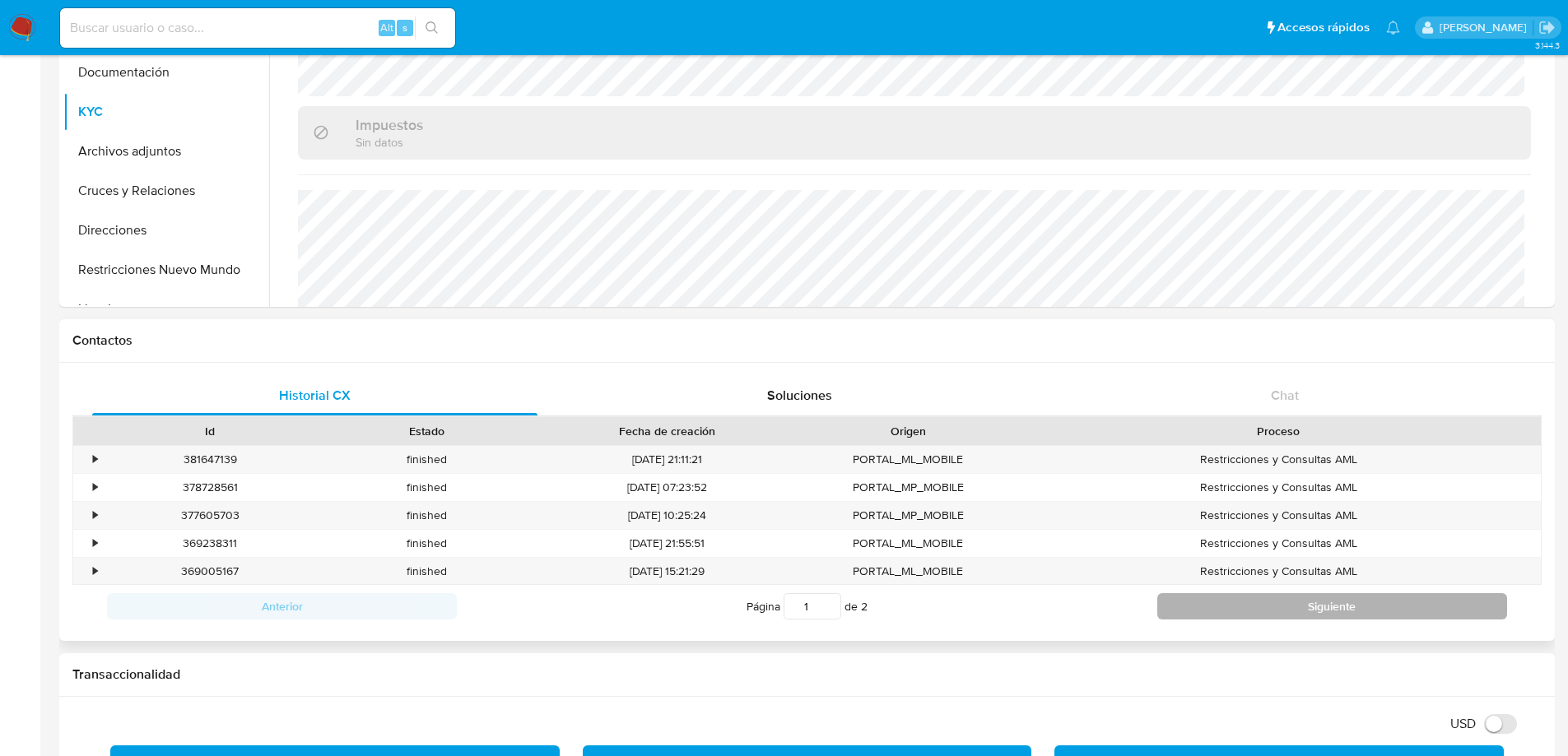click on "Siguiente" at bounding box center (1332, 606) 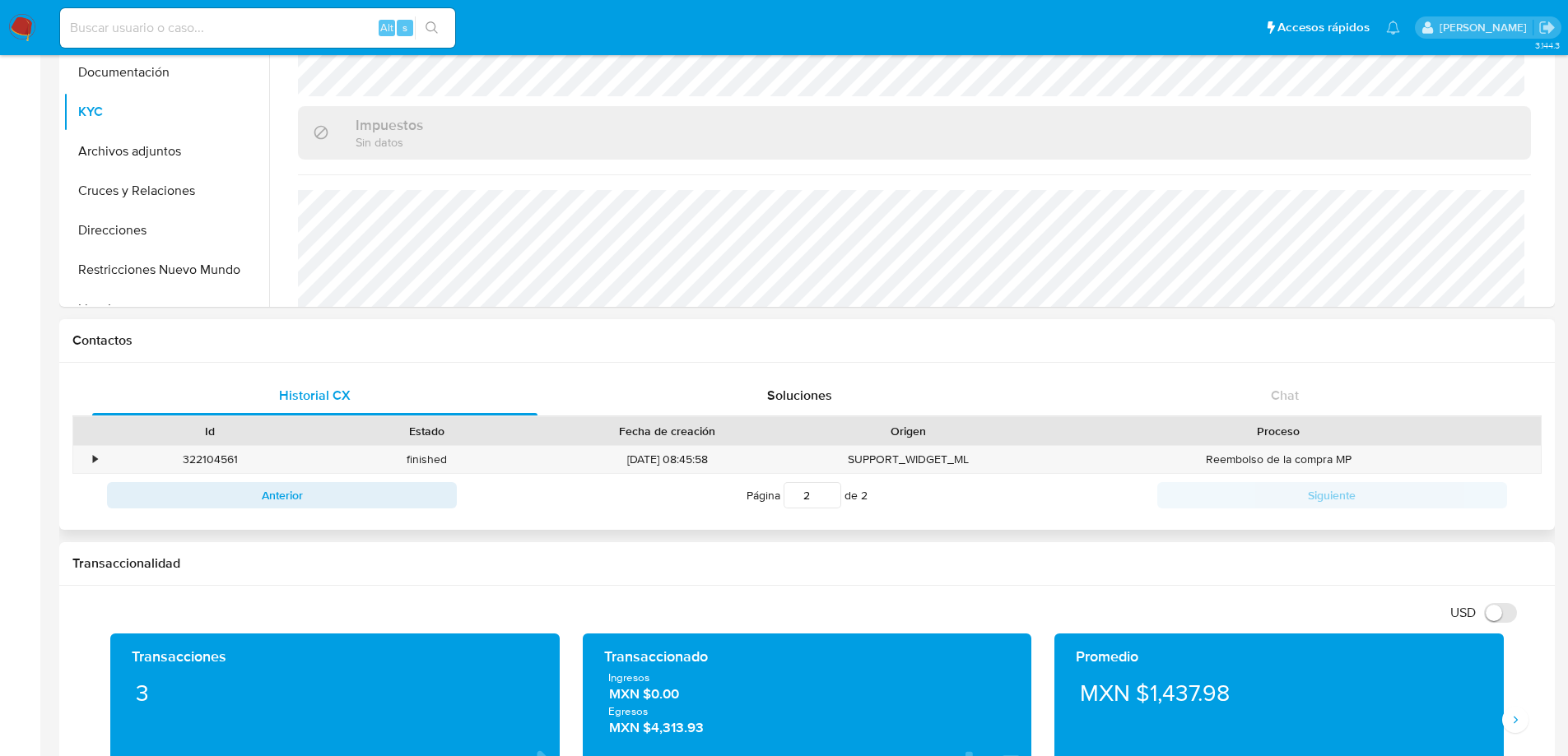 drag, startPoint x: 186, startPoint y: 489, endPoint x: 213, endPoint y: 482, distance: 27.892651 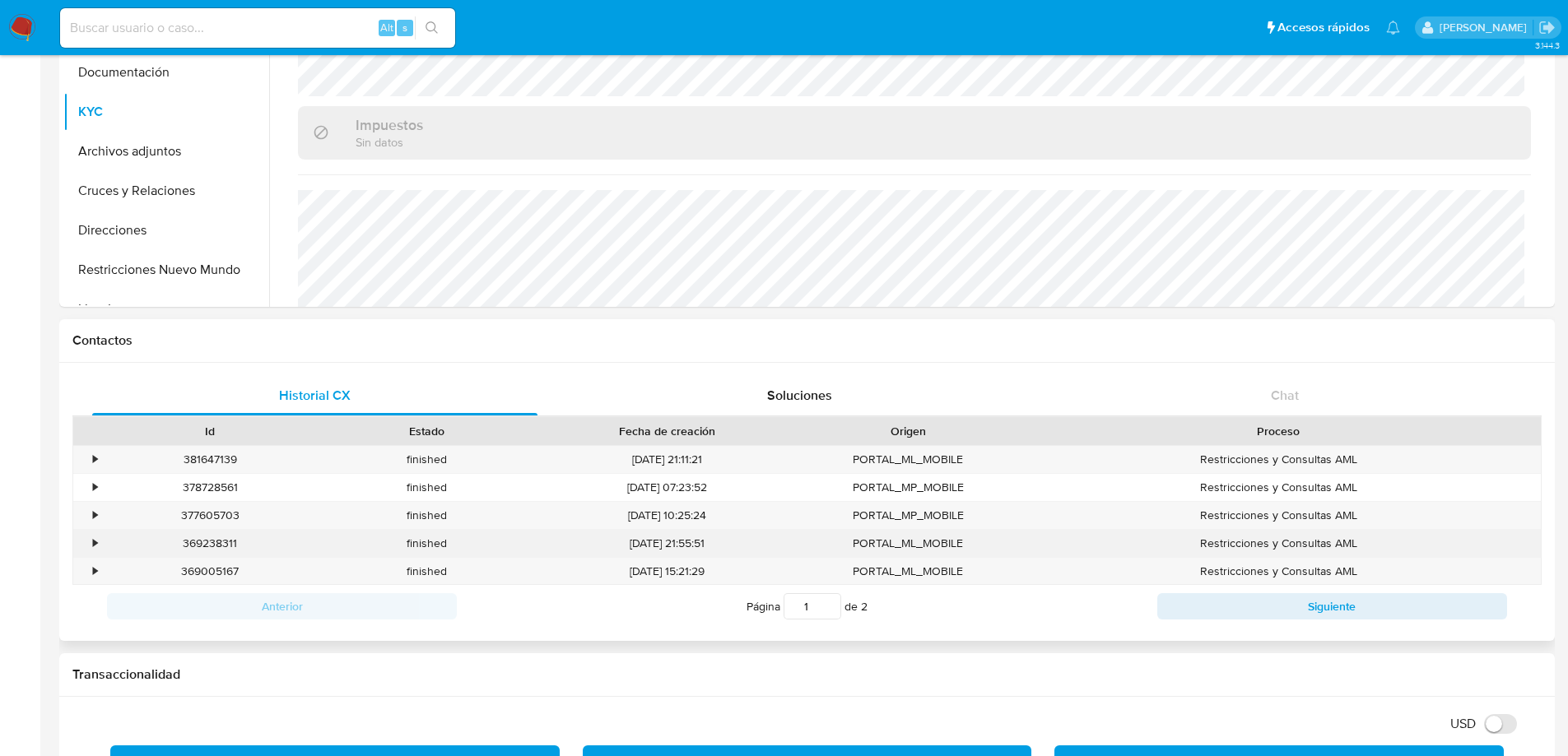 drag, startPoint x: 87, startPoint y: 577, endPoint x: 779, endPoint y: 551, distance: 692.4883 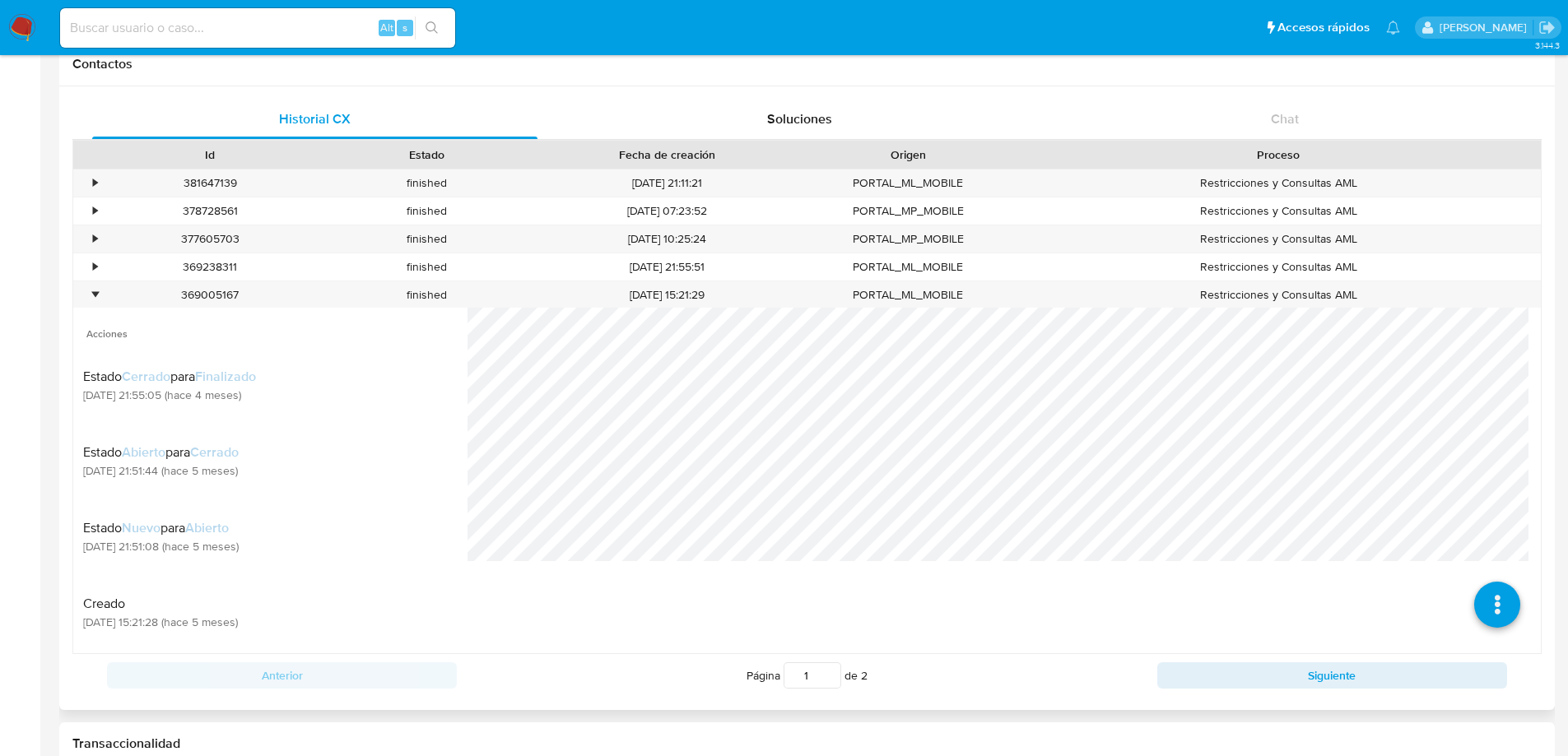scroll, scrollTop: 576, scrollLeft: 0, axis: vertical 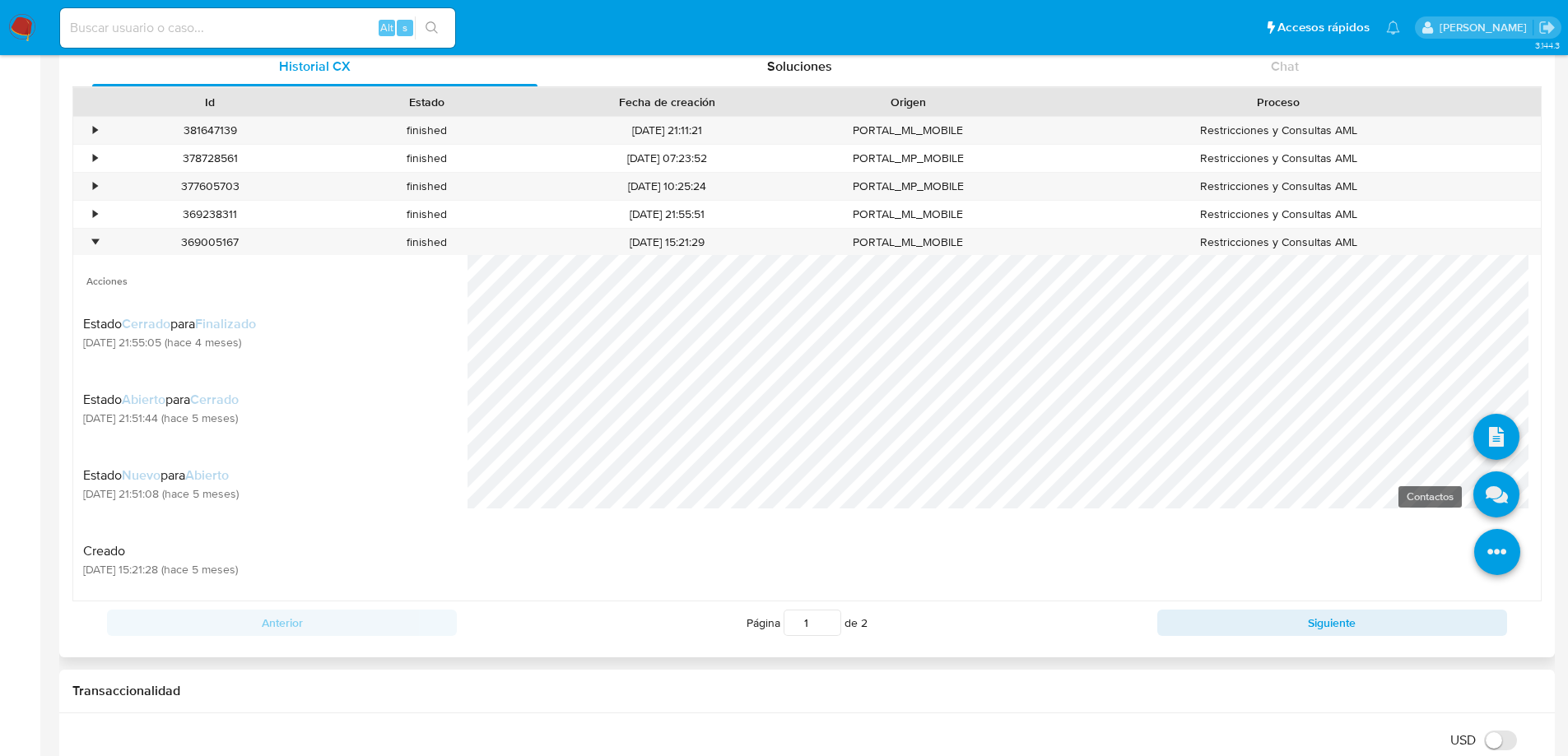 click at bounding box center (1496, 494) 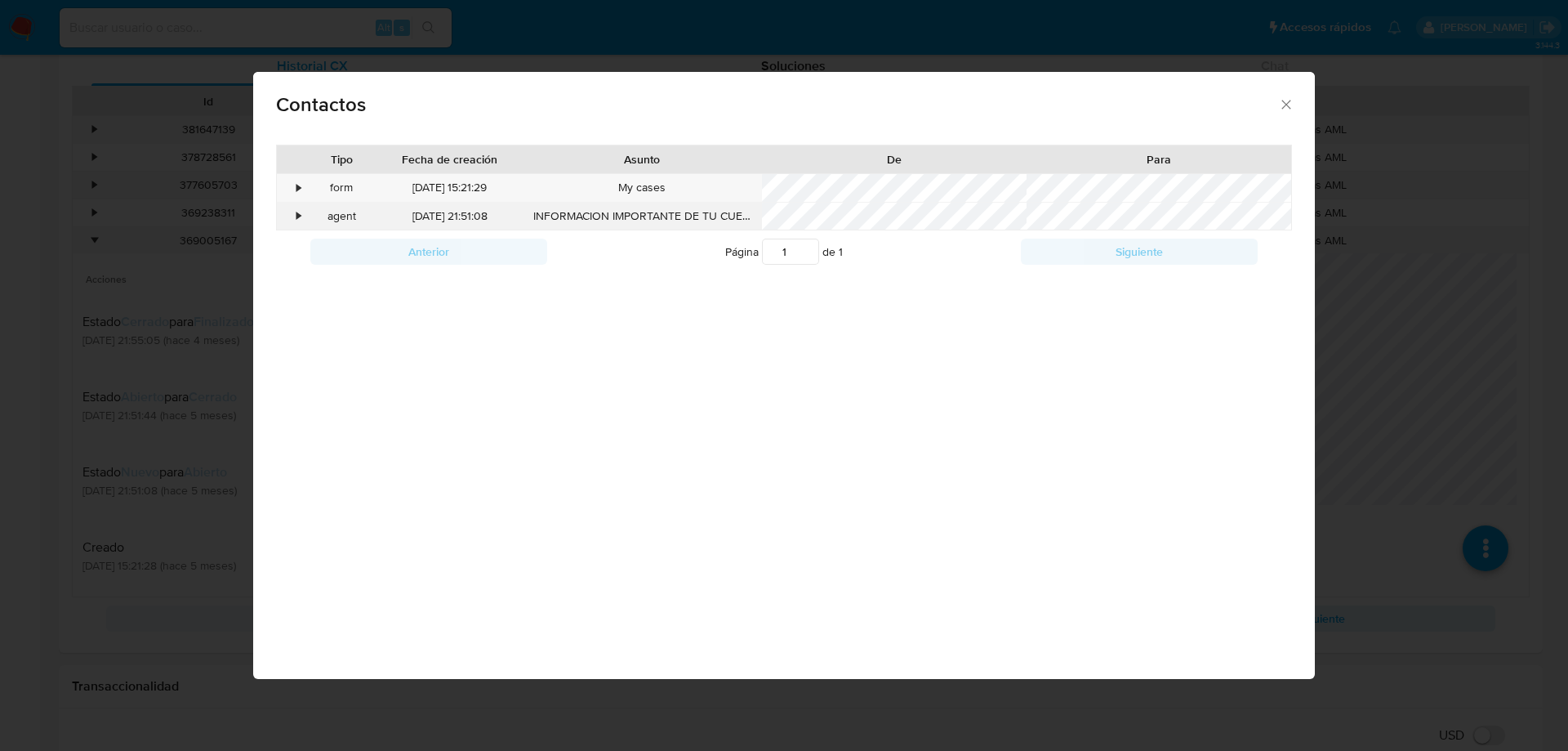 click on "•" at bounding box center (291, 217) 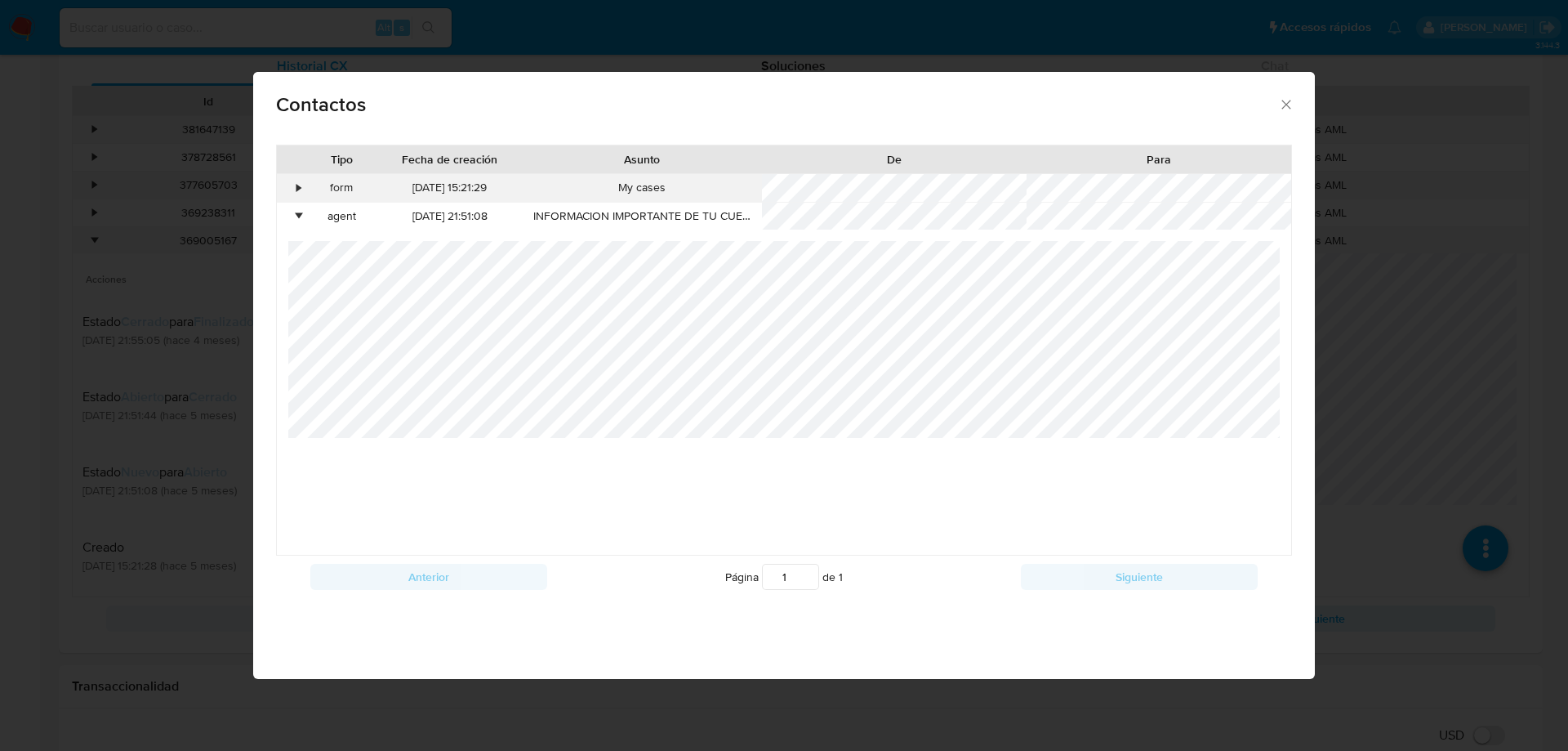click on "•" at bounding box center [298, 188] 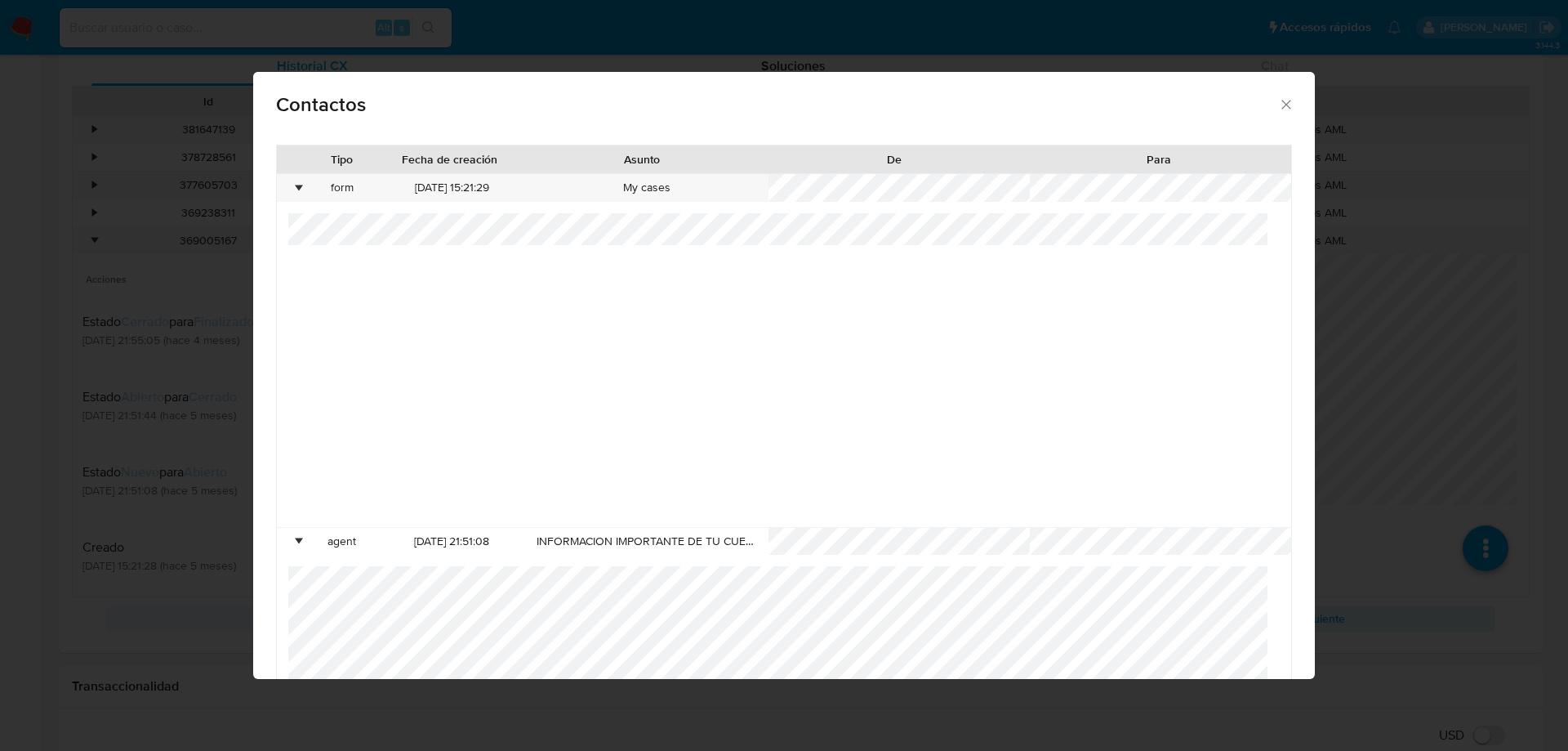 click on "Contactos Tipo Fecha de creación Asunto De Para • form 09/02/2025 15:21:29 My cases • agent 10/02/2025 21:51:08 INFORMACION IMPORTANTE DE TU CUENTA Anterior Página   1   de   1 Siguiente Cargando..." at bounding box center (784, 375) 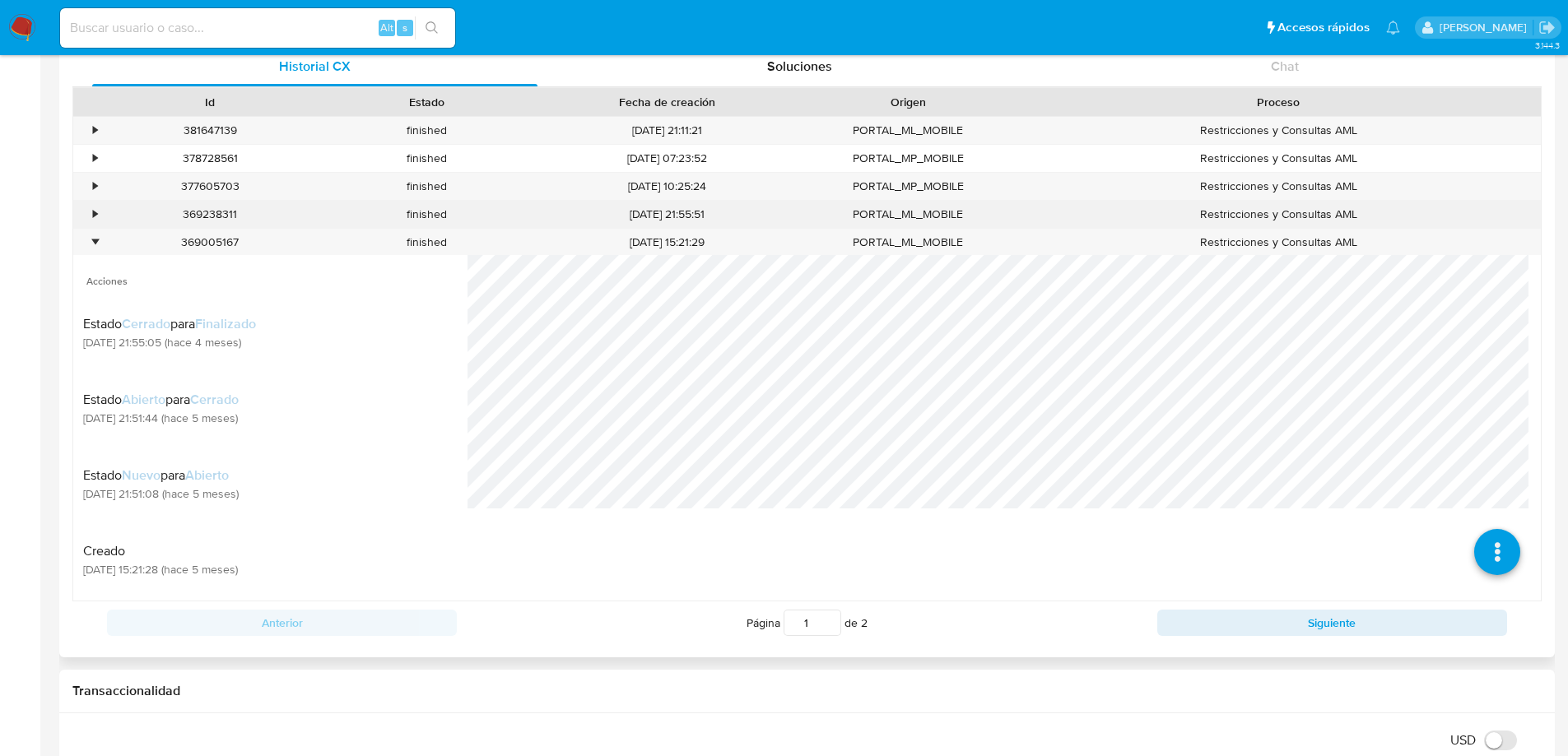 click on "•" at bounding box center [95, 214] 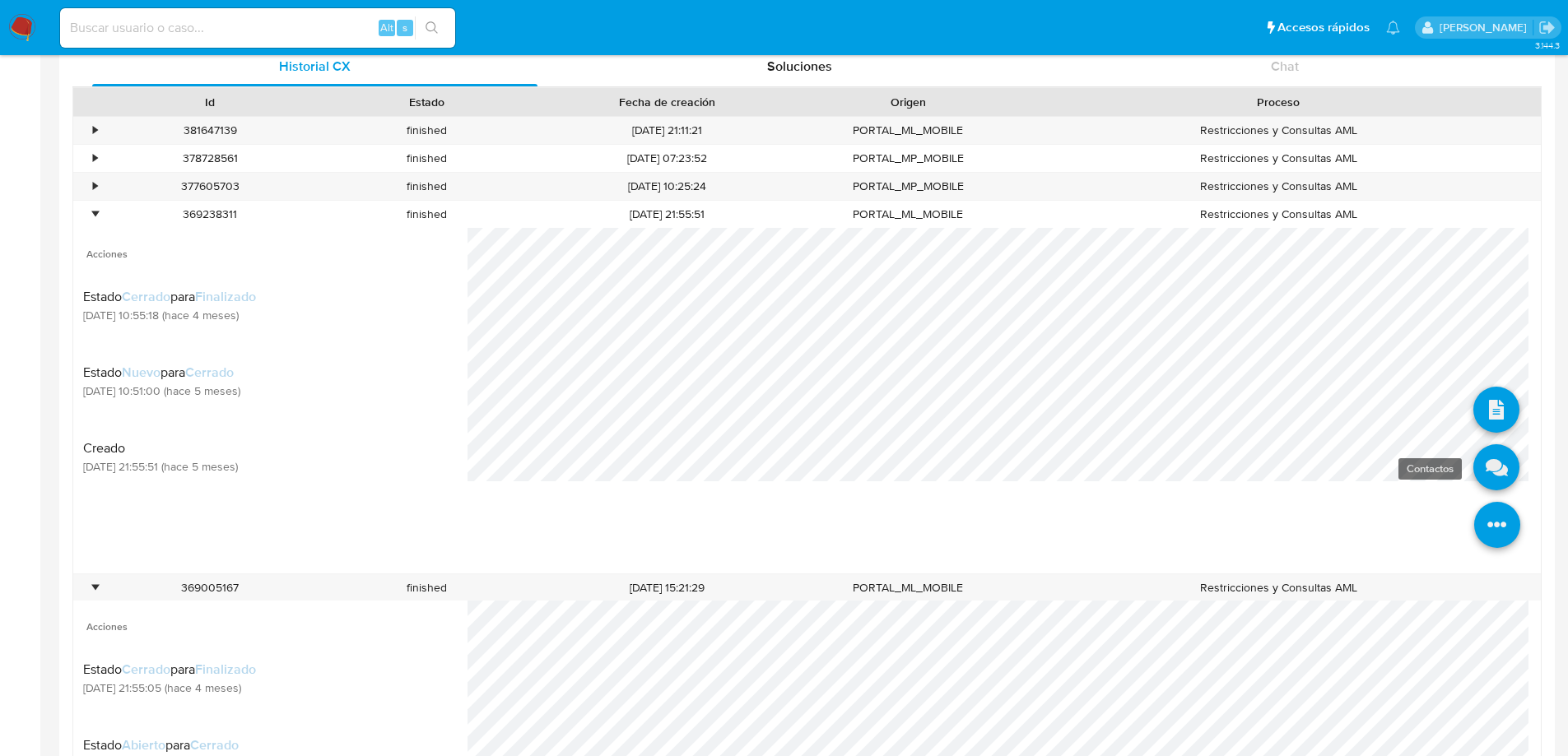 click at bounding box center (1496, 467) 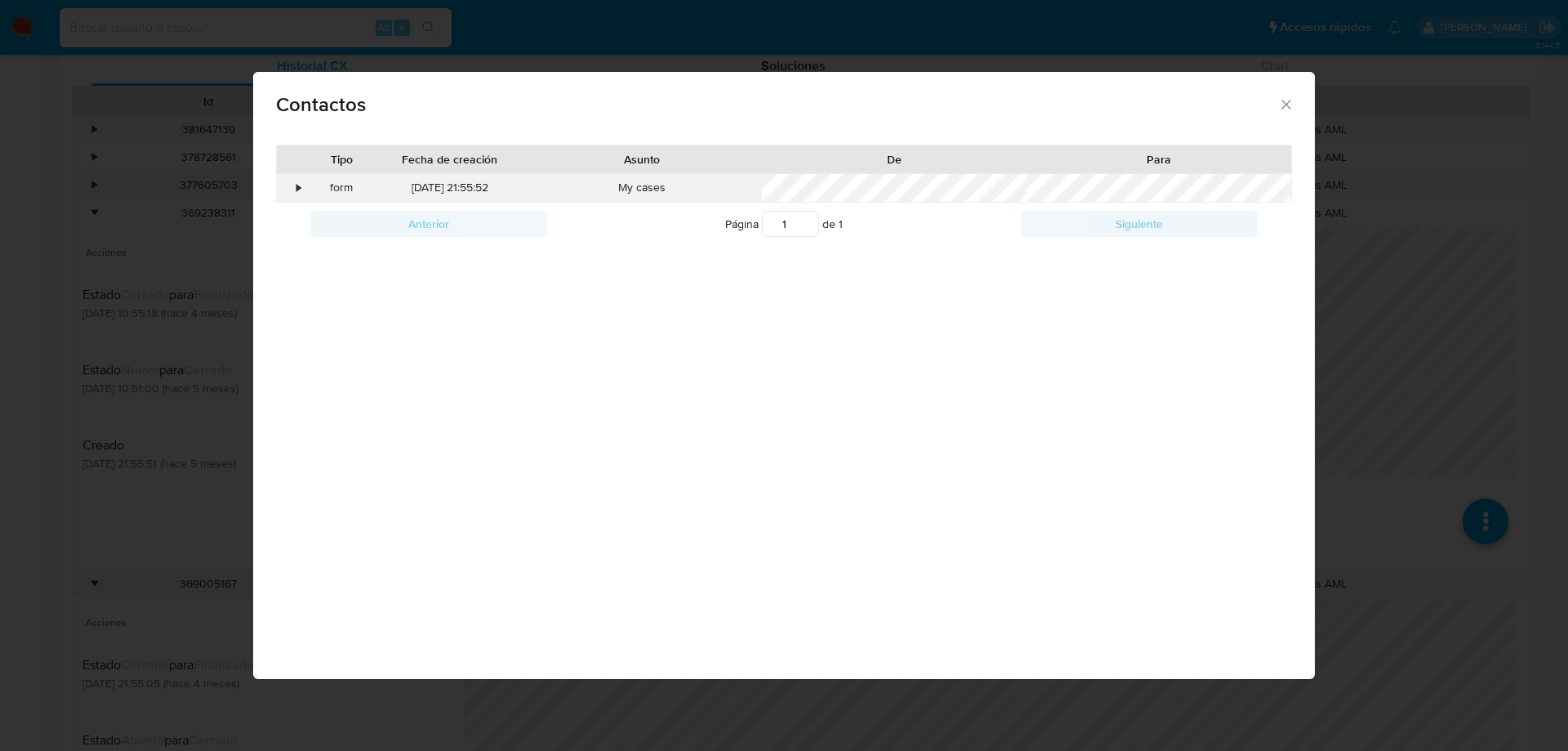 click on "•" at bounding box center (291, 188) 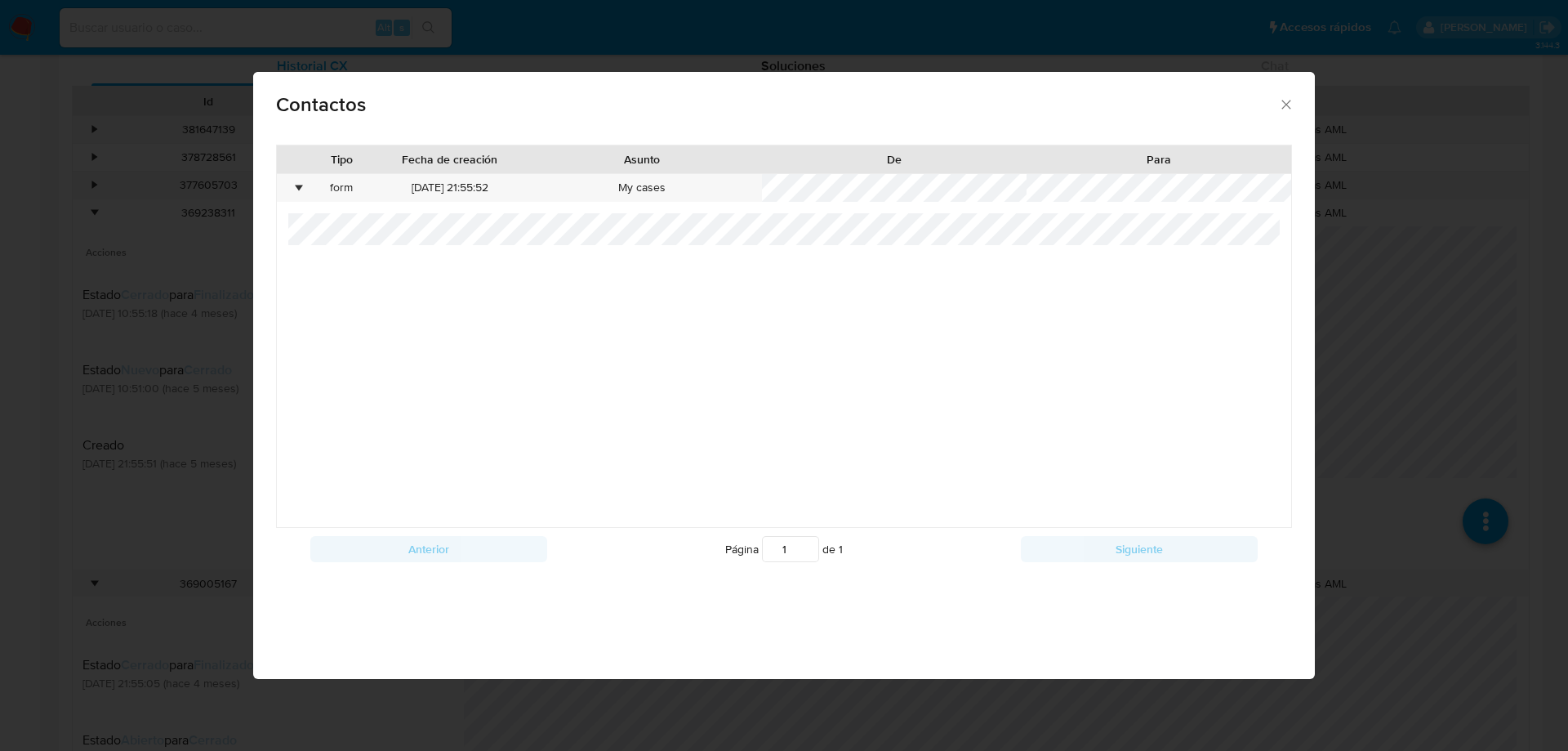 click on "Contactos Tipo Fecha de creación Asunto De Para • form 10/02/2025 21:55:52 My cases Anterior Página   1   de   1 Siguiente Cargando..." at bounding box center (784, 375) 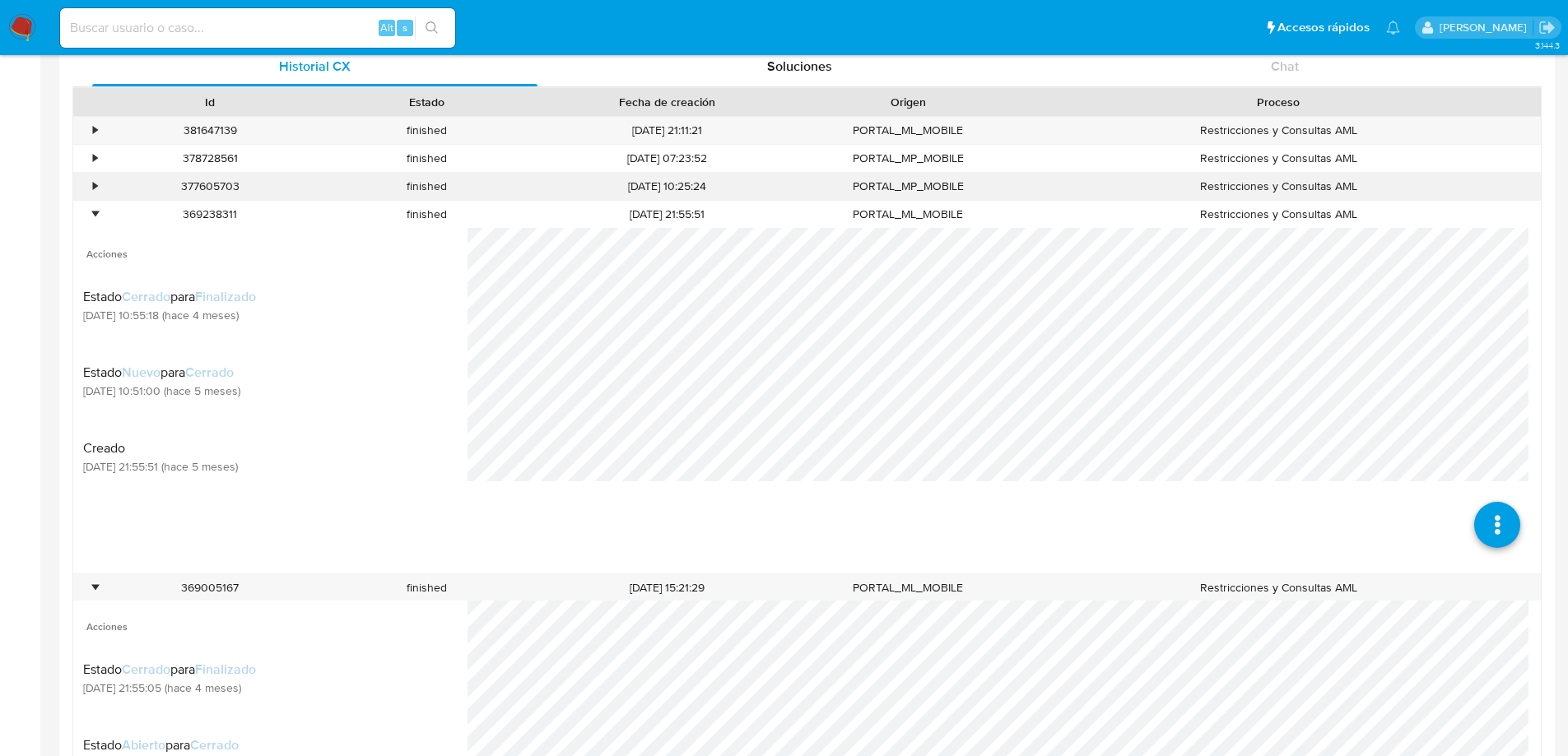 click on "•" at bounding box center [87, 186] 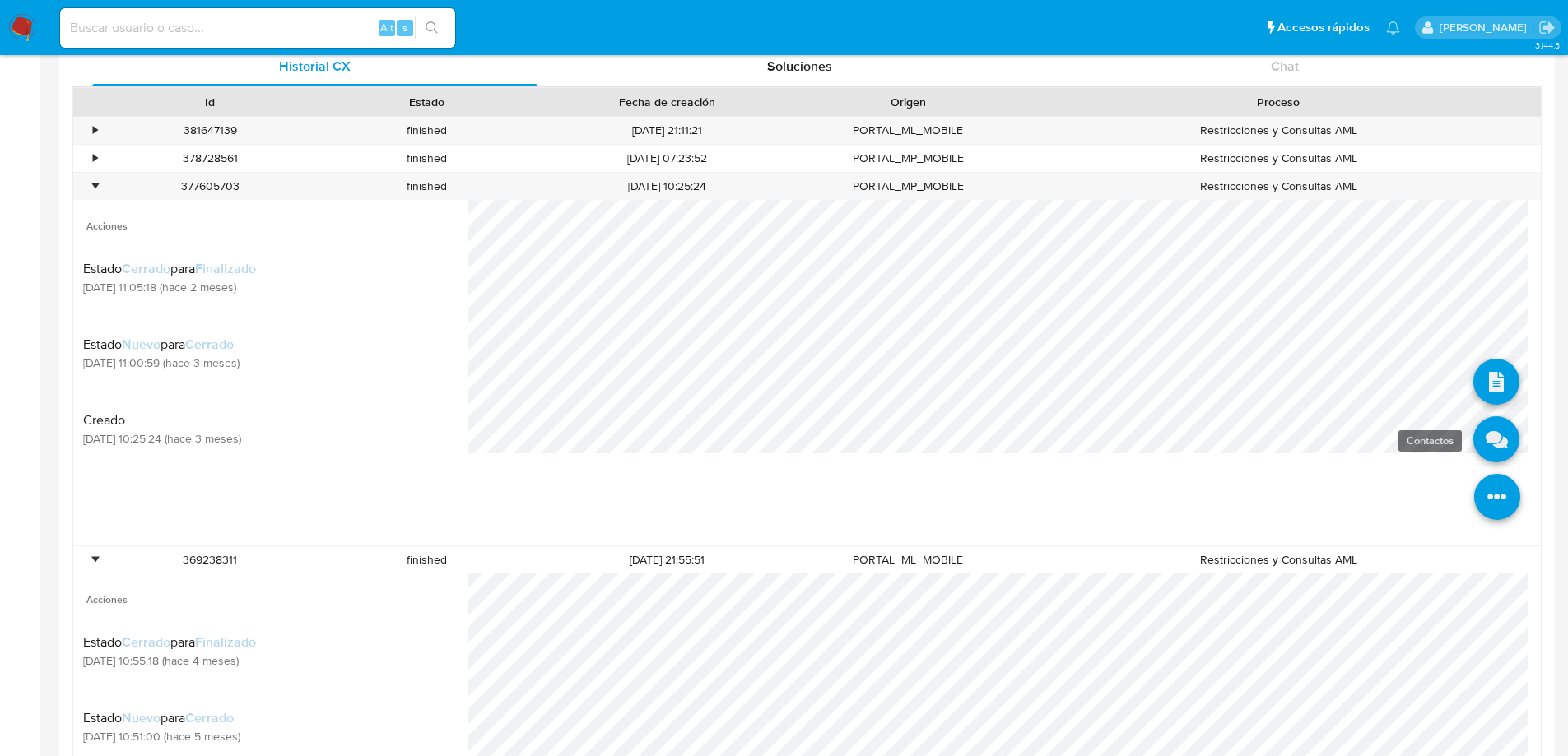 drag, startPoint x: 1494, startPoint y: 440, endPoint x: 1486, endPoint y: 439, distance: 8.062258 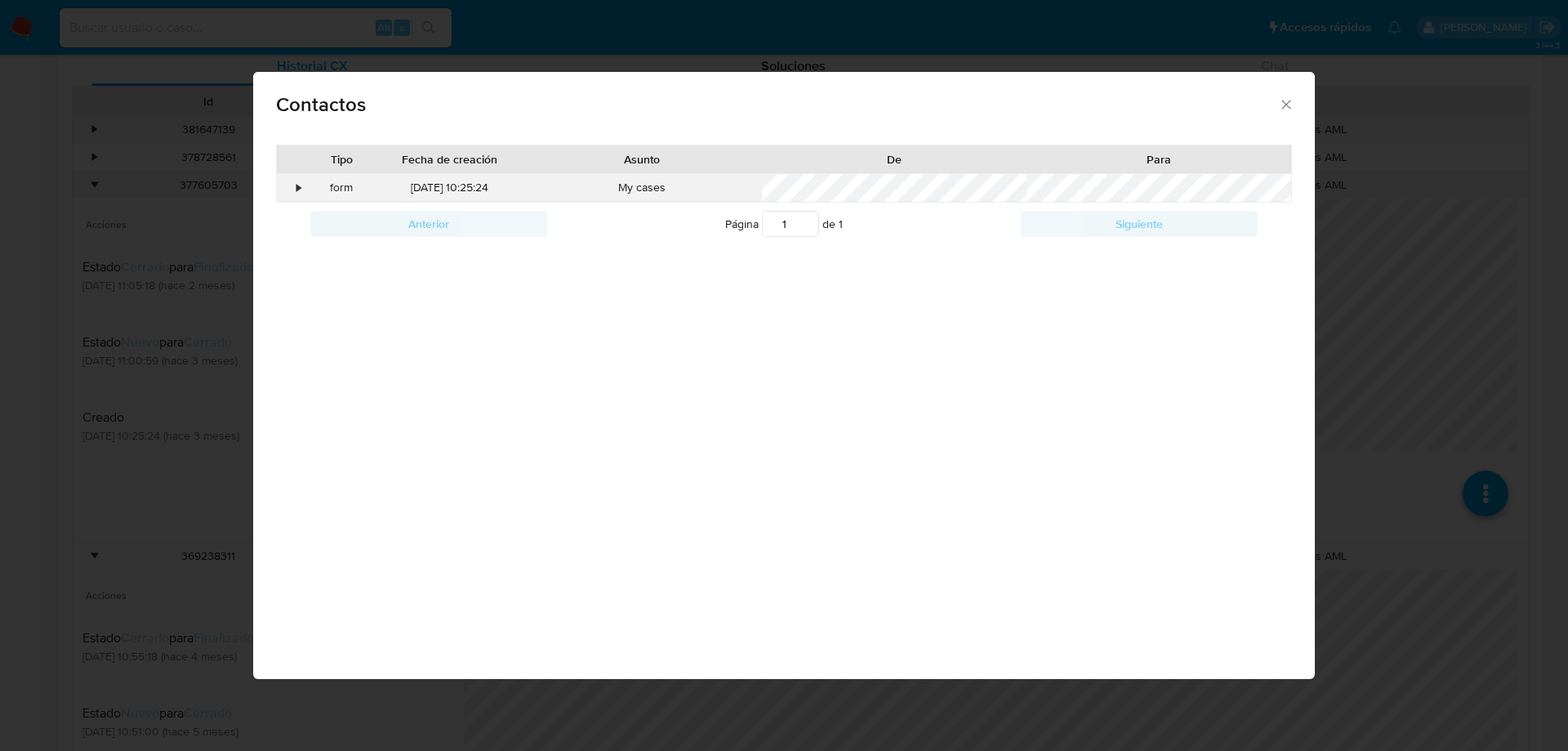 click on "•" at bounding box center (291, 188) 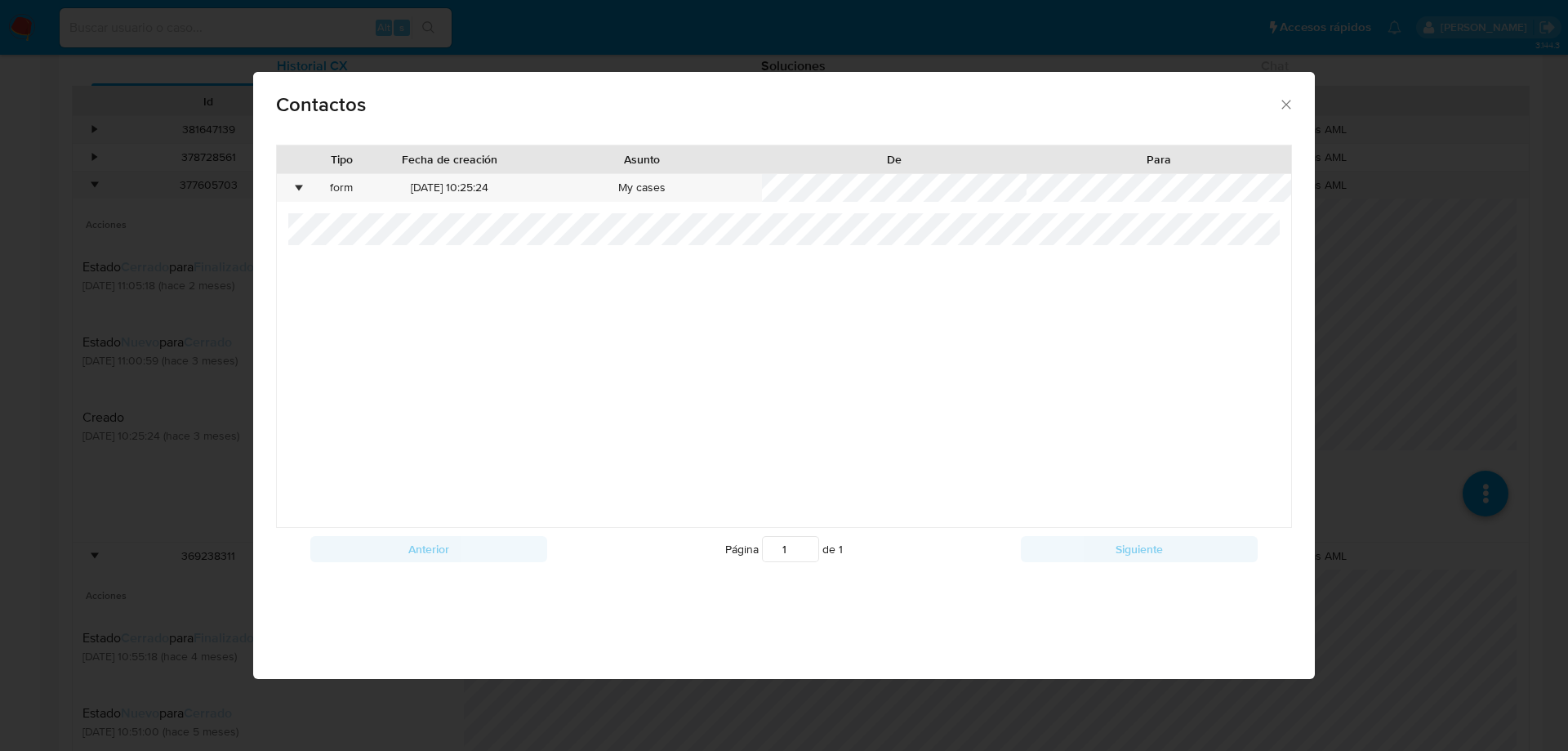 click on "Contactos Tipo Fecha de creación Asunto De Para • form 01/04/2025 10:25:24 My cases Anterior Página   1   de   1 Siguiente Cargando..." at bounding box center [784, 375] 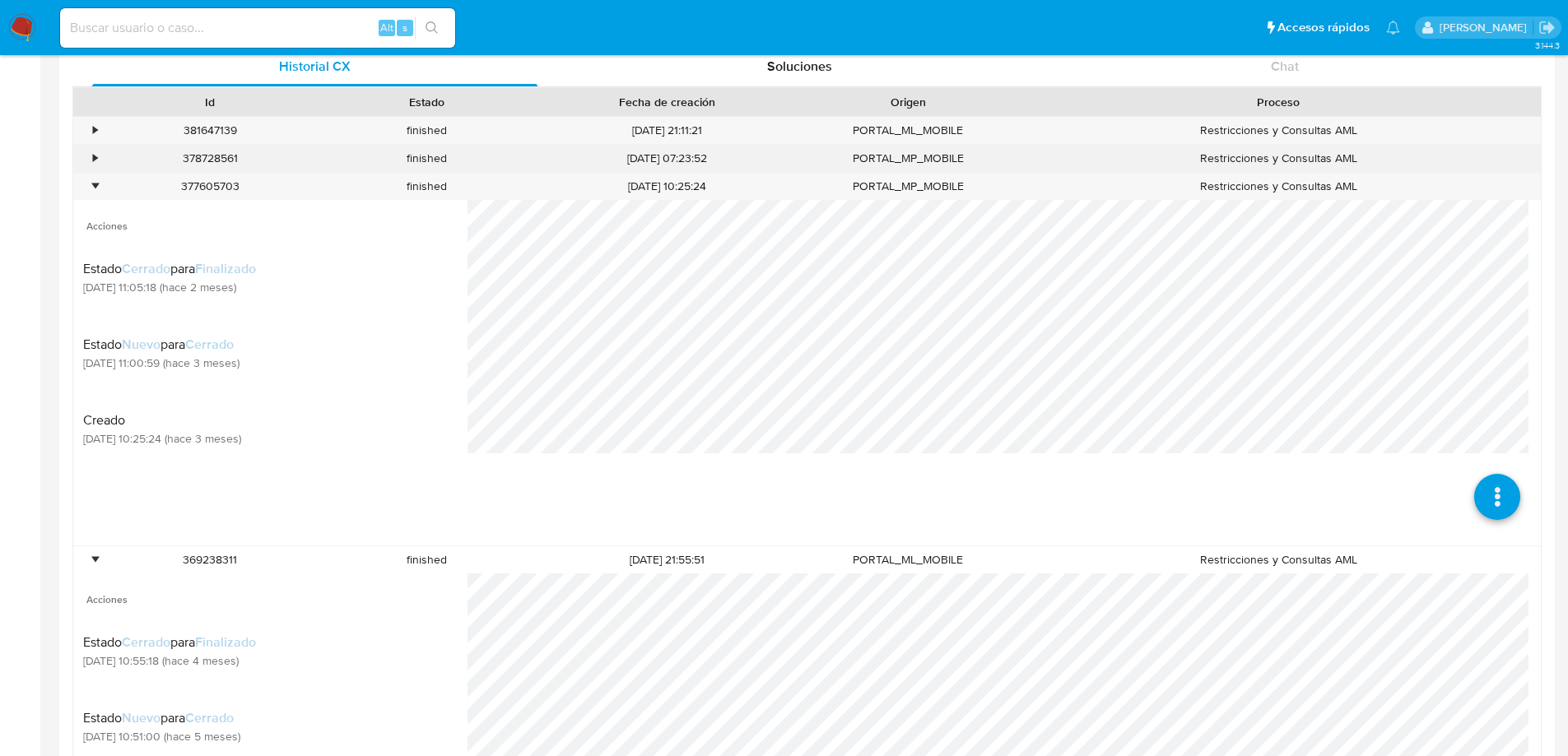 click on "•" at bounding box center [95, 158] 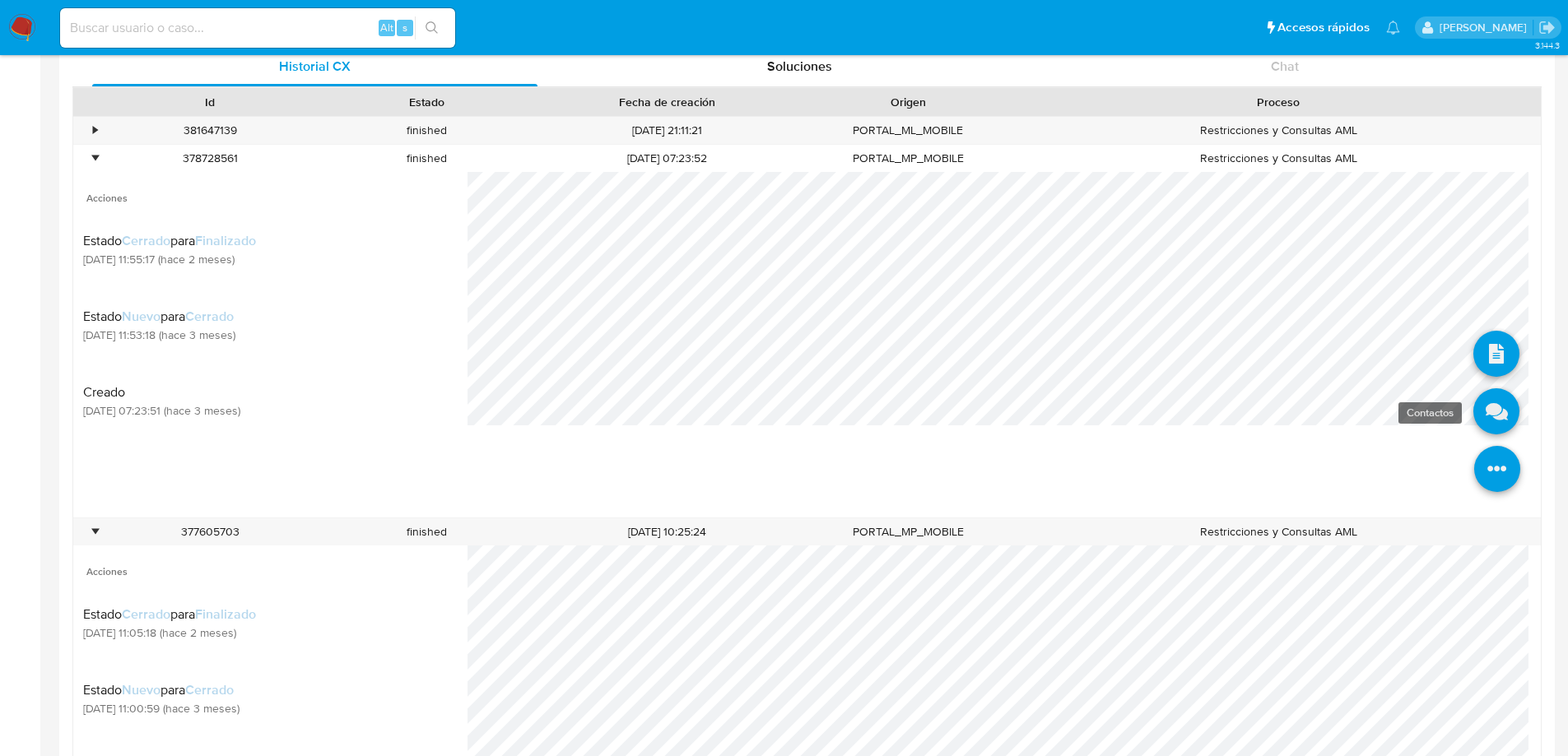 drag, startPoint x: 1480, startPoint y: 414, endPoint x: 1467, endPoint y: 410, distance: 13.601471 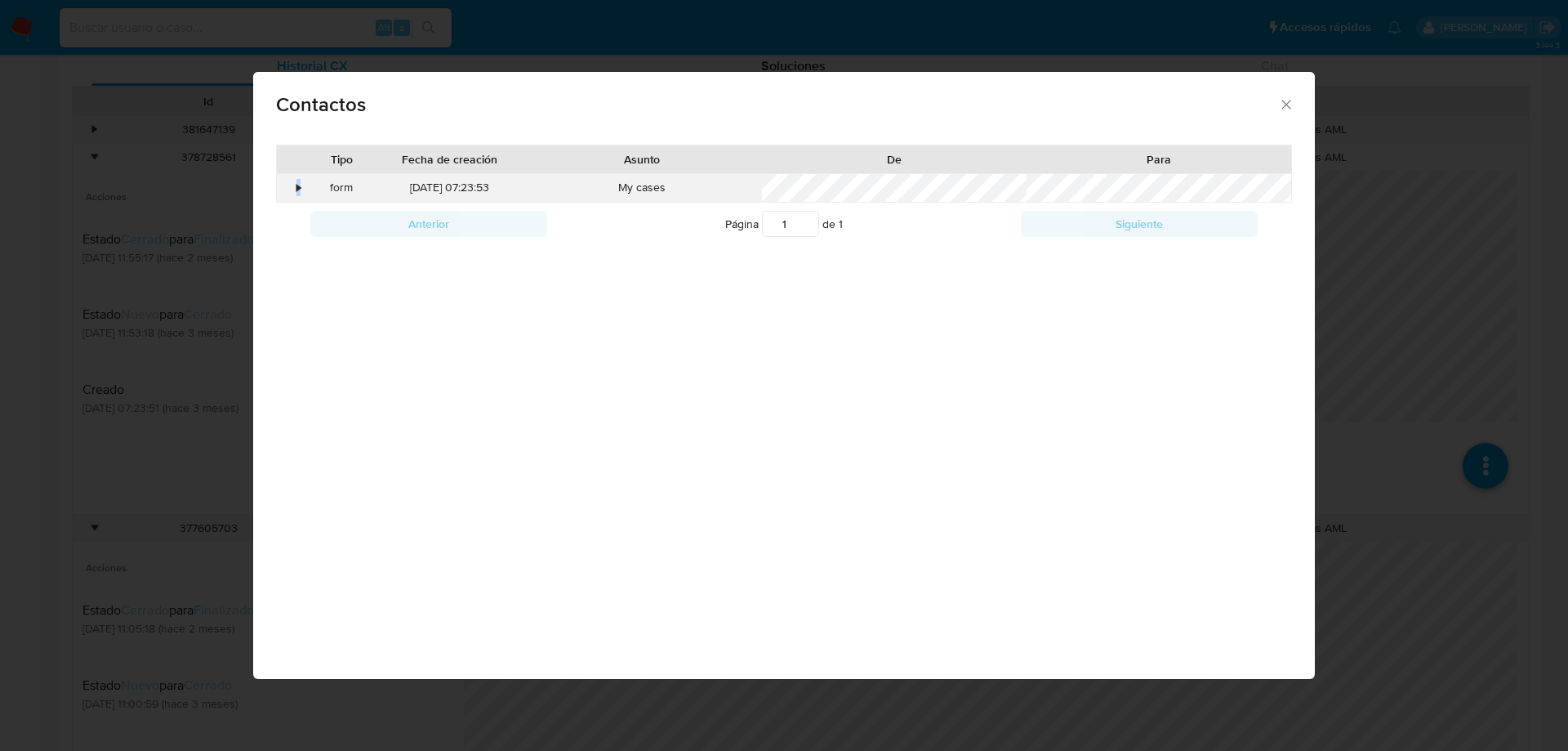 click on "•" at bounding box center (298, 188) 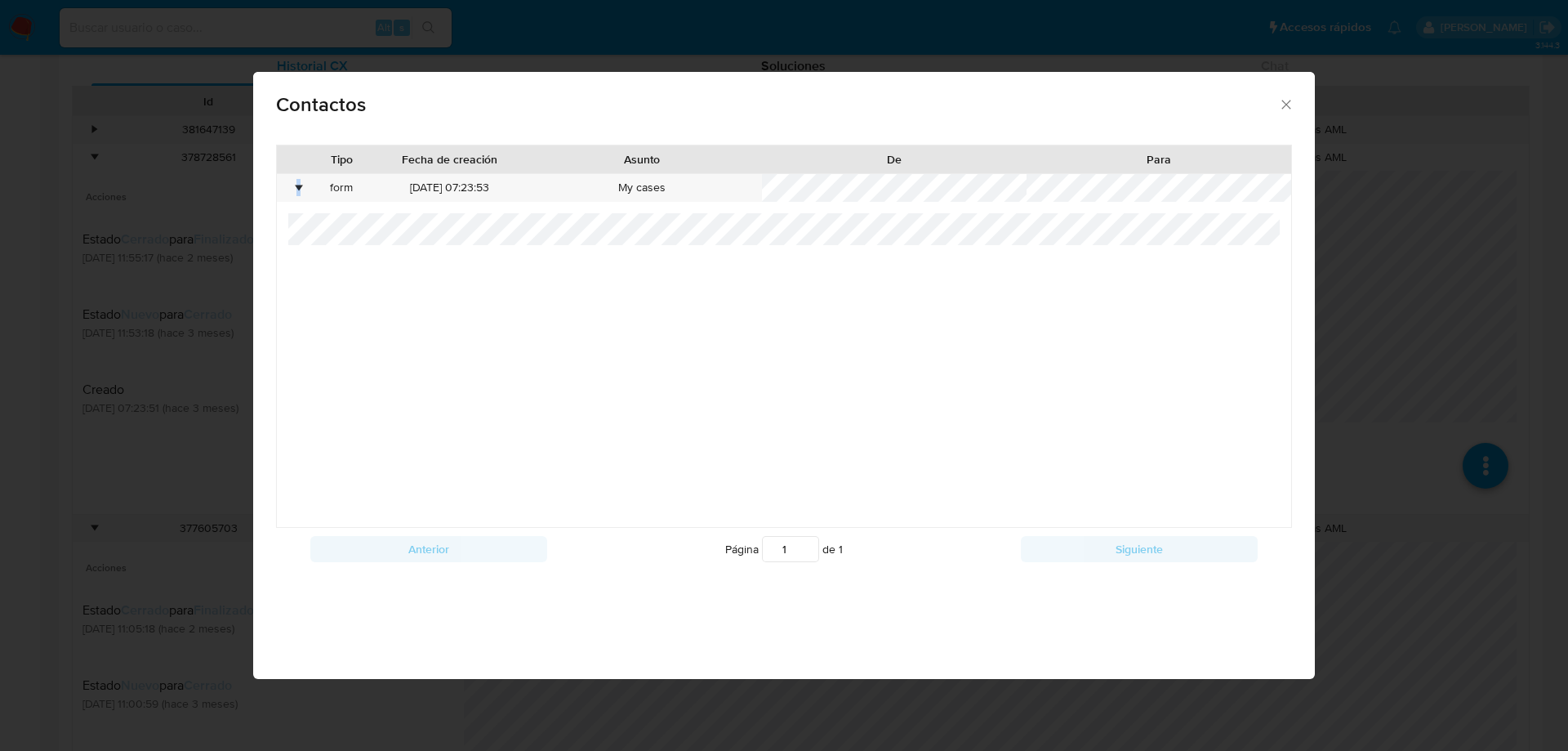 click on "Contactos Tipo Fecha de creación Asunto De Para • form 08/04/2025 07:23:53 My cases Anterior Página   1   de   1 Siguiente Cargando..." at bounding box center [784, 375] 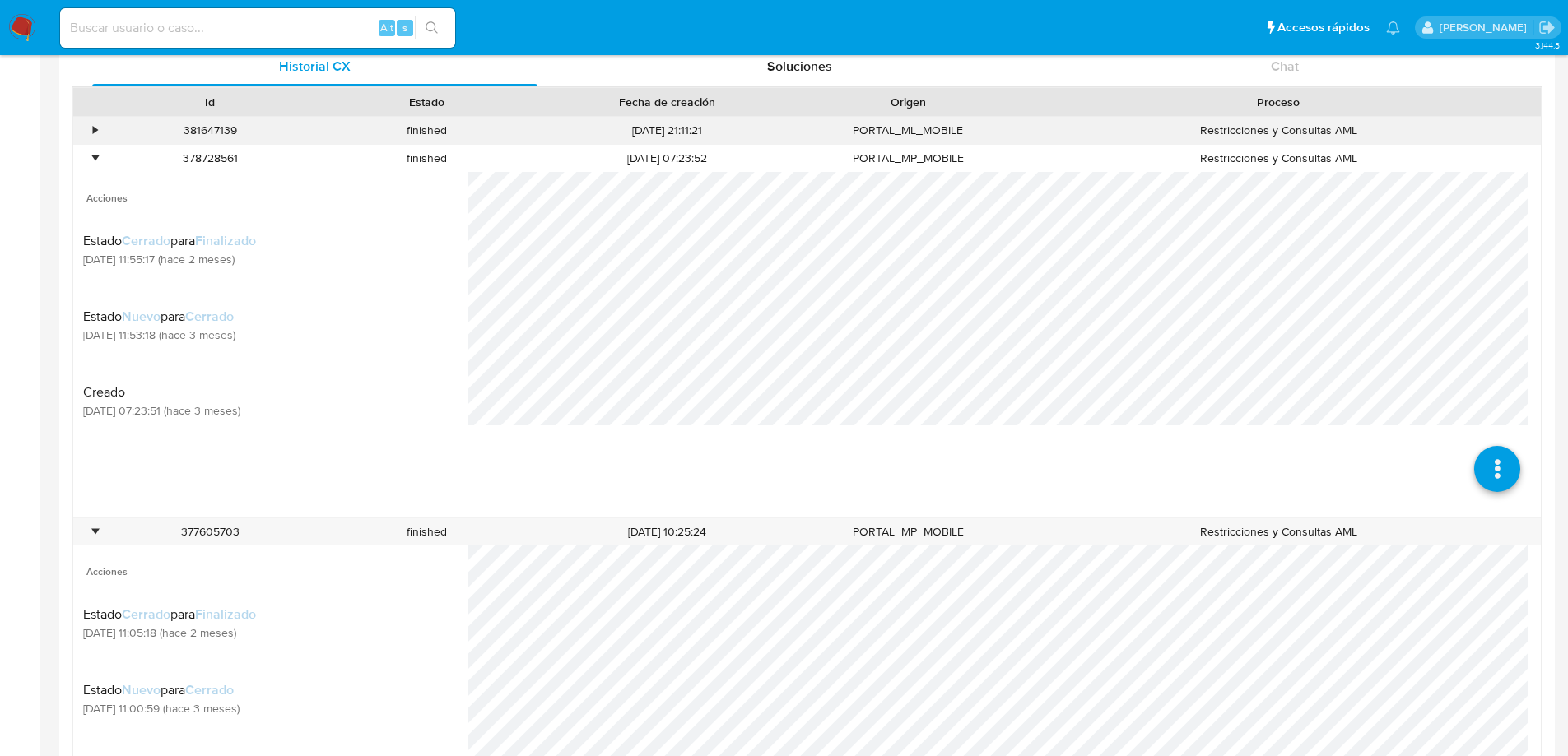 click on "•" at bounding box center (95, 130) 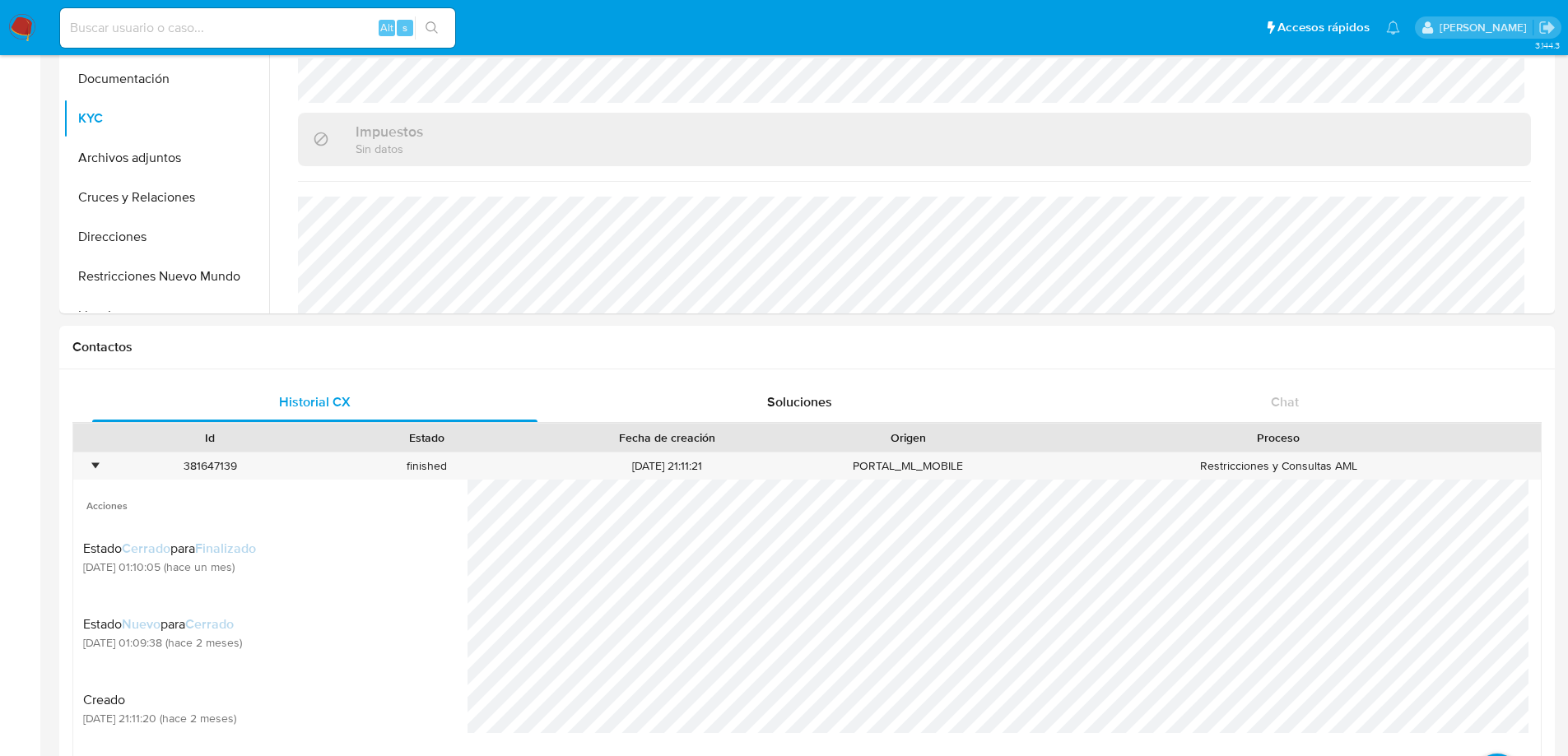 scroll, scrollTop: 0, scrollLeft: 0, axis: both 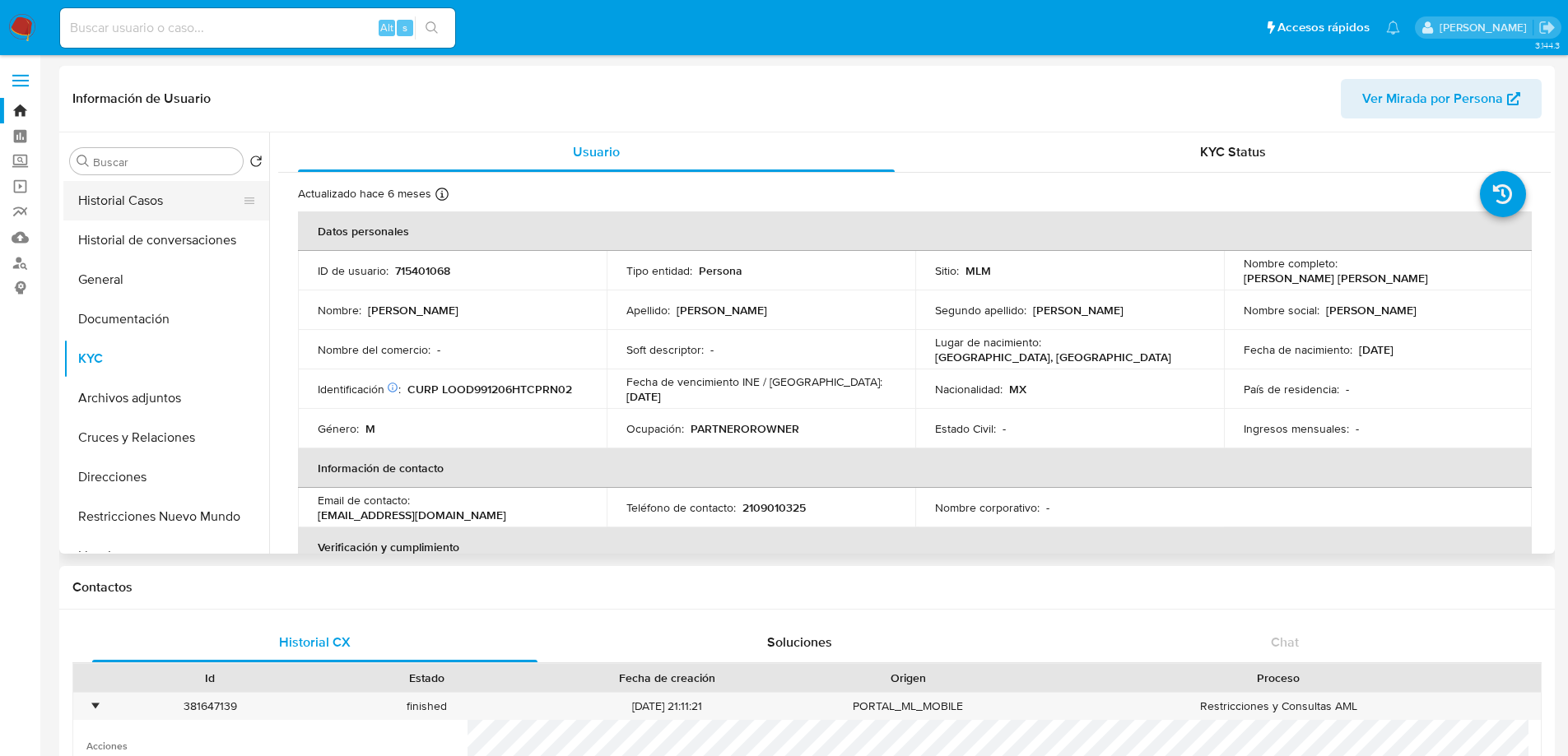 click on "Historial Casos" at bounding box center (160, 201) 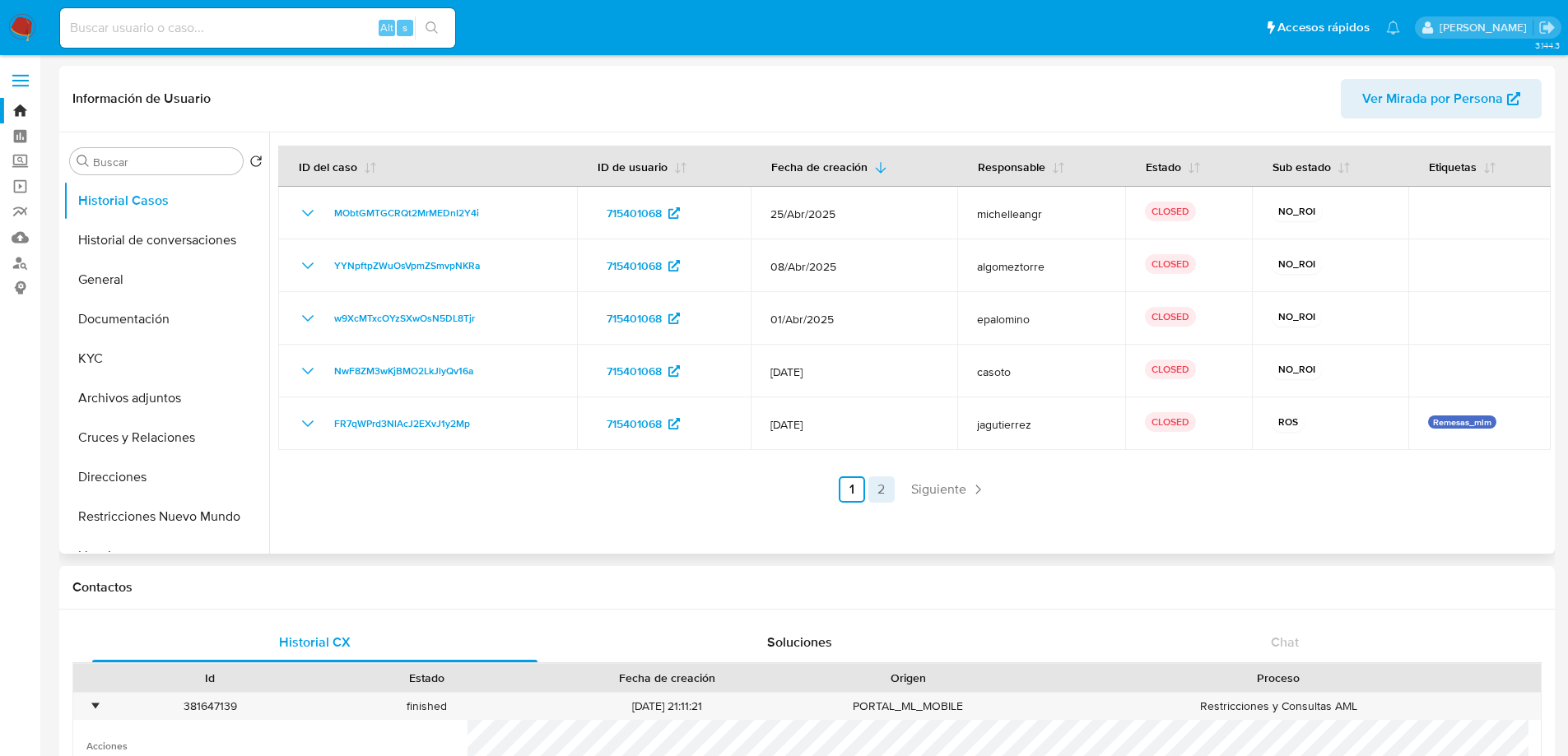 click on "2" at bounding box center (882, 489) 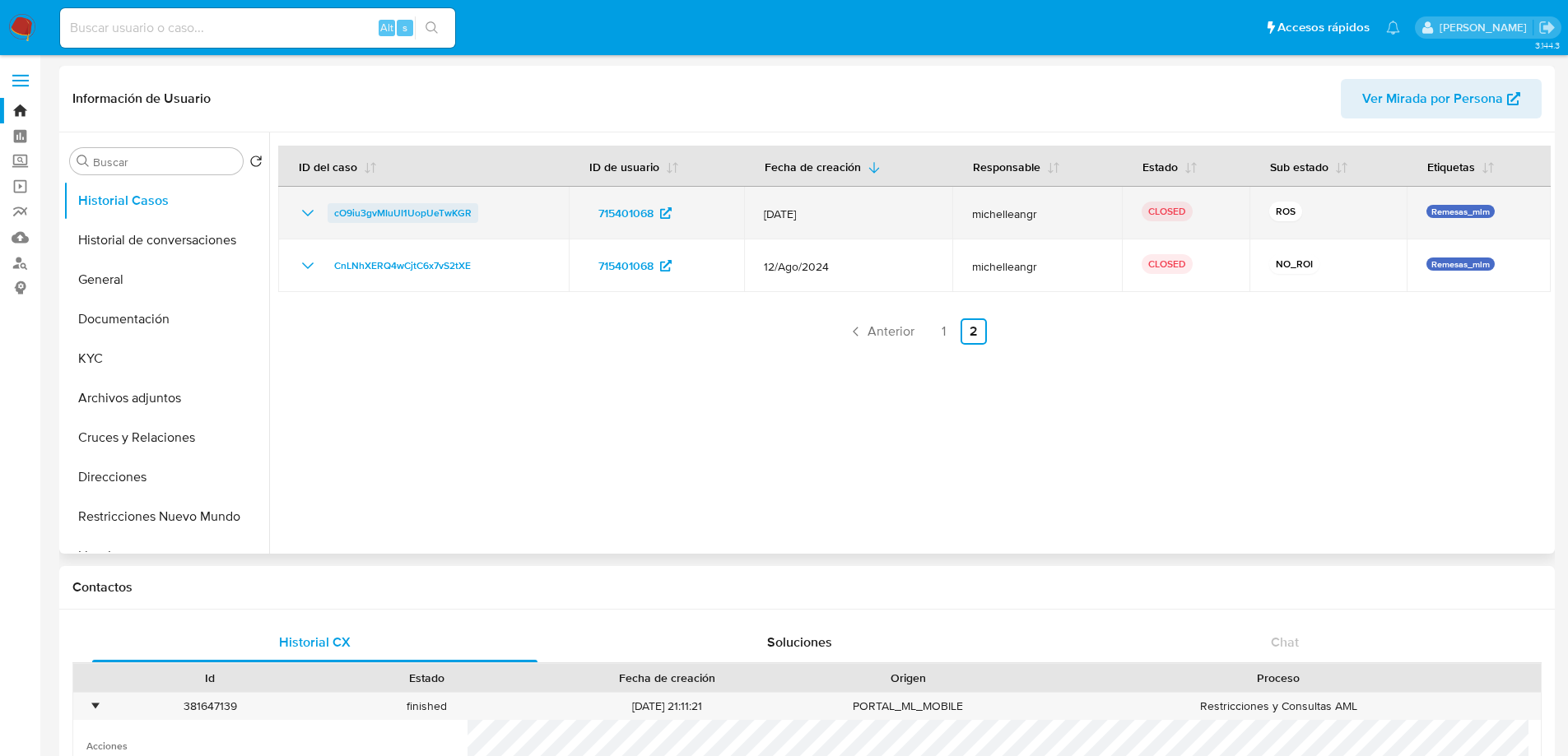 click on "cO9iu3gvMIuUI1UopUeTwKGR" at bounding box center (402, 213) 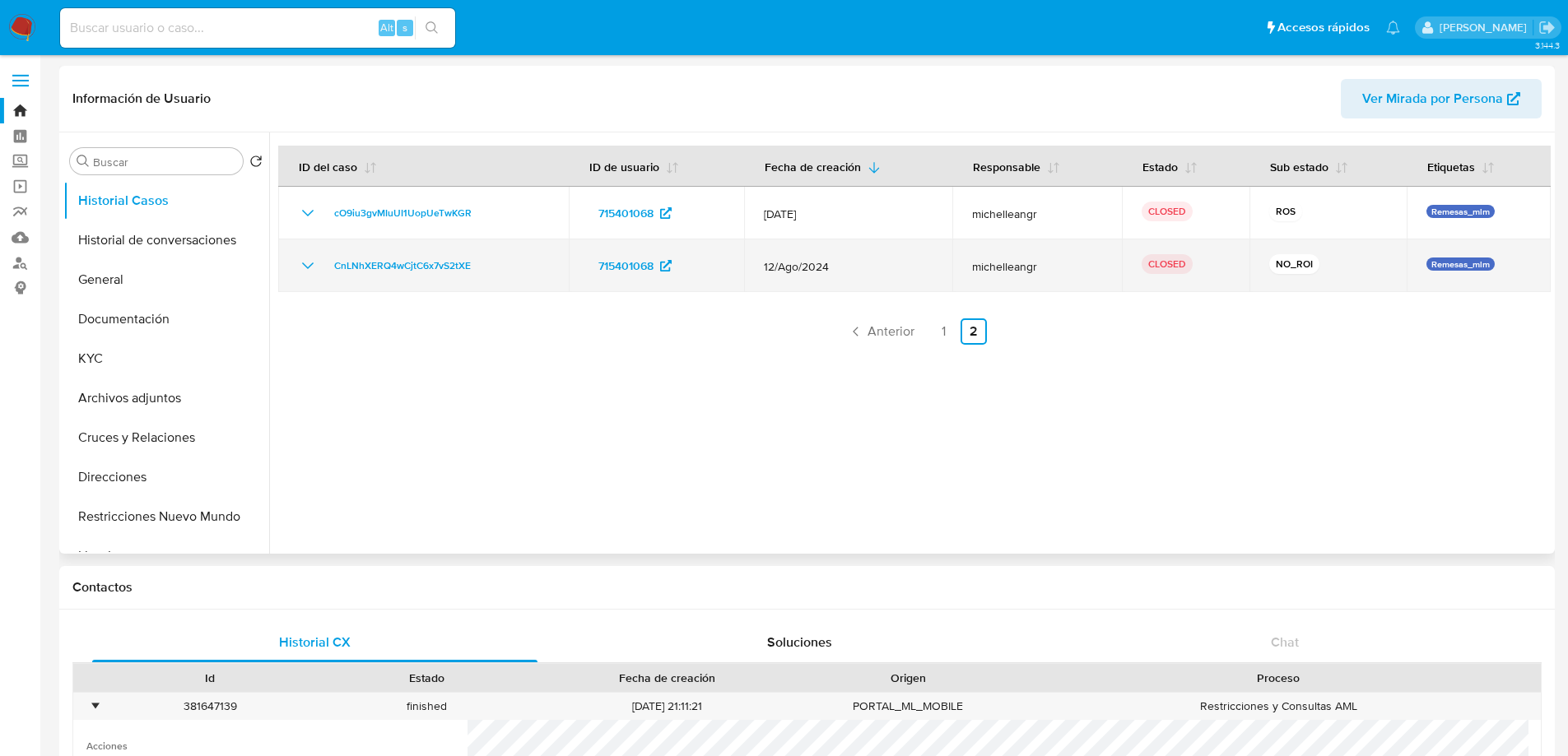 click 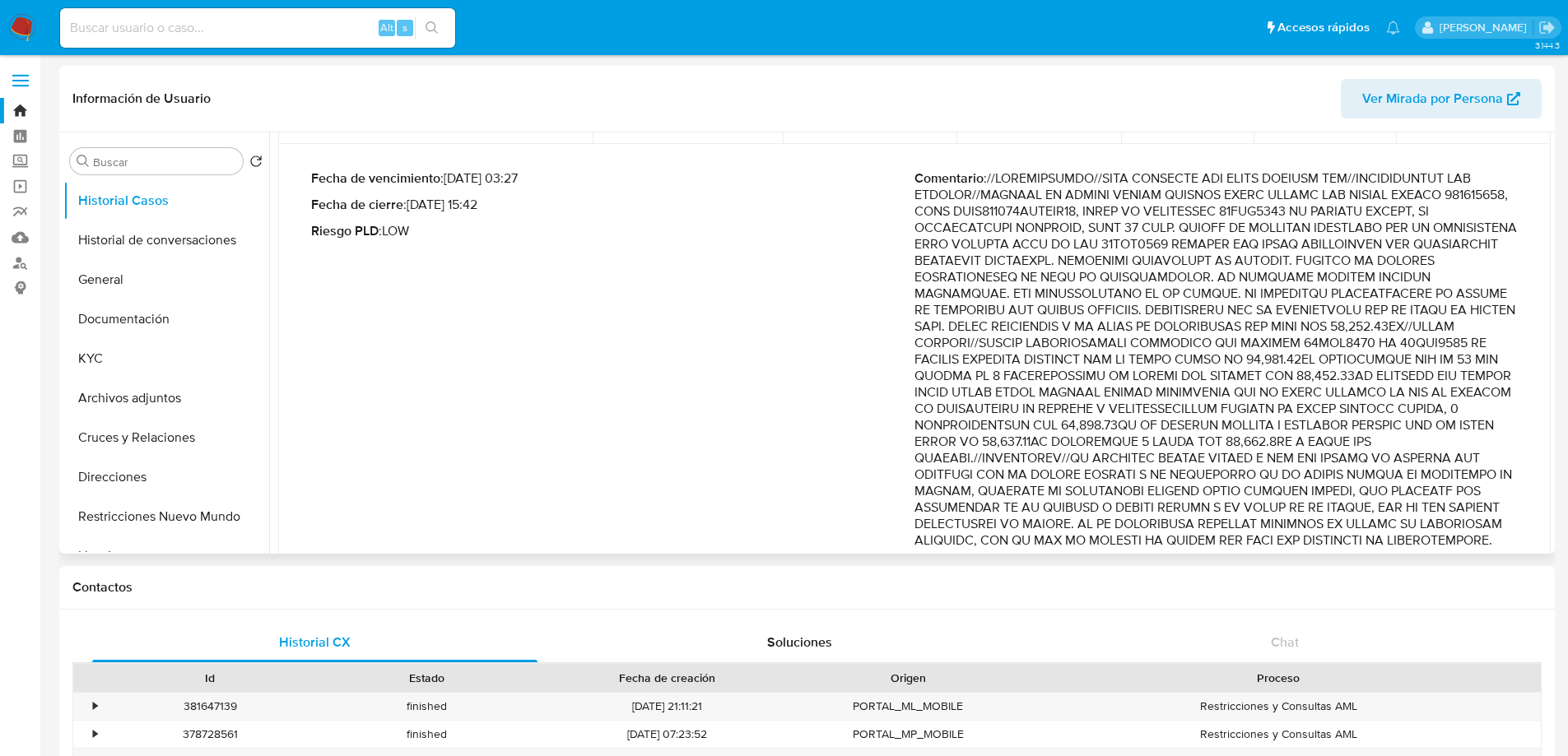 scroll, scrollTop: 273, scrollLeft: 0, axis: vertical 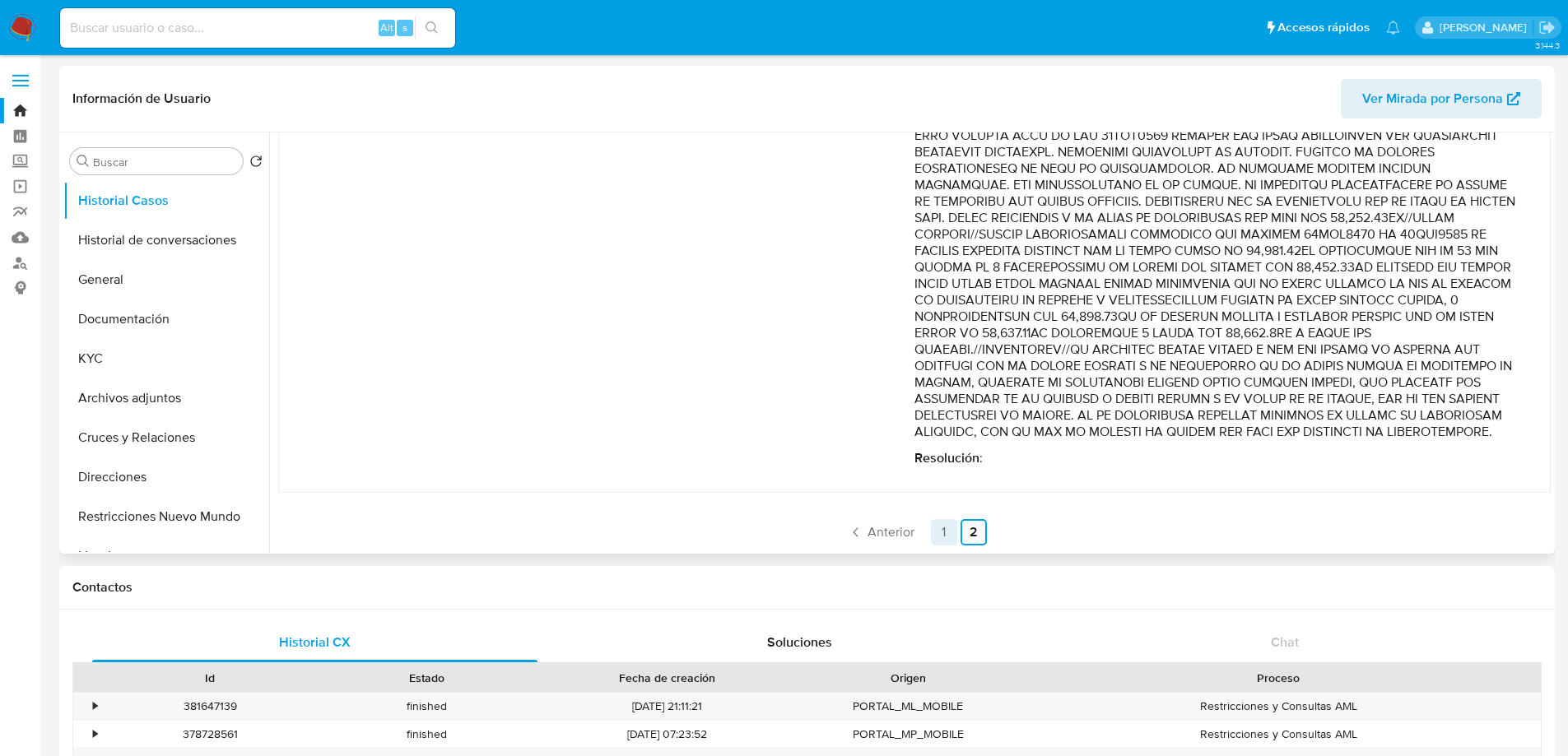 click on "1" at bounding box center [944, 532] 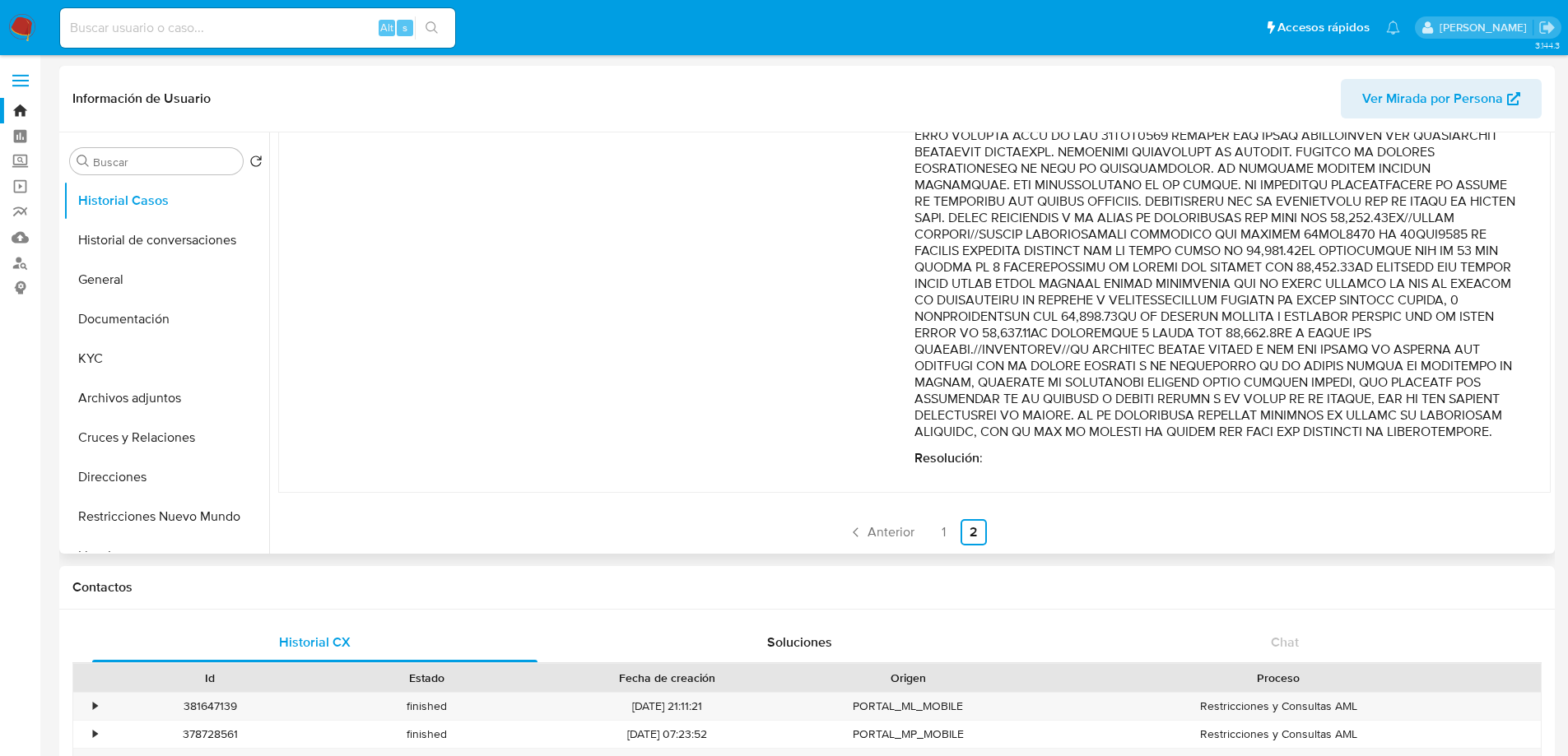 scroll, scrollTop: 0, scrollLeft: 0, axis: both 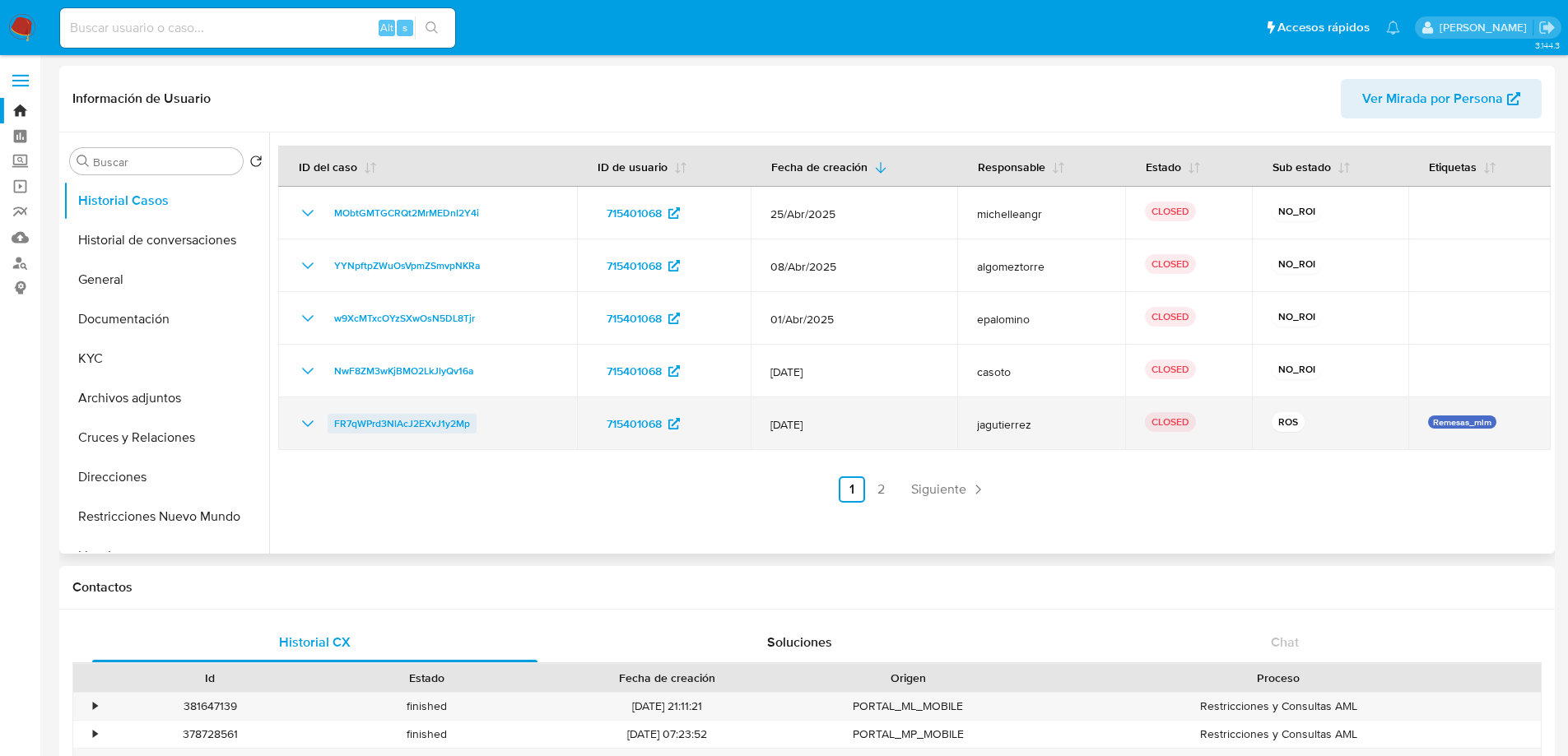 click on "FR7qWPrd3NlAcJ2EXvJ1y2Mp" at bounding box center [402, 424] 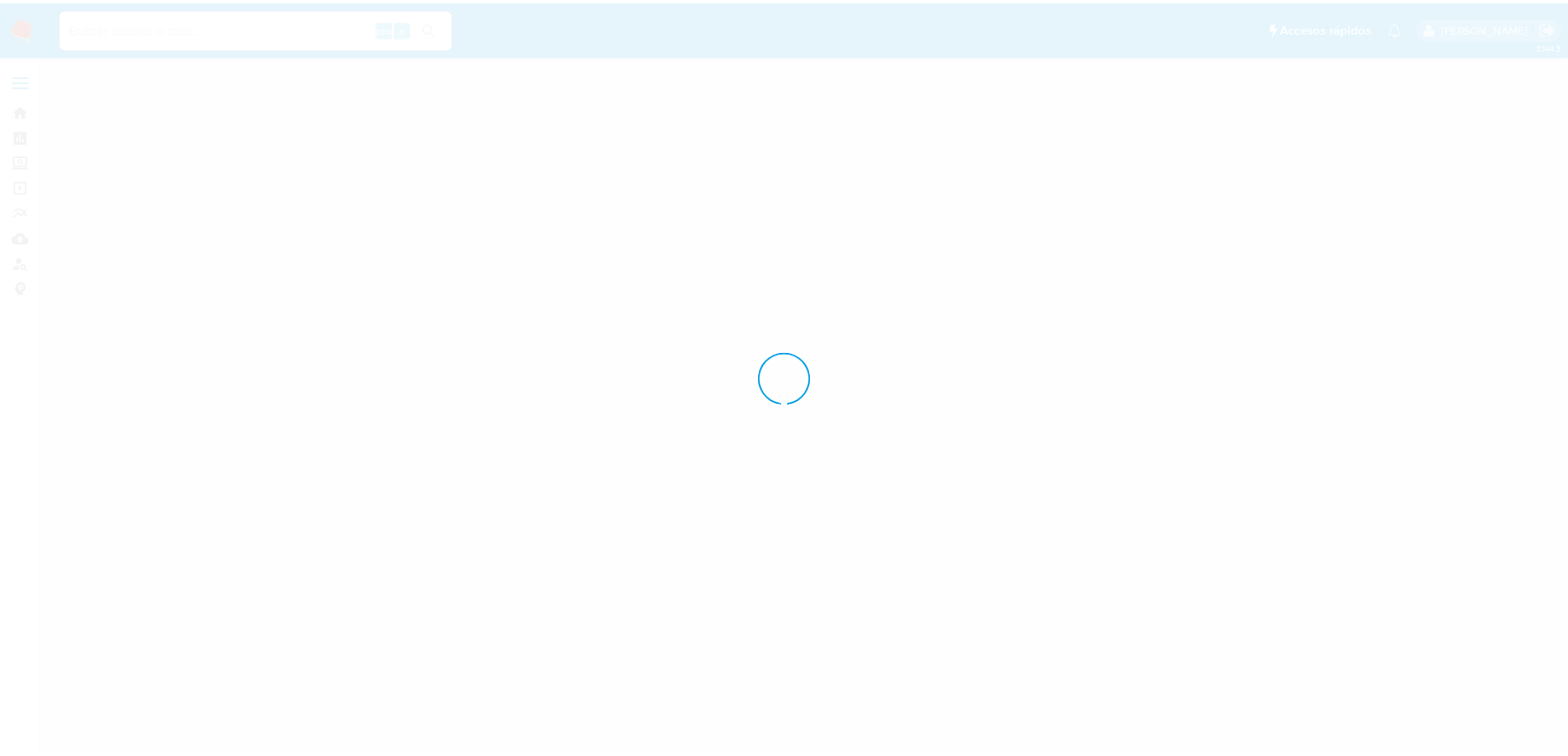scroll, scrollTop: 0, scrollLeft: 0, axis: both 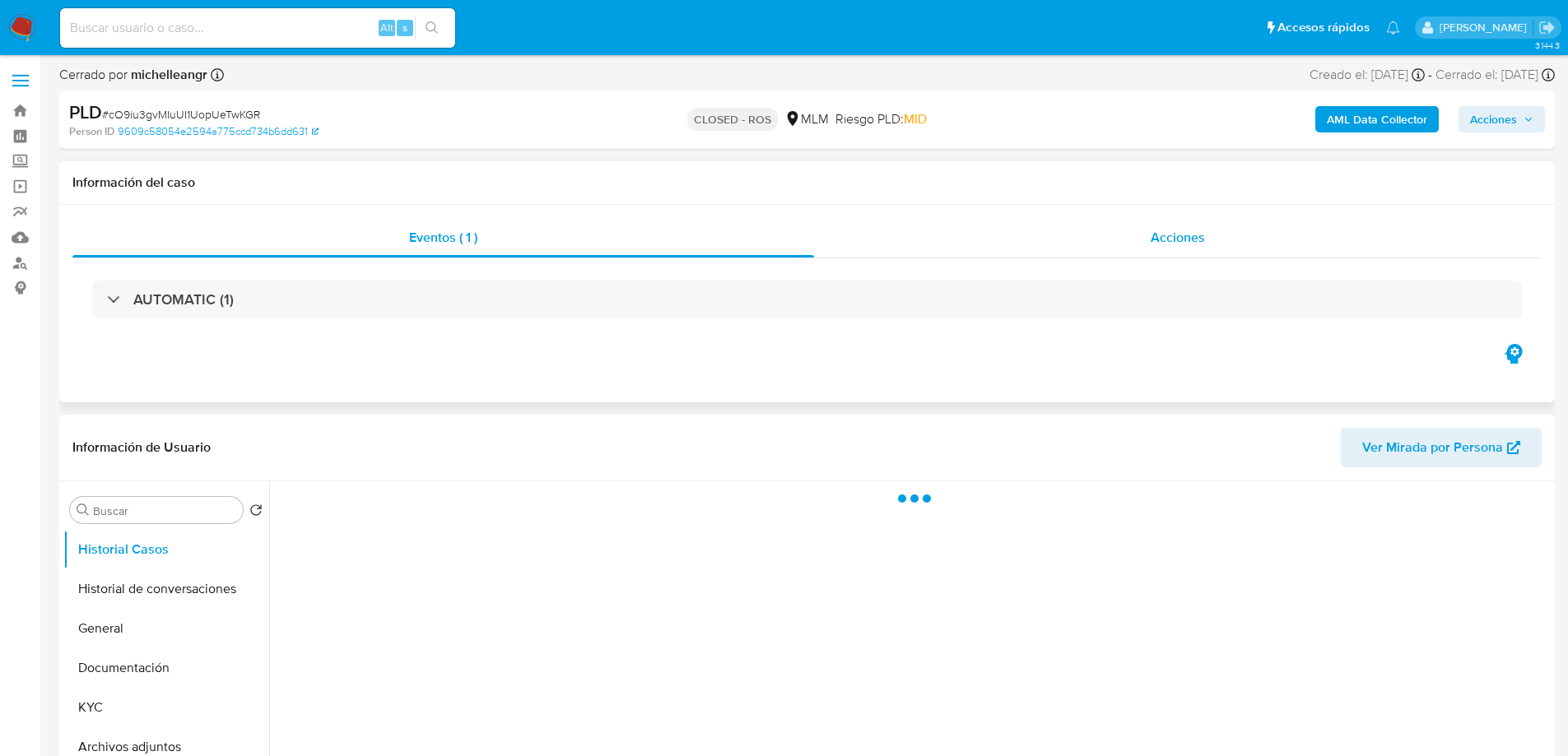 click on "Acciones" at bounding box center [1178, 237] 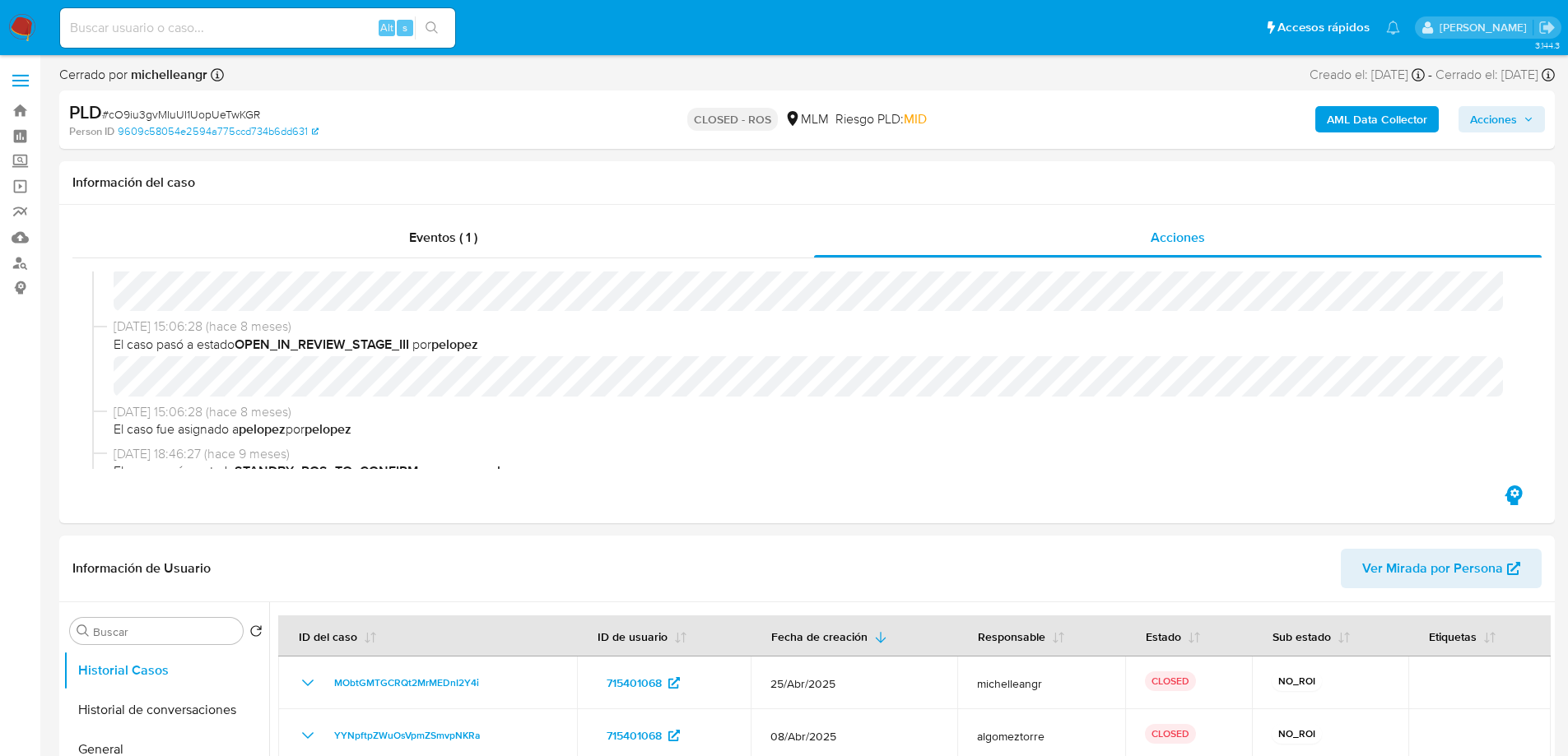 select on "10" 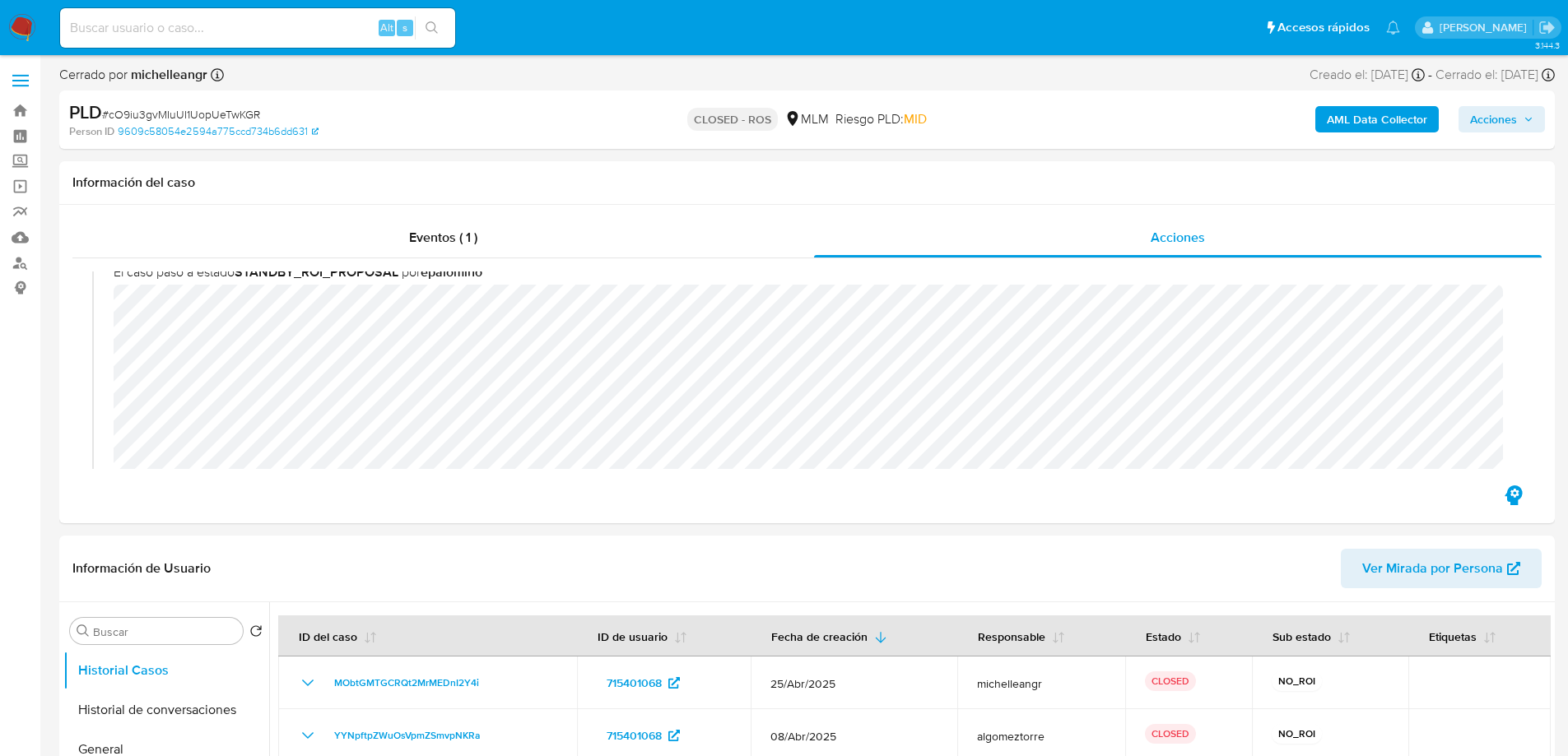 scroll, scrollTop: 905, scrollLeft: 0, axis: vertical 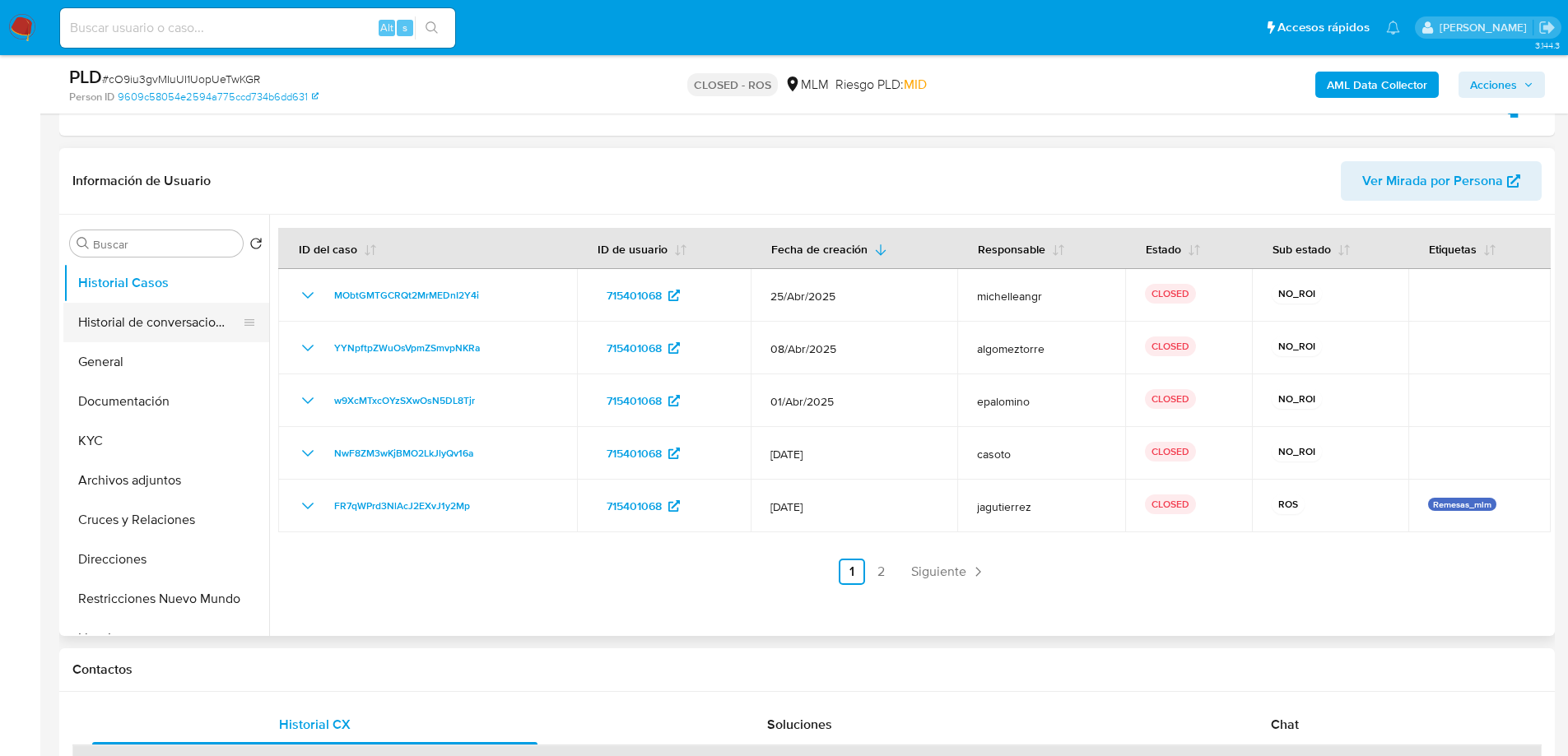 click on "Historial de conversaciones" at bounding box center (160, 322) 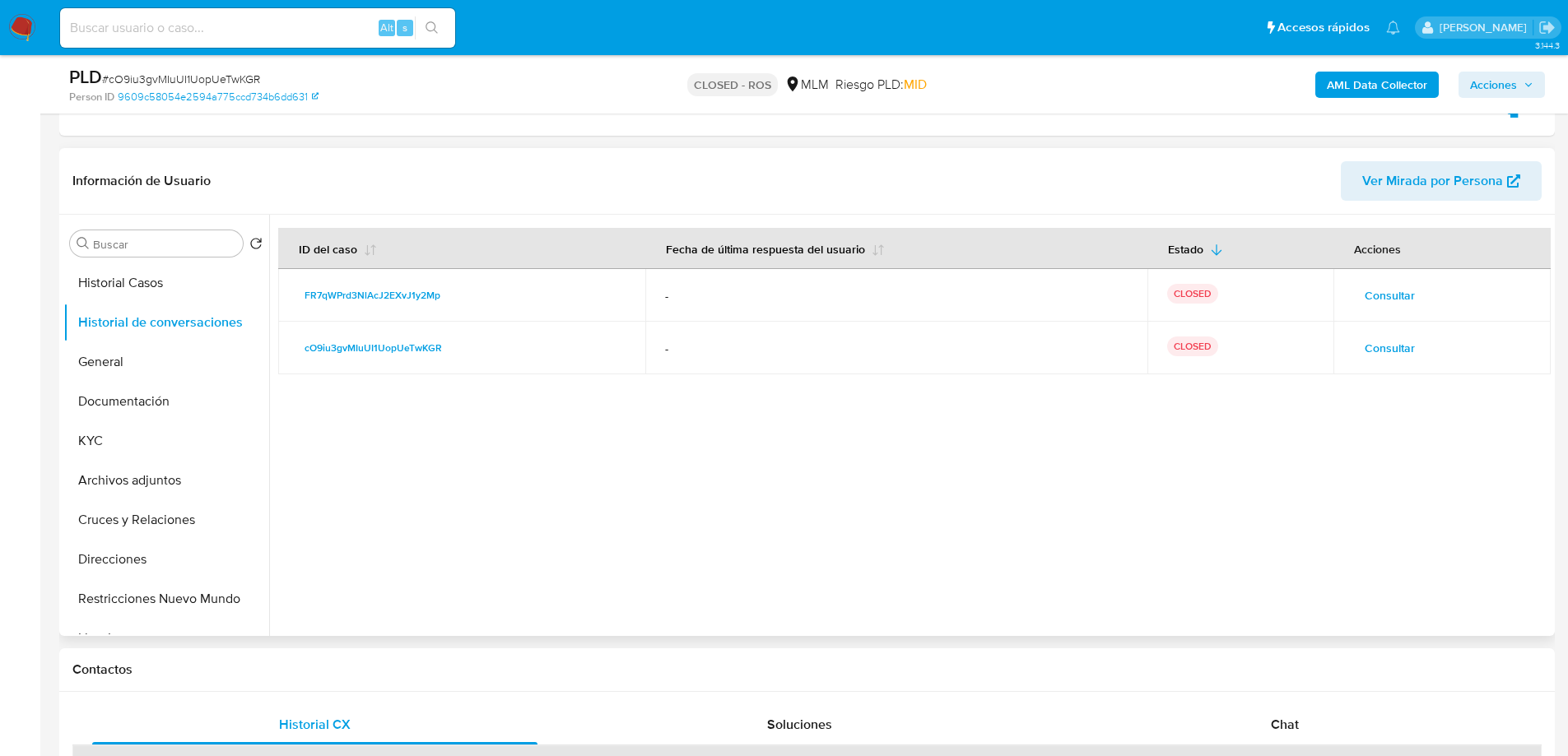 click on "Consultar" at bounding box center (1389, 348) 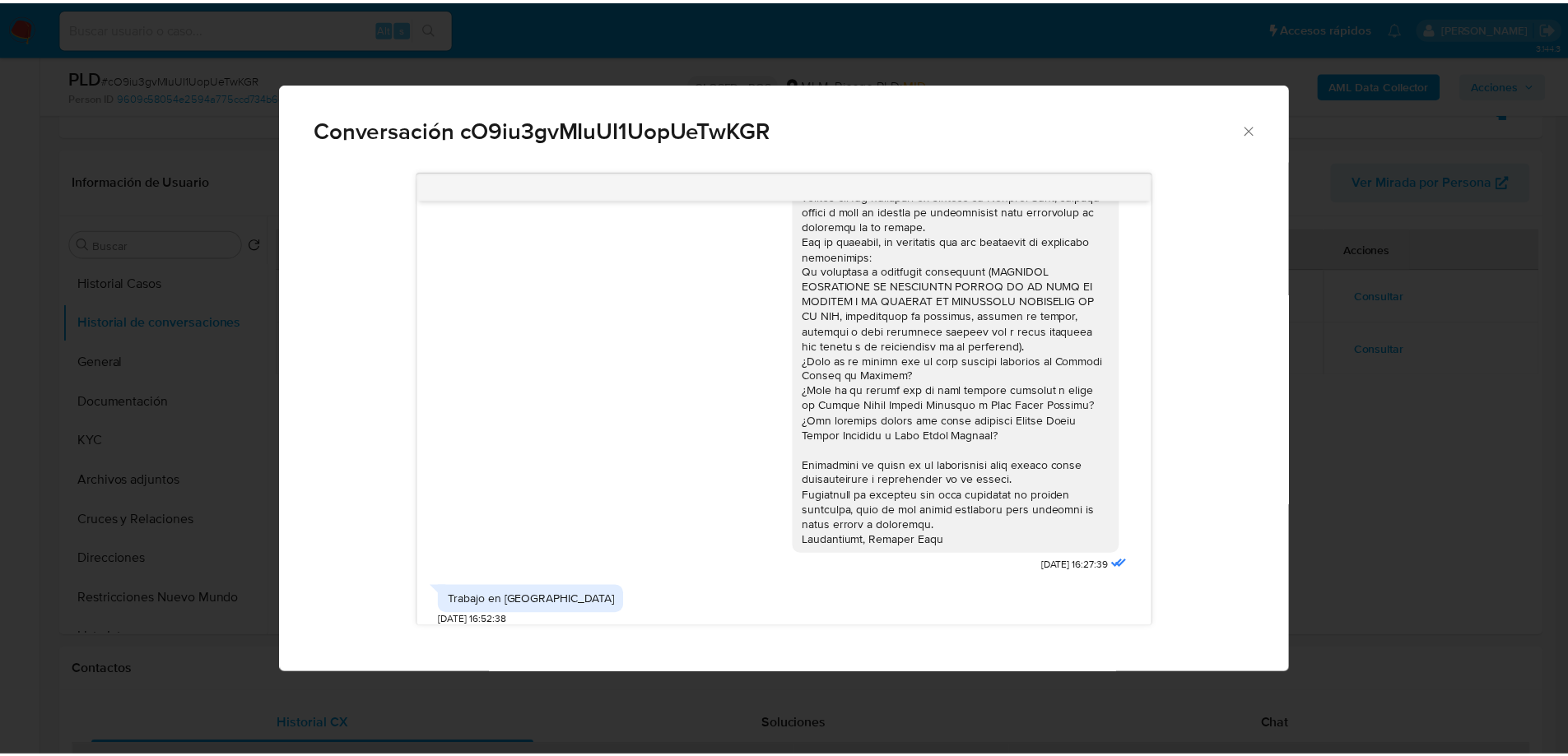 scroll, scrollTop: 0, scrollLeft: 0, axis: both 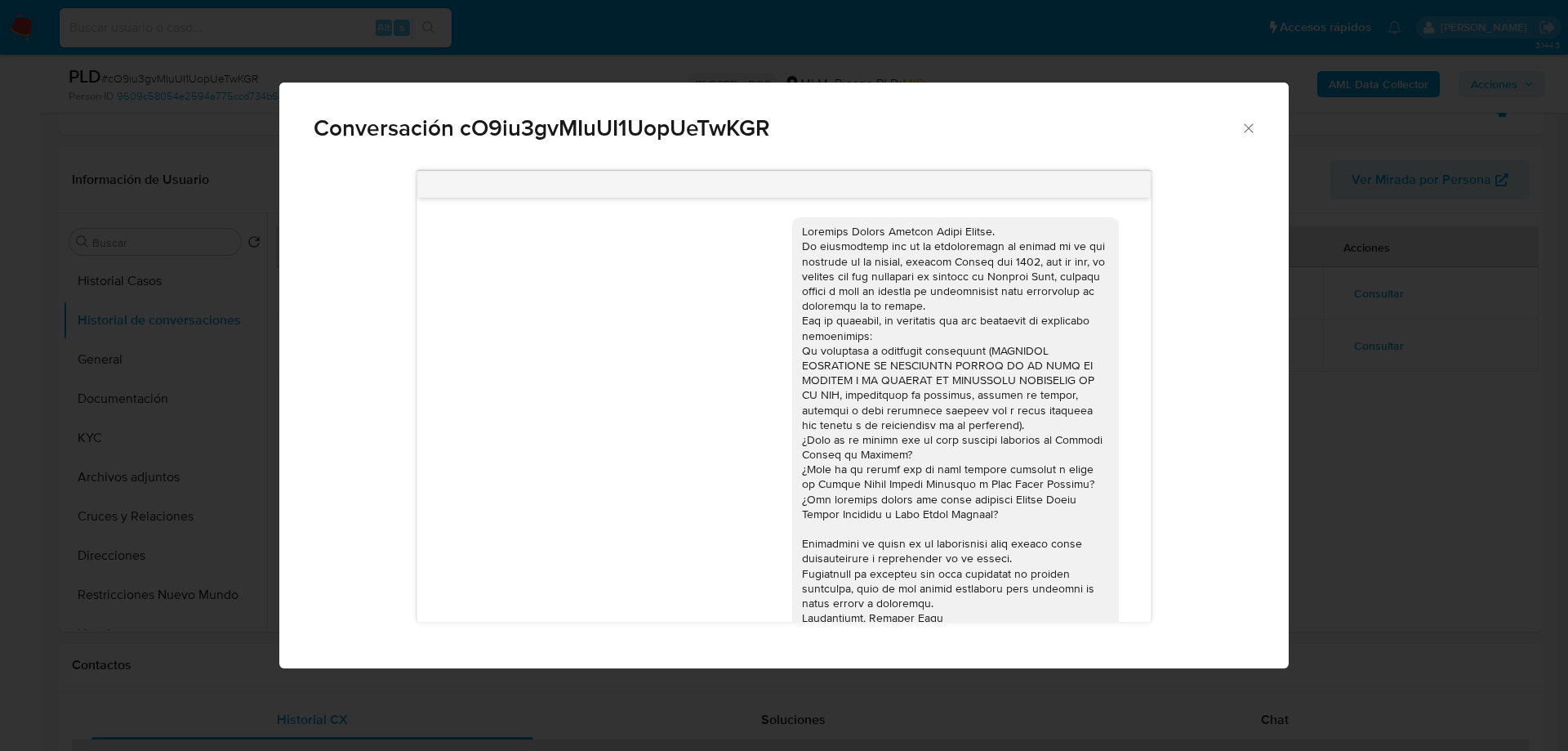 click on "Conversación cO9iu3gvMIuUI1UopUeTwKGR [DATE] 16:27:39 Trabajo en [GEOGRAPHIC_DATA]  [DATE] 16:52:38 Pero administro mi cuenta desde [GEOGRAPHIC_DATA]  [DATE] 16:54:34 [GEOGRAPHIC_DATA][PERSON_NAME] es mi mujer [DATE] 16:54:54 Y [PERSON_NAME] es [PERSON_NAME] lejana [DATE] 16:55:17 [PERSON_NAME] [PERSON_NAME].
-Podrías por favor adjuntar tu recibo de nómina o cheque de la empresa donde trabajas en [GEOGRAPHIC_DATA].
para [PERSON_NAME] pago es importante conocer a los clientes.
Aguardamos el envío de la información para evitar algún inconveniente o restricción en tu cuenta.
Lamentamos el malestar que esta situación te pudiera ocasionar, pero es una medida necesaria para mantener el sitio seguro y confiable.
Atentamente, [PERSON_NAME] Pago
[DATE] 17:21:46 PNG PNG IMG_6673.png [DATE] 17:25:58 Le sirve eso? [DATE] 17:27:39 Es un estado de cuenta  [DATE] 17:27:46 Trabajo por mi propia cuenta asi
Q recibo dinero de diferentes personas [DATE] 17:28:12 [DATE] 17:30:43 Esta bien" at bounding box center [784, 375] 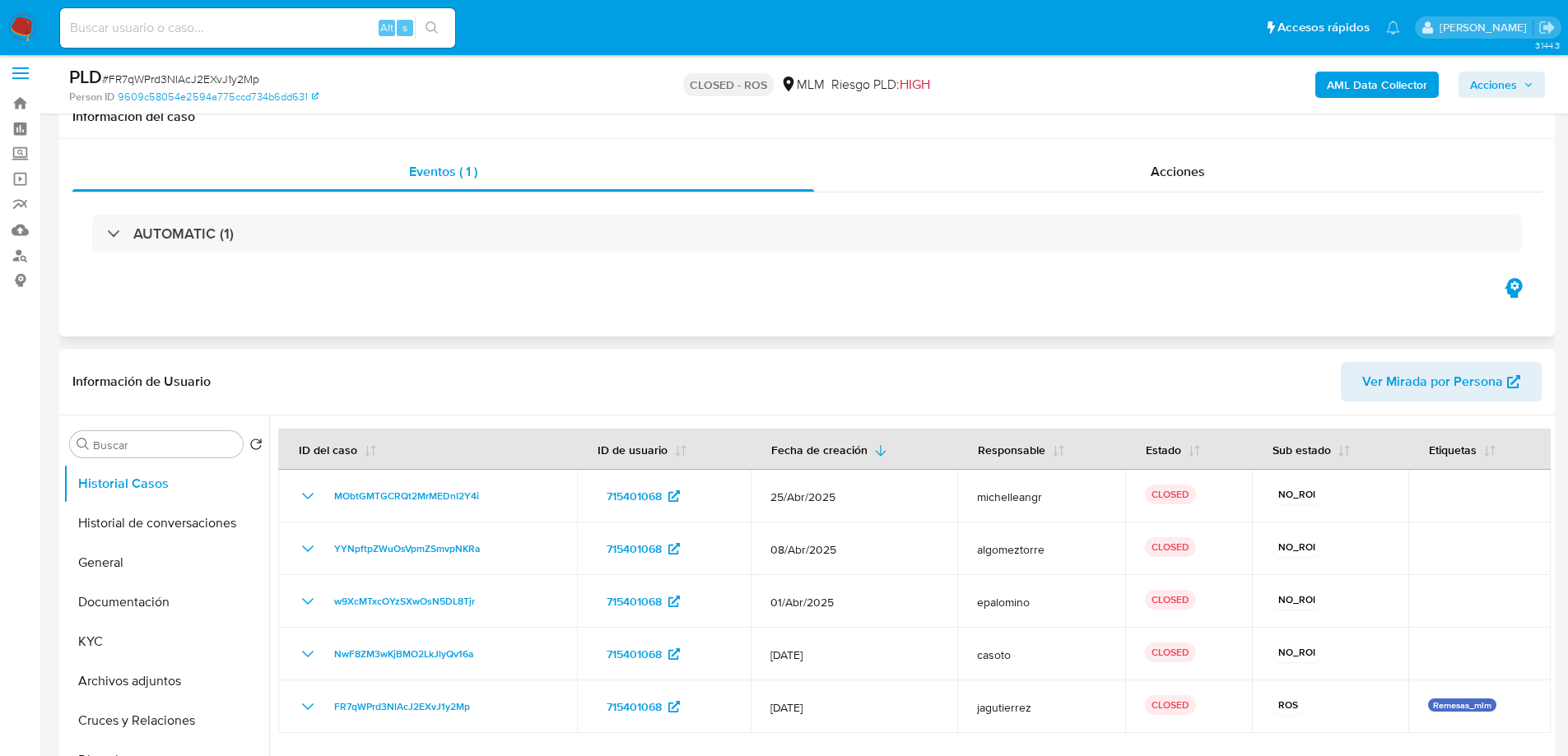 scroll, scrollTop: 0, scrollLeft: 0, axis: both 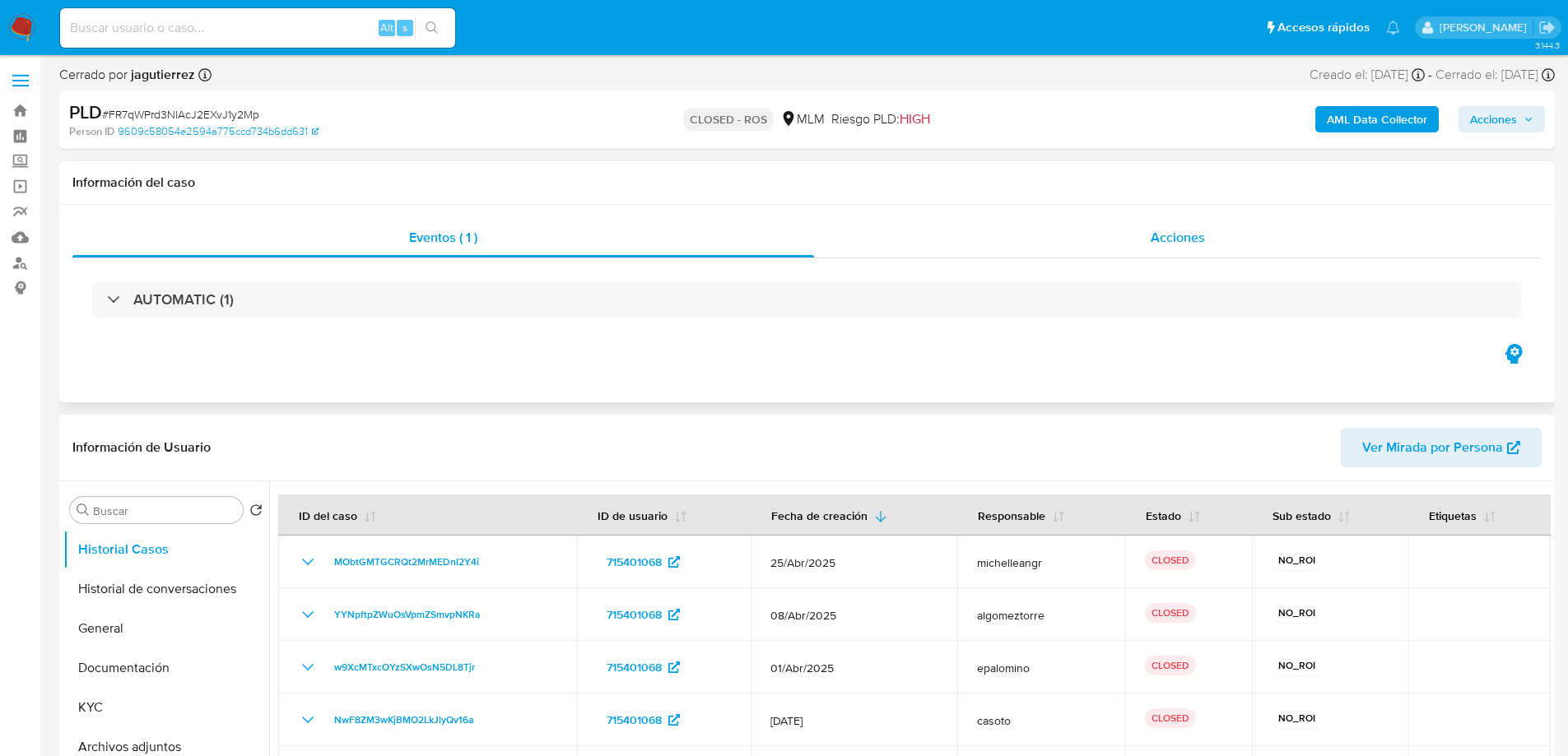 click on "Acciones" at bounding box center (1178, 238) 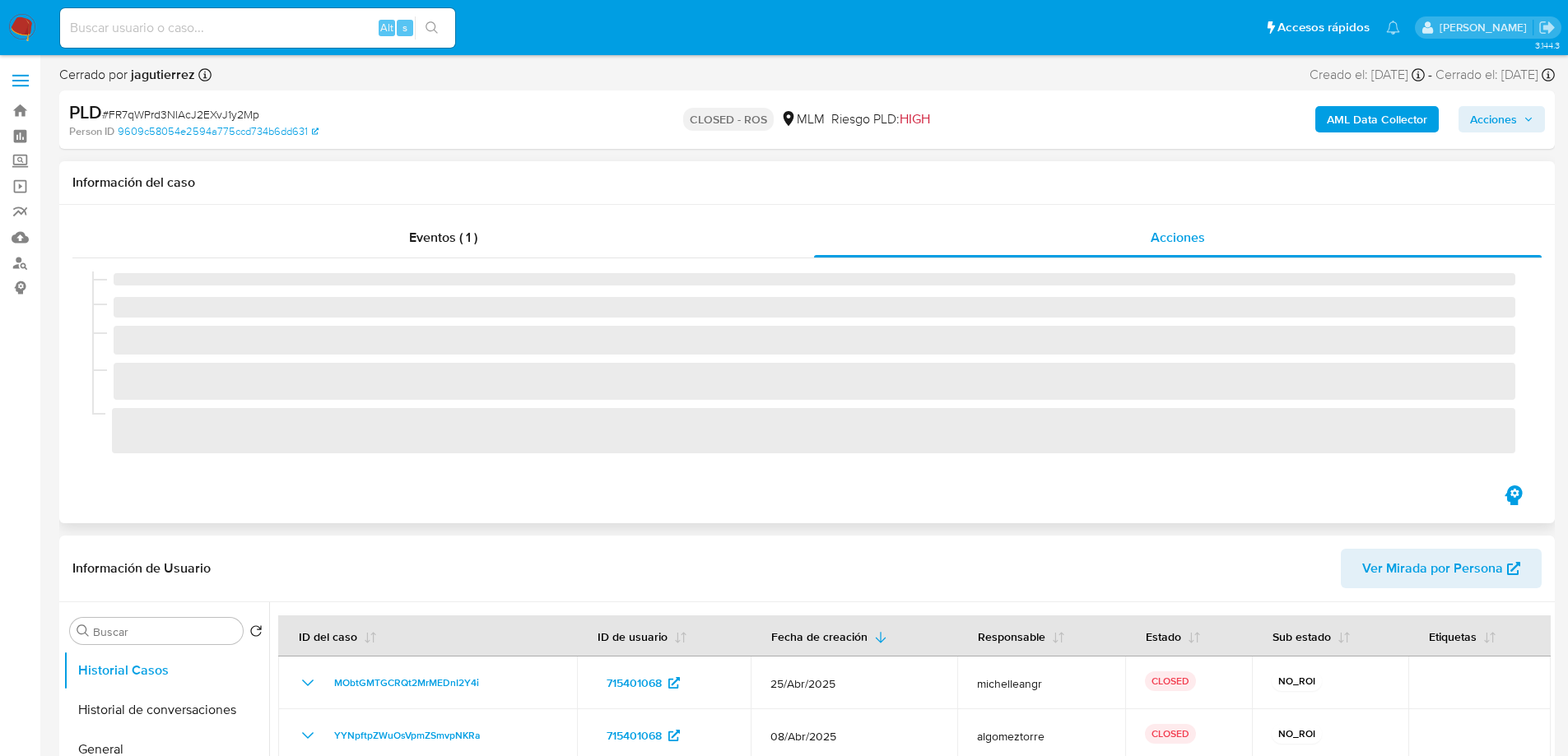 select on "10" 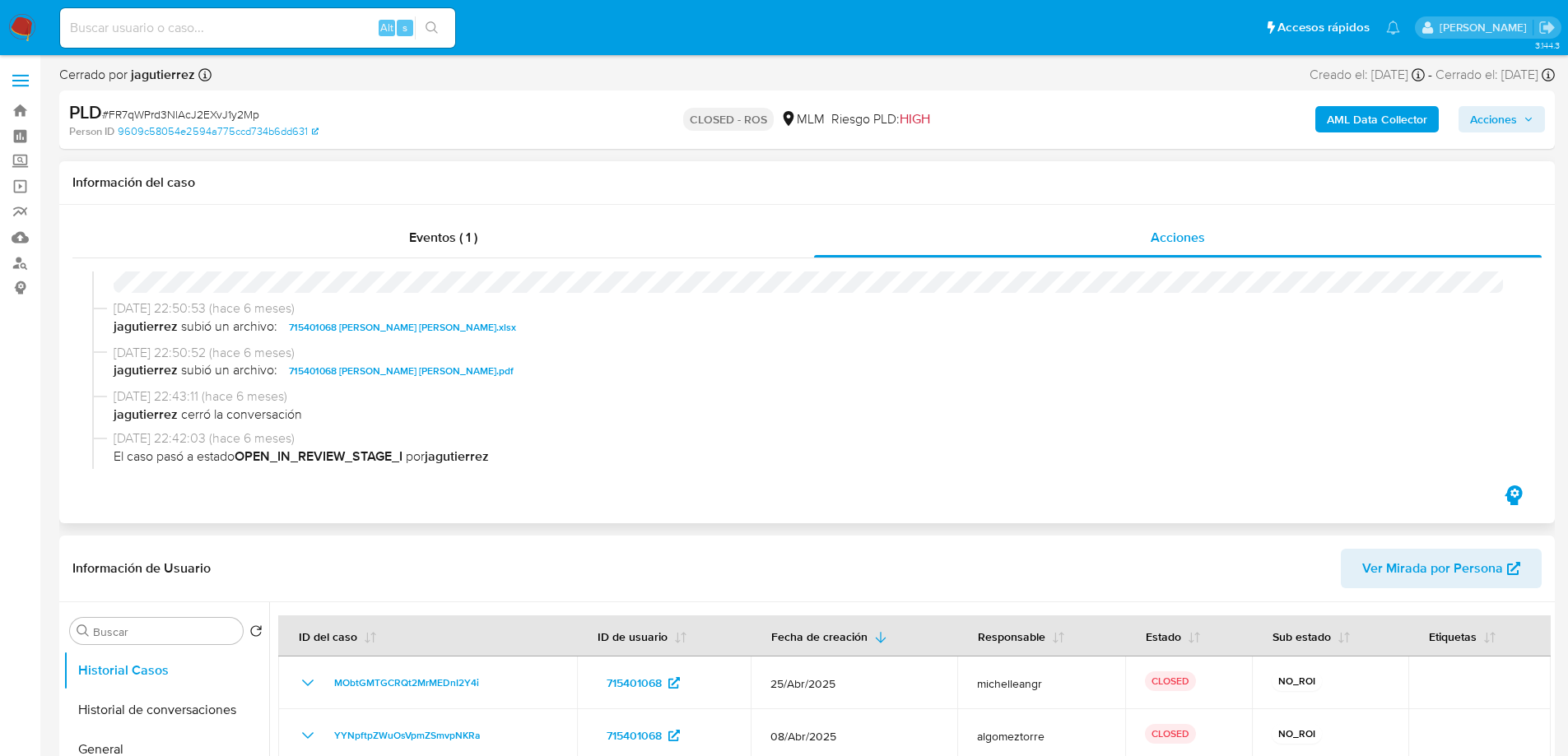 scroll, scrollTop: 987, scrollLeft: 0, axis: vertical 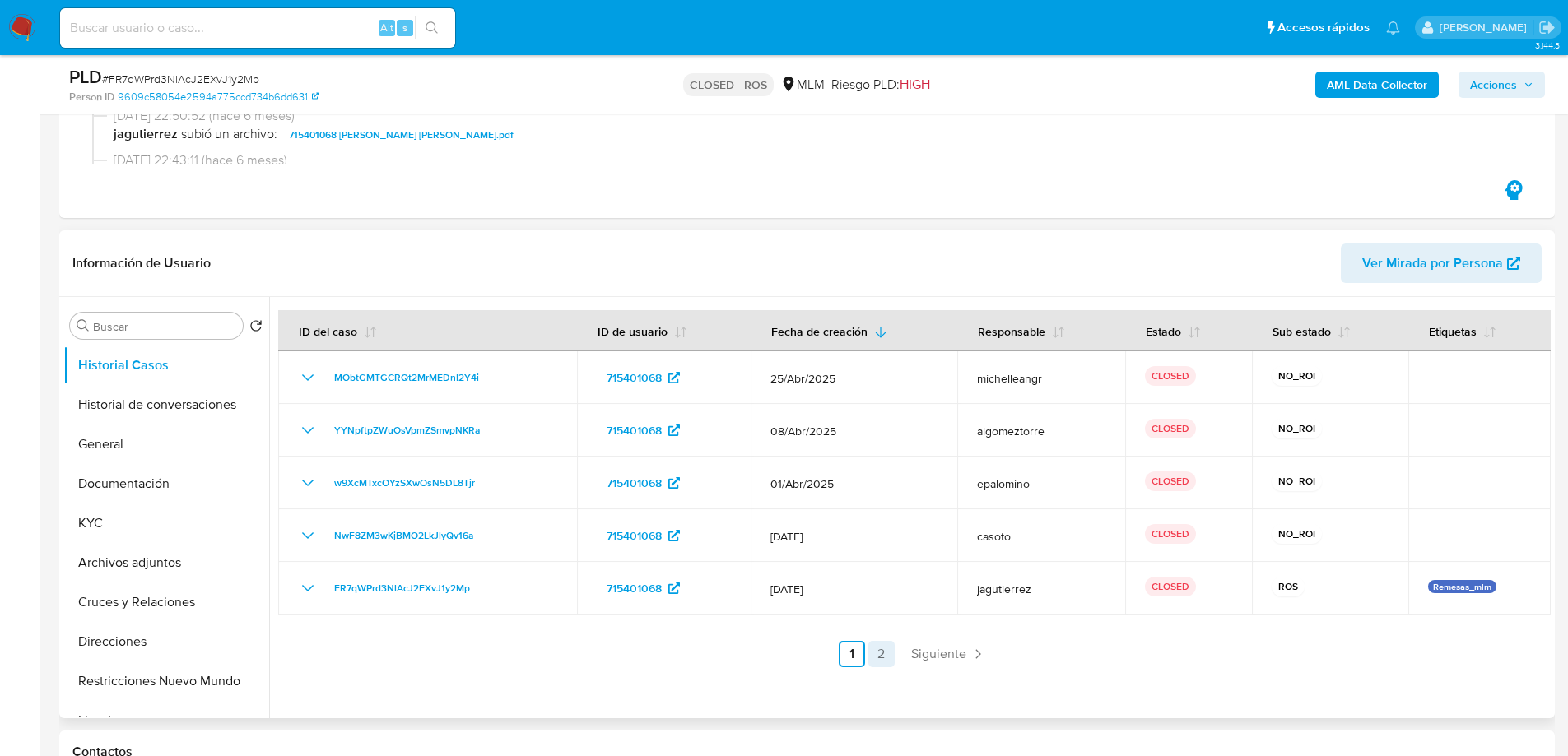 click on "2" at bounding box center (882, 654) 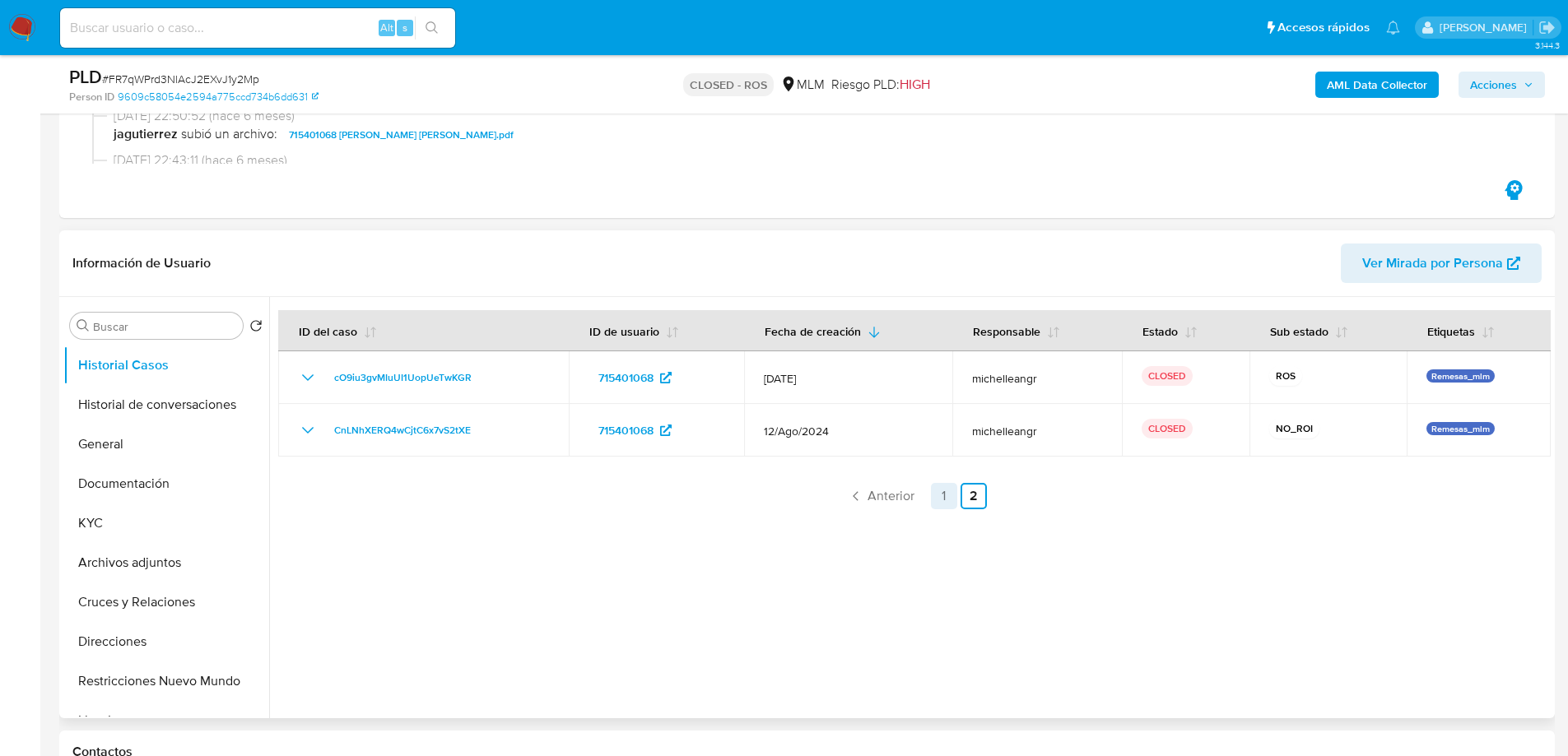 click on "1" at bounding box center (944, 496) 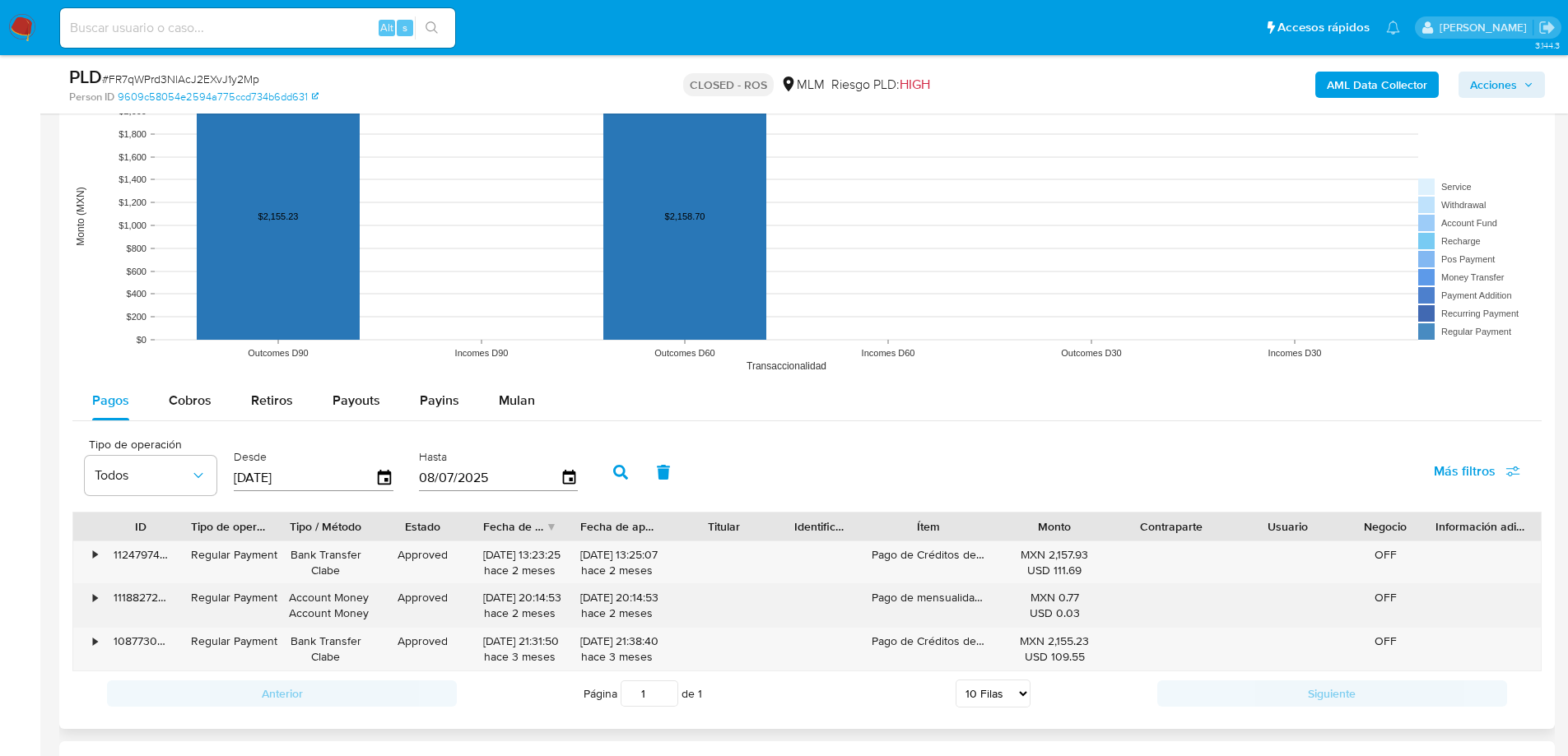 scroll, scrollTop: 1892, scrollLeft: 0, axis: vertical 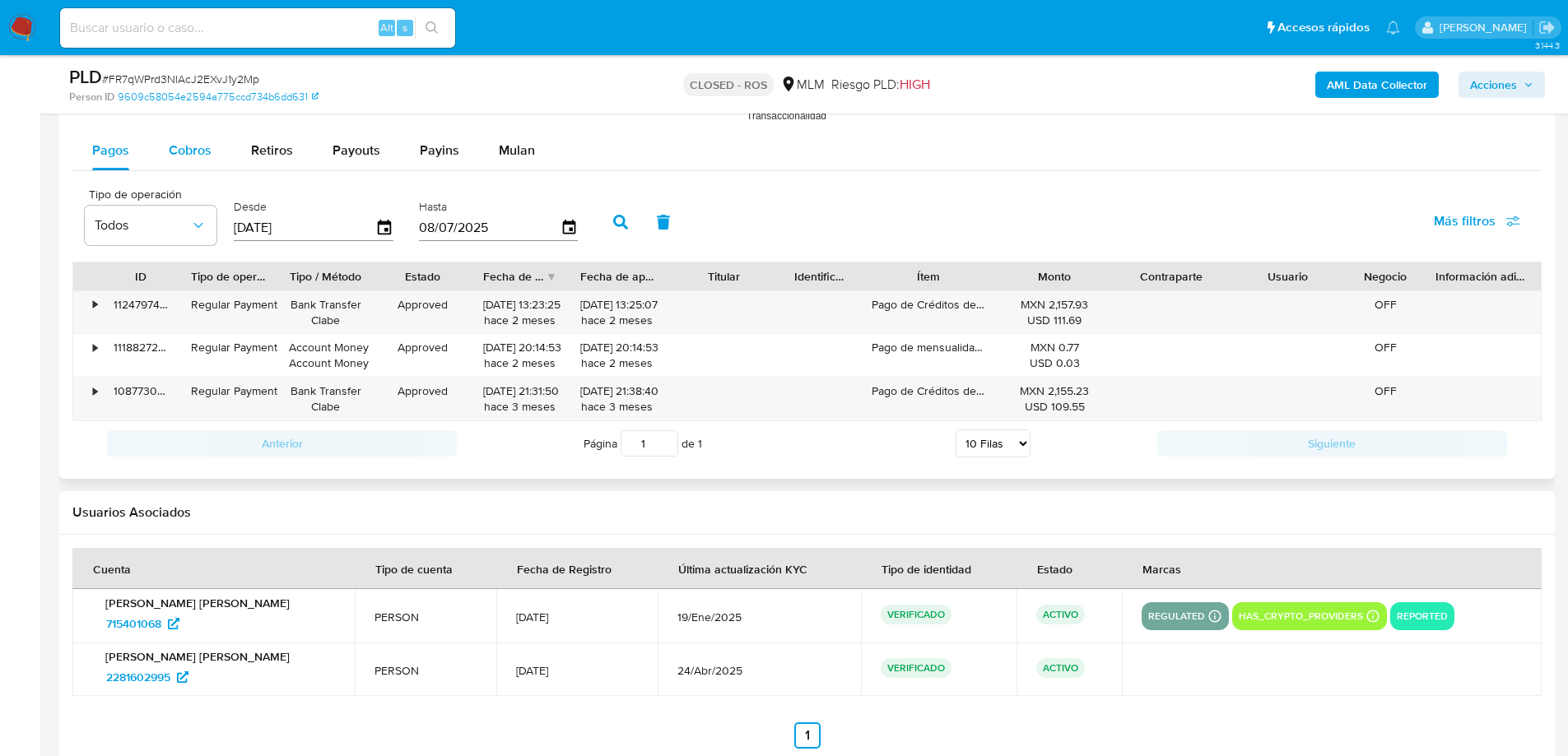 drag, startPoint x: 151, startPoint y: 160, endPoint x: 182, endPoint y: 161, distance: 31.016125 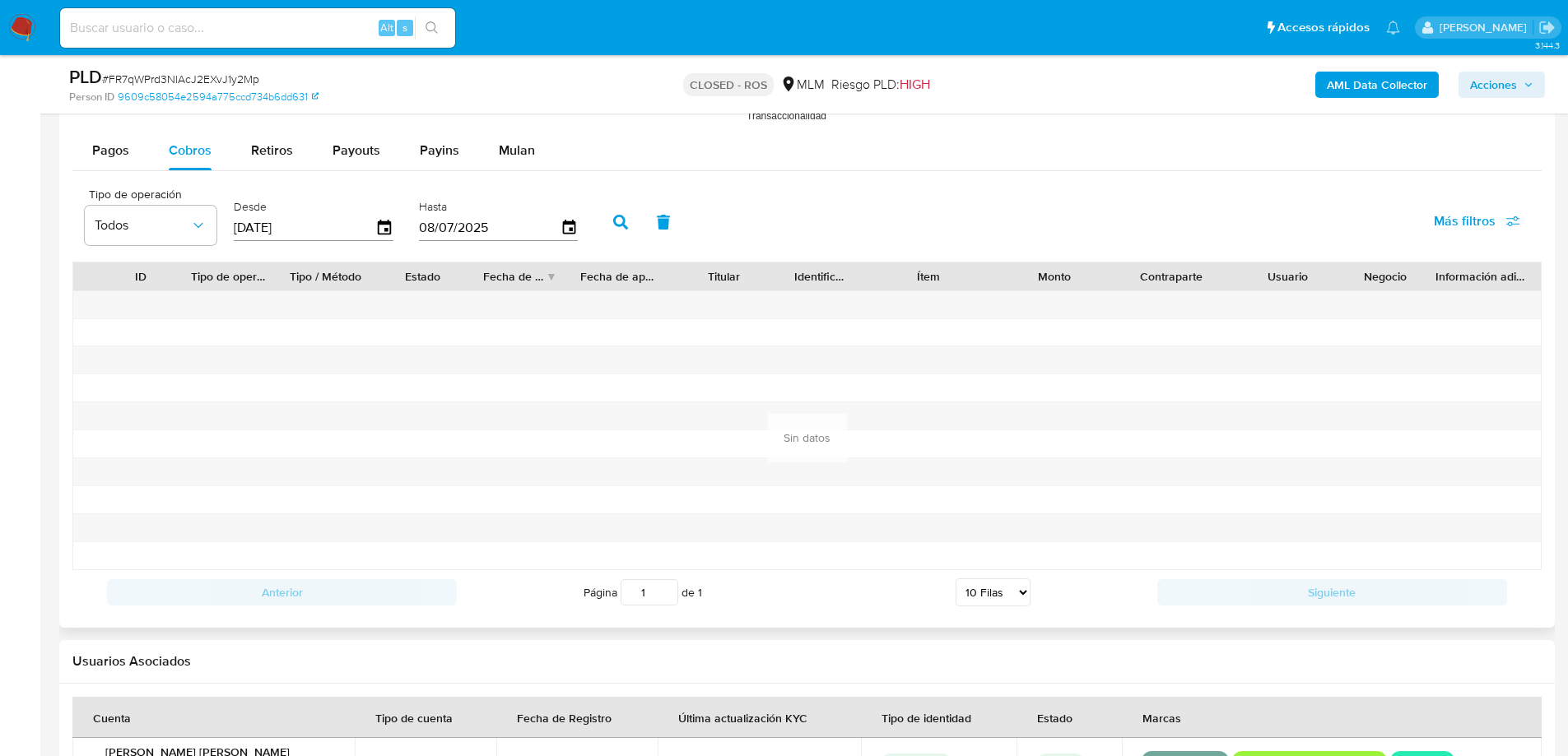click on "10/04/2025" at bounding box center [305, 228] 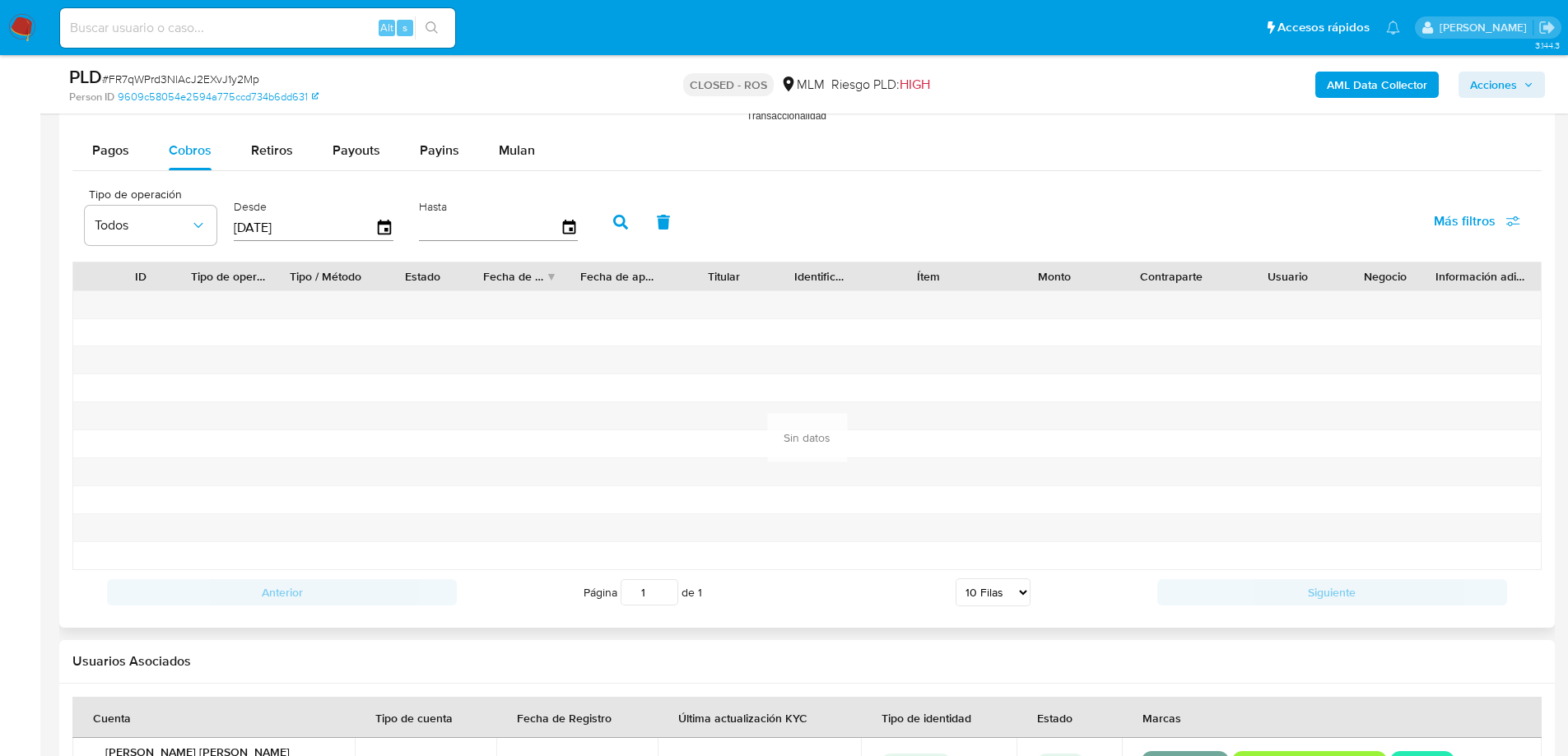 type on "1_/__/____" 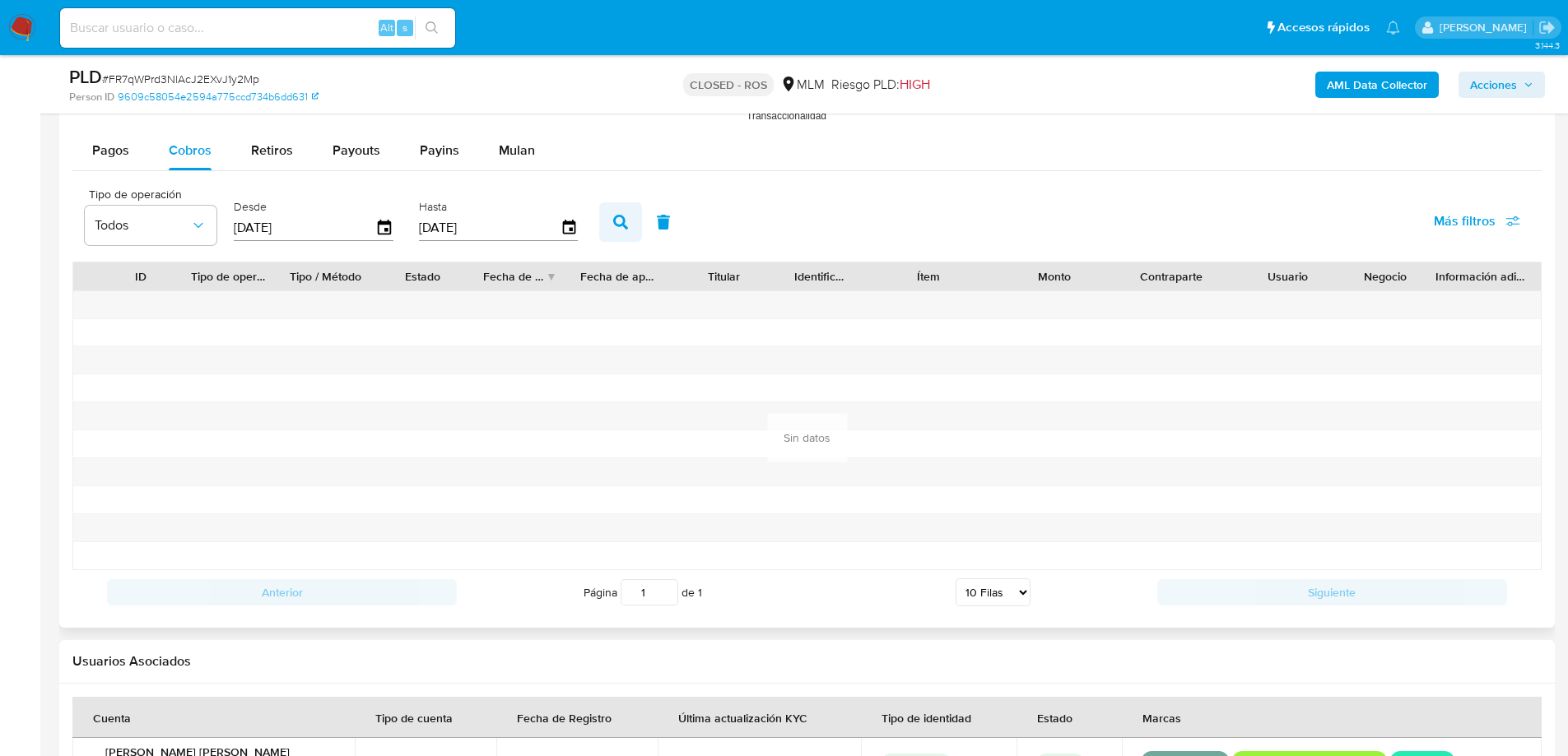 type on "31/05/2025" 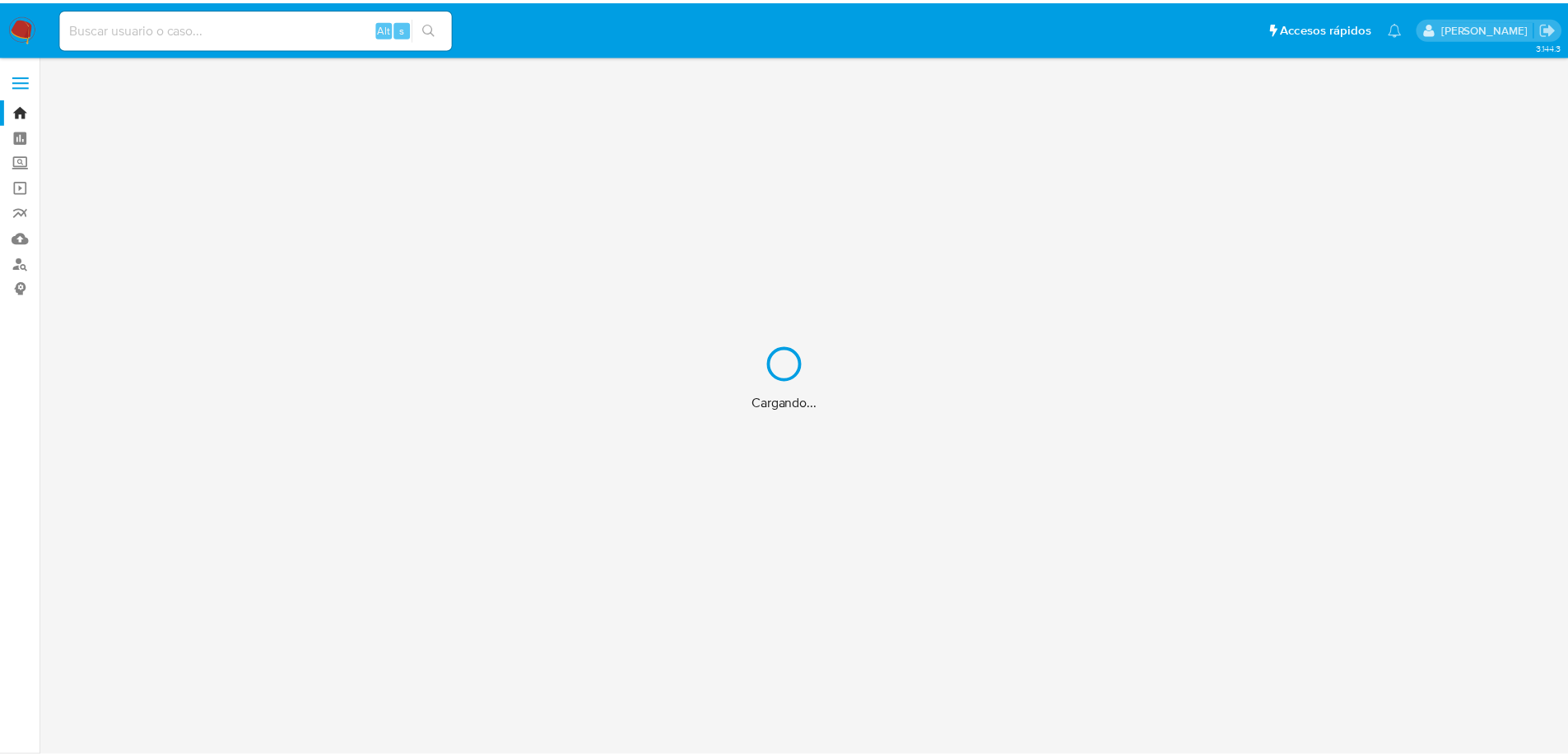 scroll, scrollTop: 0, scrollLeft: 0, axis: both 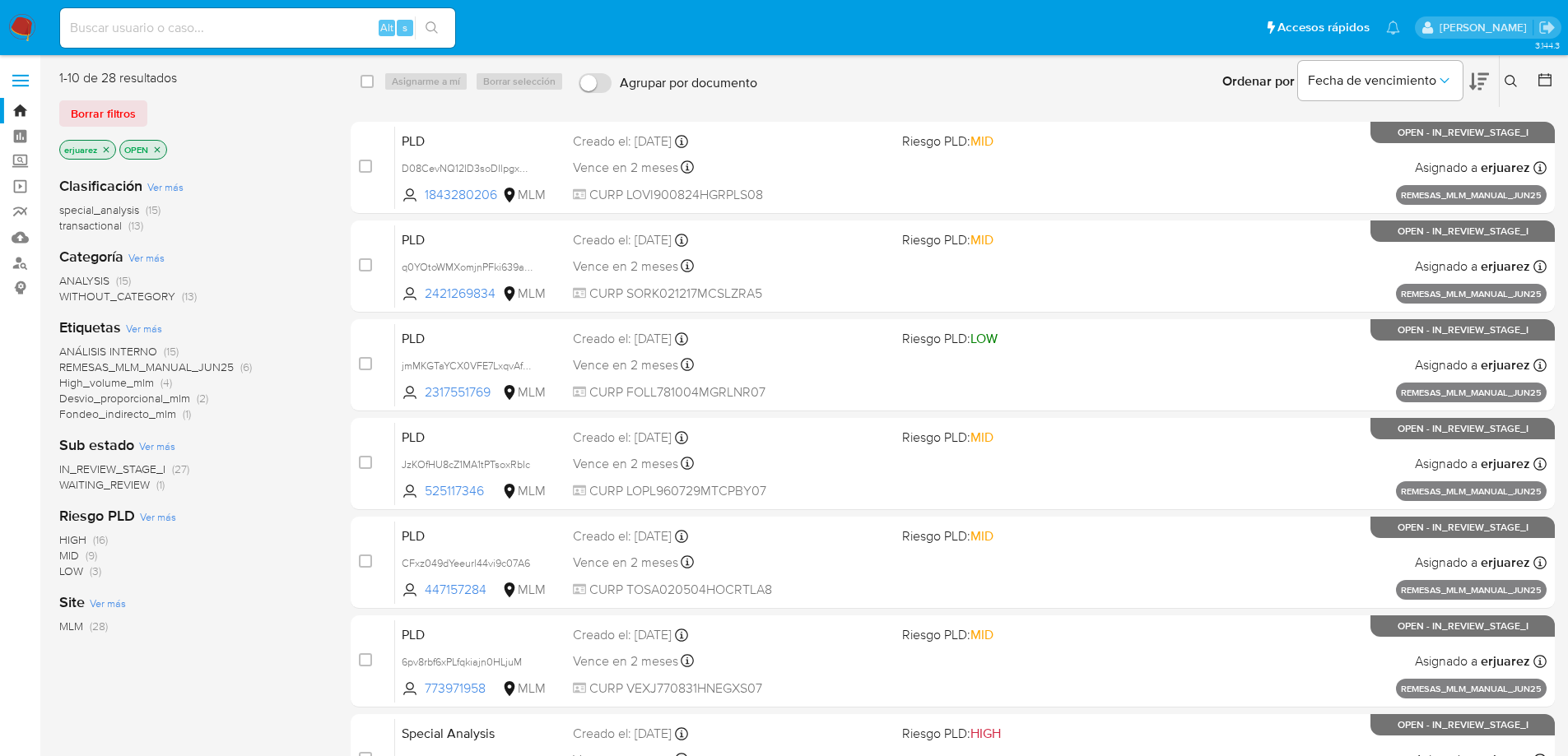 click at bounding box center (258, 28) 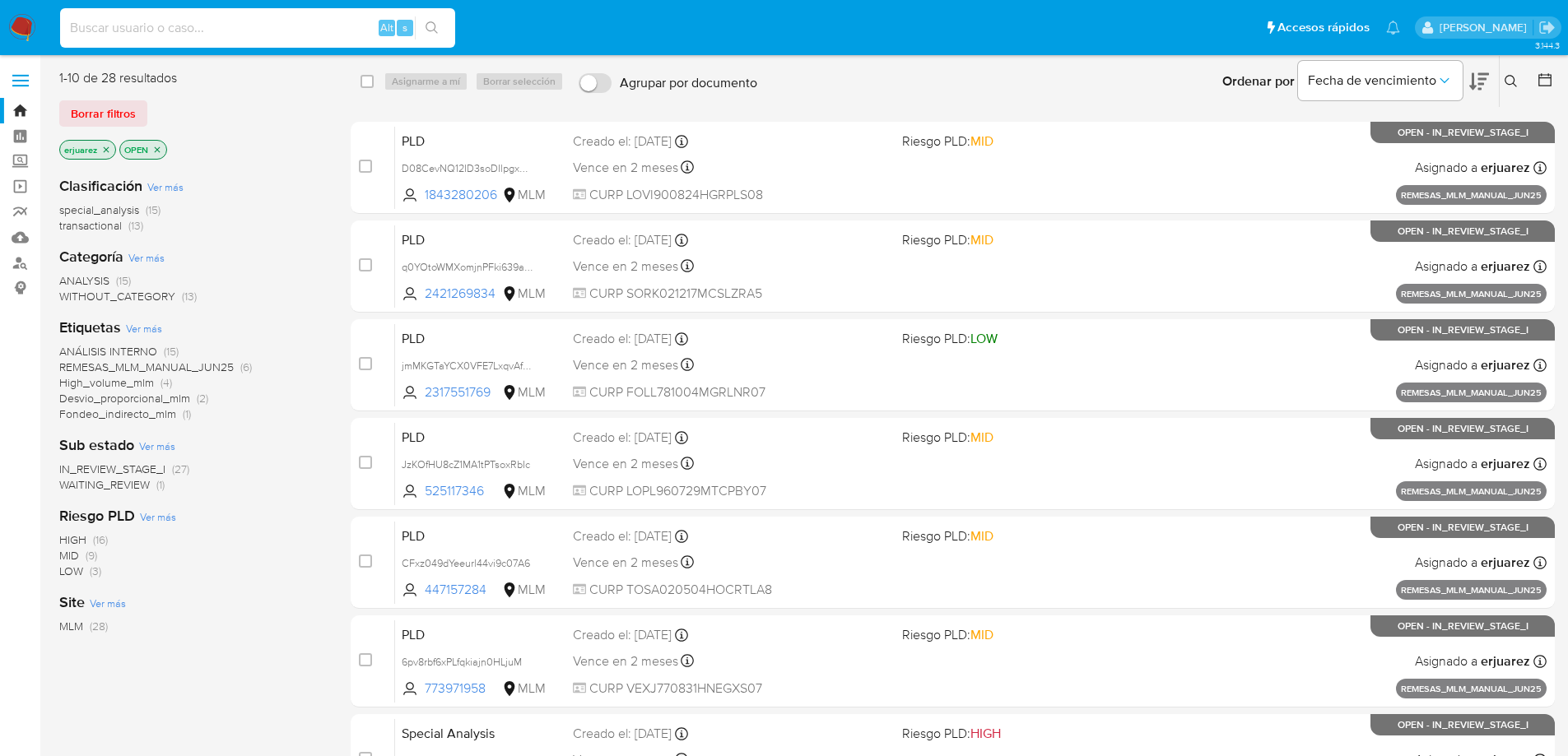 paste on "2216236921" 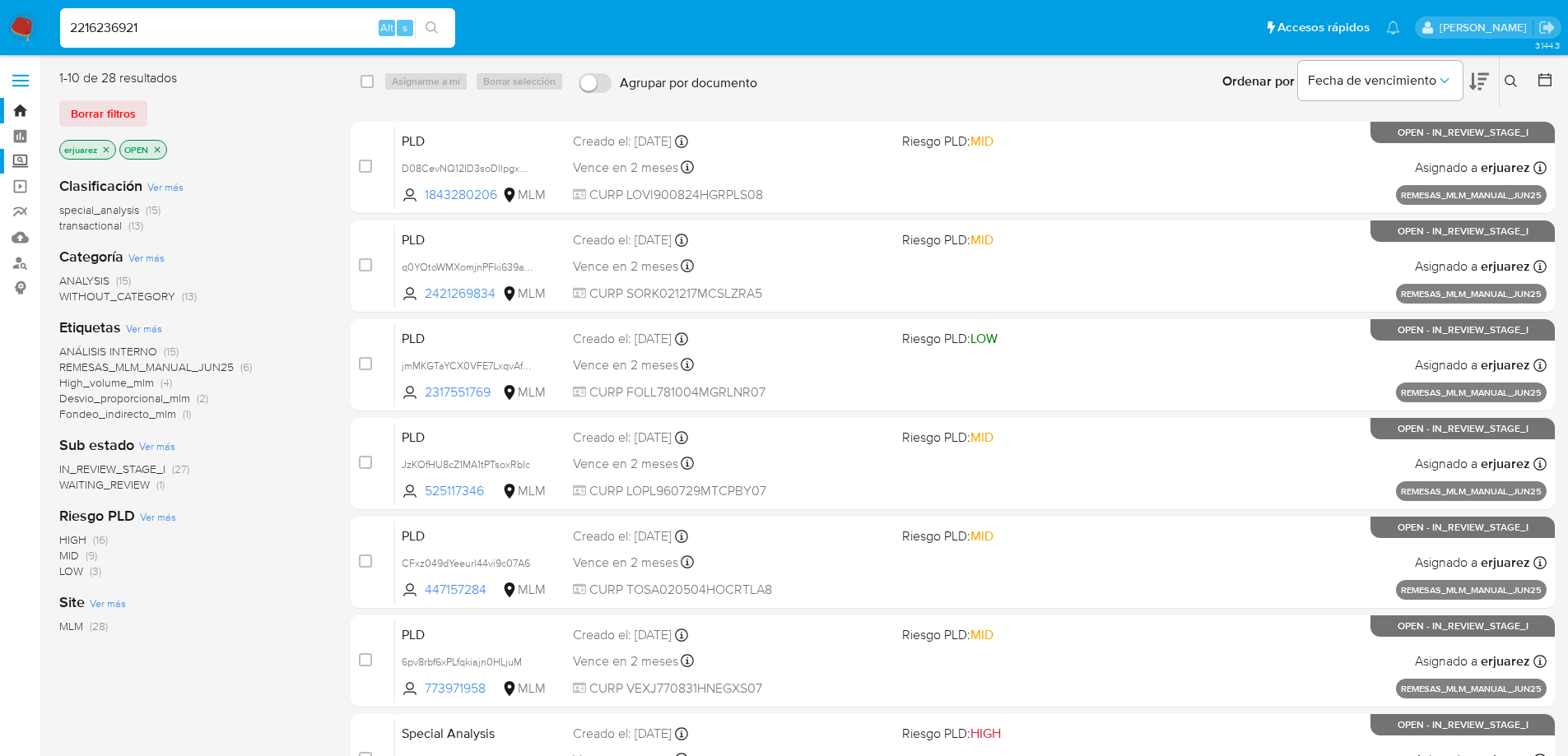 type on "2216236921" 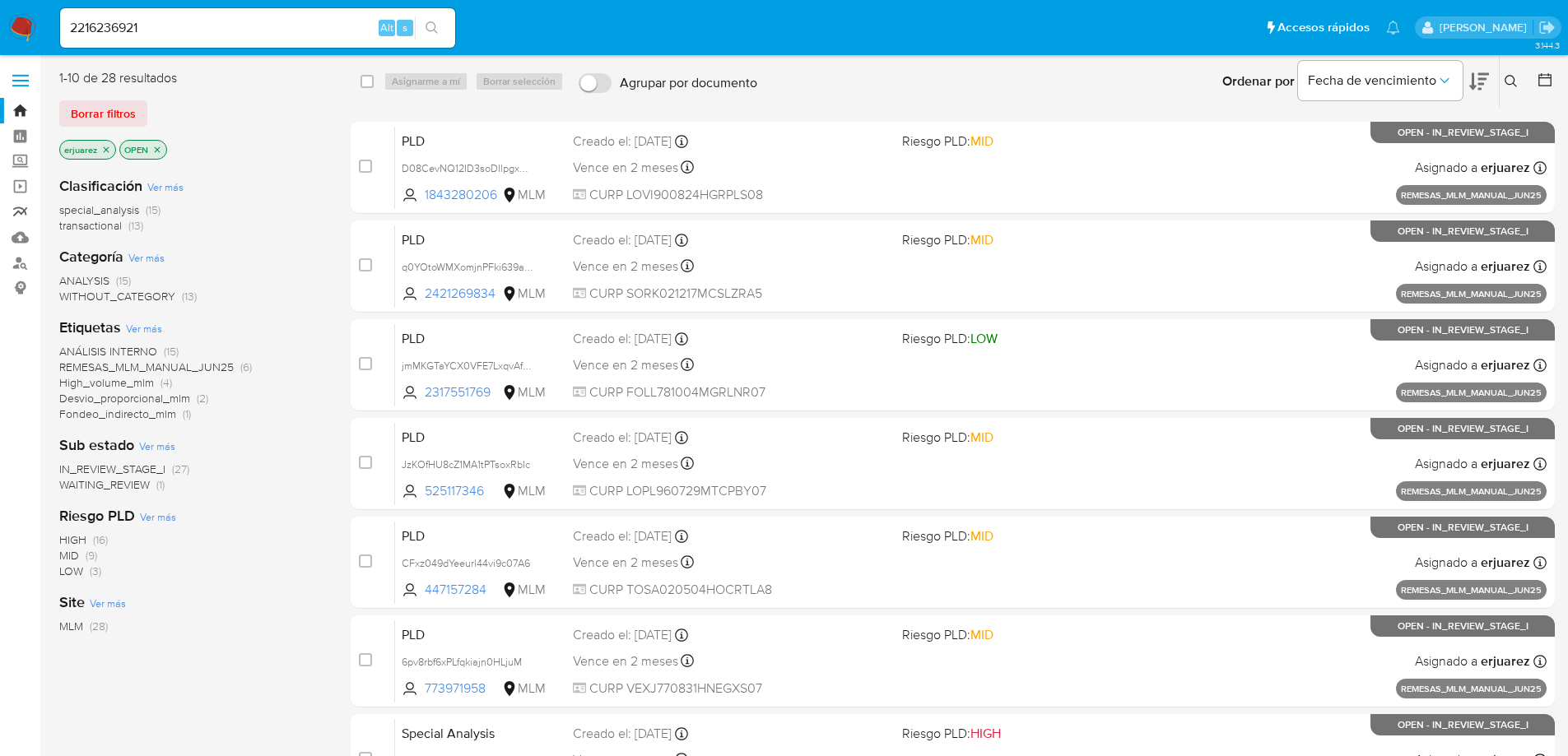 click on "Reportes" at bounding box center [98, 211] 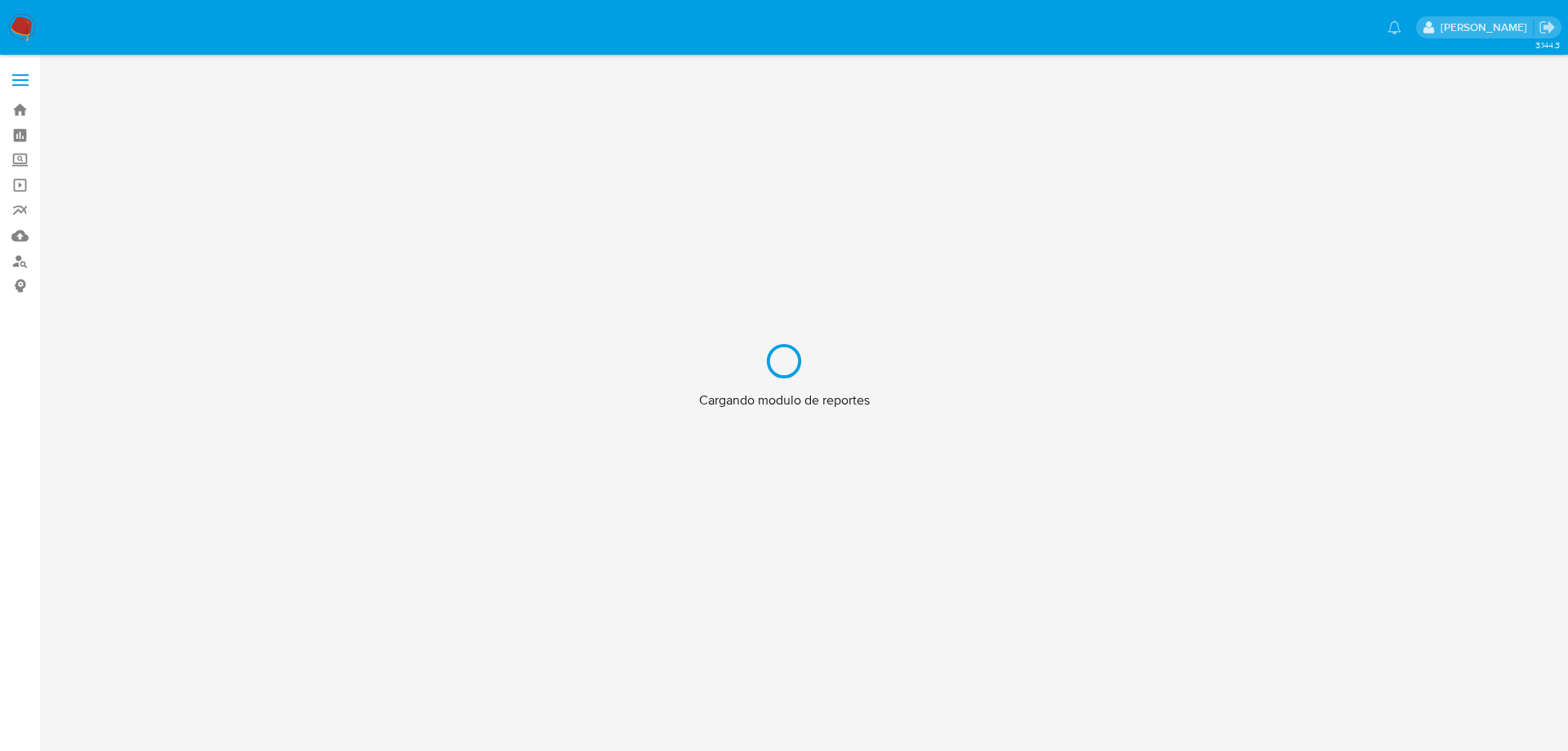 scroll, scrollTop: 0, scrollLeft: 0, axis: both 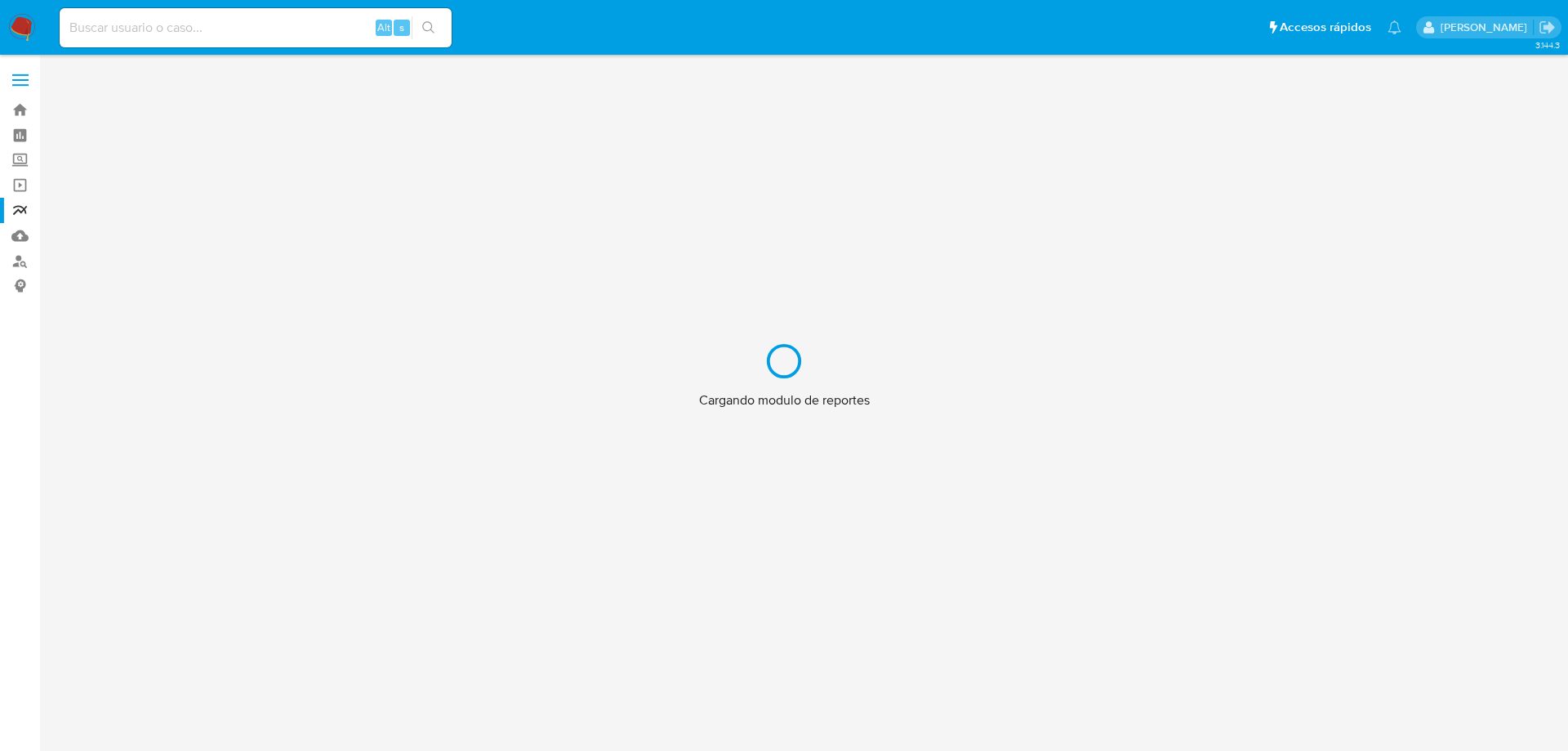click on "Cargando modulo de reportes" at bounding box center (784, 375) 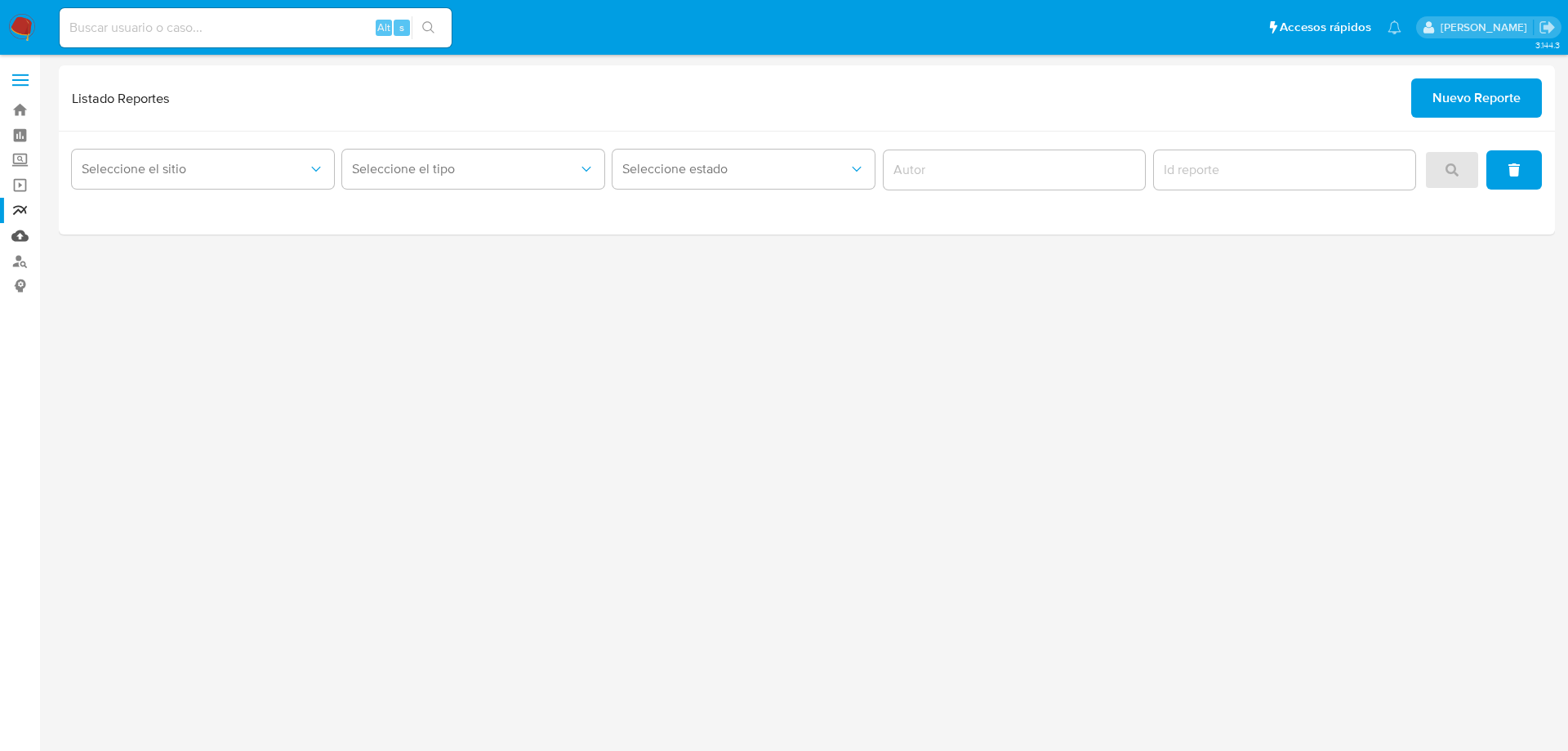 click on "Mulan" at bounding box center (97, 235) 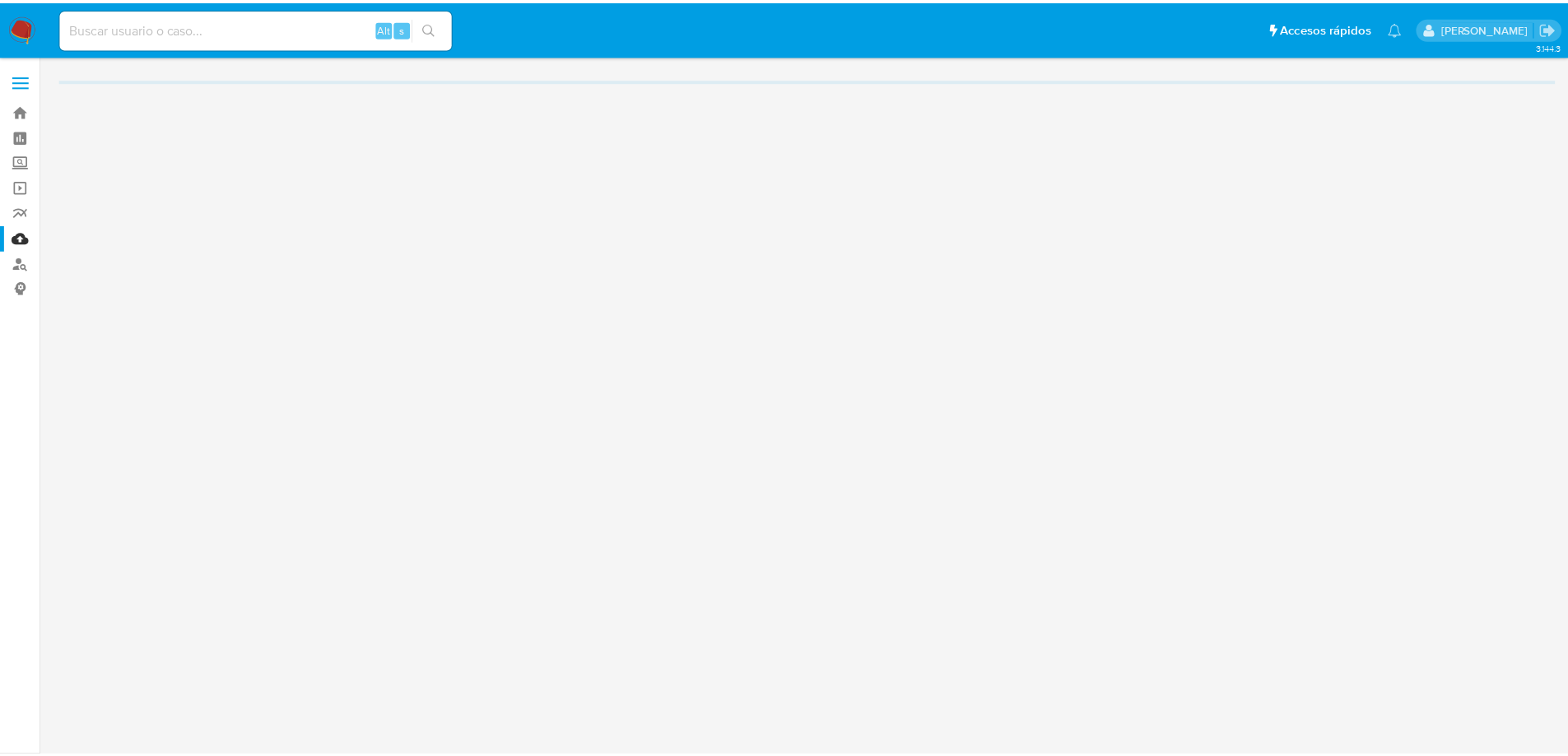 scroll, scrollTop: 0, scrollLeft: 0, axis: both 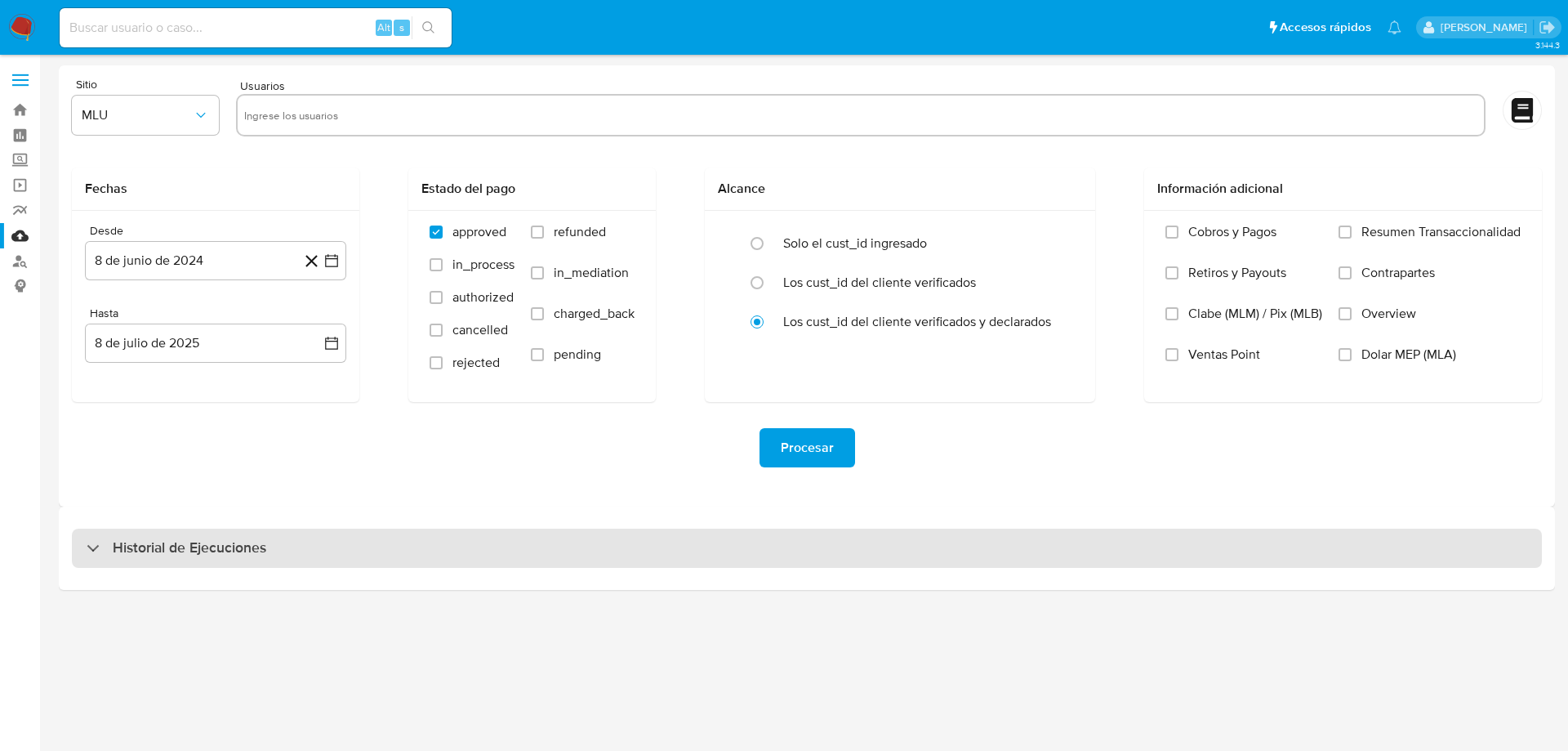 click on "Historial de Ejecuciones" at bounding box center (189, 548) 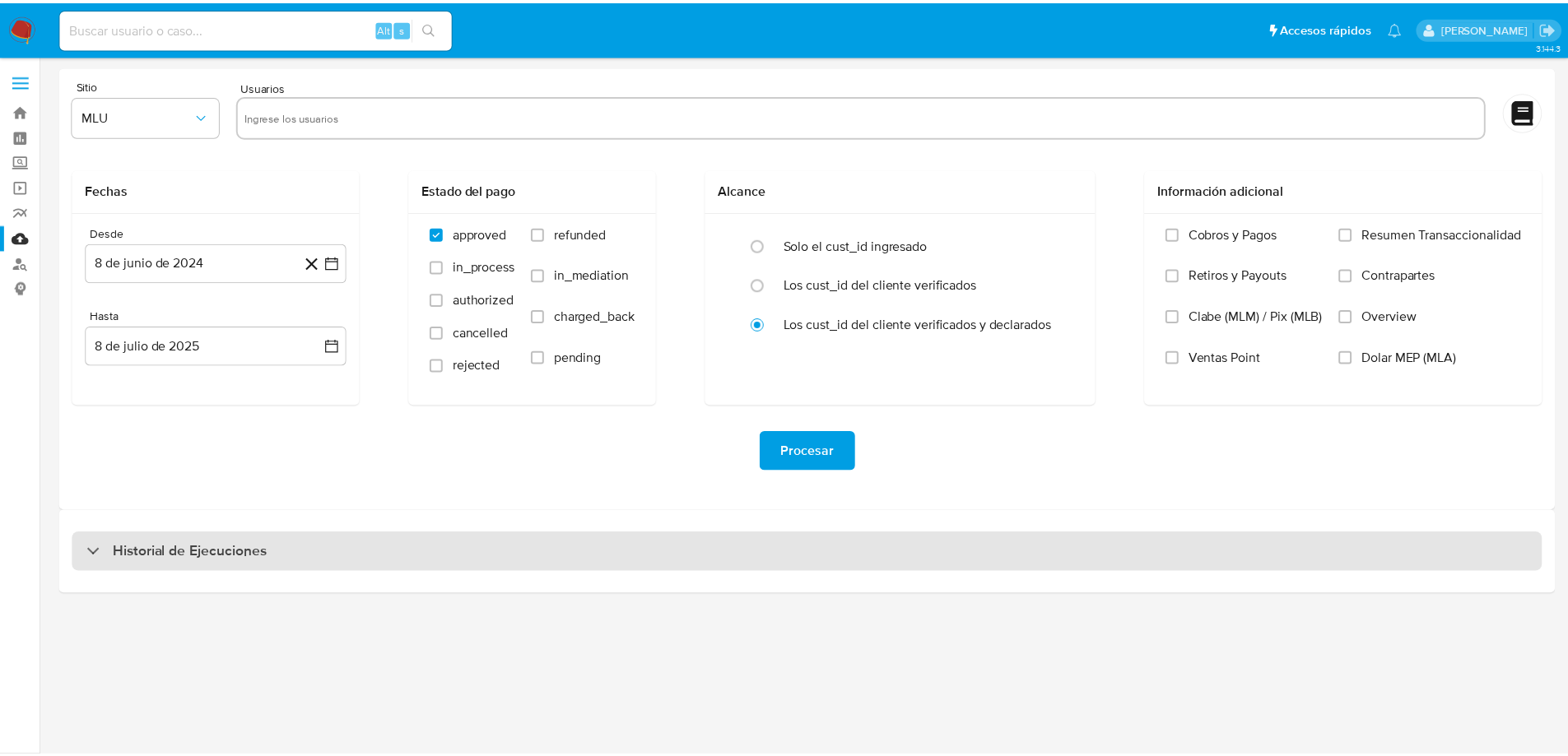 select on "10" 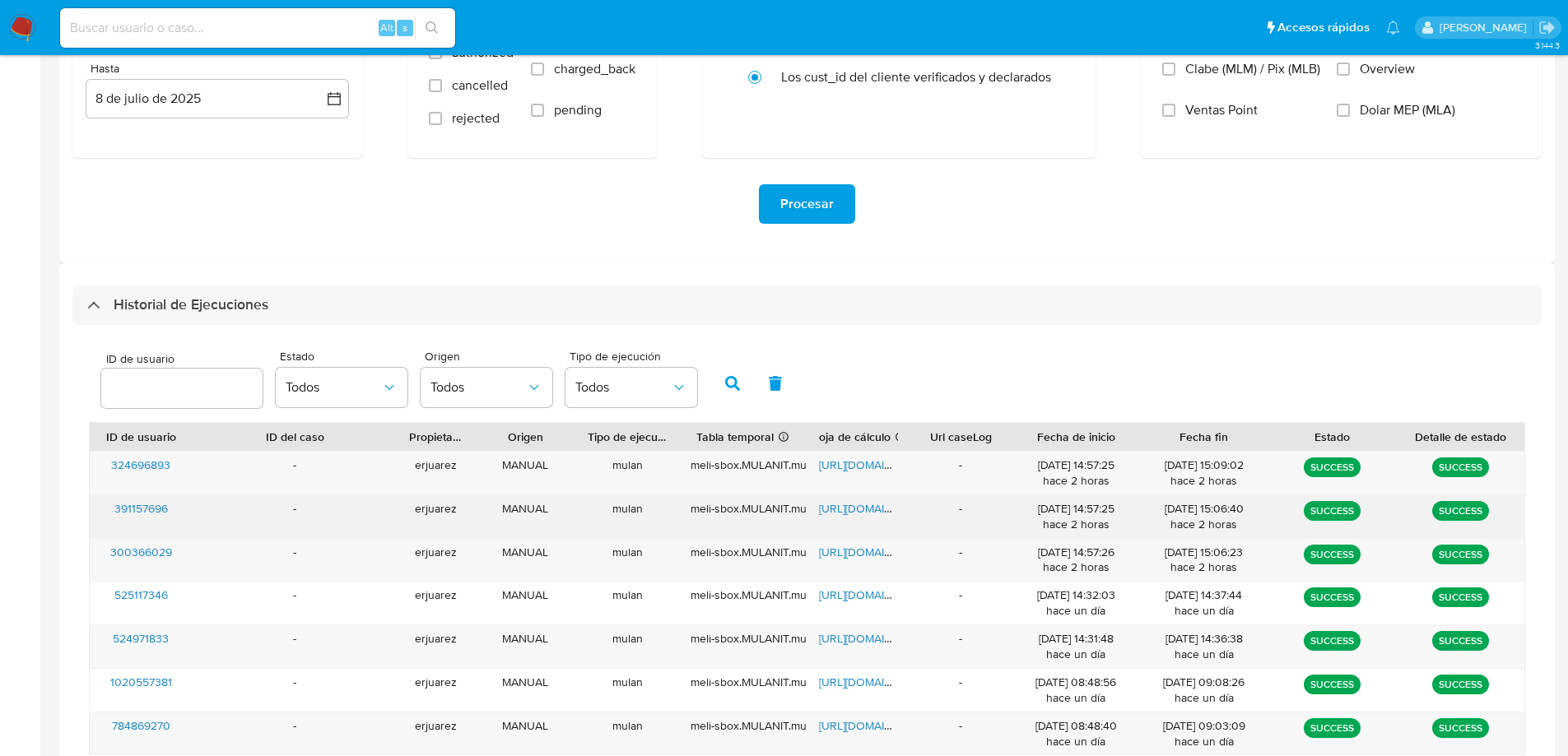 scroll, scrollTop: 0, scrollLeft: 0, axis: both 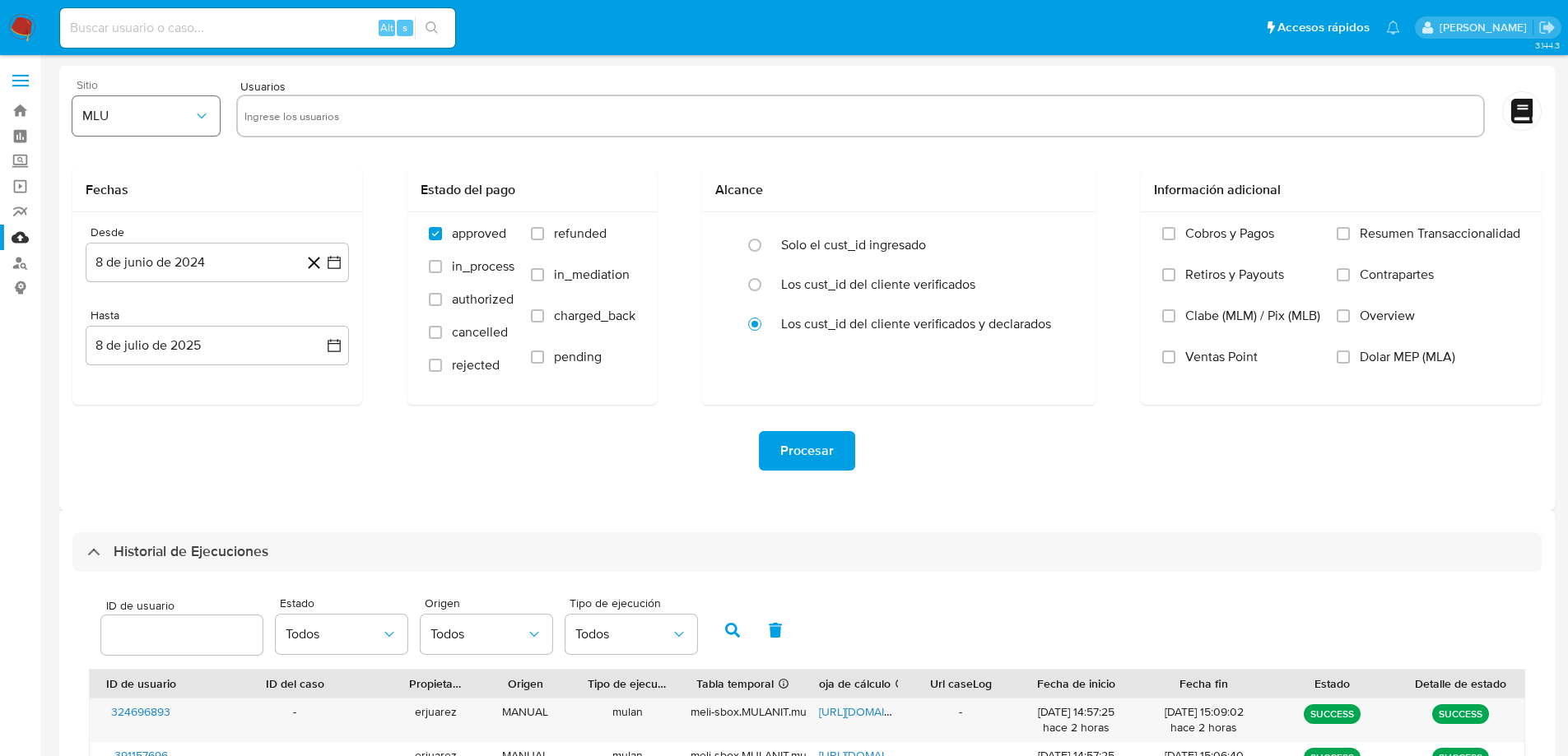 click on "MLU" at bounding box center (146, 116) 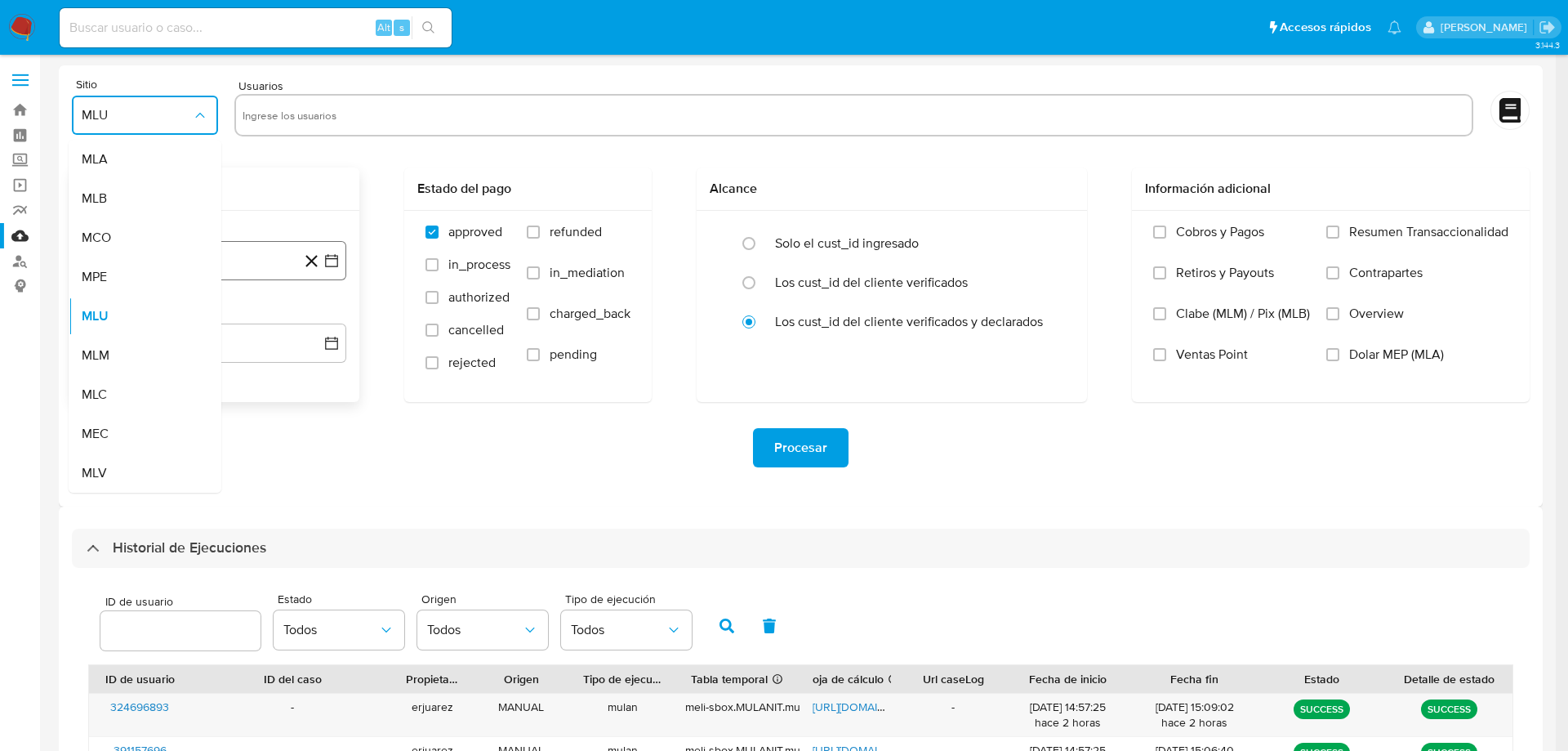 drag, startPoint x: 118, startPoint y: 354, endPoint x: 202, endPoint y: 257, distance: 128.31602 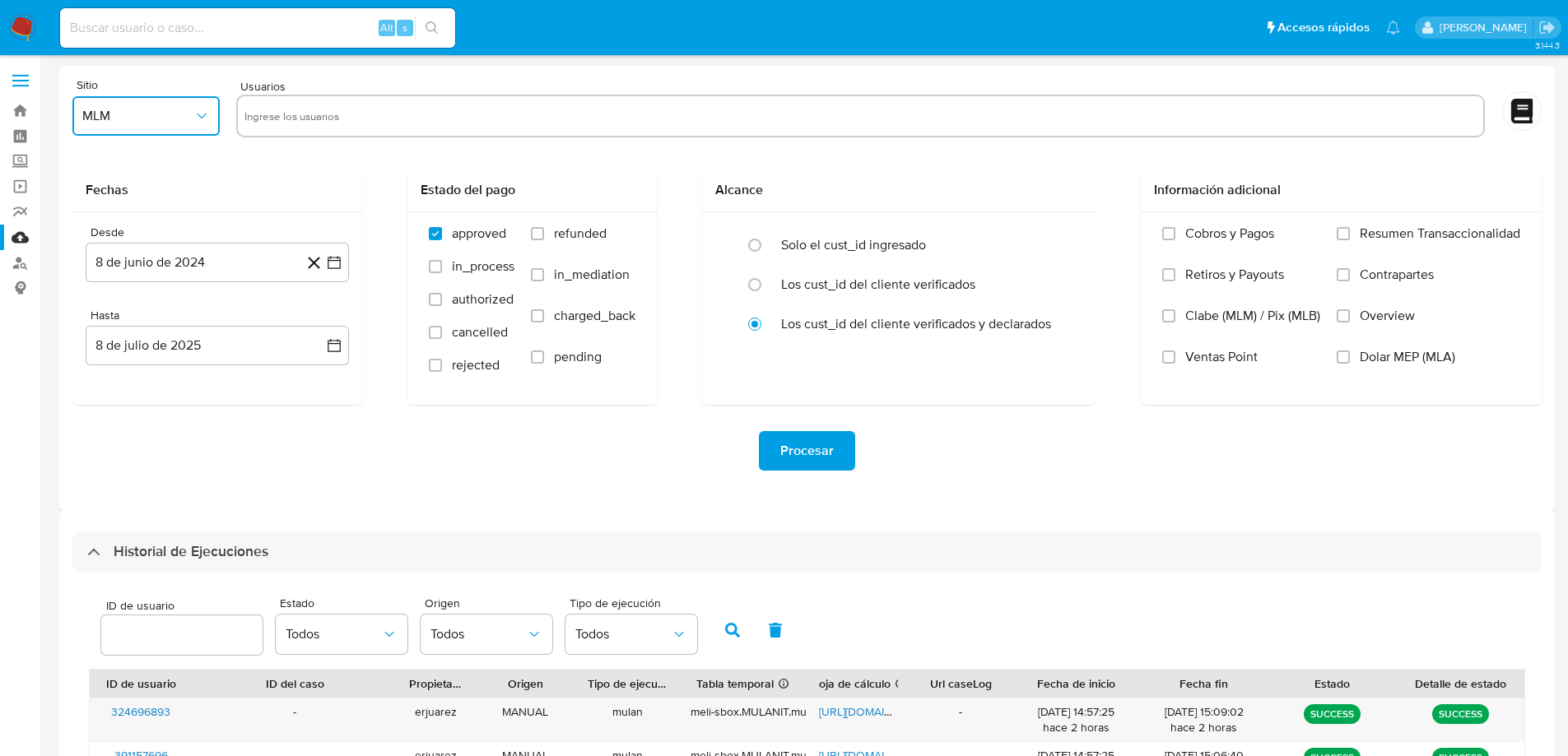 click at bounding box center (860, 116) 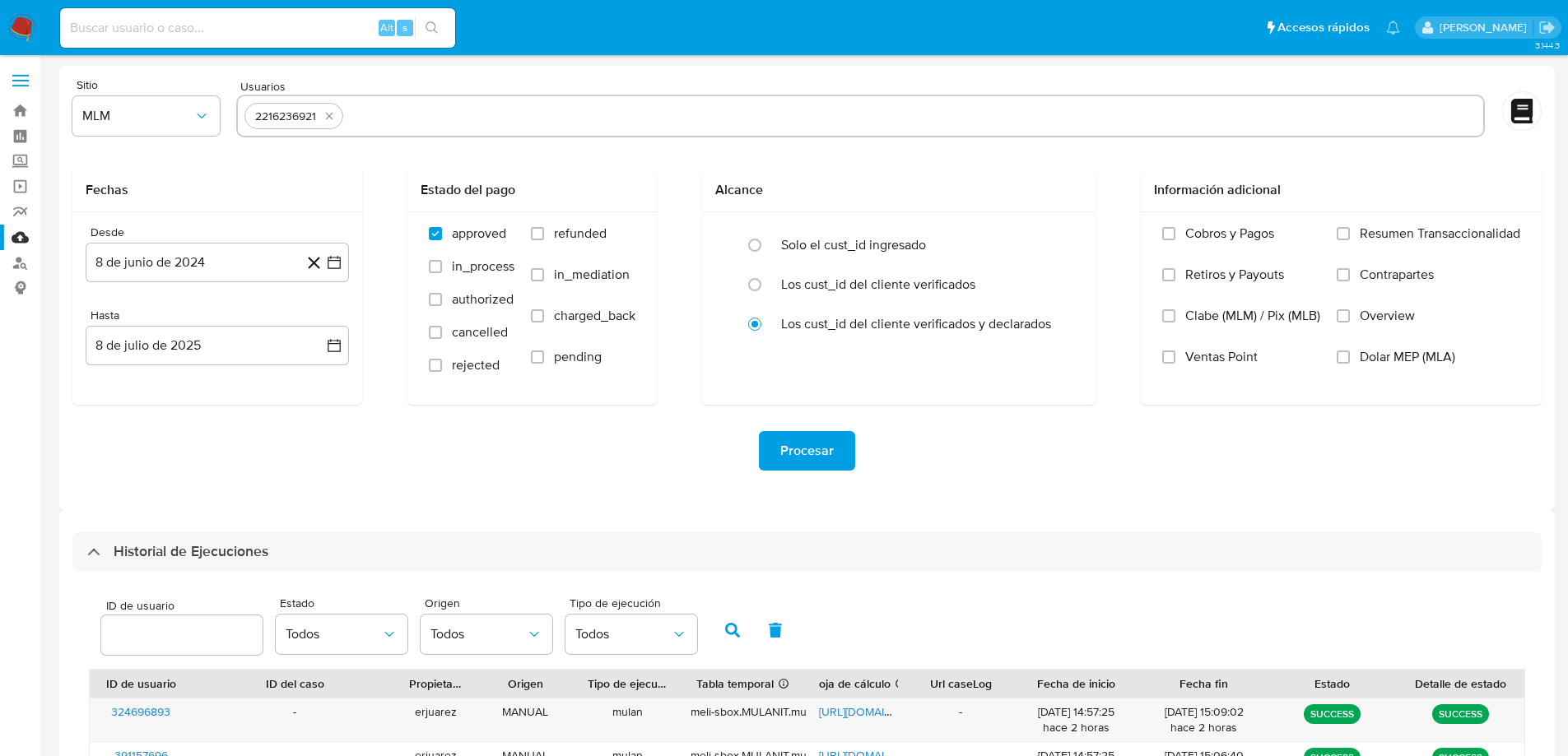 click at bounding box center [913, 116] 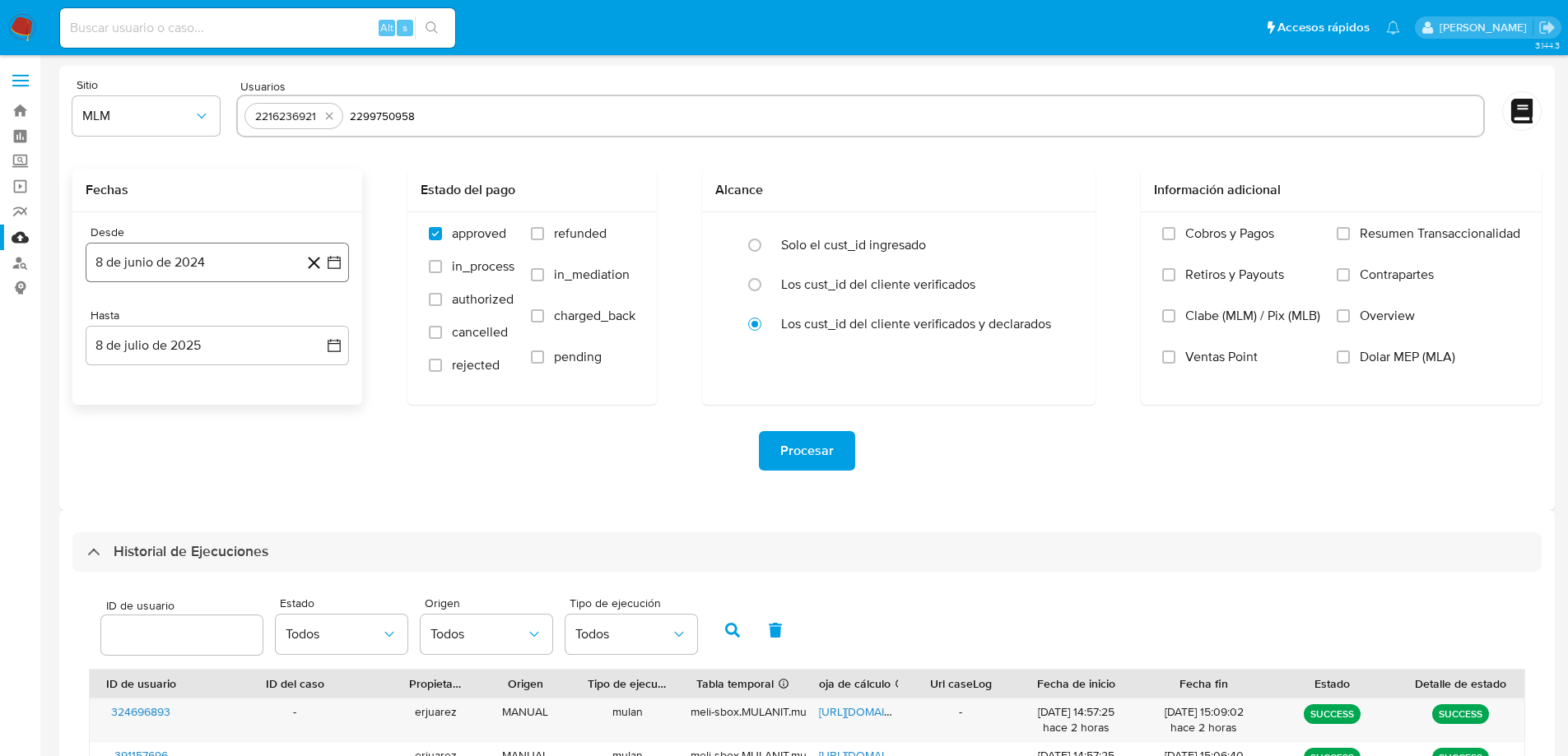 type 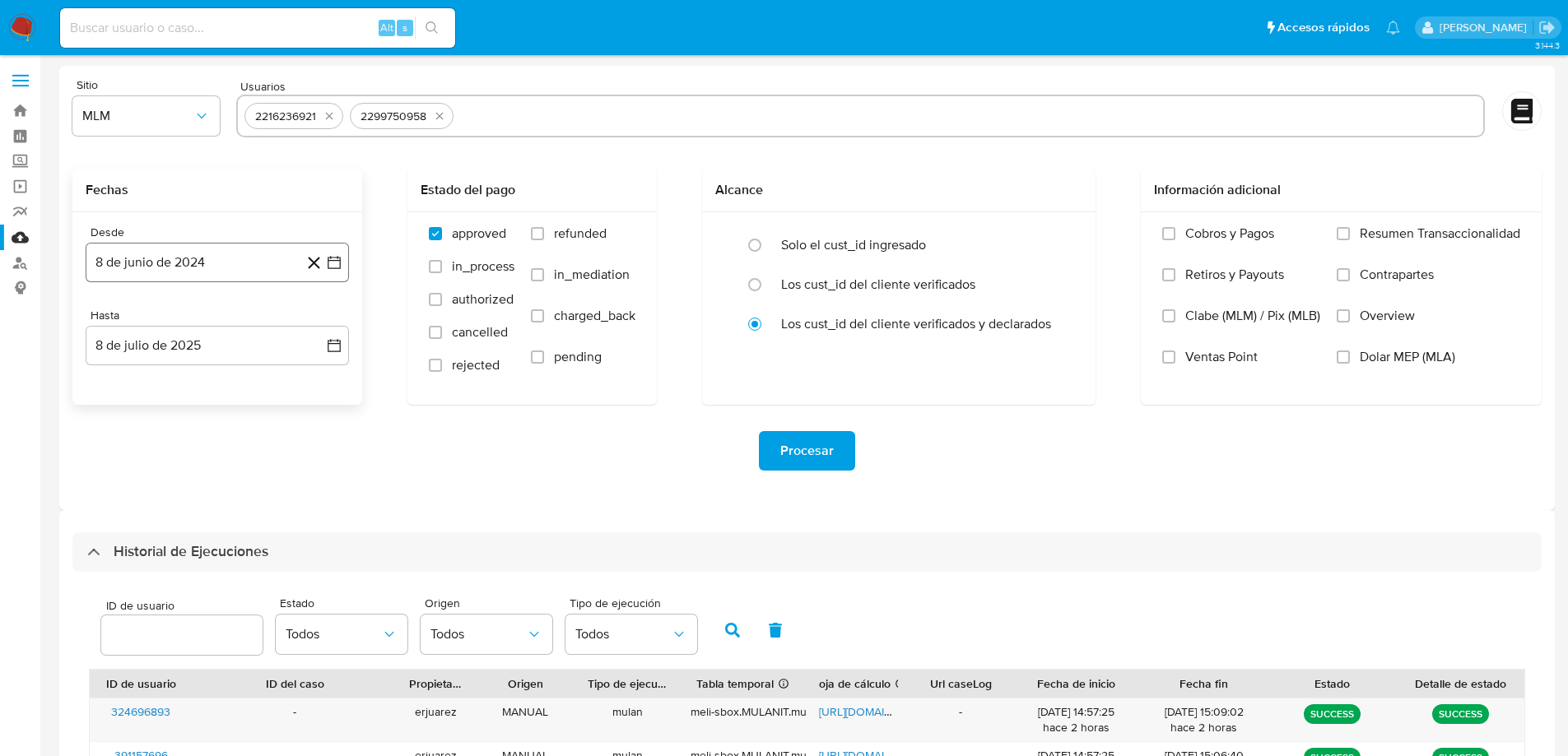 click 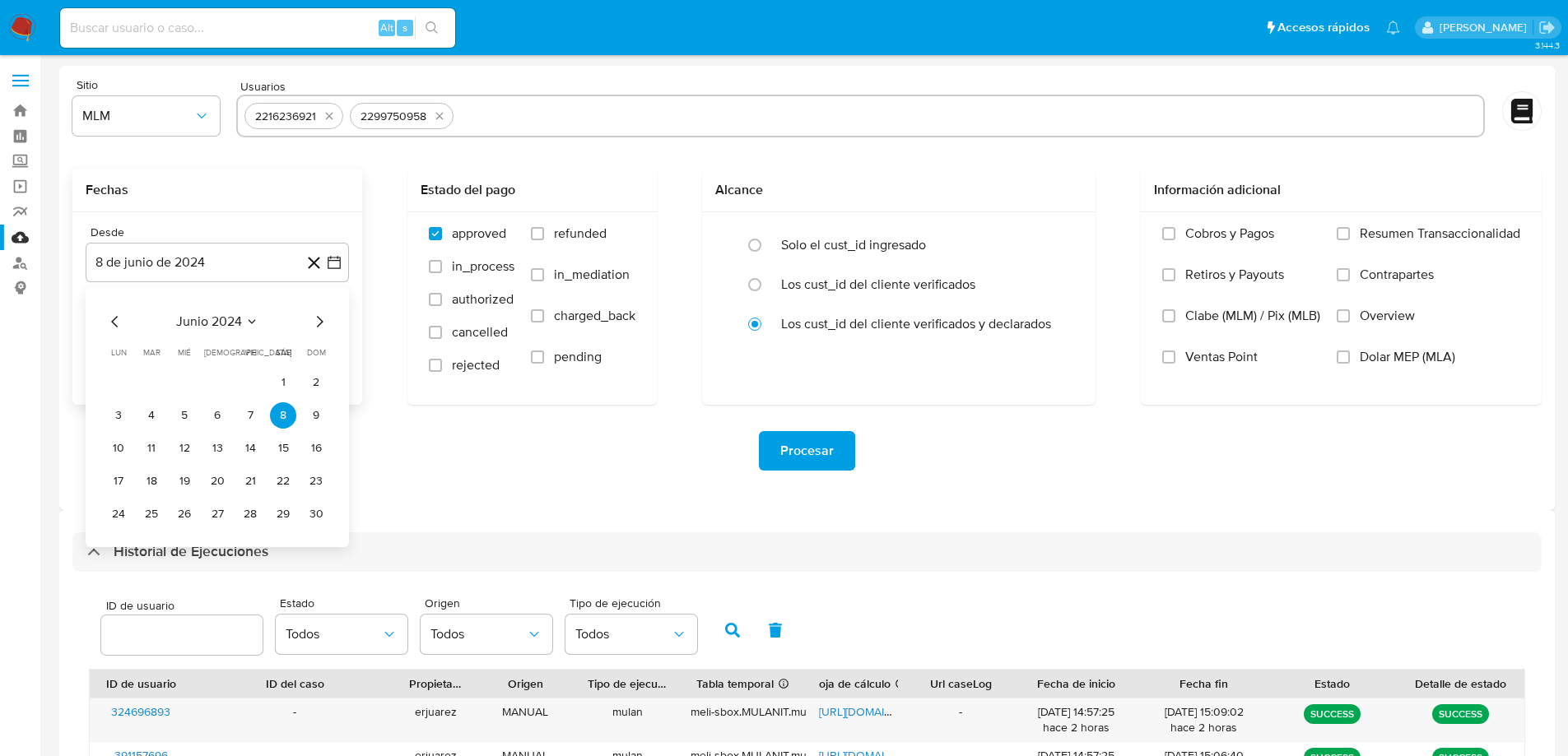 click 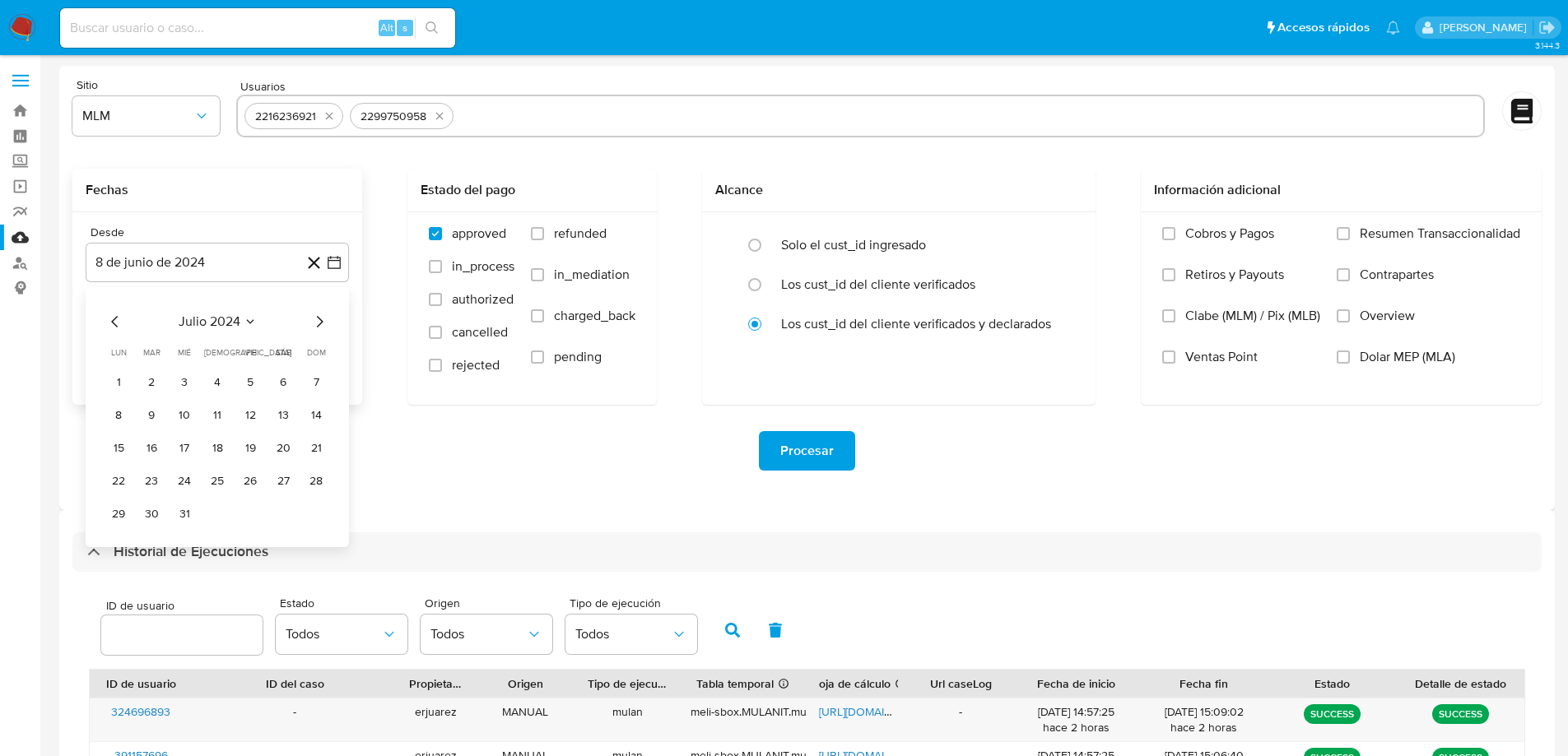 click 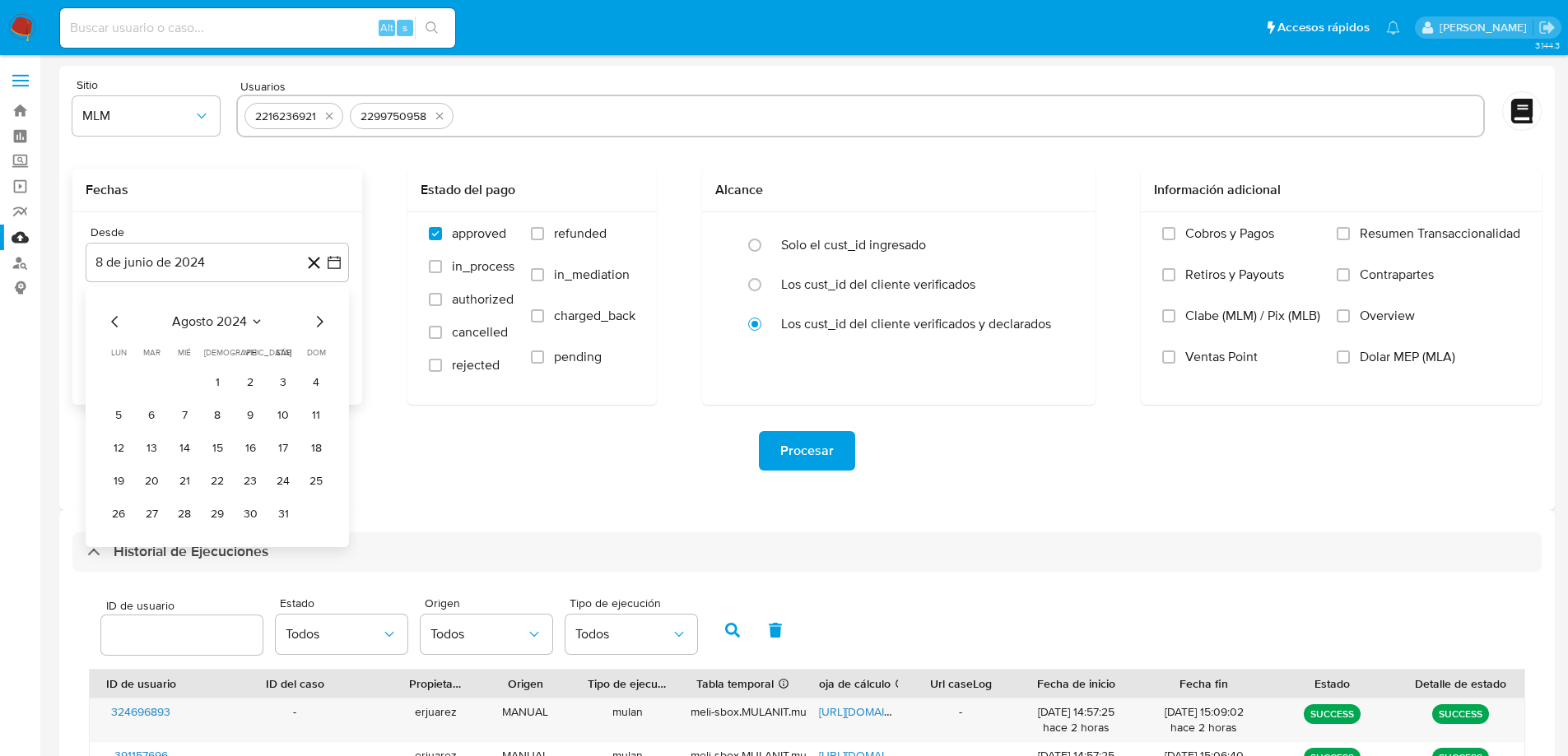click 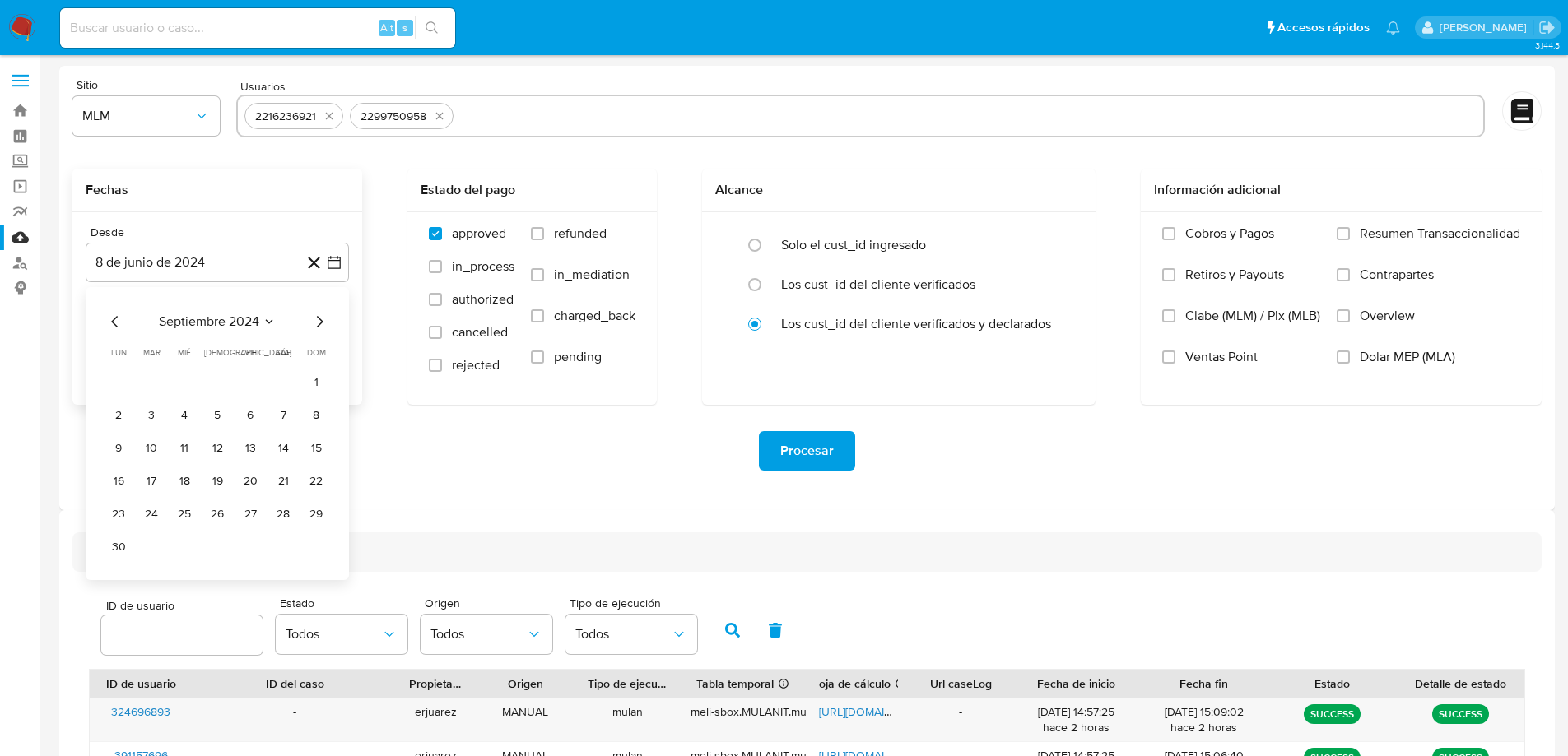 click 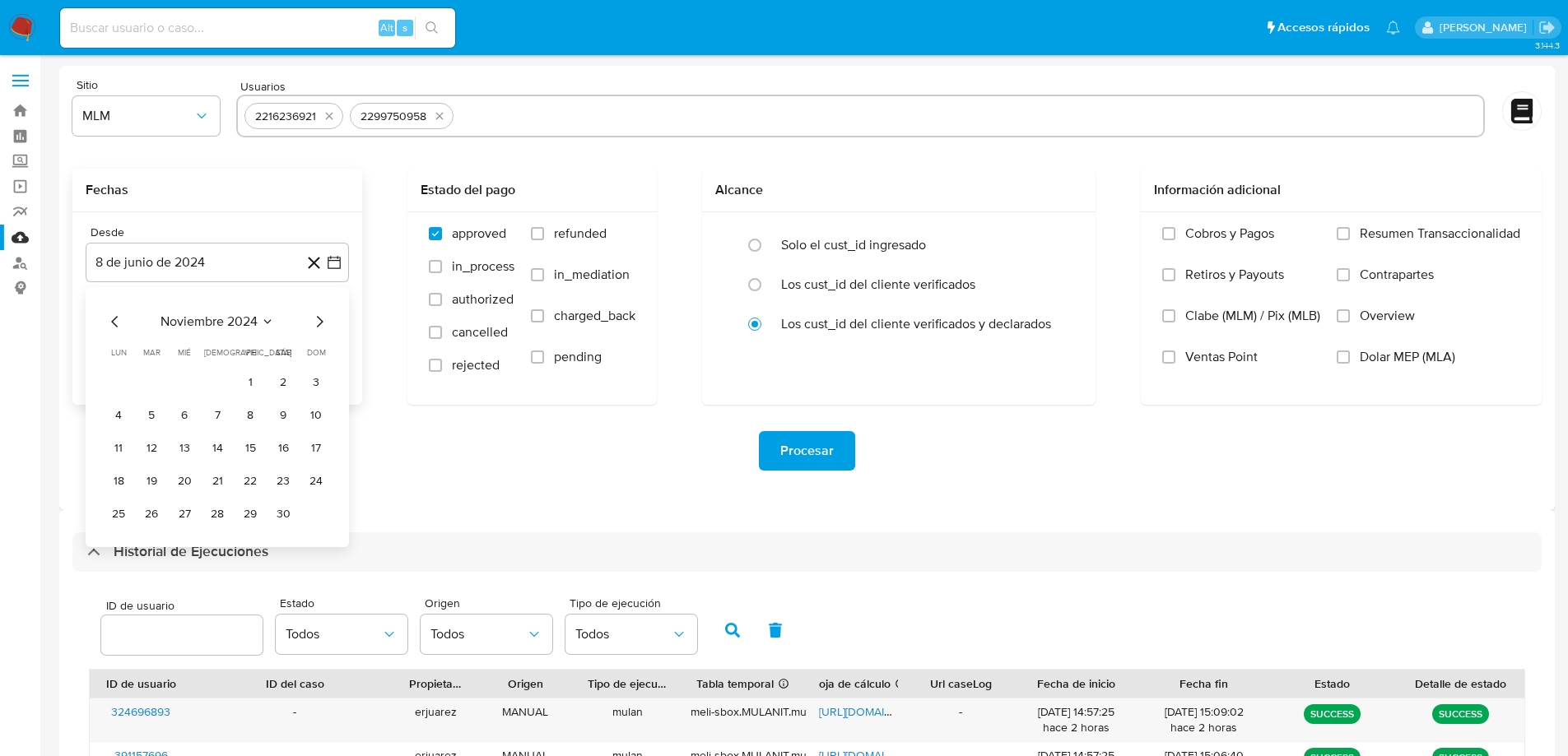 click 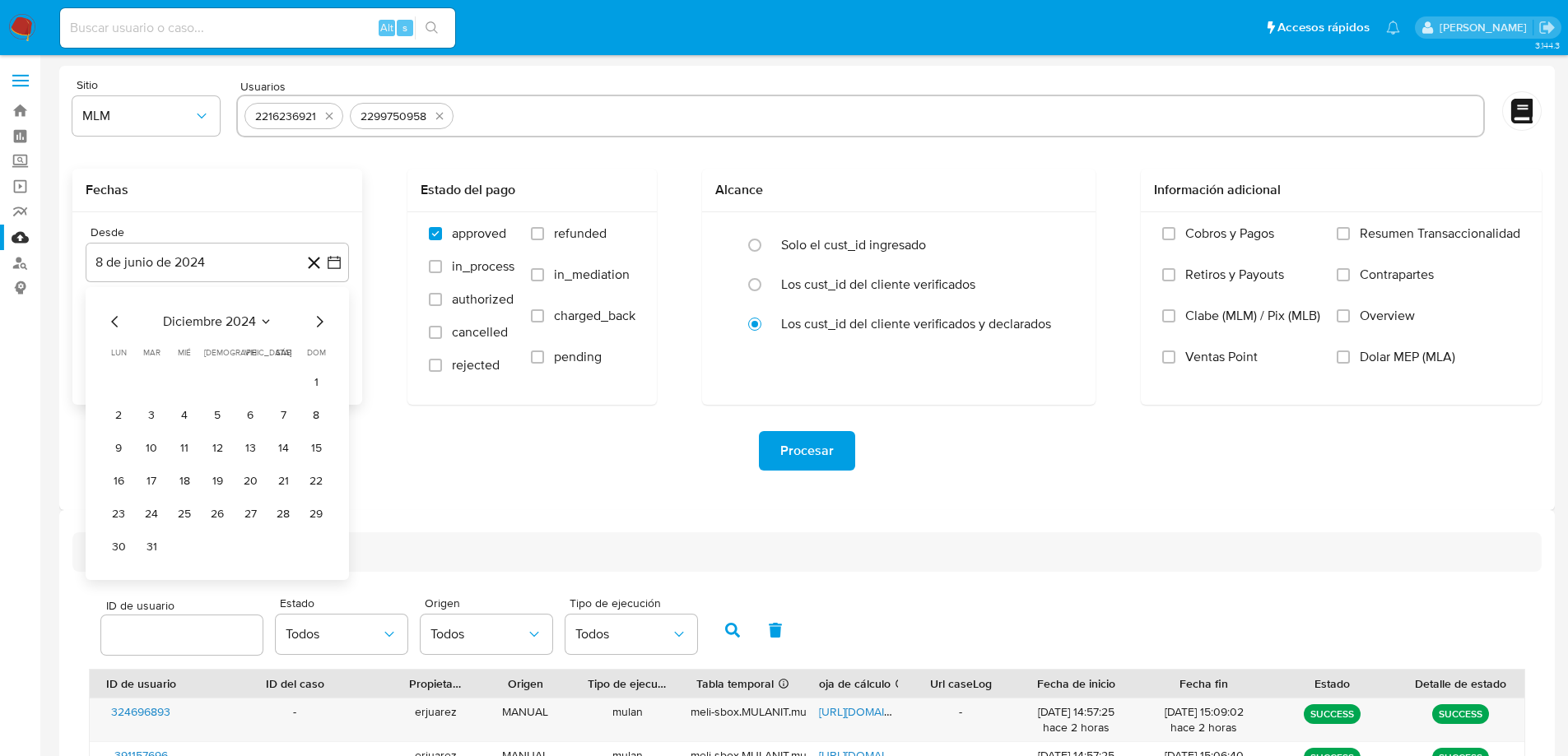 click 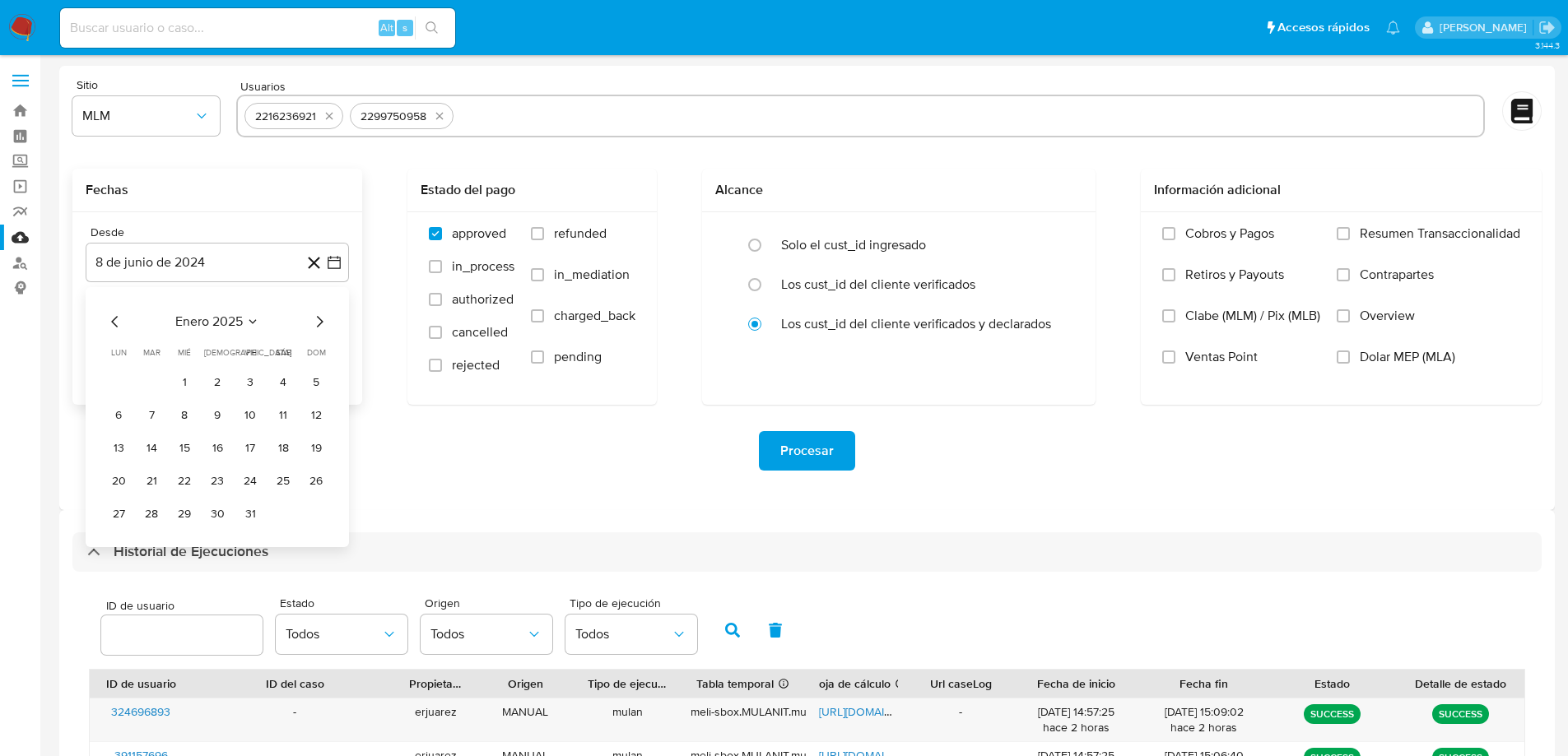 click 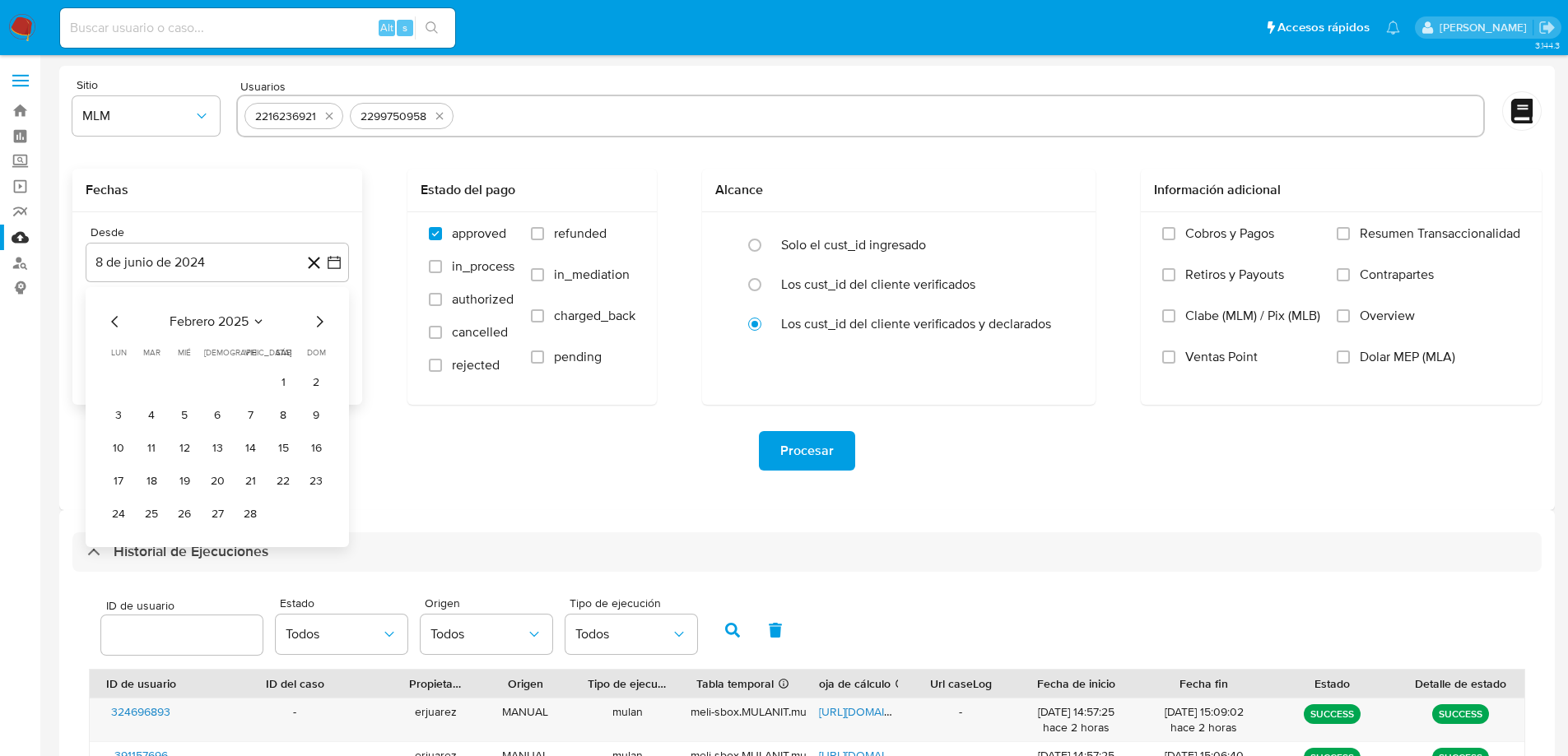 click 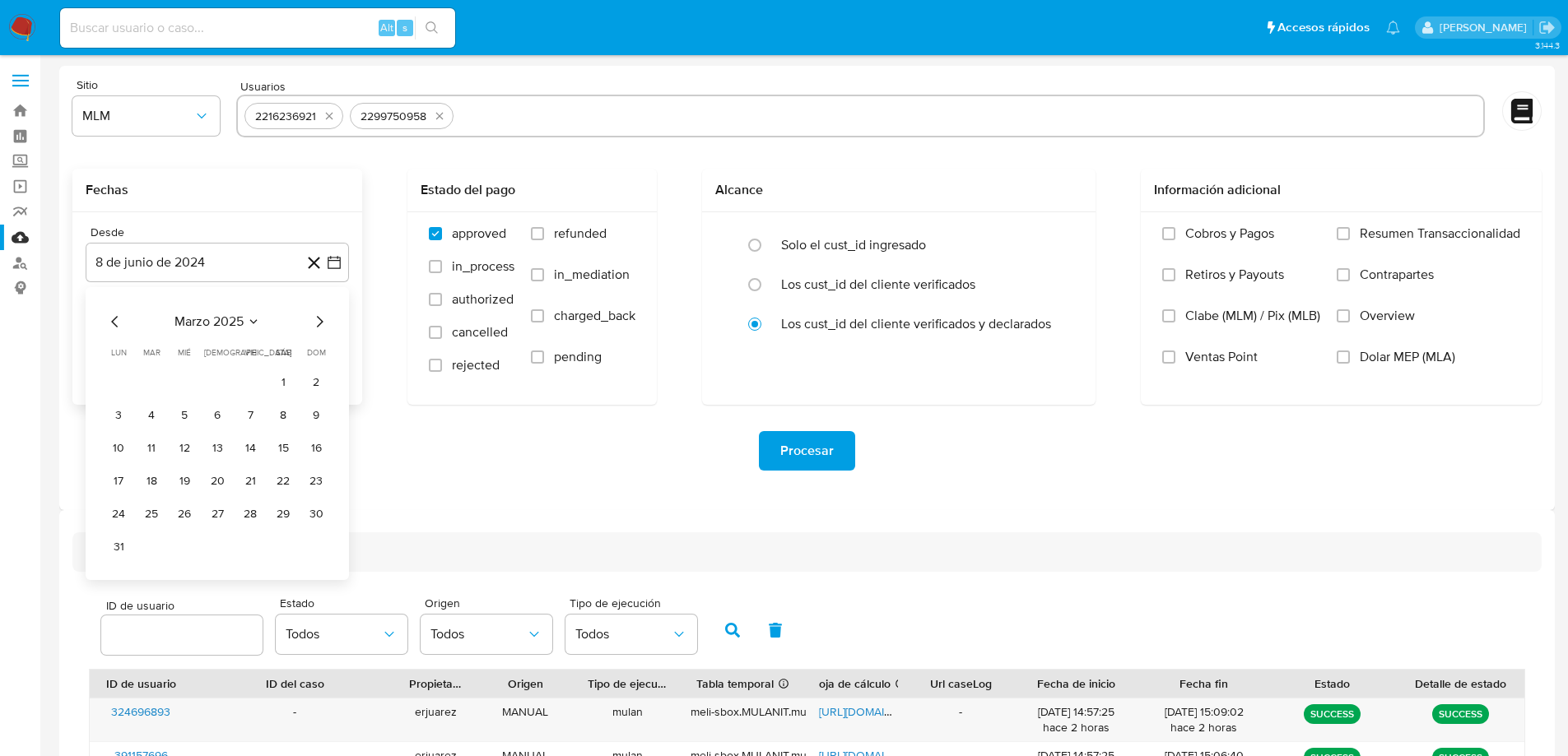 click 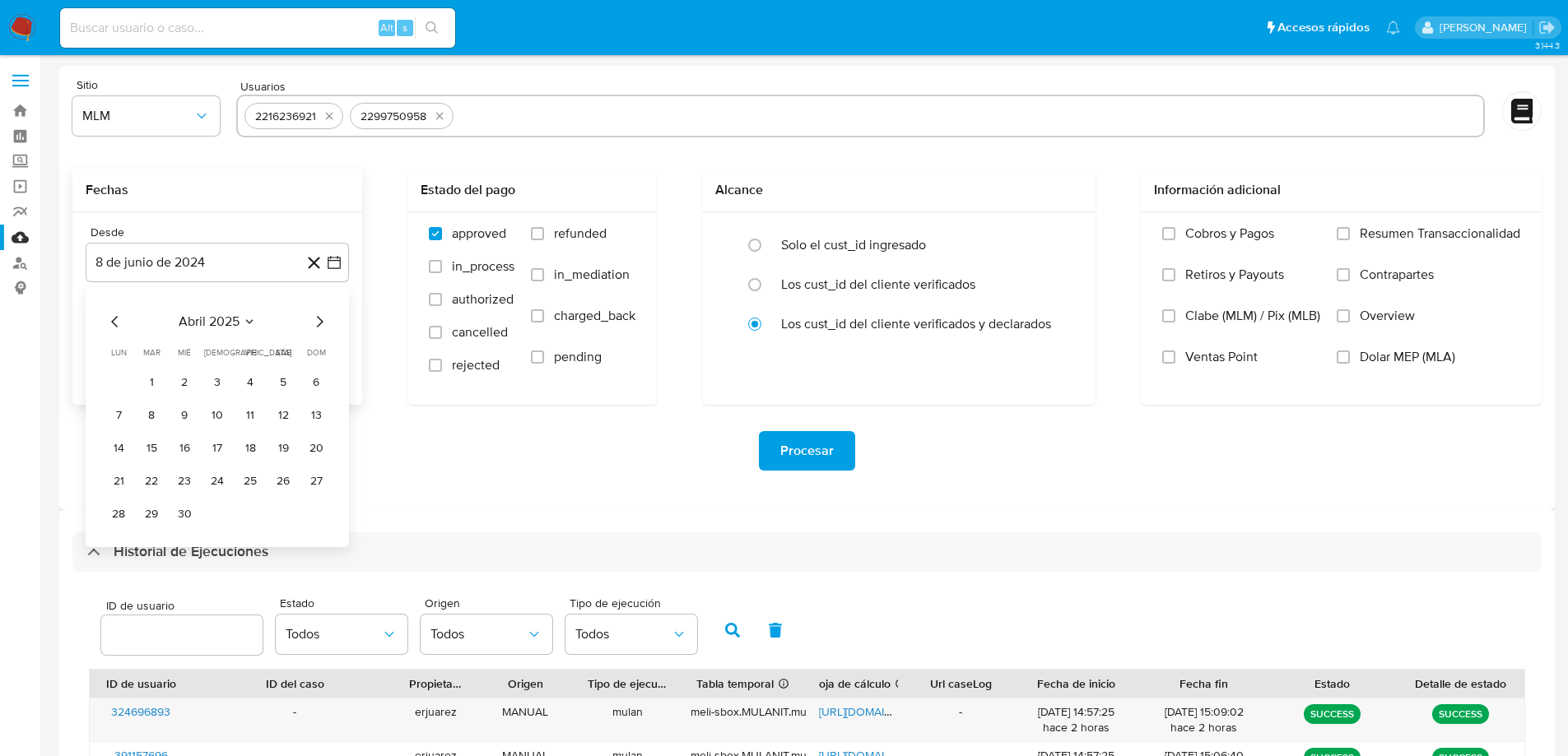 click 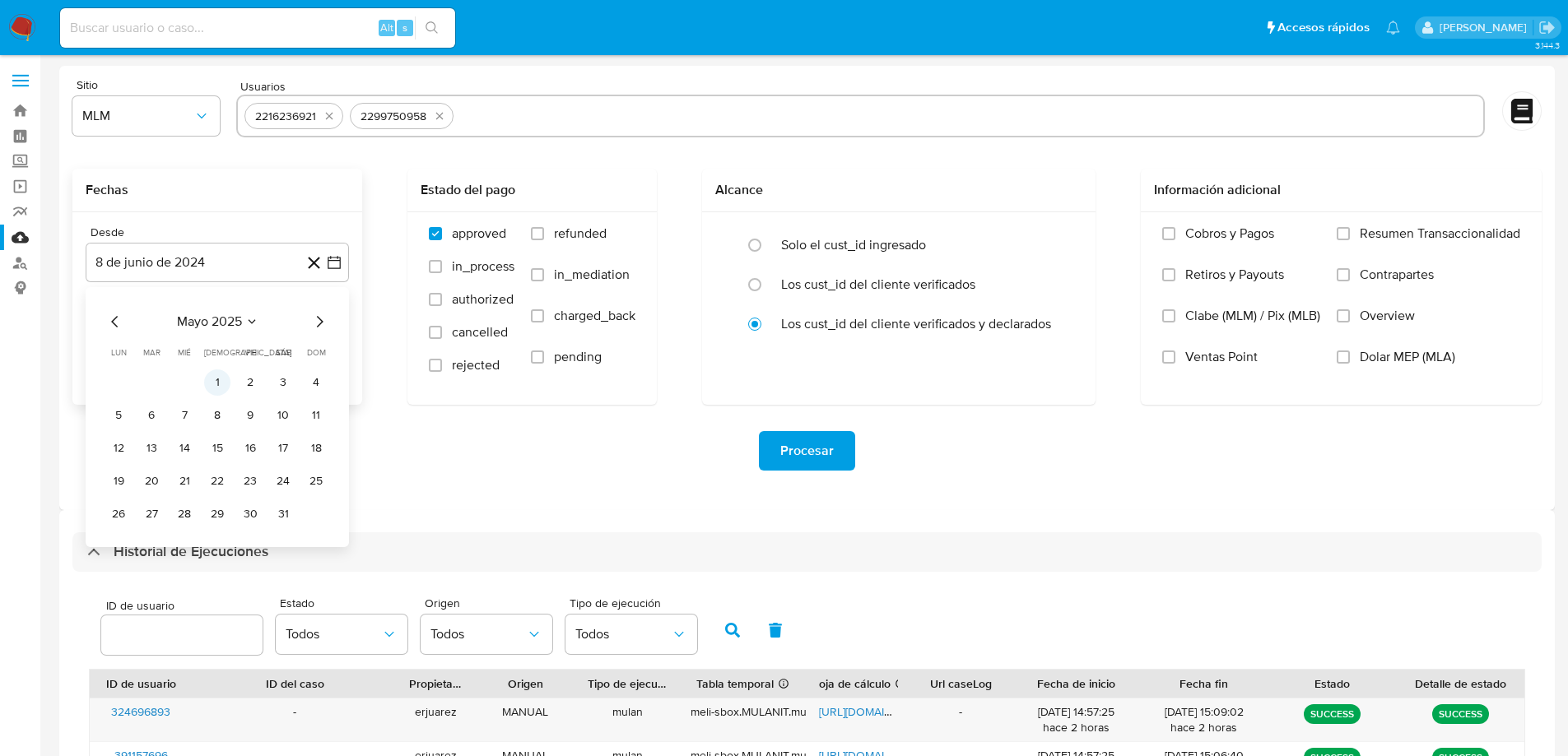 click on "1" at bounding box center (217, 383) 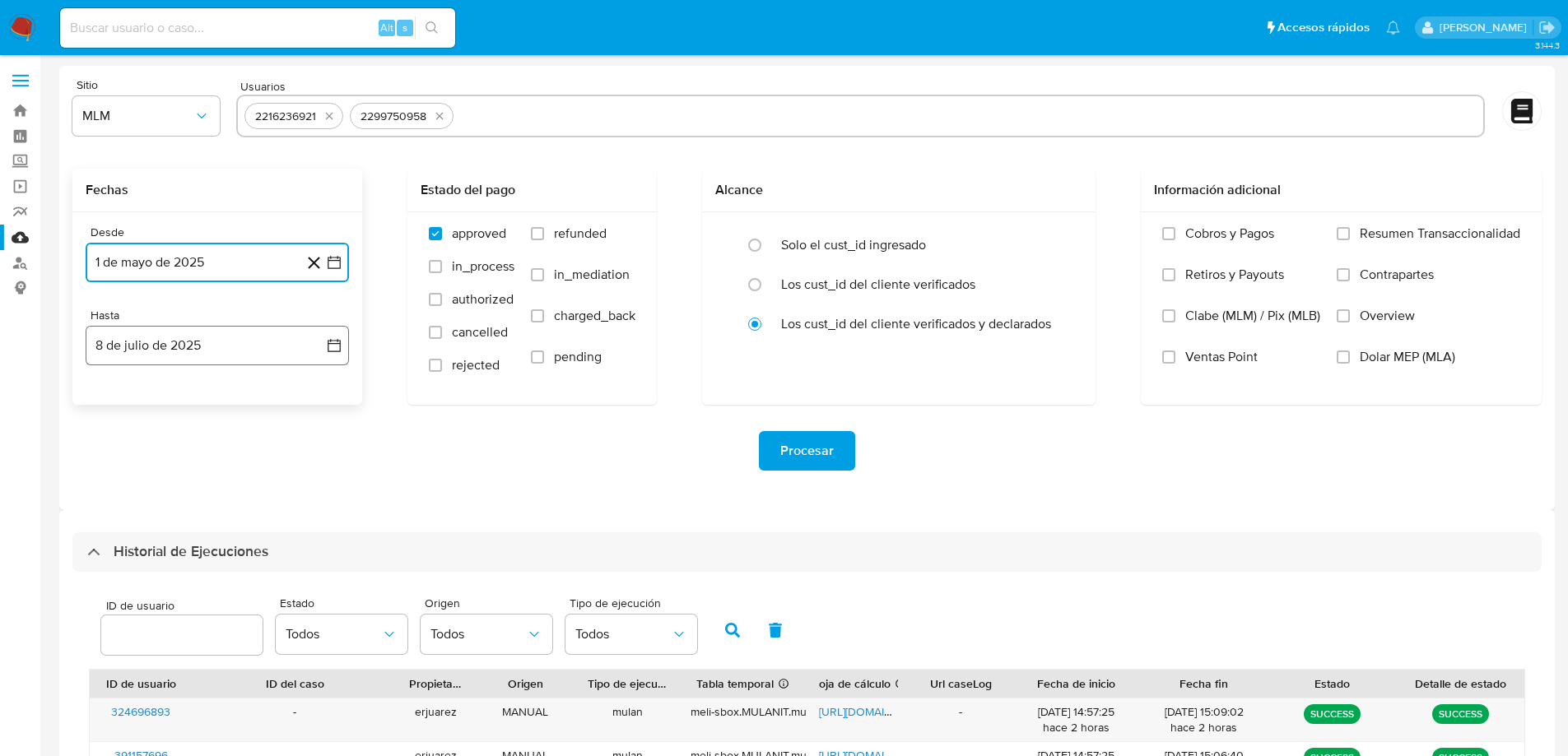 click 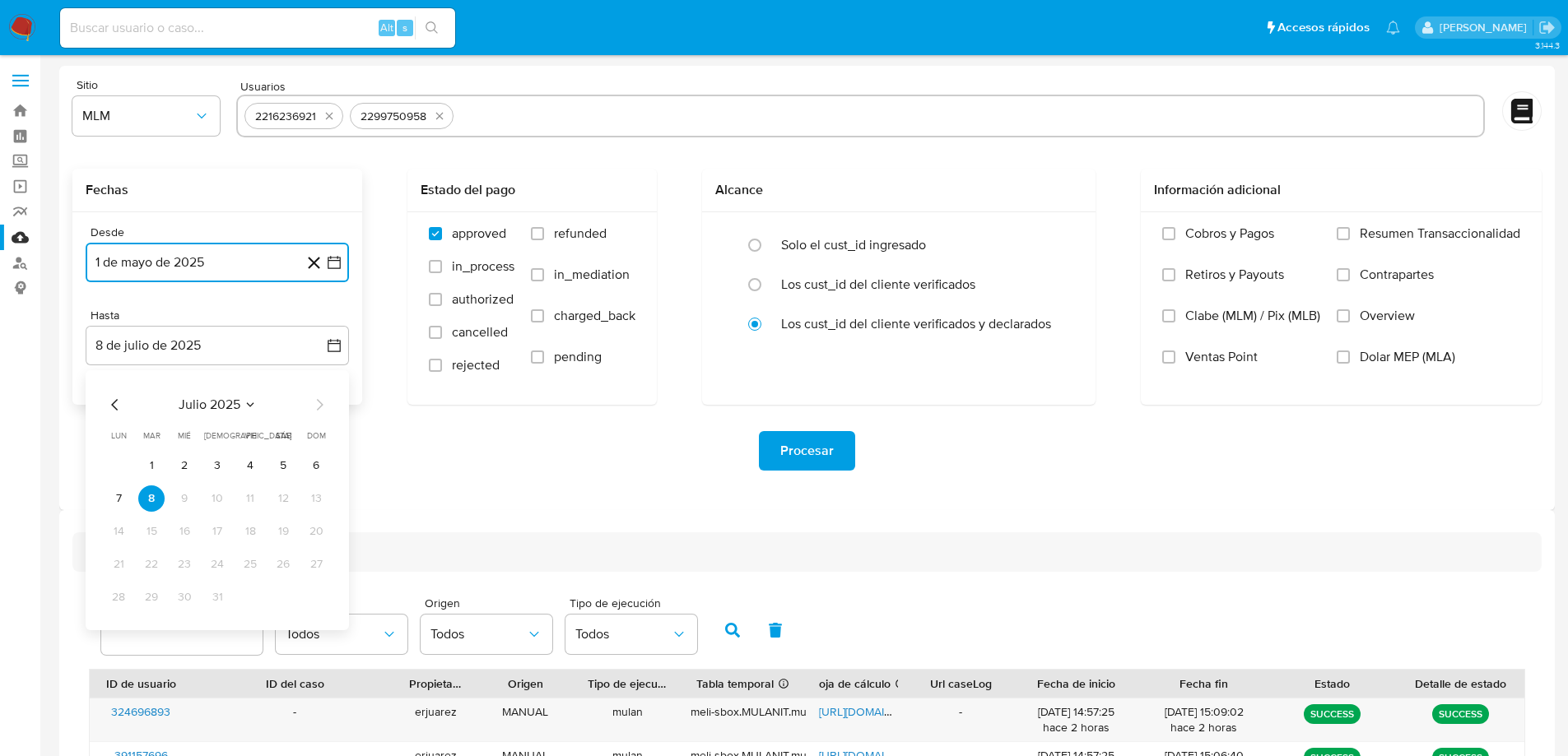 click 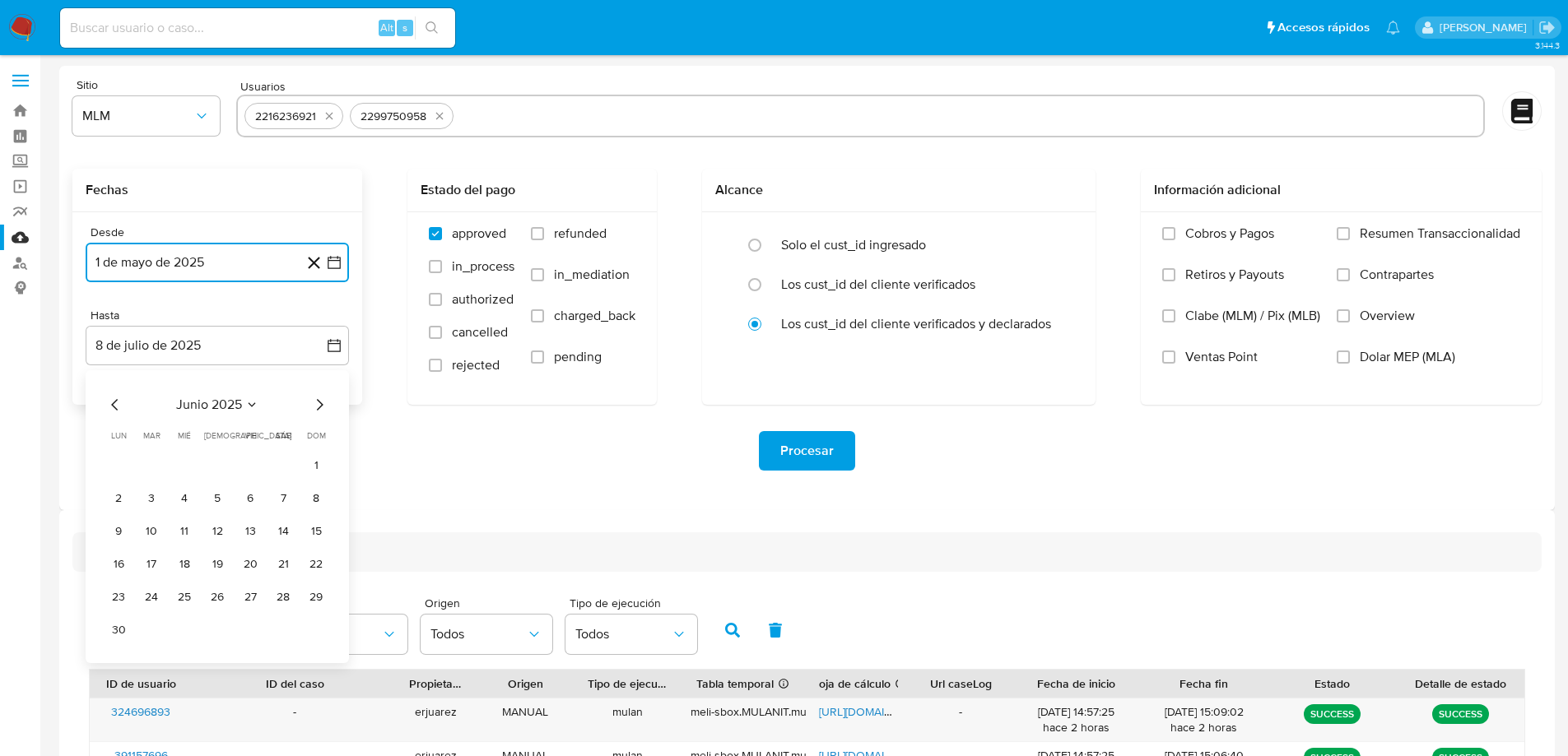 click 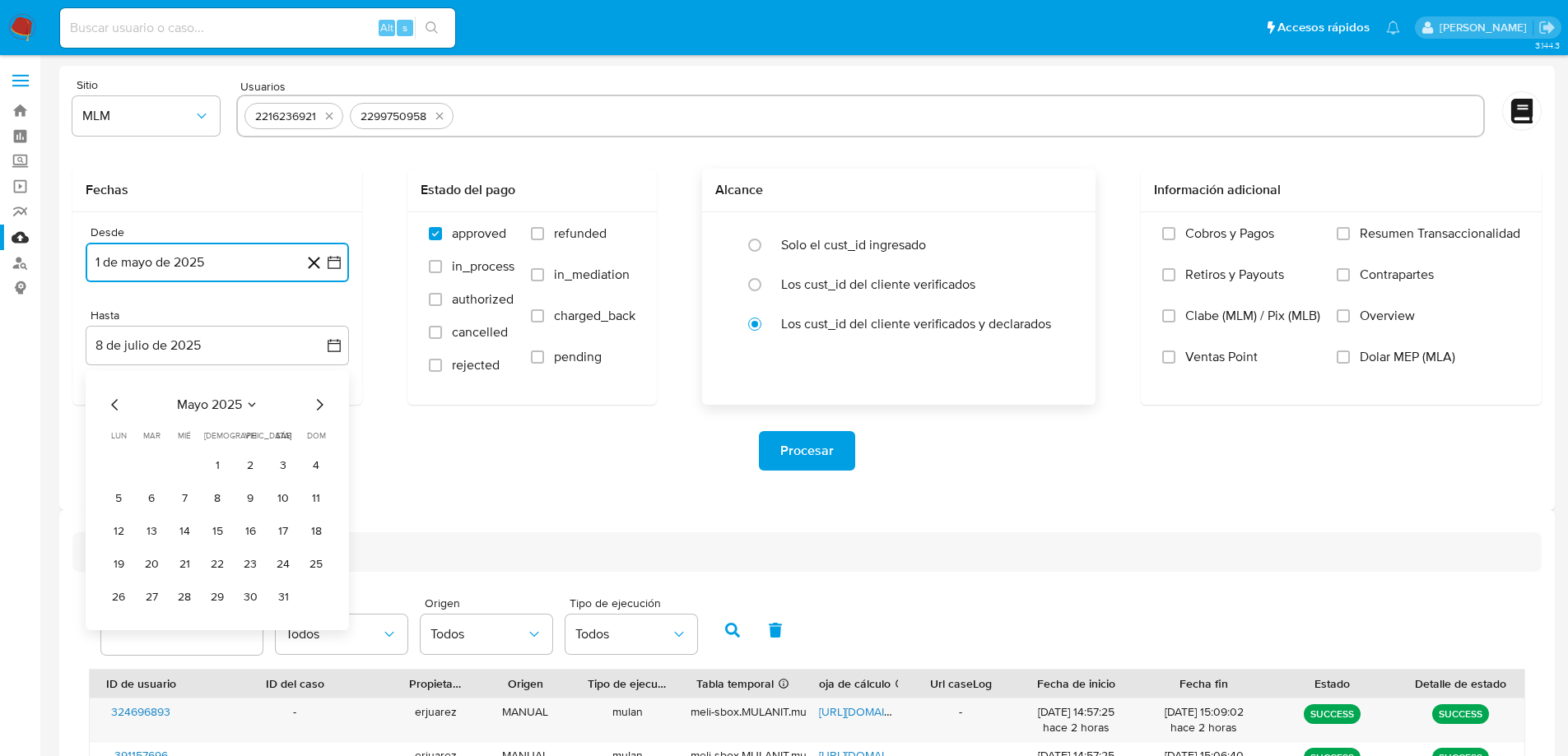 drag, startPoint x: 285, startPoint y: 596, endPoint x: 886, endPoint y: 387, distance: 636.3034 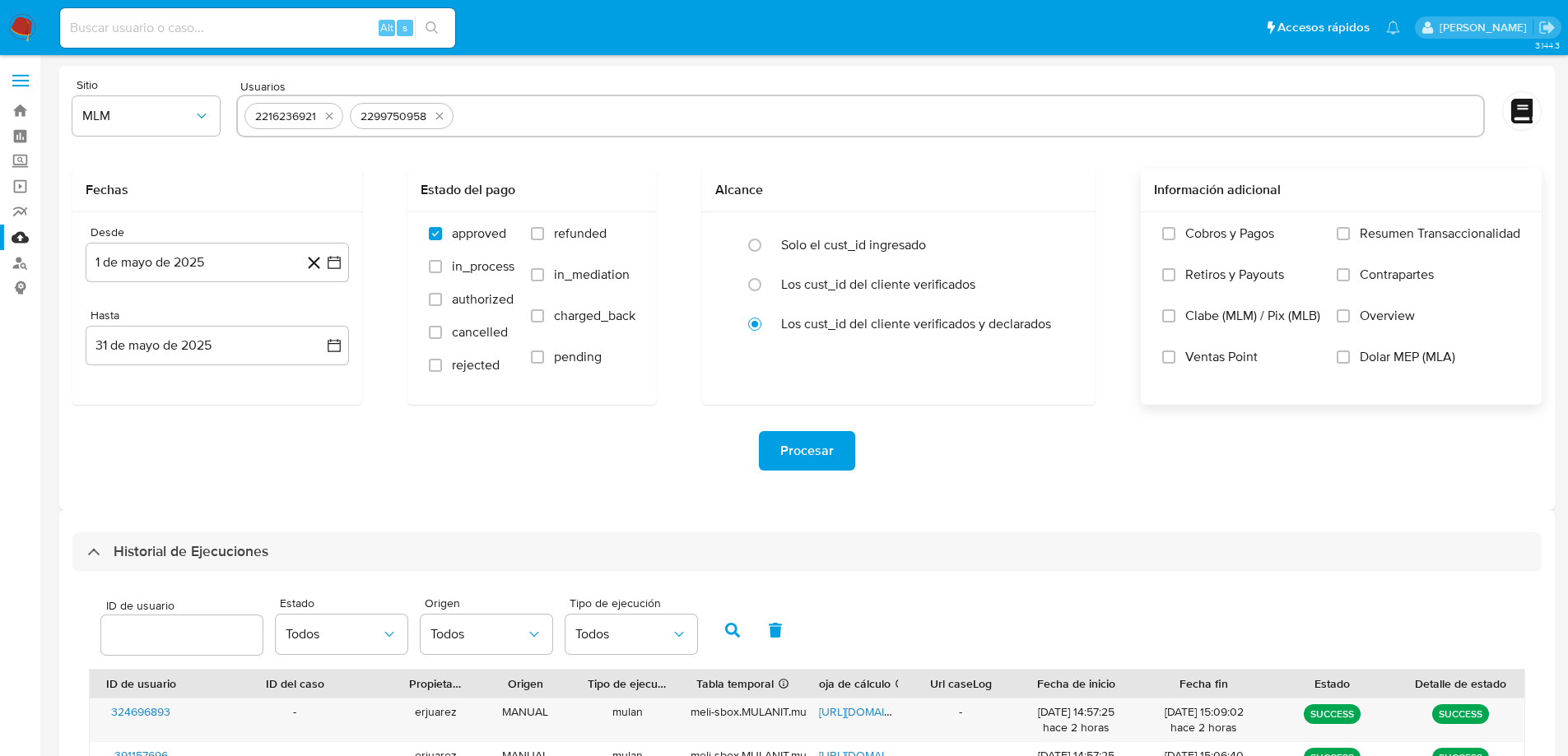 click on "Overview" at bounding box center [1428, 328] 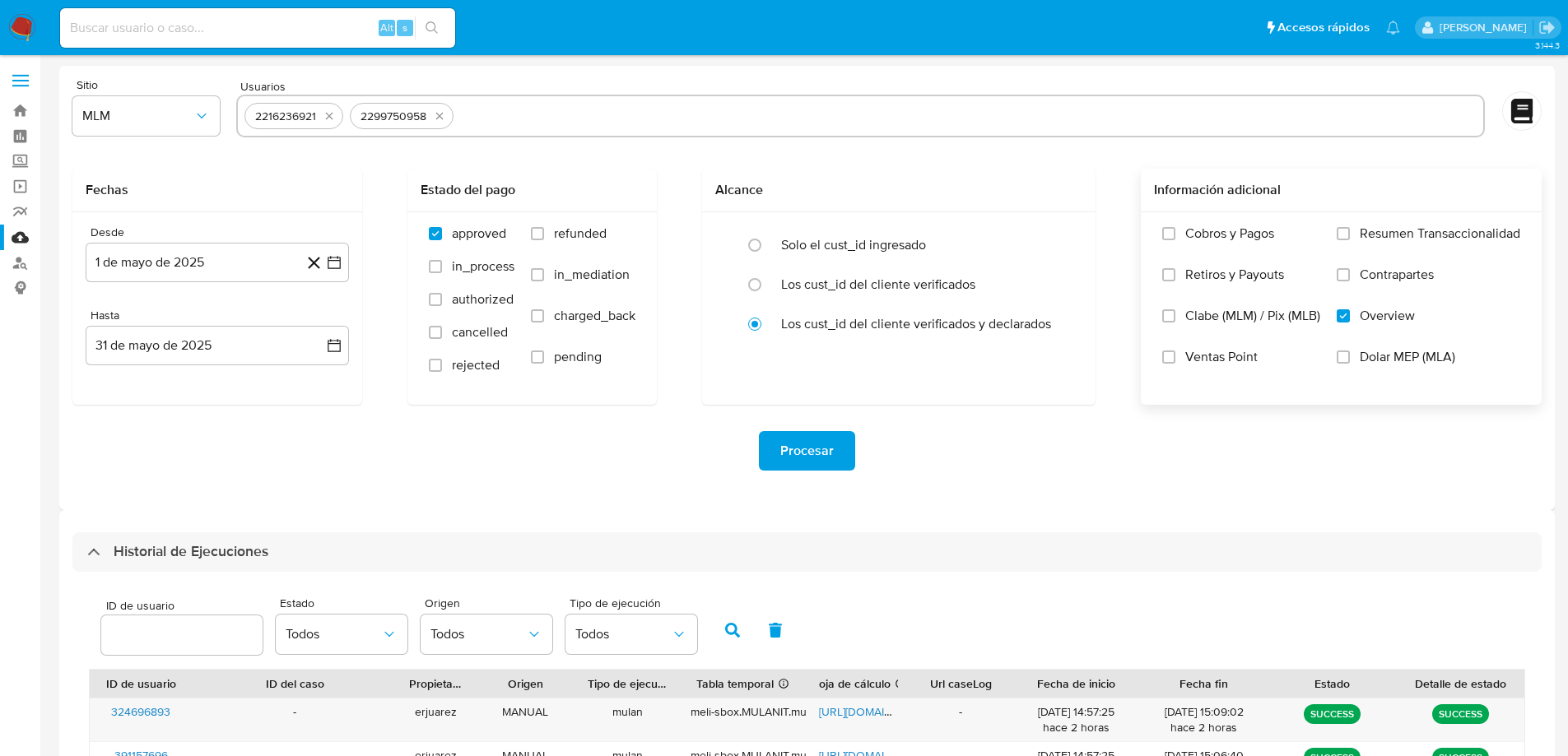 click on "Procesar" at bounding box center (807, 451) 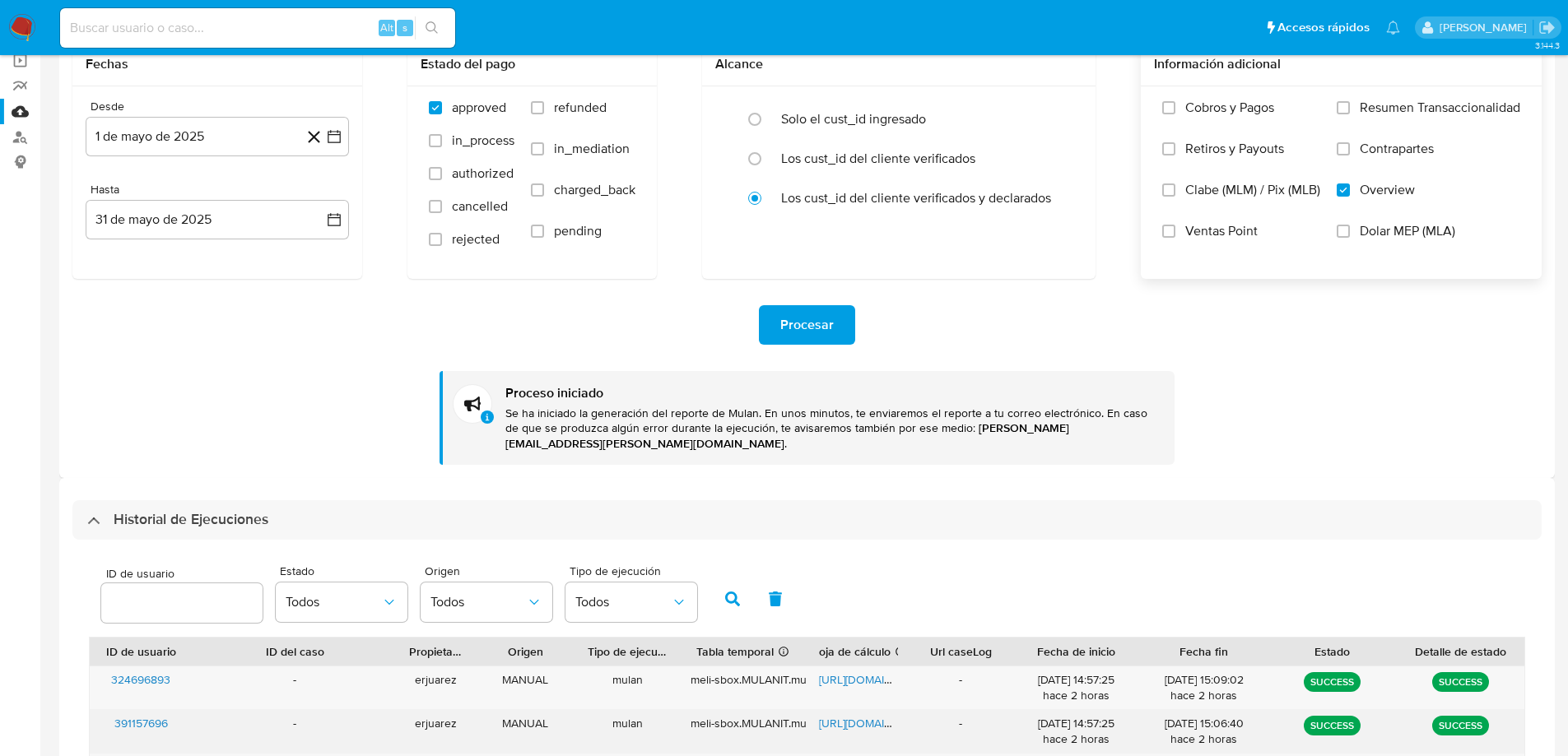 scroll, scrollTop: 329, scrollLeft: 0, axis: vertical 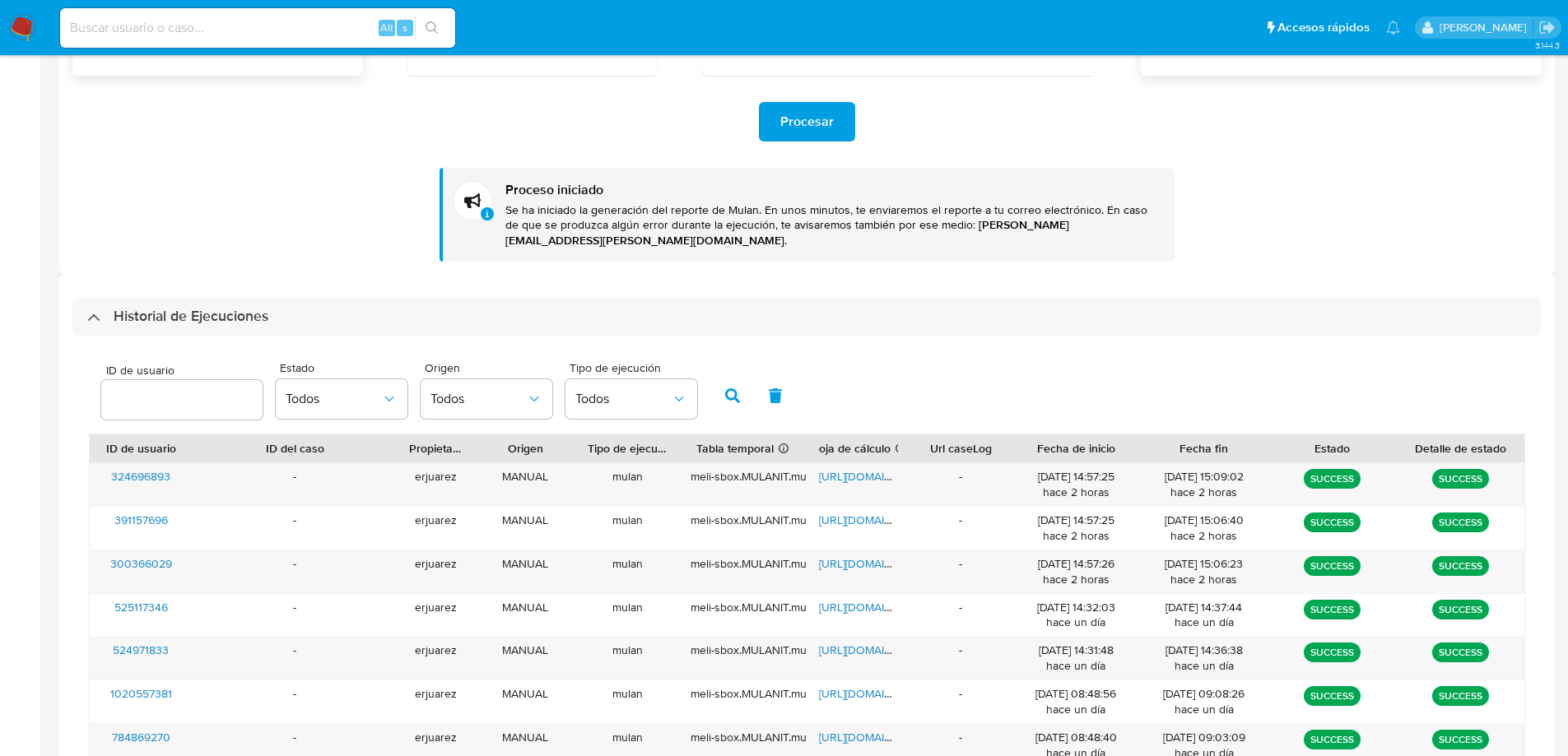 drag, startPoint x: 125, startPoint y: 291, endPoint x: 128, endPoint y: 305, distance: 14.317821 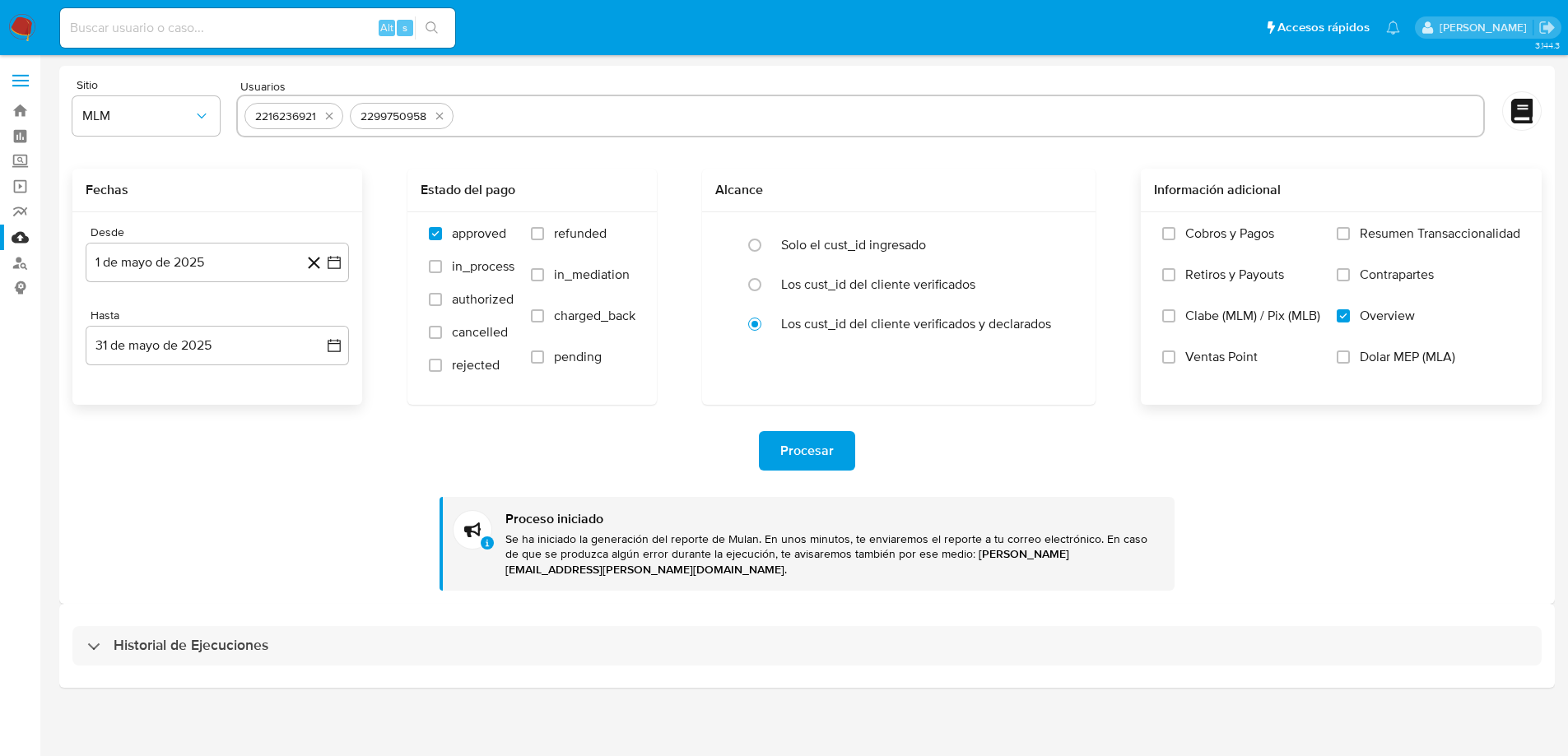 scroll, scrollTop: 0, scrollLeft: 0, axis: both 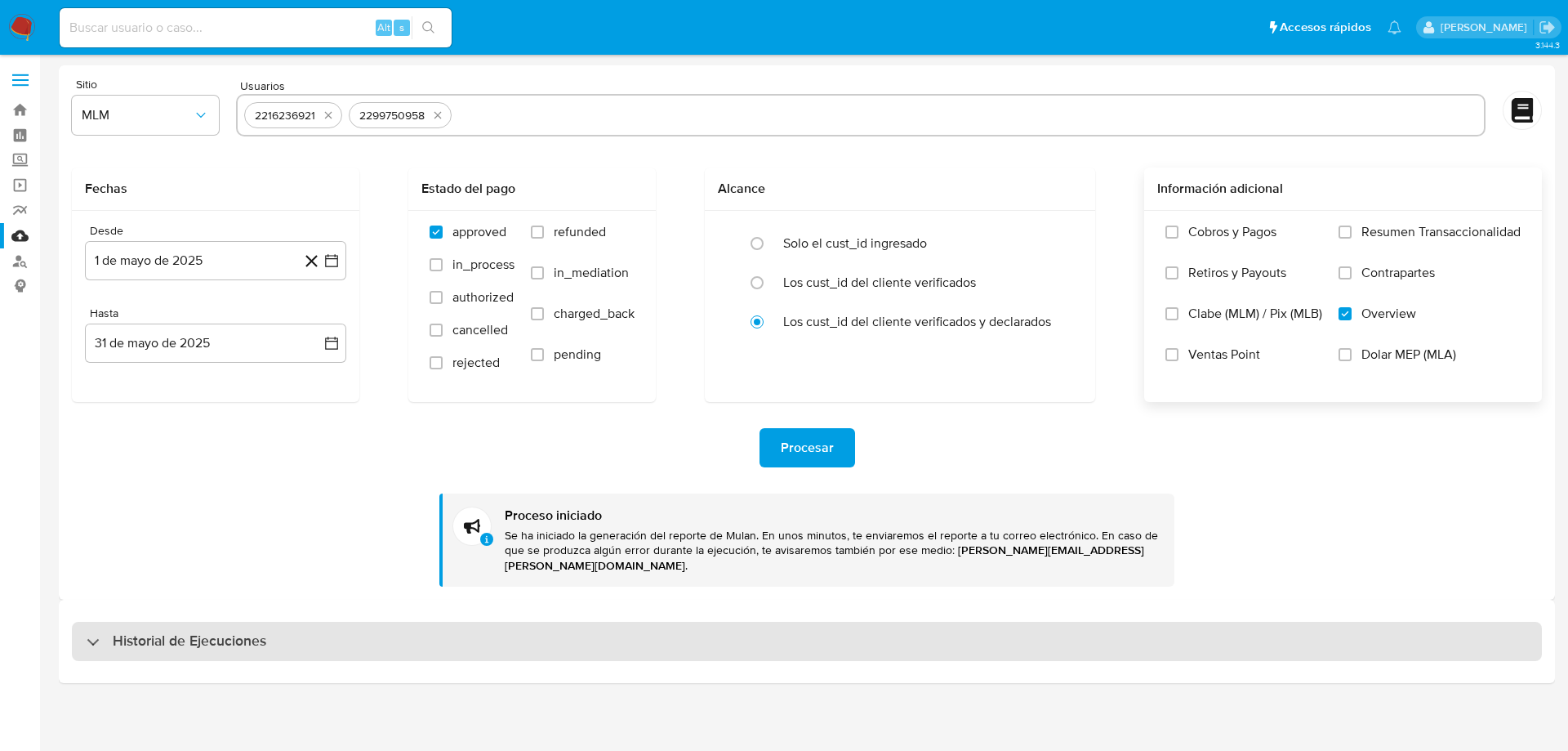 drag, startPoint x: 98, startPoint y: 624, endPoint x: 109, endPoint y: 598, distance: 28.2312 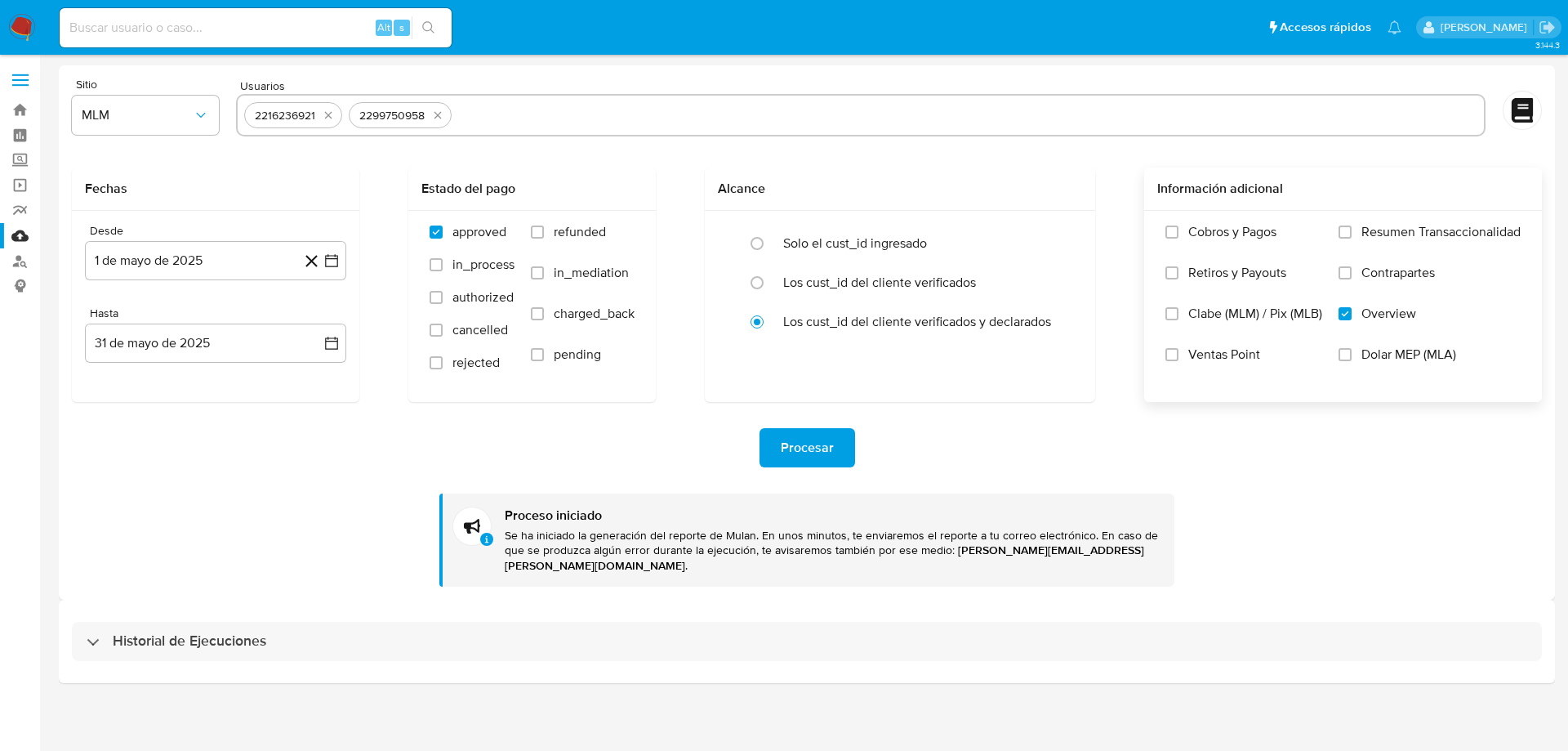 click on "Historial de Ejecuciones" at bounding box center (807, 641) 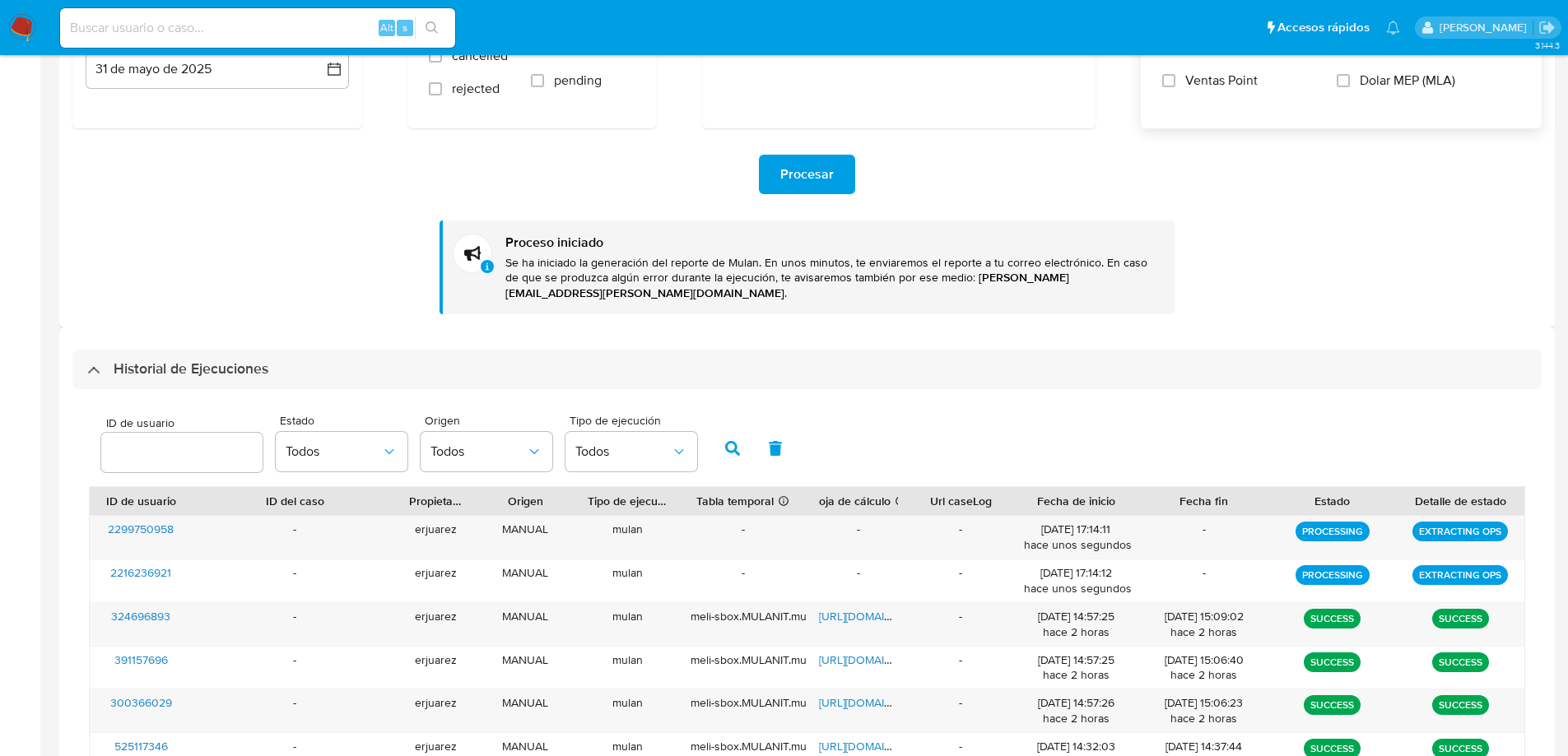 scroll, scrollTop: 329, scrollLeft: 0, axis: vertical 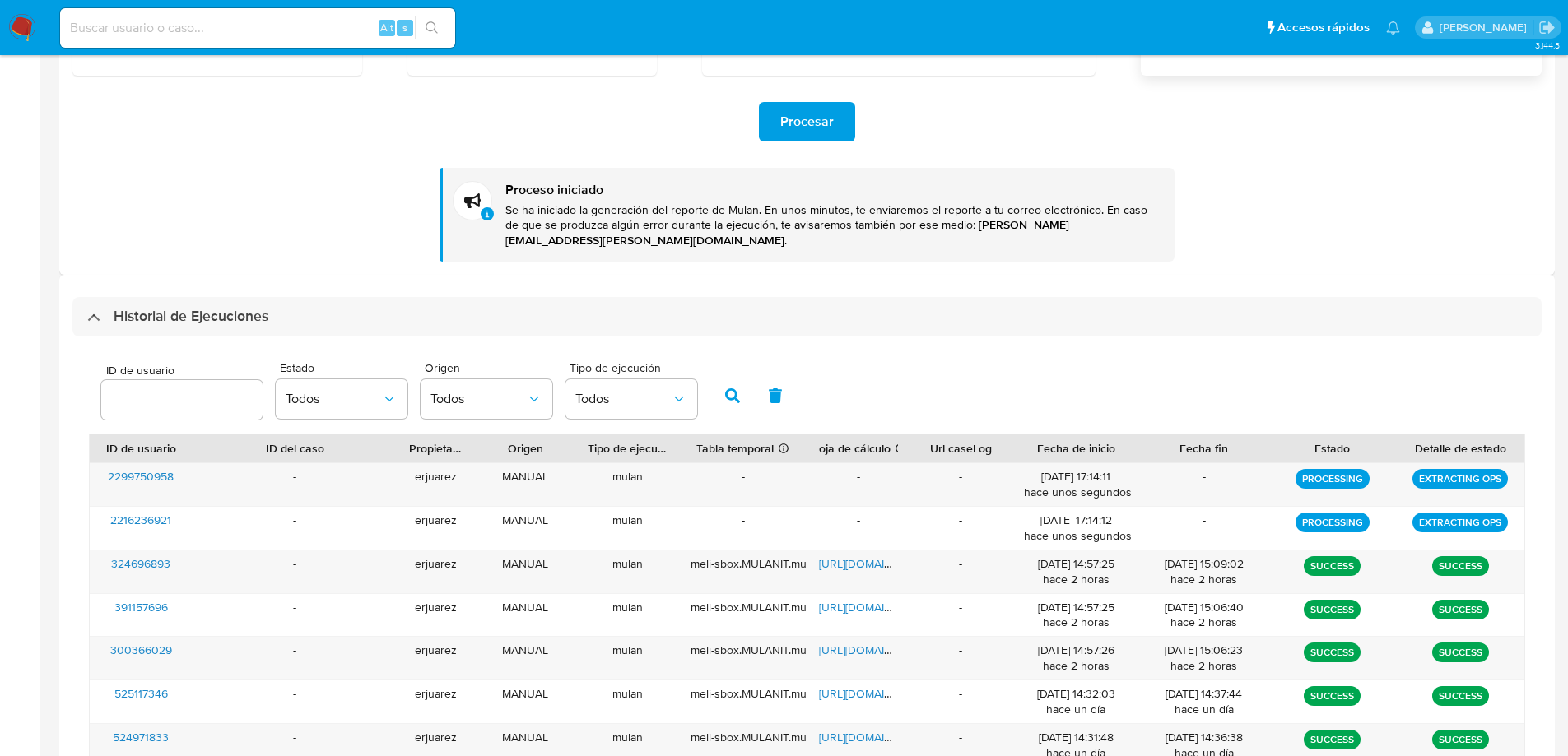 click at bounding box center [22, 28] 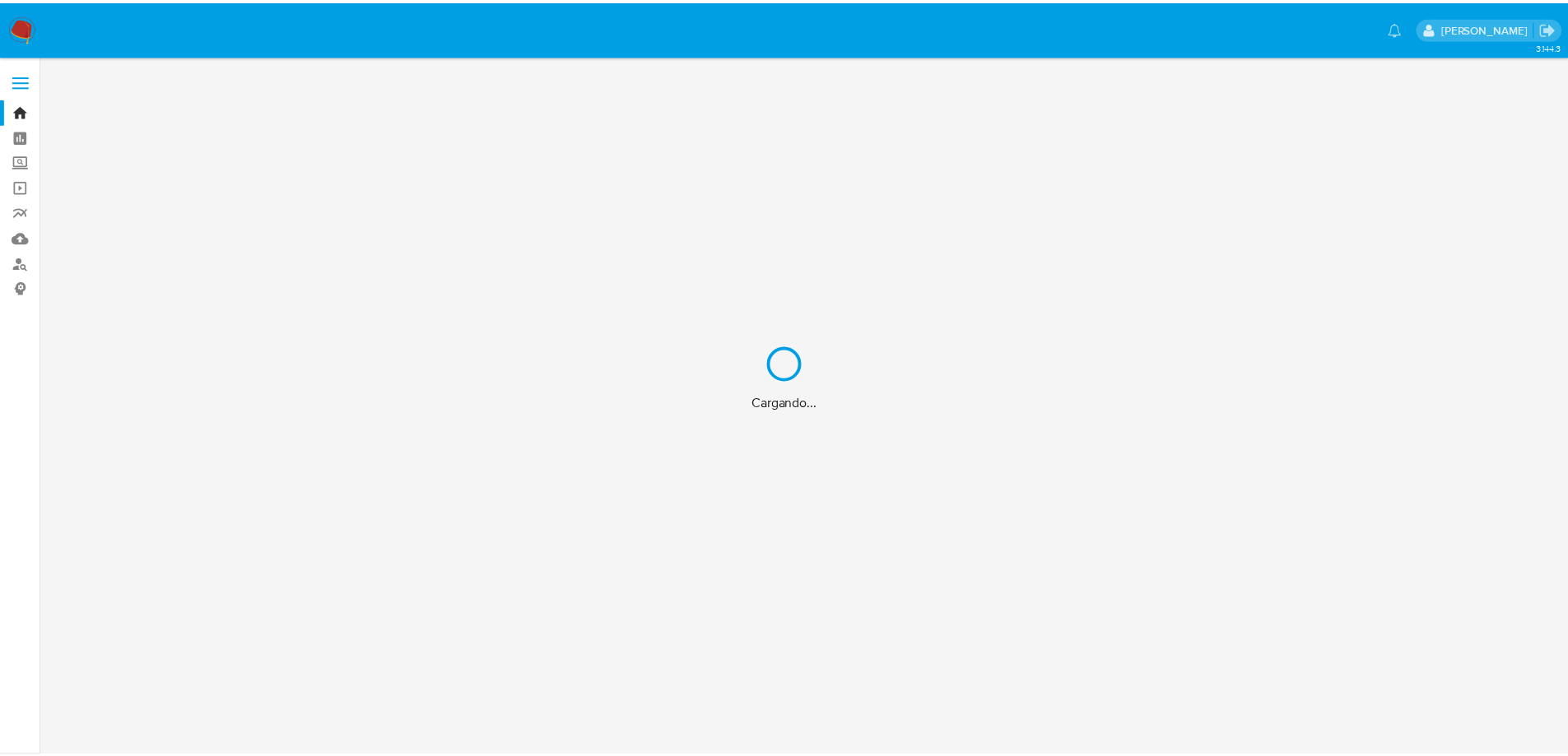 scroll, scrollTop: 0, scrollLeft: 0, axis: both 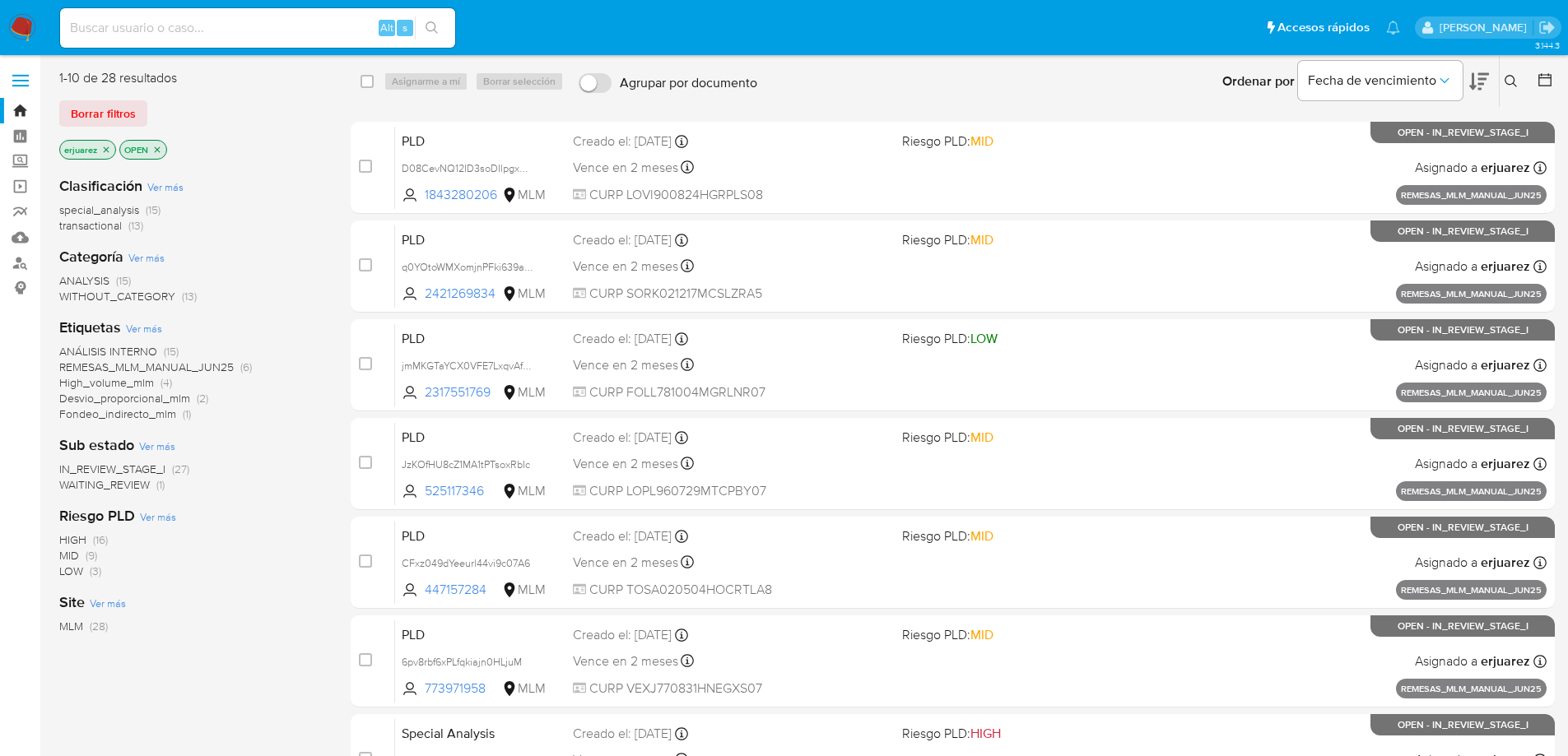 click 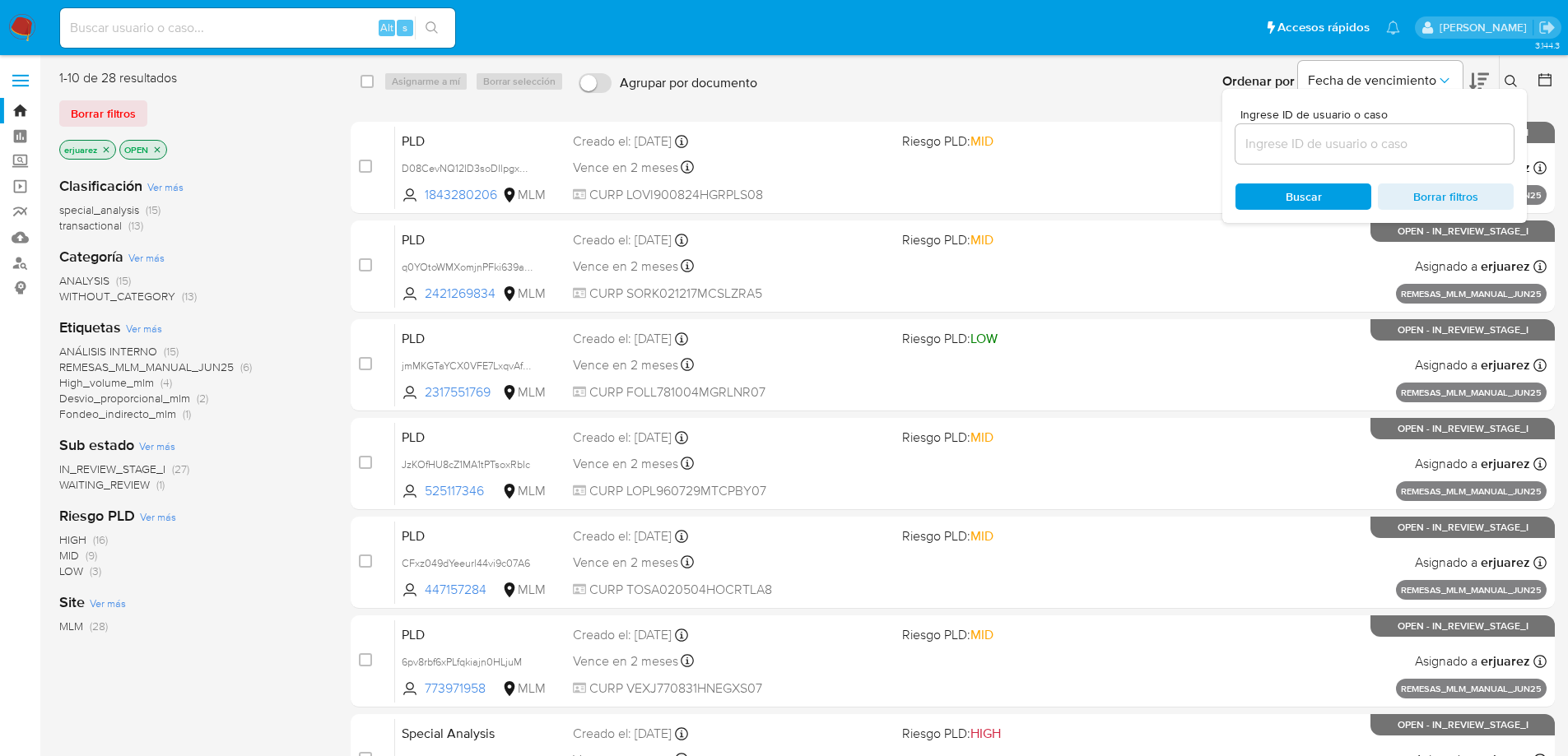 click at bounding box center (1375, 144) 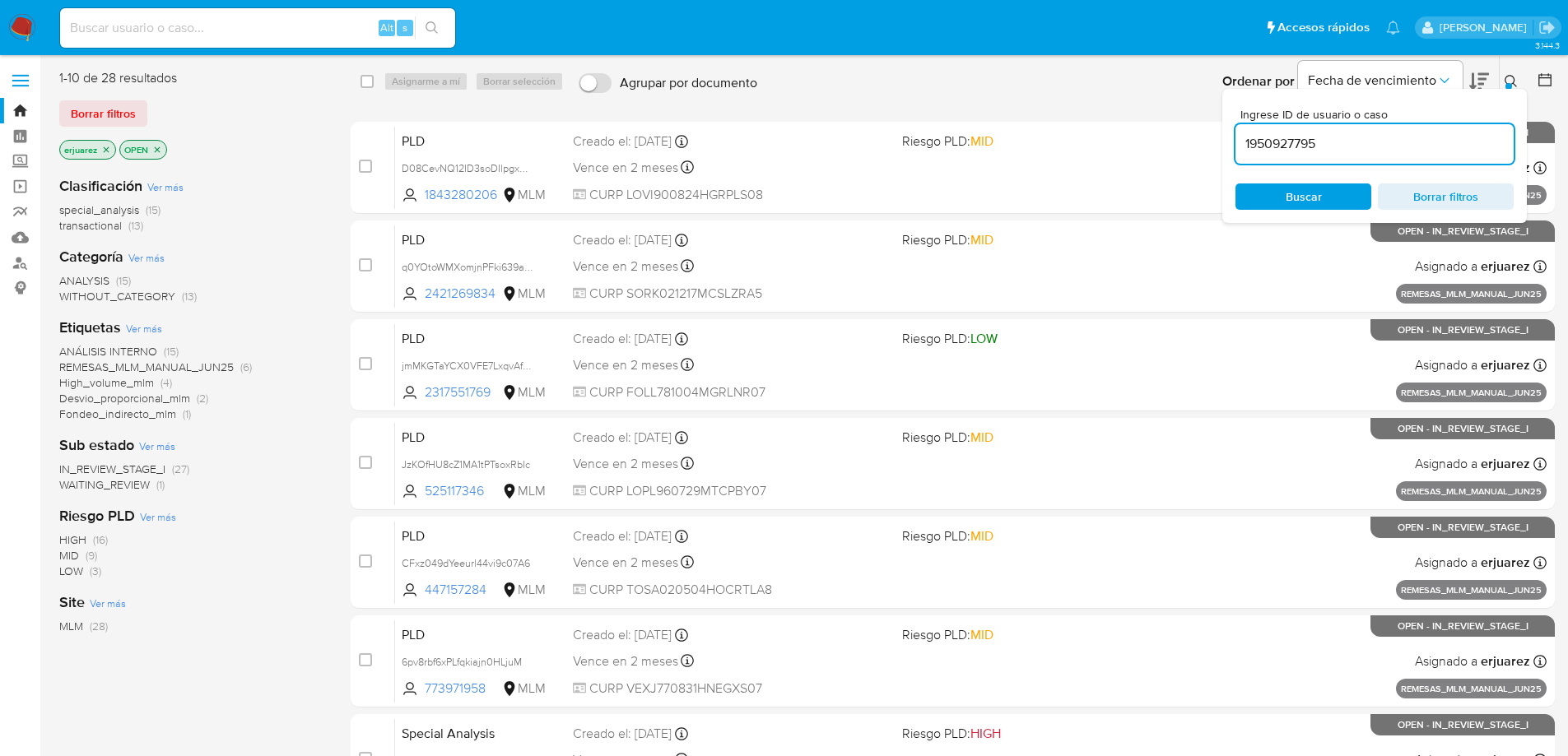 type on "1950927795" 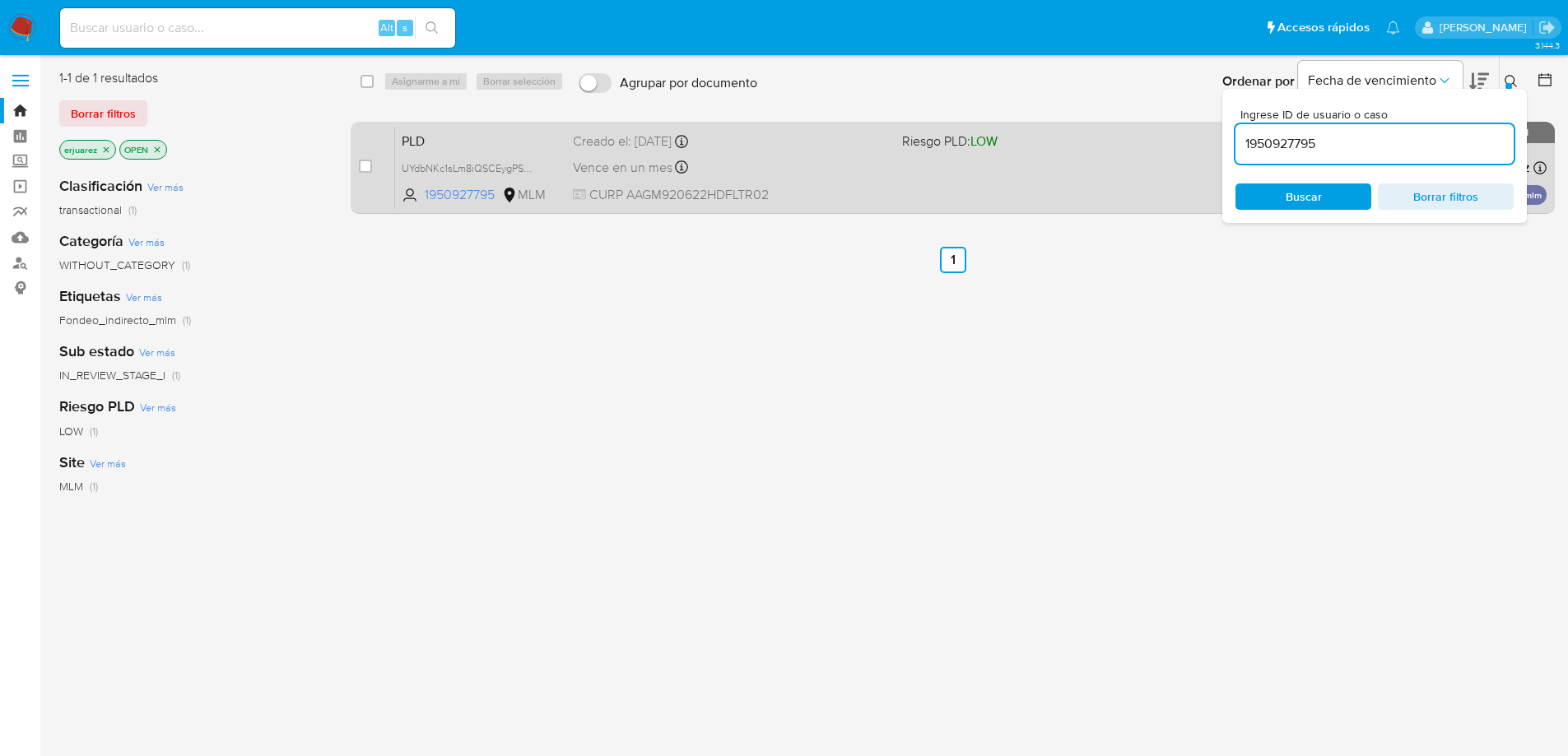 click on "PLD UYdbNKc1sLm8iQSCEygPSVOV 1950927795 MLM Riesgo PLD:  LOW Creado el: [DATE]   Creado el: [DATE] 02:05:50 Vence en un mes   Vence el [DATE] 02:05:50 CURP   AAGM920622HDFLTR02 Asignado a   erjuarez   Asignado el: [DATE] 20:04:34 Fondeo_indirecto_mlm OPEN - IN_REVIEW_STAGE_I" at bounding box center (970, 167) 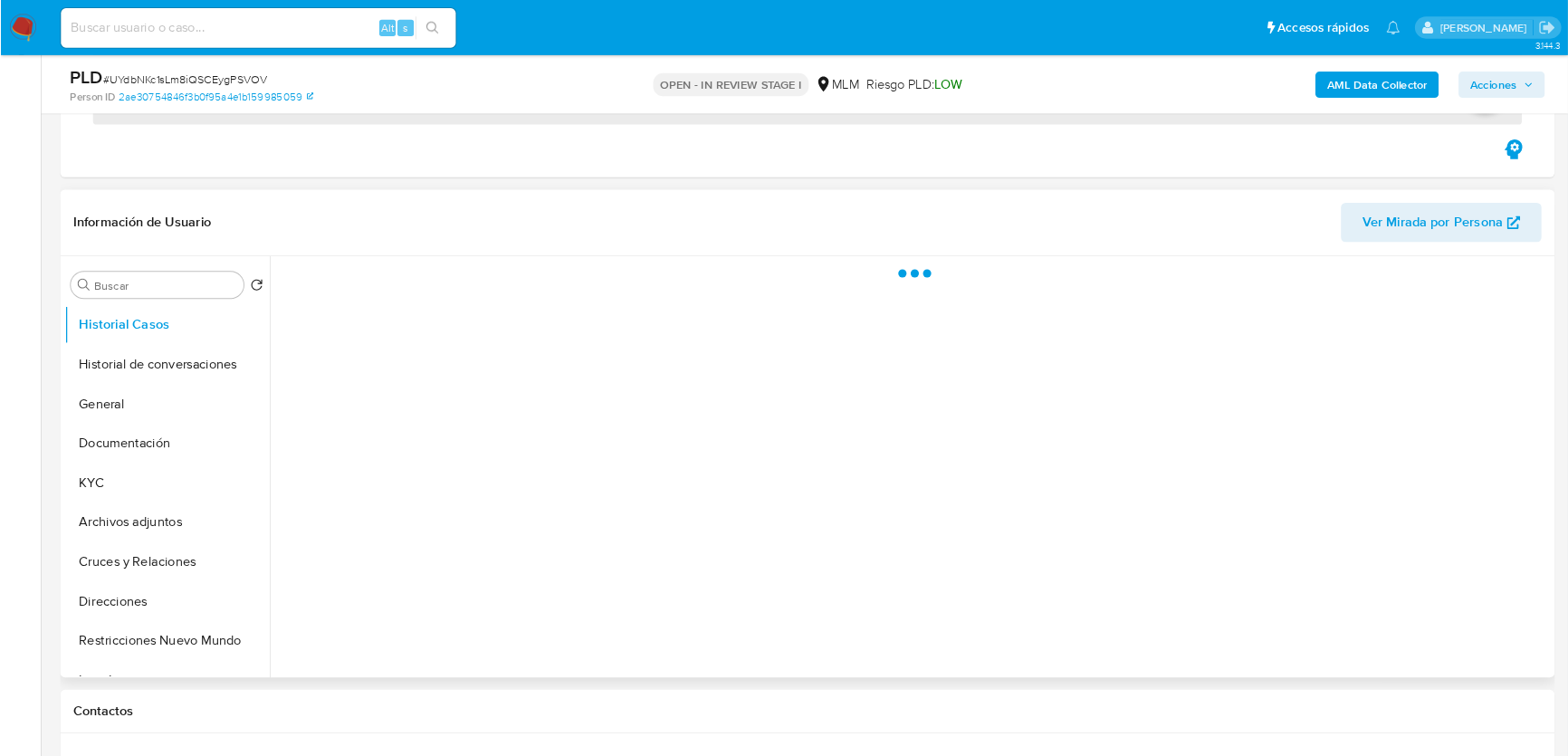 scroll, scrollTop: 272, scrollLeft: 0, axis: vertical 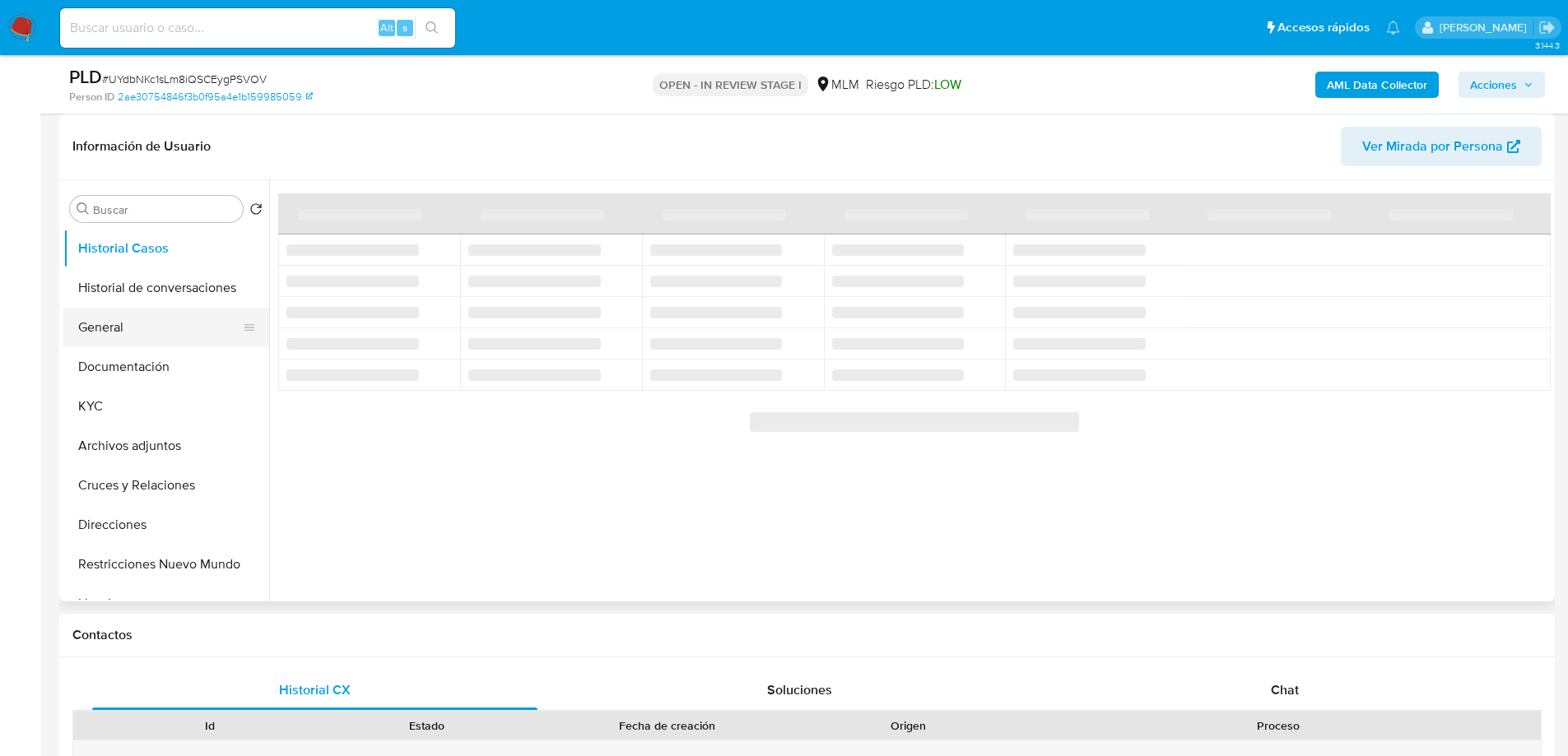 click on "General" at bounding box center [160, 327] 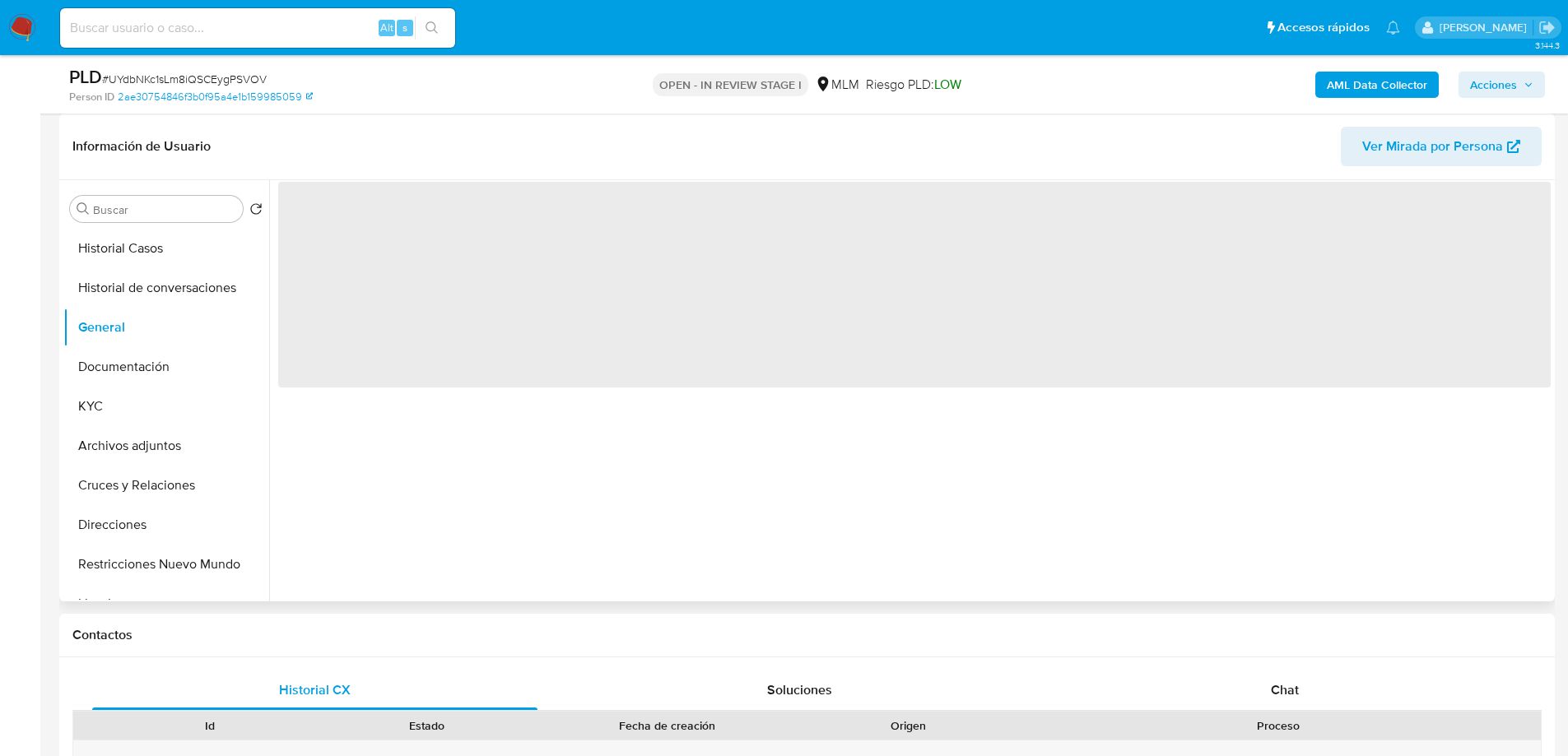 select on "10" 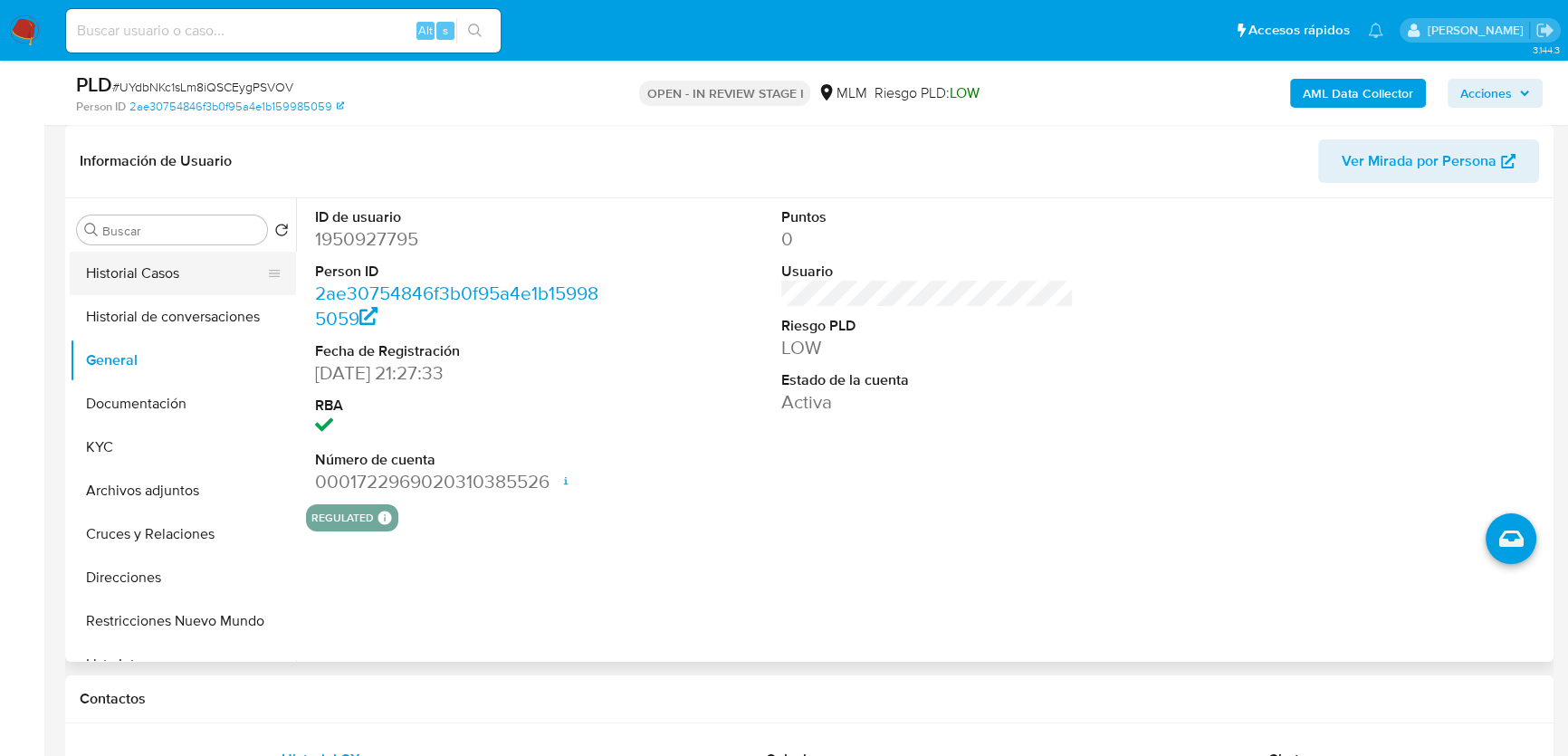 click on "Historial Casos" at bounding box center [176, 273] 